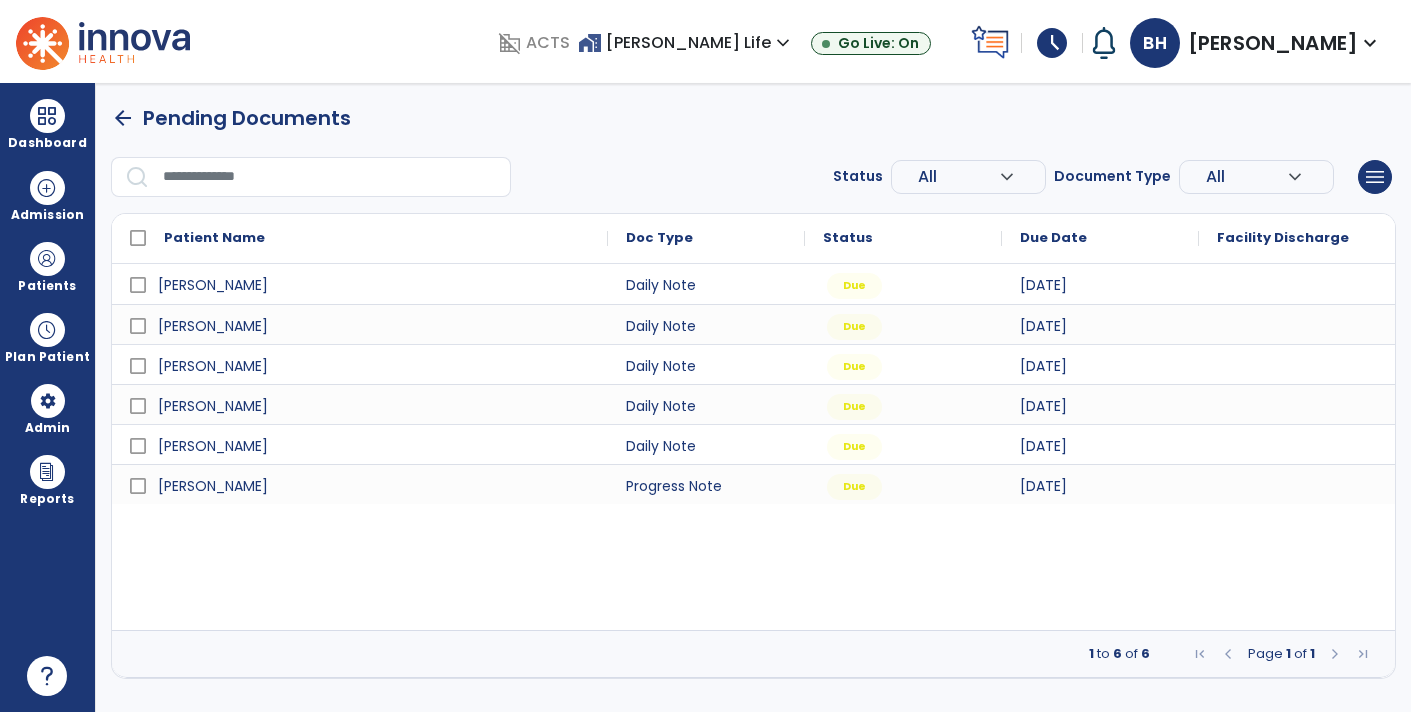 scroll, scrollTop: 0, scrollLeft: 0, axis: both 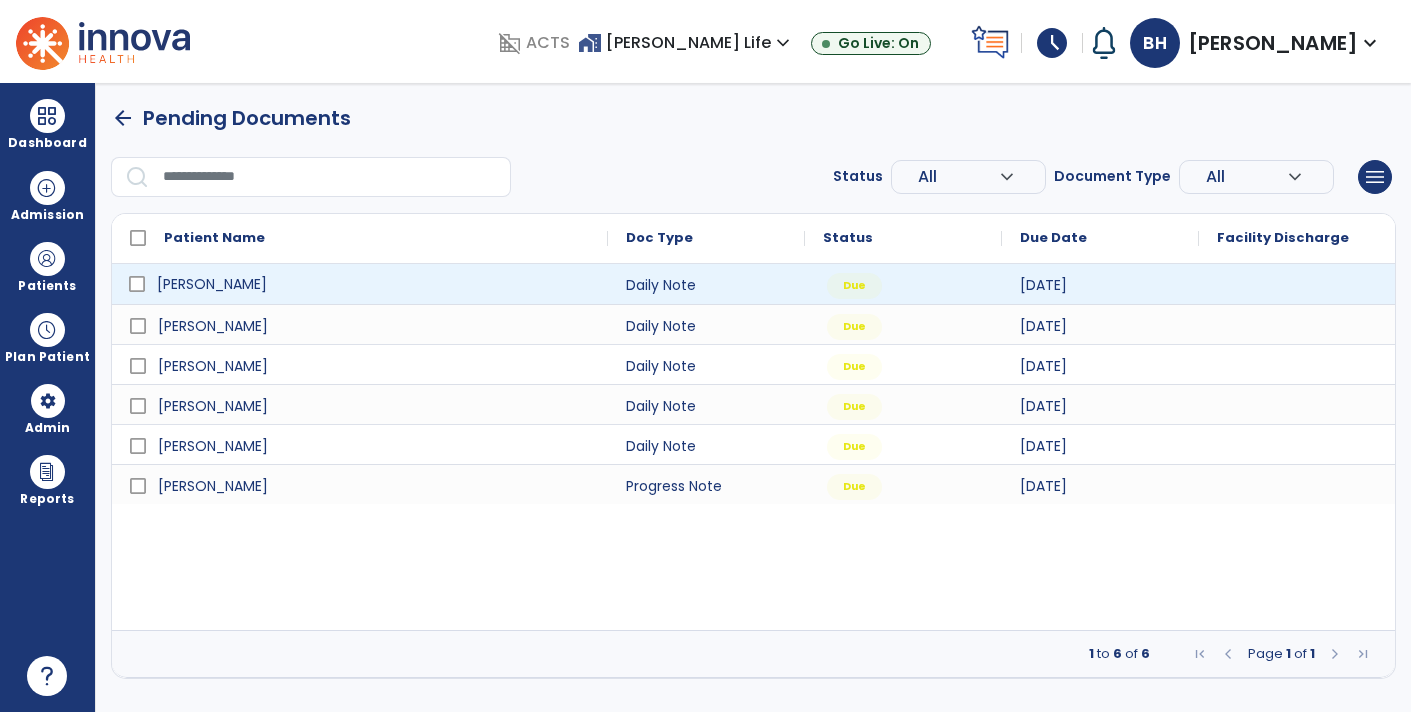 click on "[PERSON_NAME]" at bounding box center [374, 284] 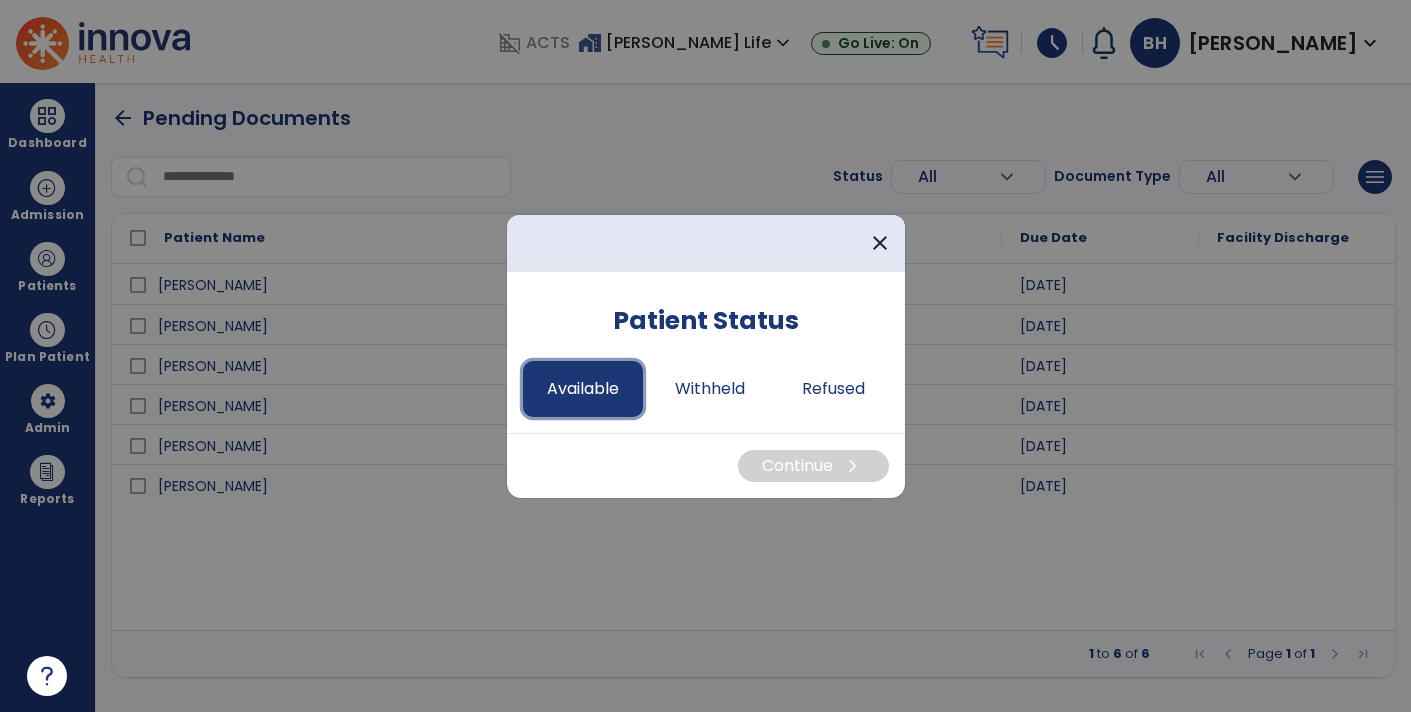 click on "Available" at bounding box center [583, 389] 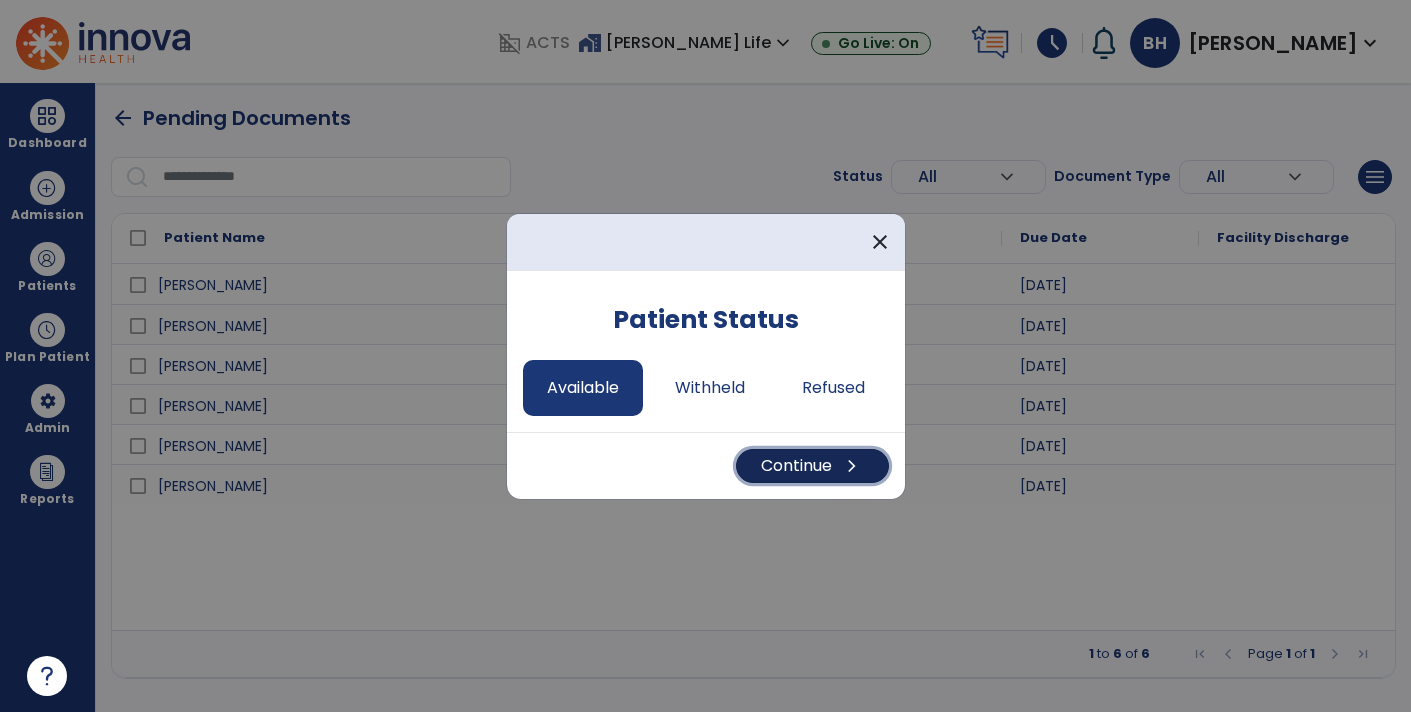 click on "Continue   chevron_right" at bounding box center [812, 466] 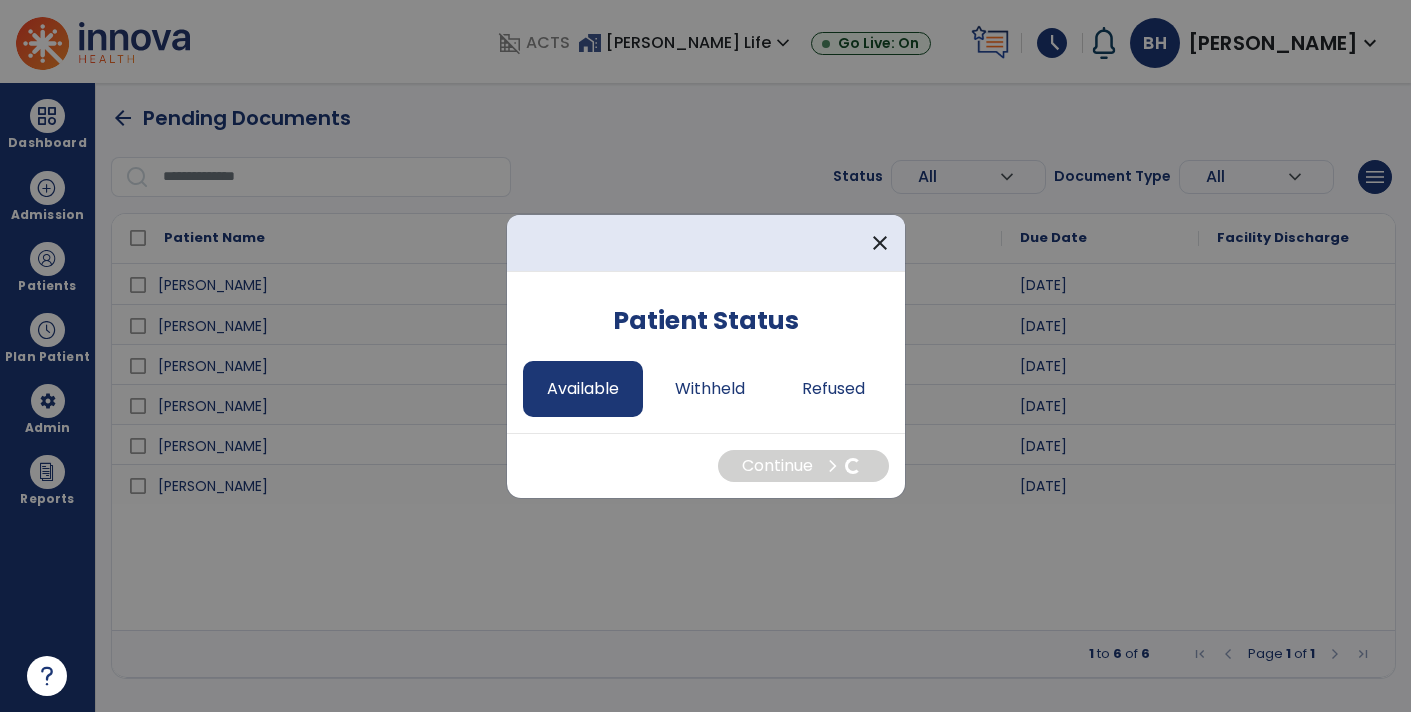 select on "*" 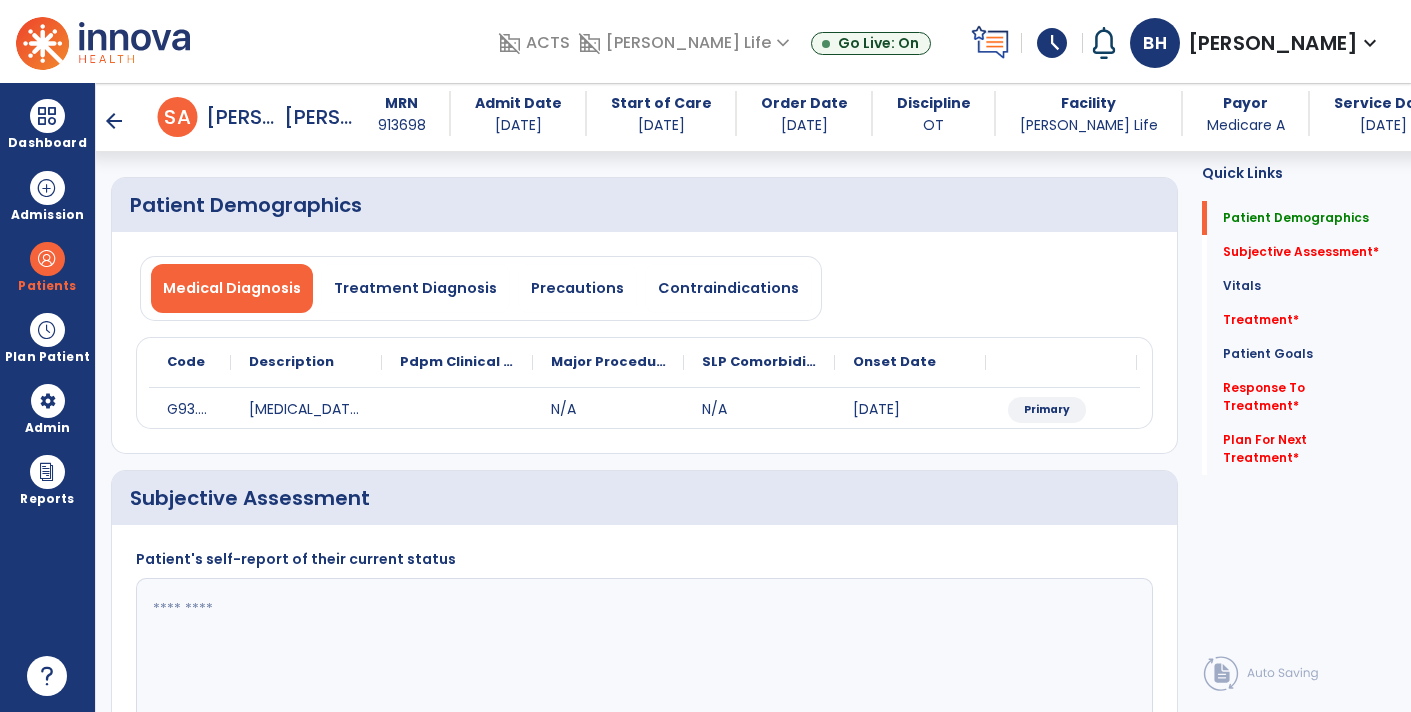 scroll, scrollTop: 57, scrollLeft: 0, axis: vertical 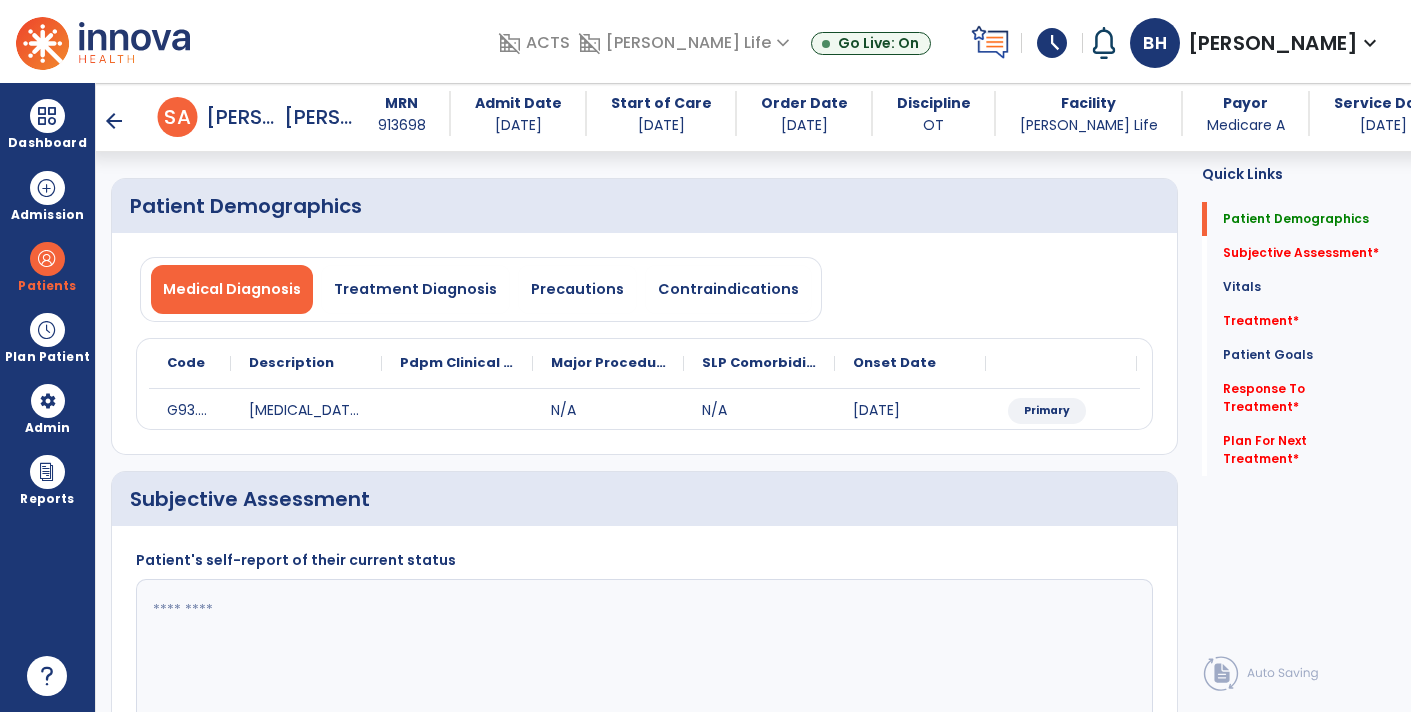 click on "Patient's self-report of their current status" 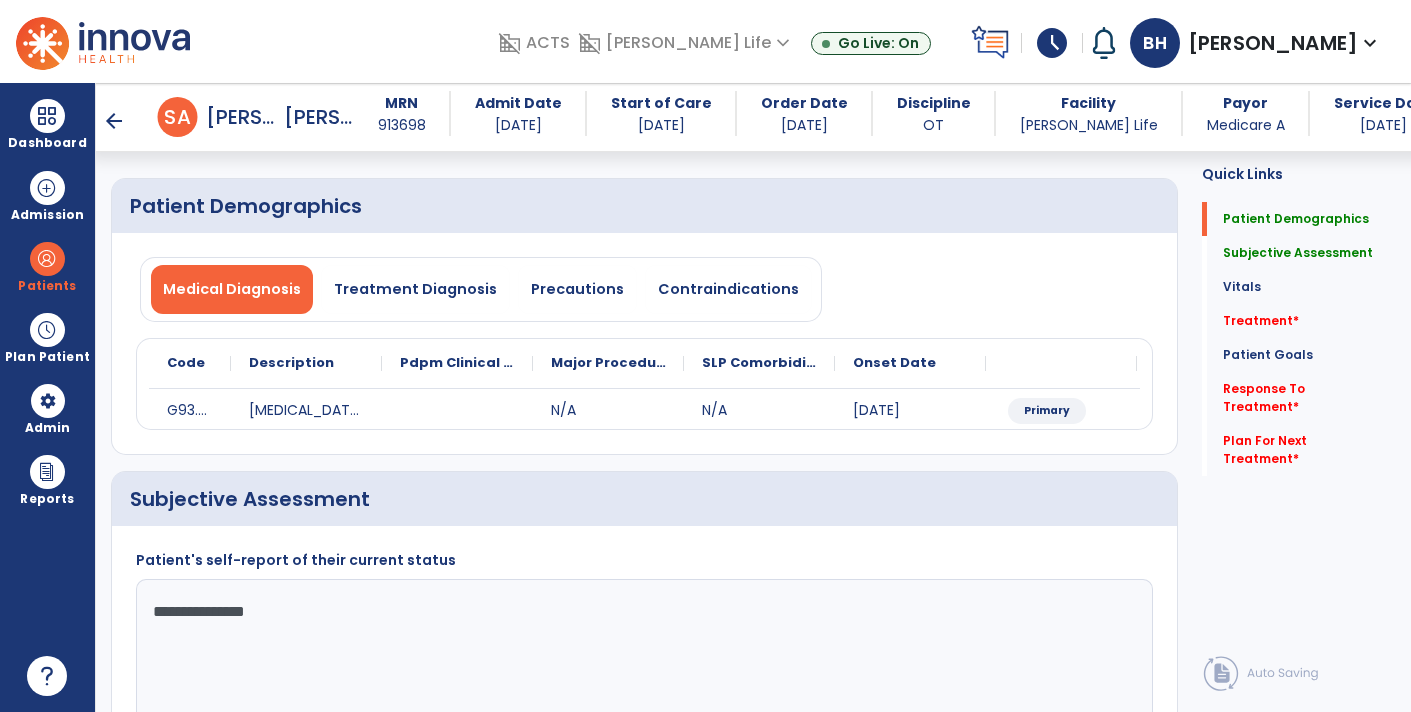 type on "**********" 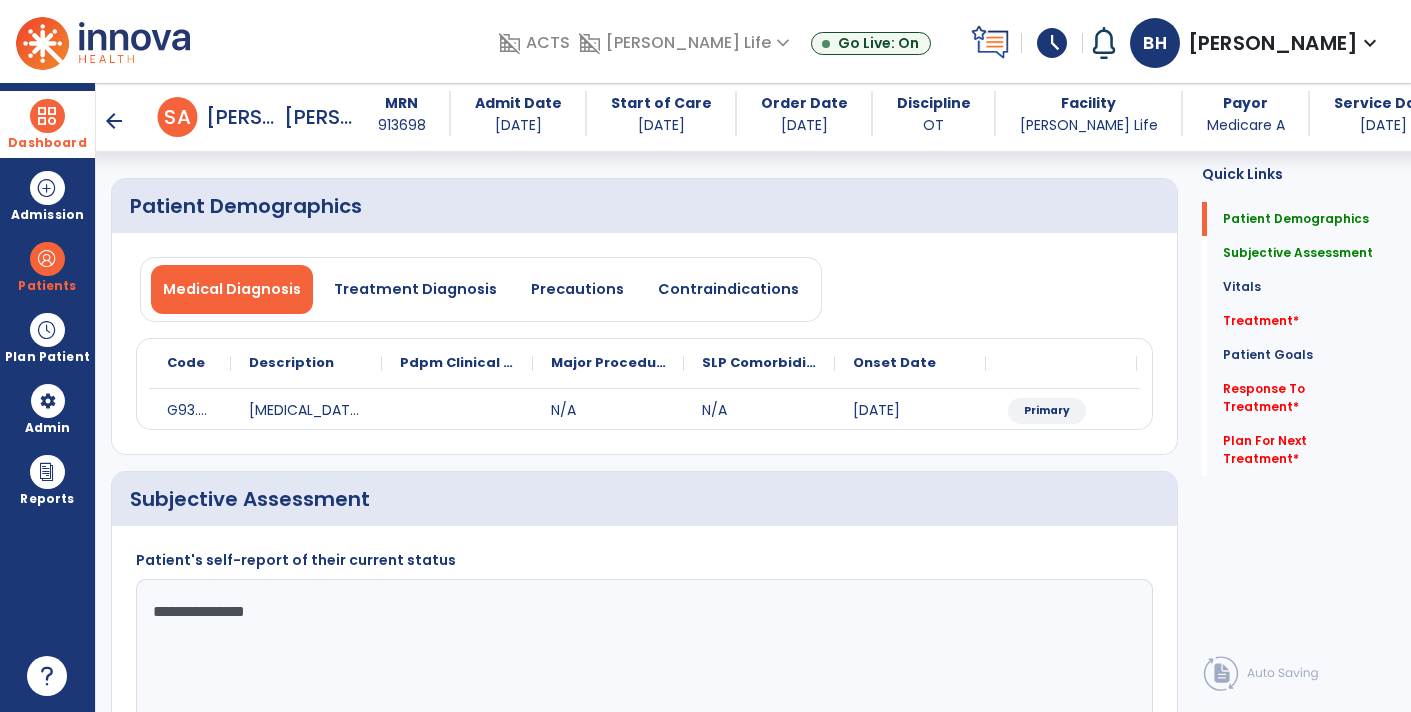 click at bounding box center (47, 116) 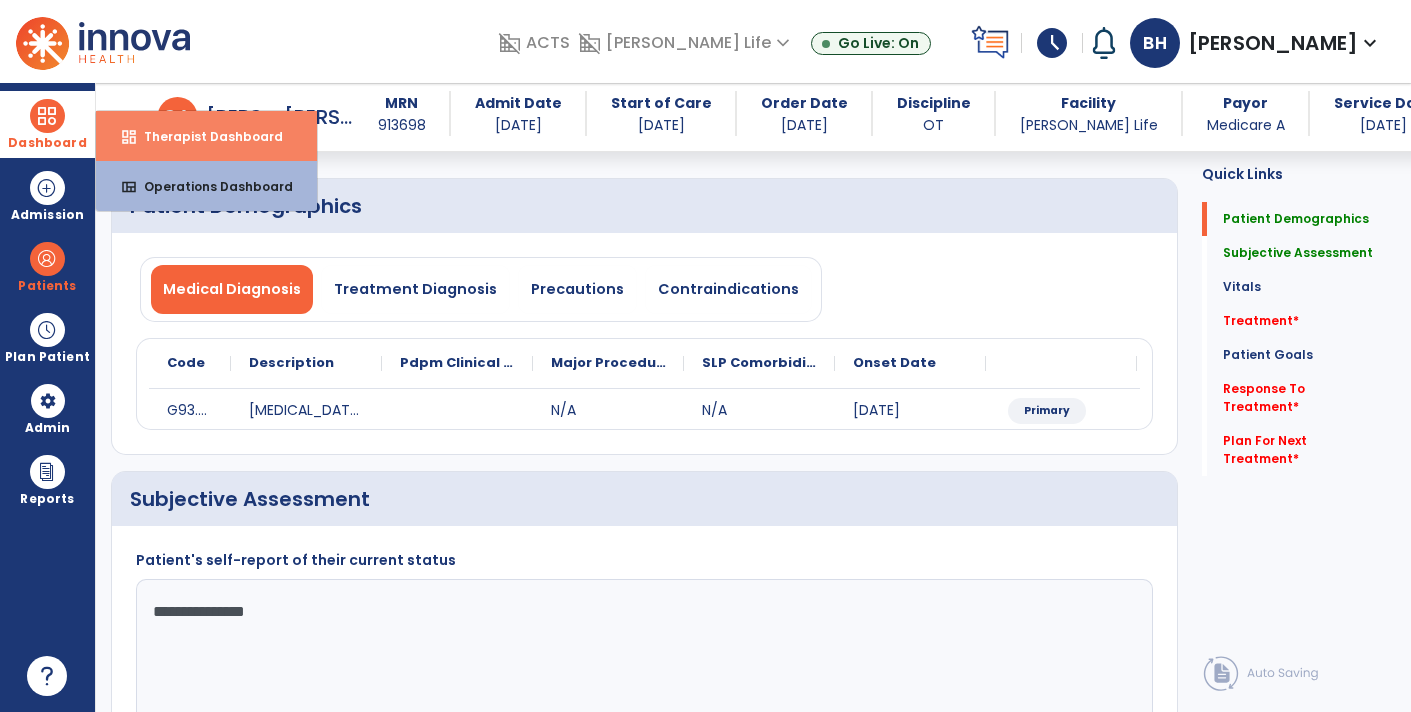 click on "Therapist Dashboard" at bounding box center (205, 136) 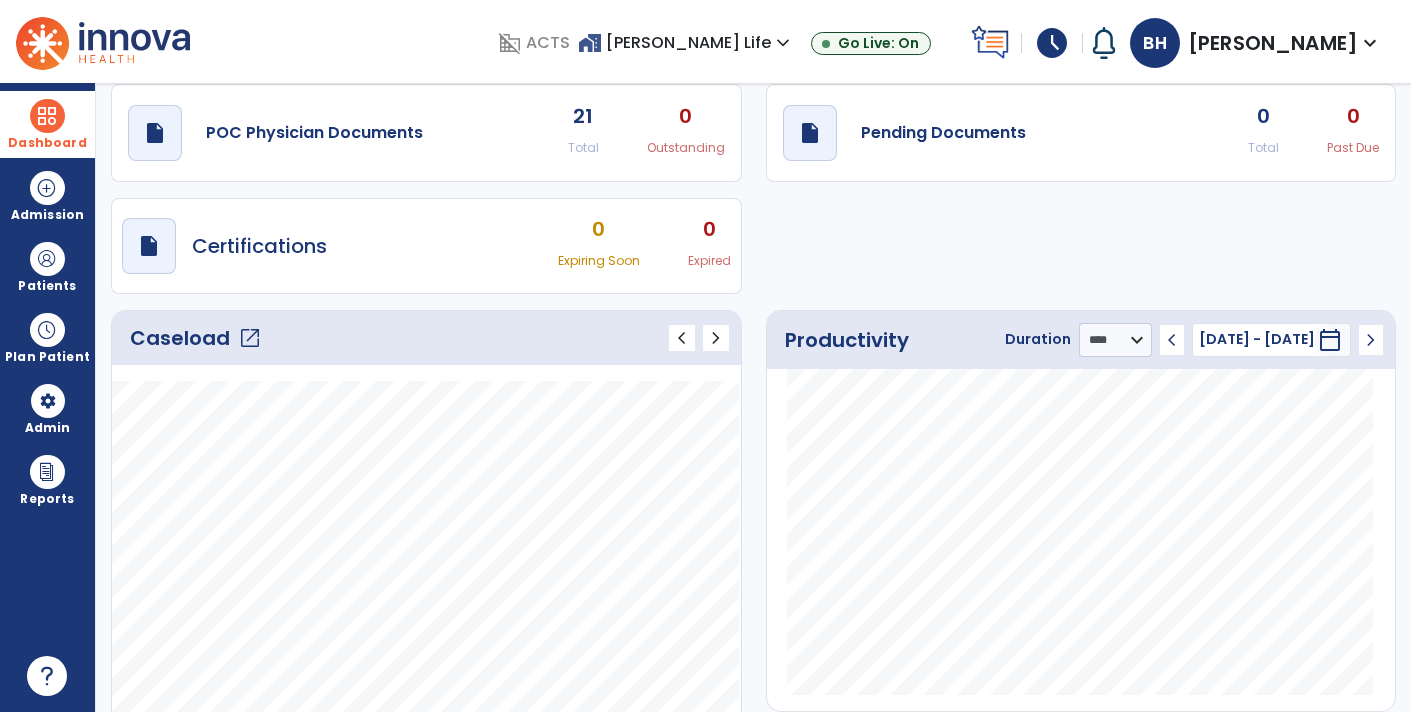 scroll, scrollTop: 0, scrollLeft: 0, axis: both 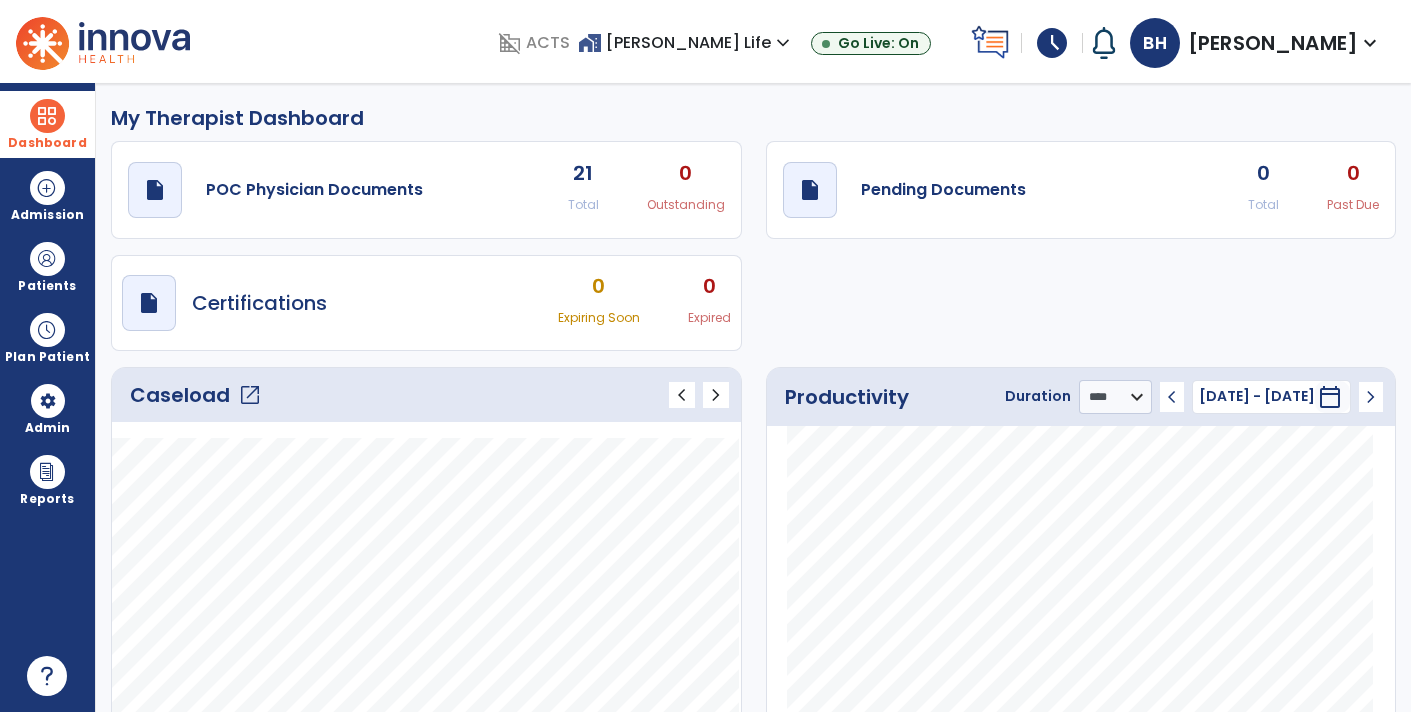 click on "draft   open_in_new  Pending Documents 0 Total 0 Past Due" 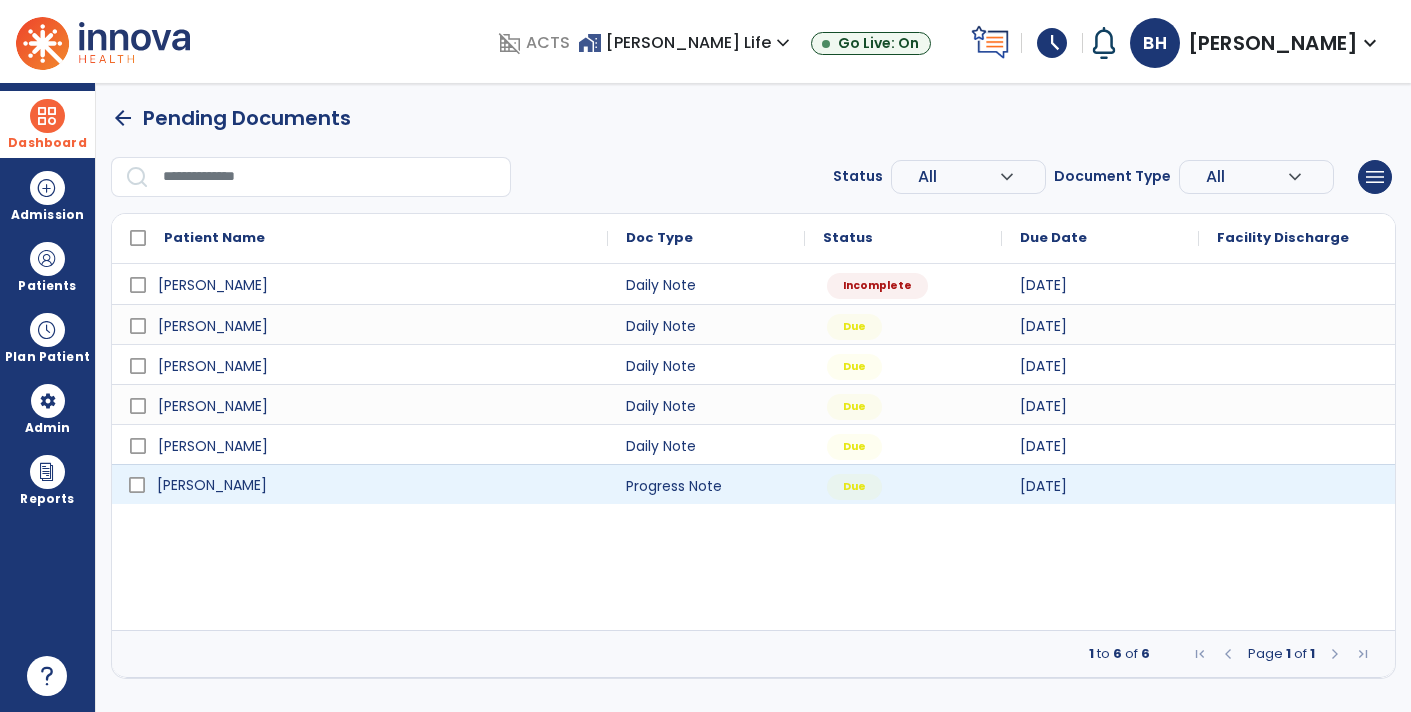 click on "[PERSON_NAME]" at bounding box center (374, 485) 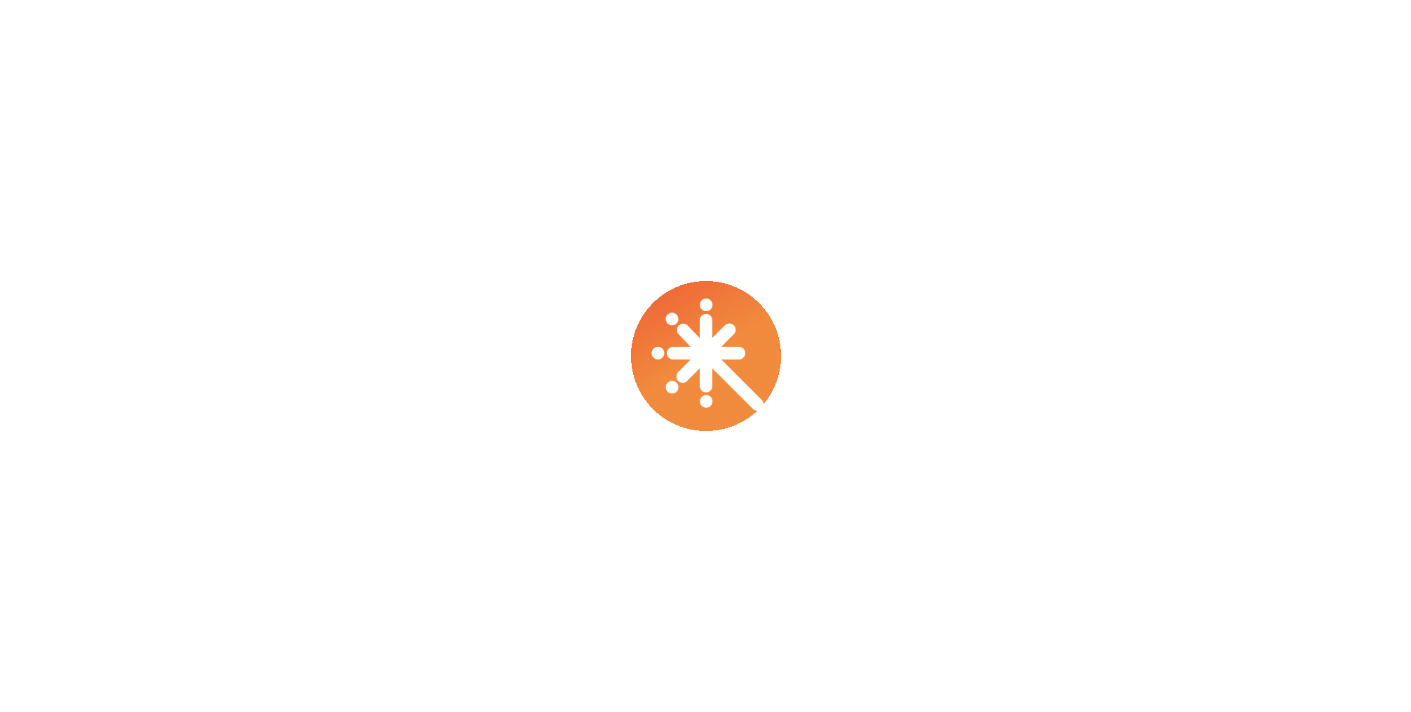 scroll, scrollTop: 0, scrollLeft: 0, axis: both 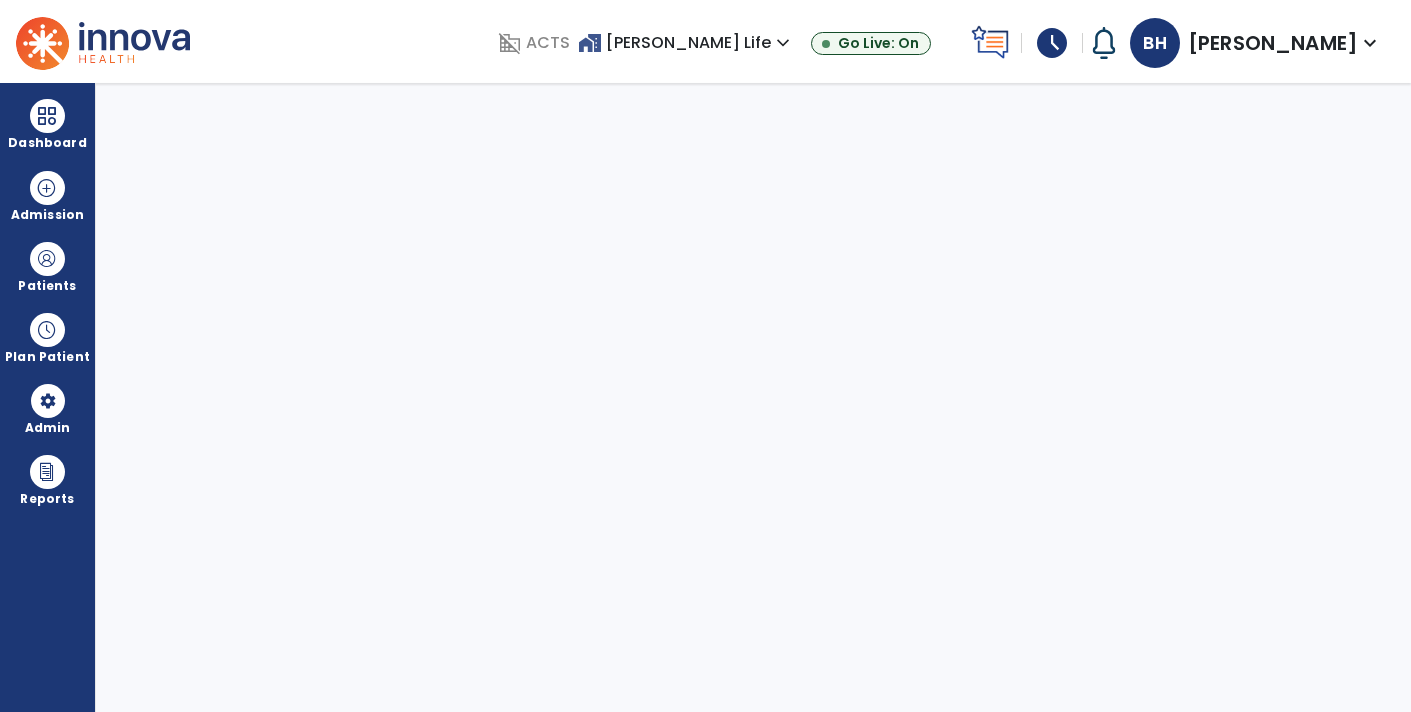 select on "****" 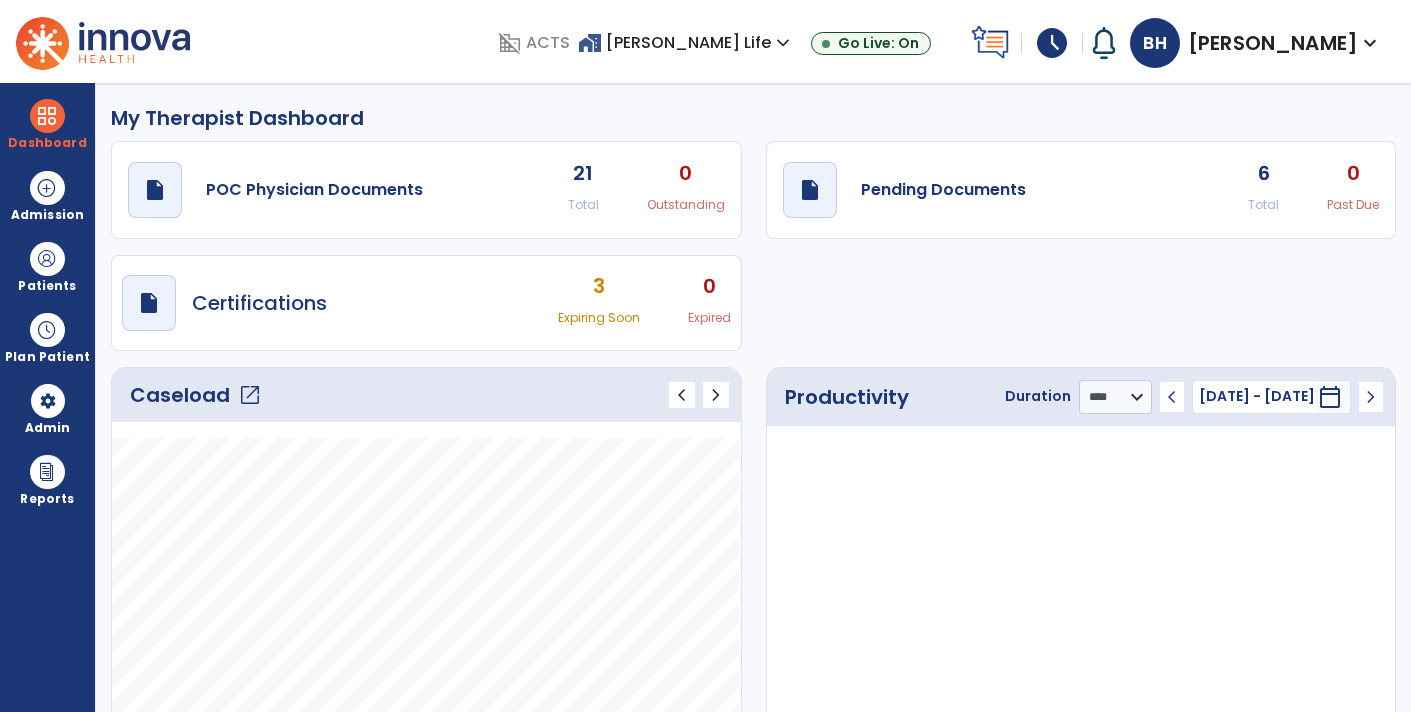 click on "draft   open_in_new  Pending Documents 6 Total 0 Past Due" 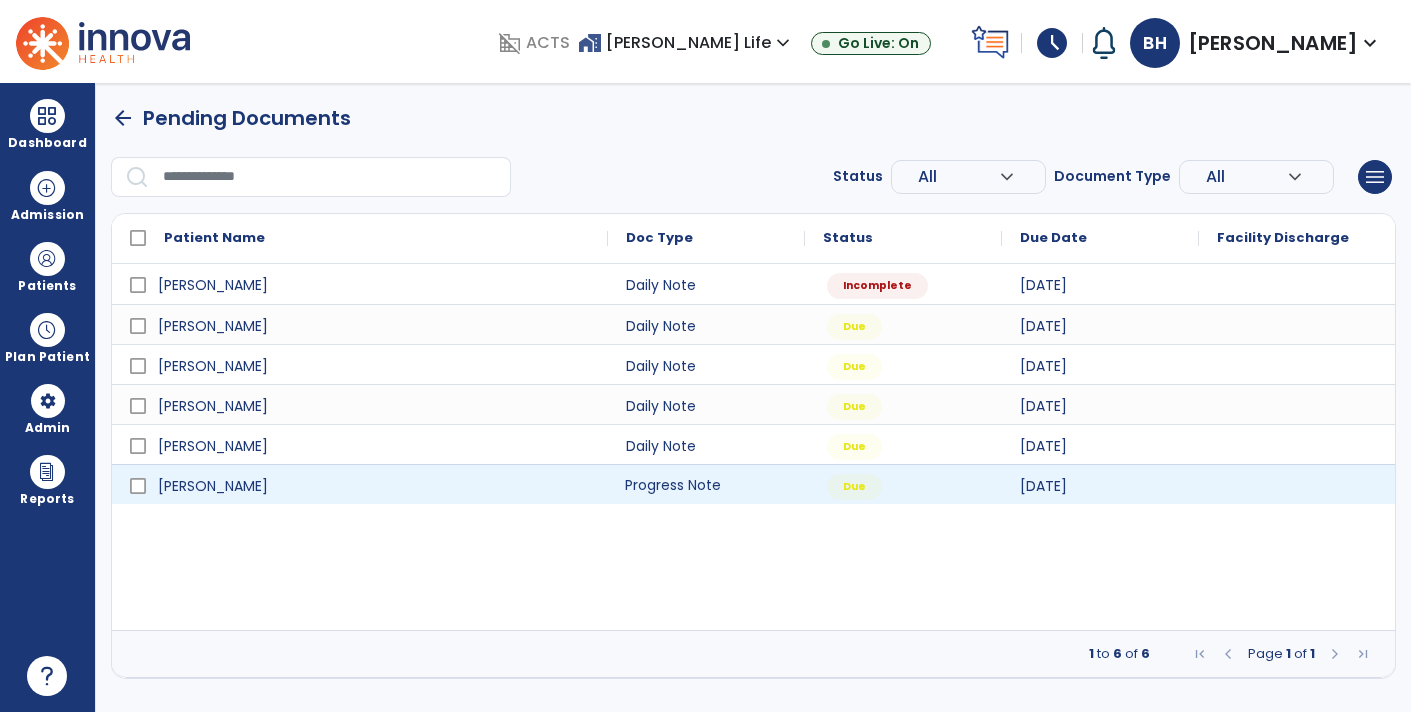 click on "Progress Note" at bounding box center (706, 484) 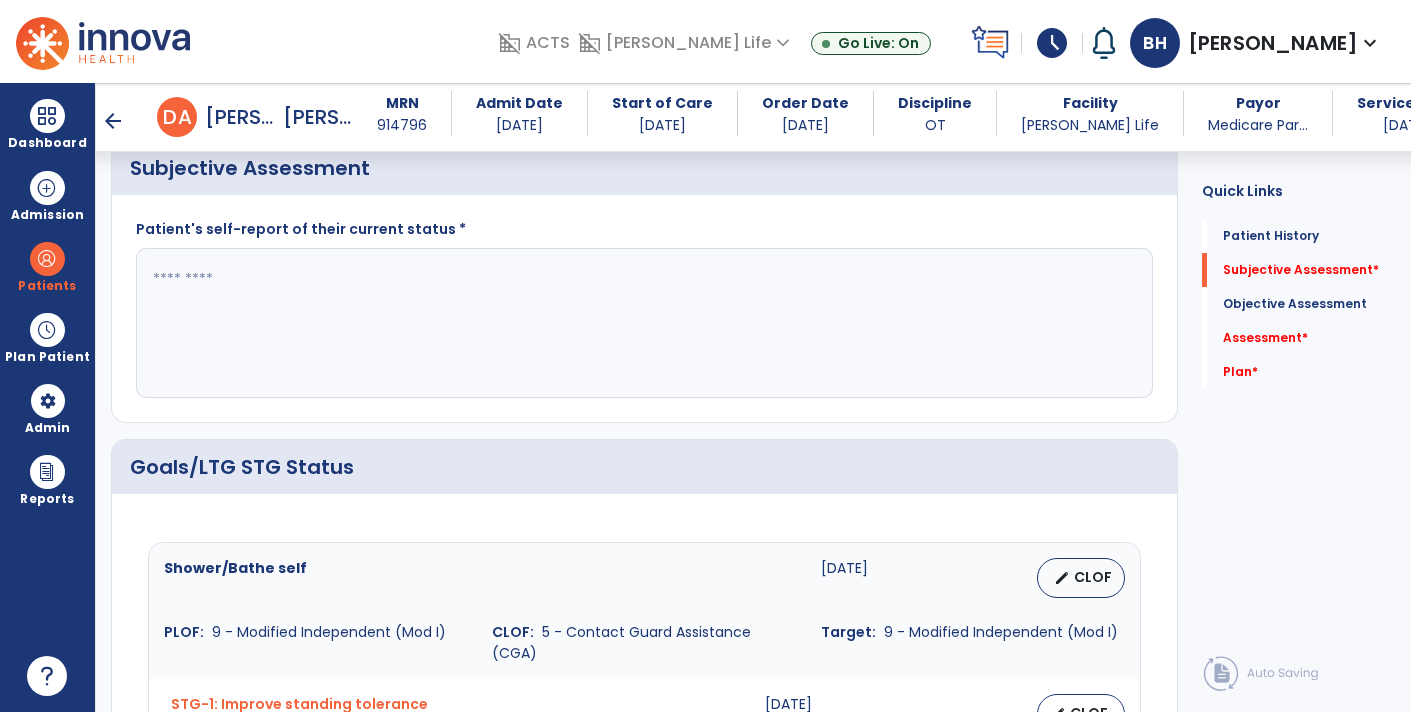 scroll, scrollTop: 491, scrollLeft: 0, axis: vertical 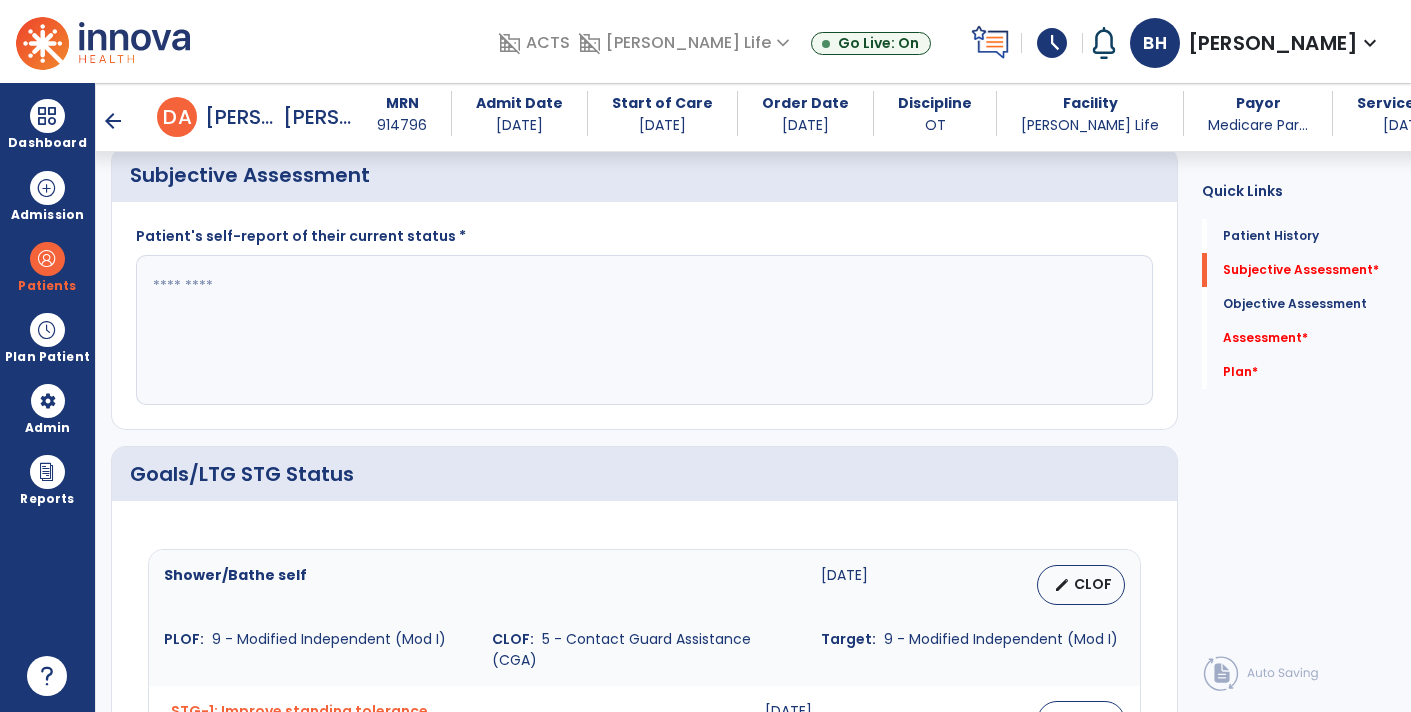 click 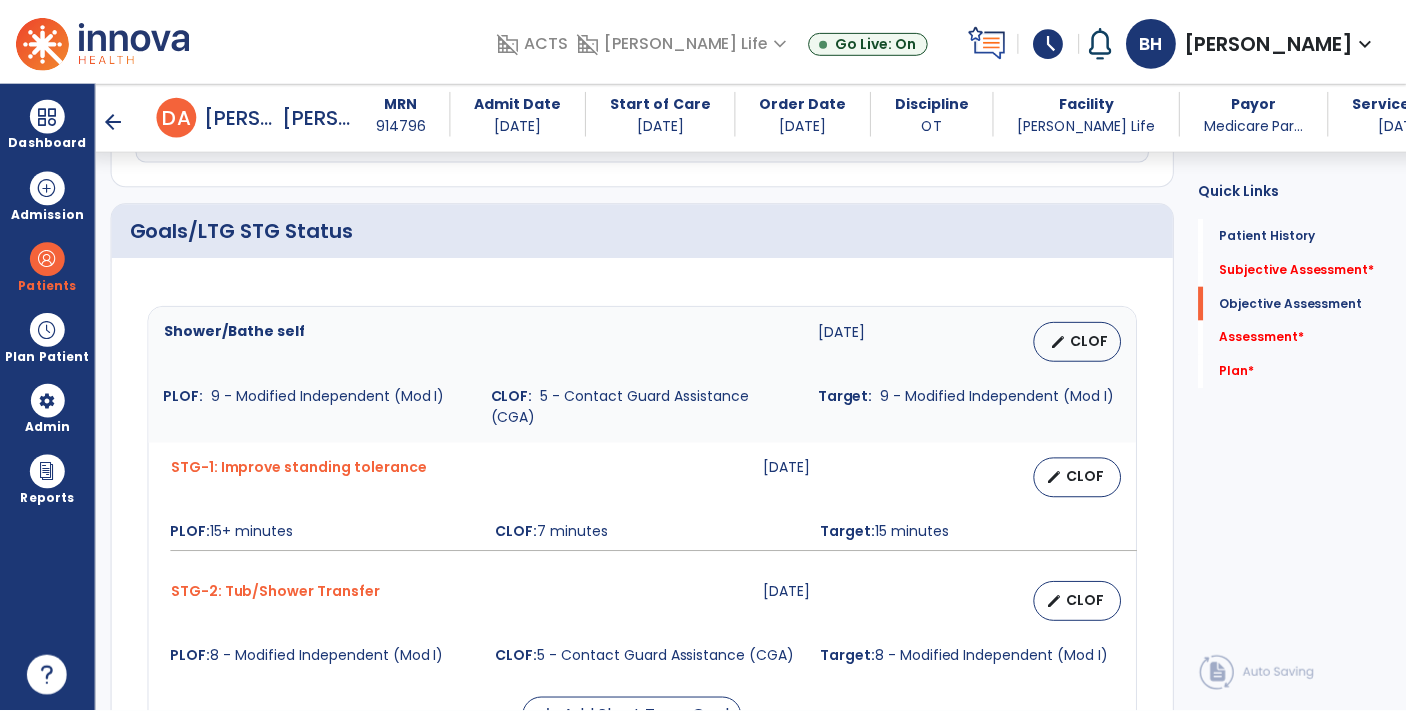 scroll, scrollTop: 735, scrollLeft: 0, axis: vertical 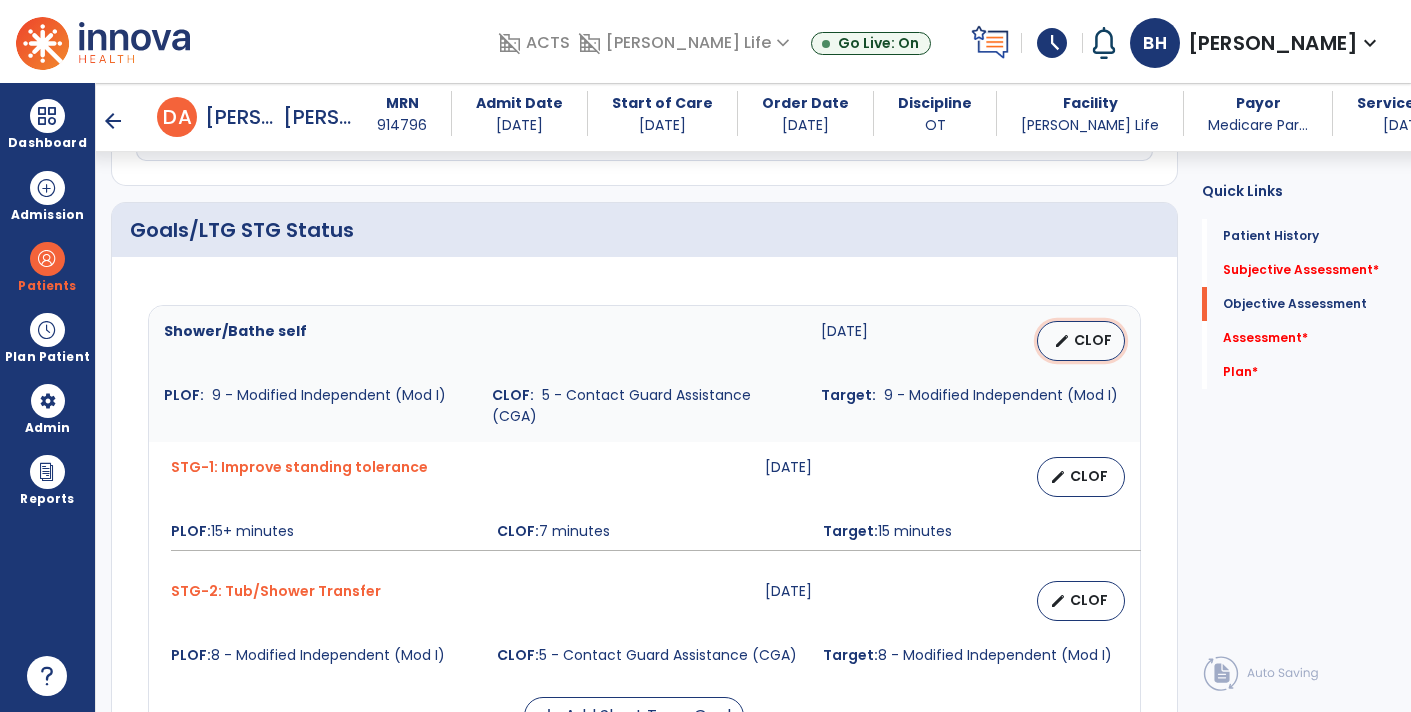 click on "edit   CLOF" at bounding box center (1081, 341) 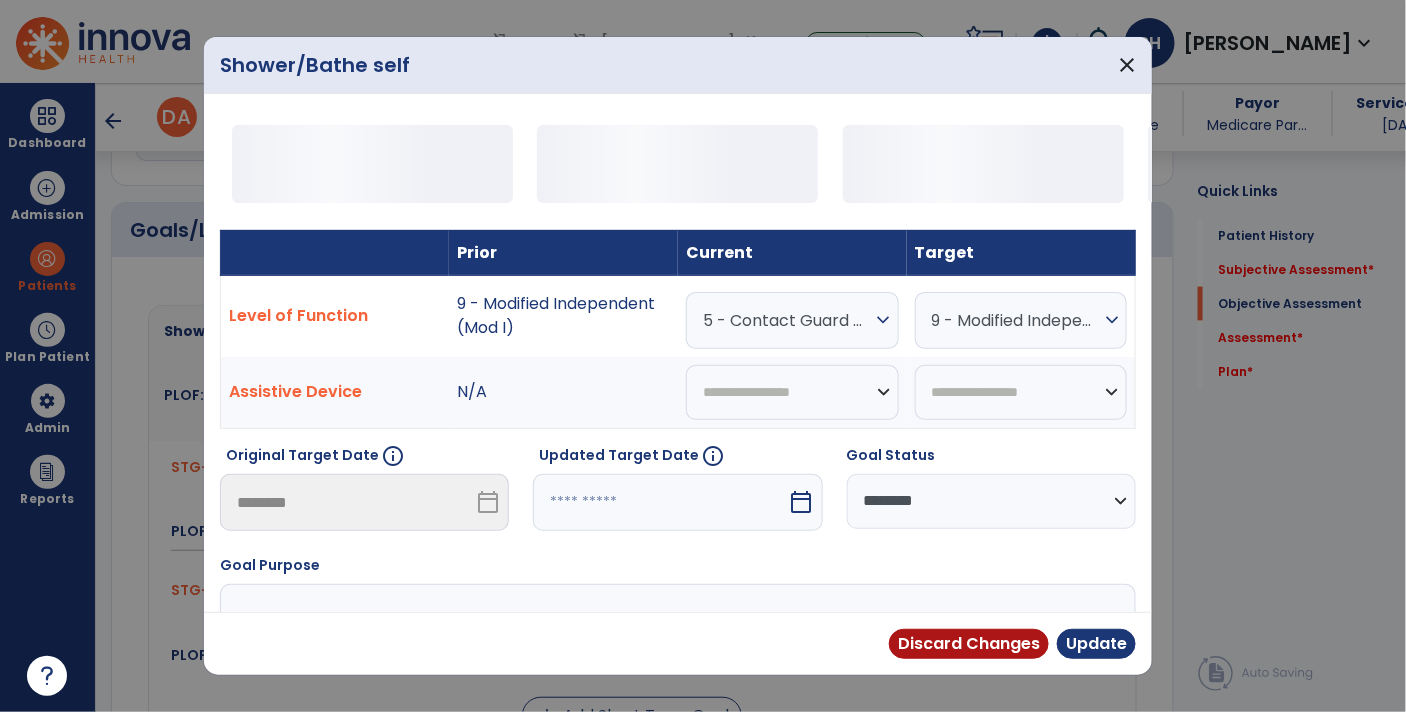 scroll, scrollTop: 735, scrollLeft: 0, axis: vertical 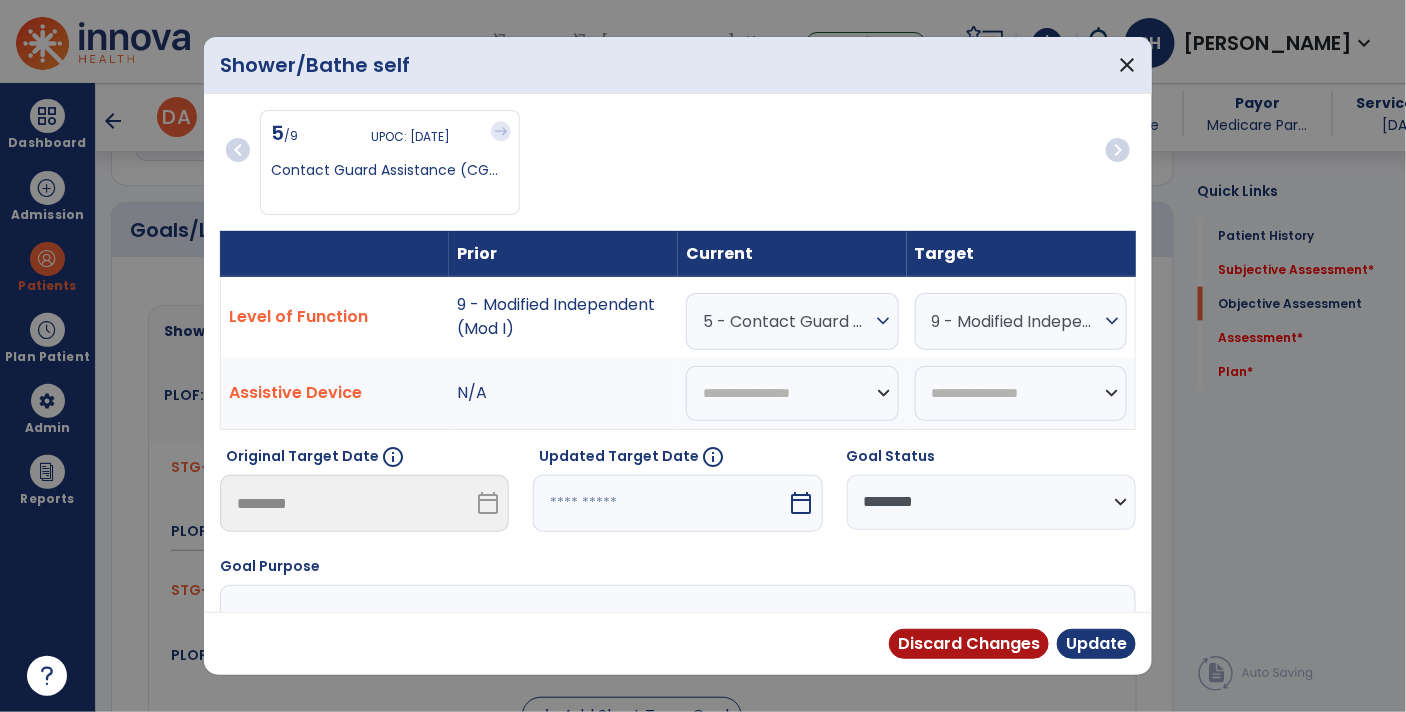 click on "5 - Contact Guard Assistance (CGA)" at bounding box center [787, 321] 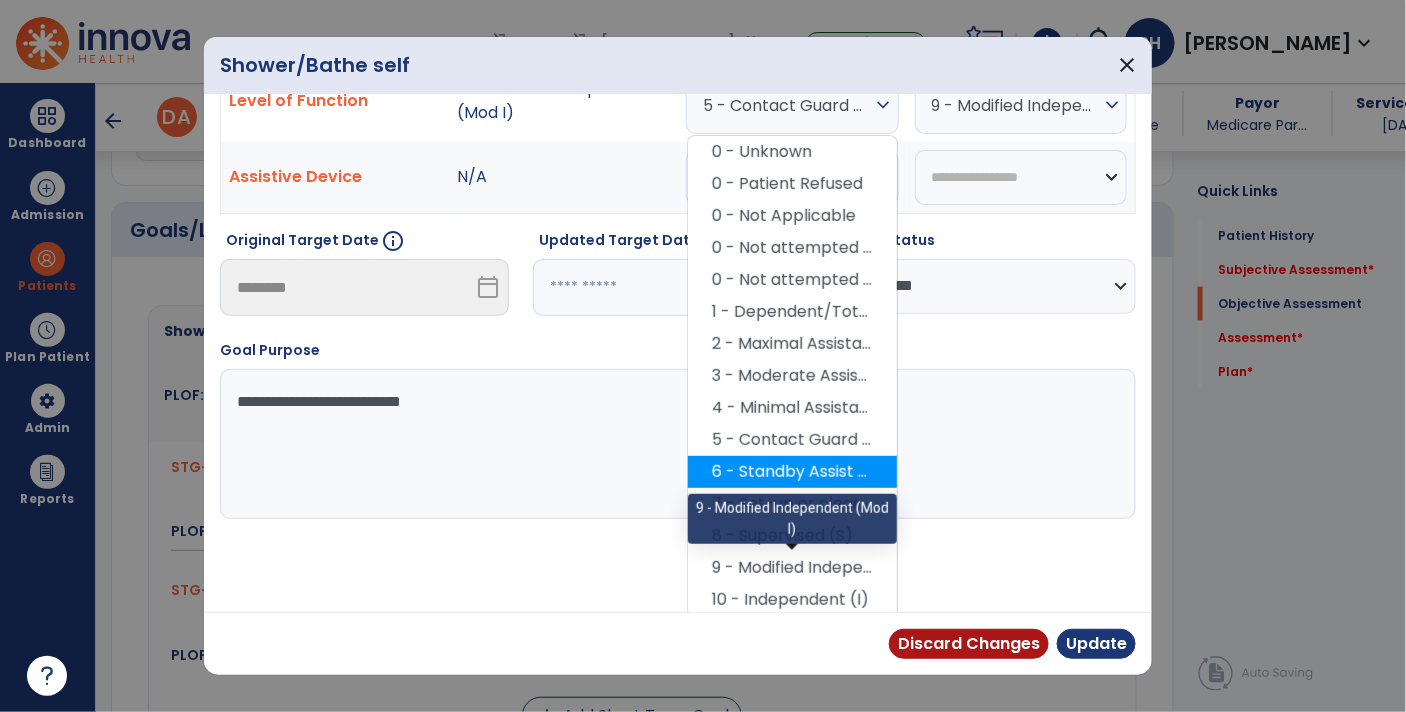 scroll, scrollTop: 215, scrollLeft: 0, axis: vertical 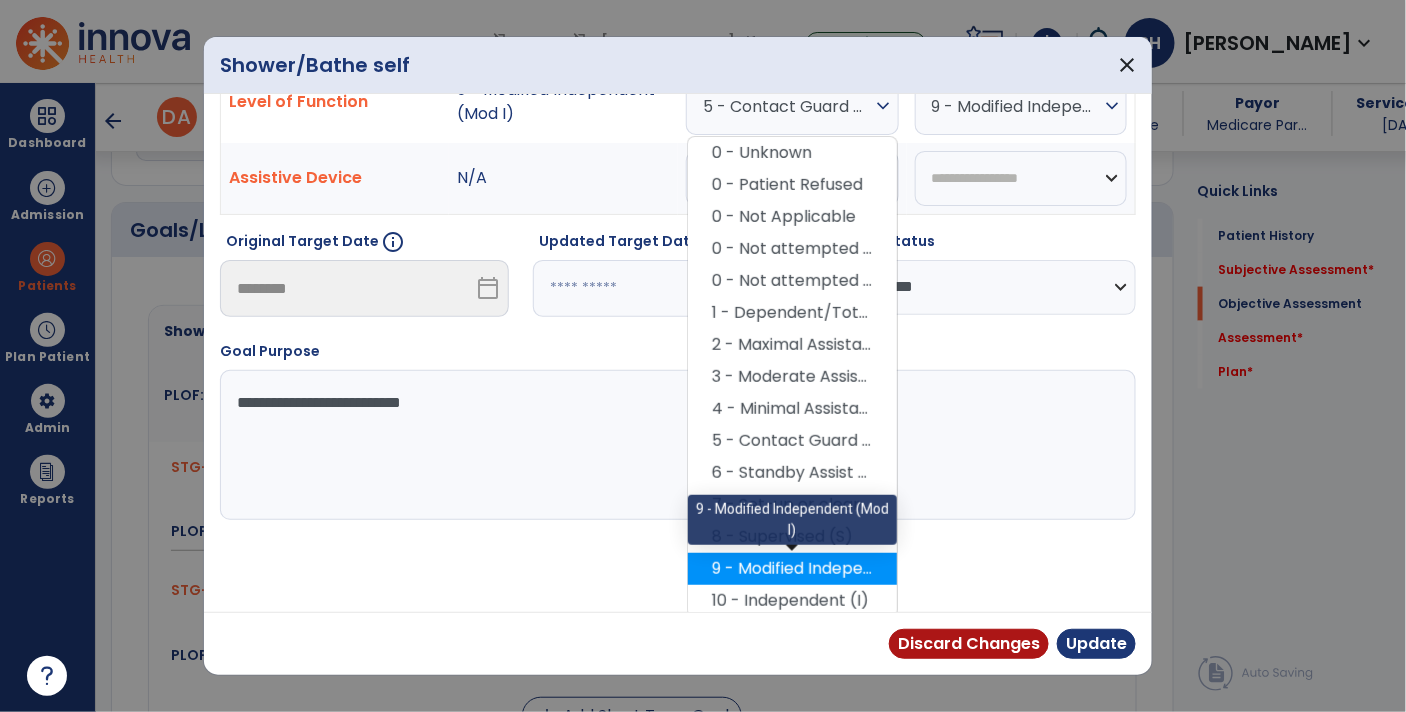 click on "9 - Modified Independent (Mod I)" at bounding box center [792, 569] 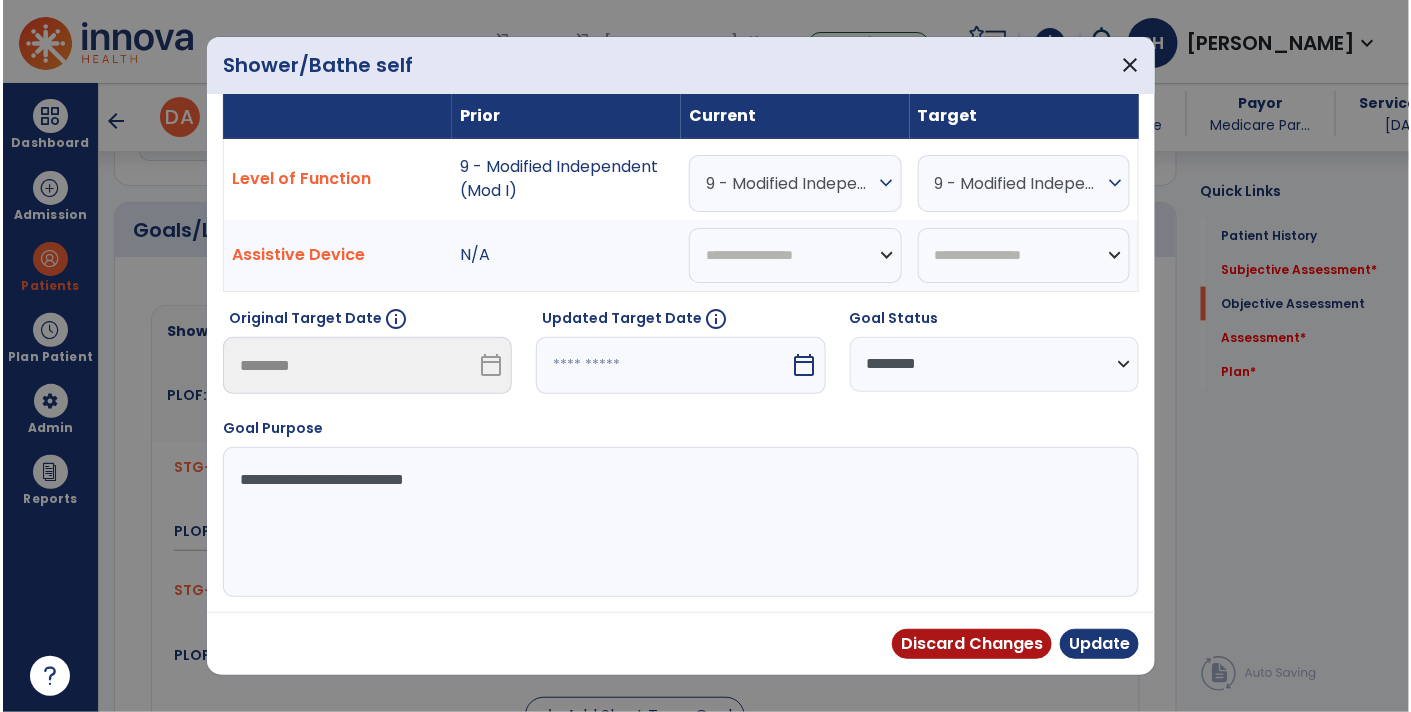 scroll, scrollTop: 133, scrollLeft: 0, axis: vertical 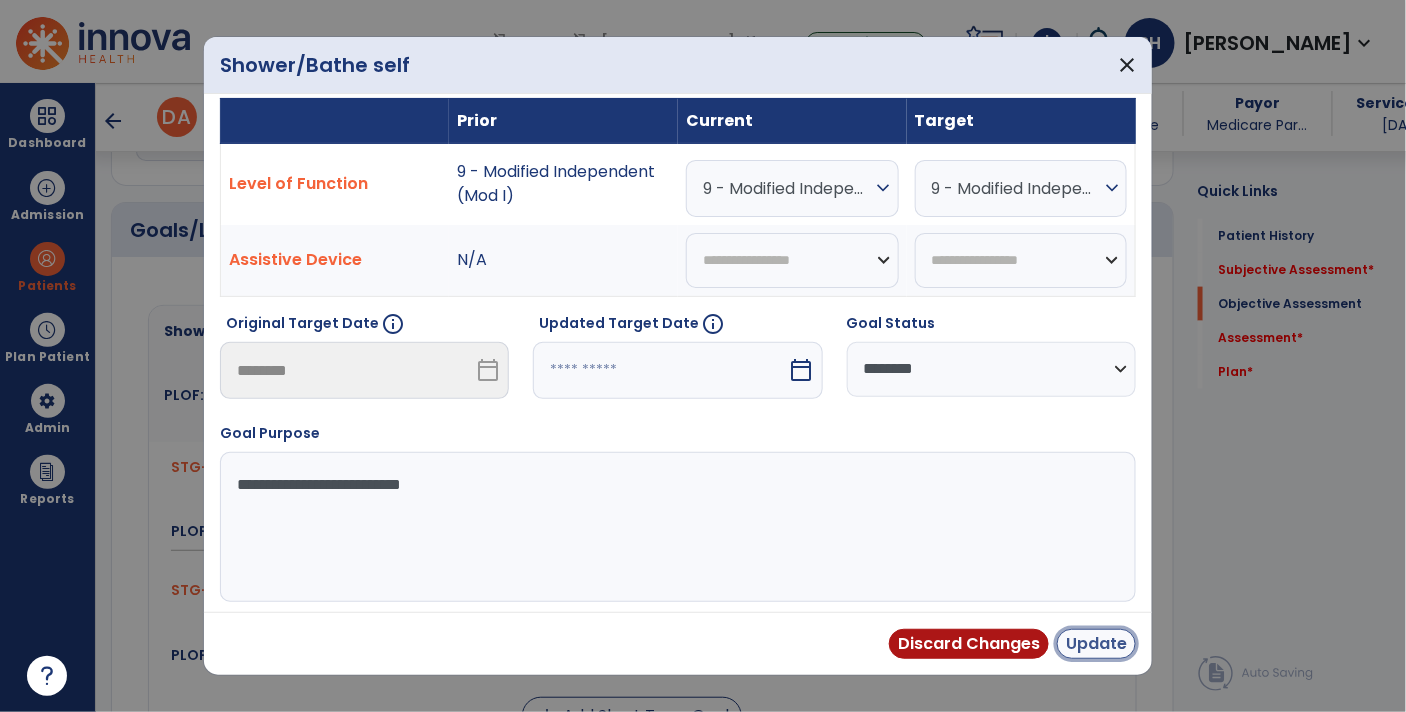 click on "Update" at bounding box center (1096, 644) 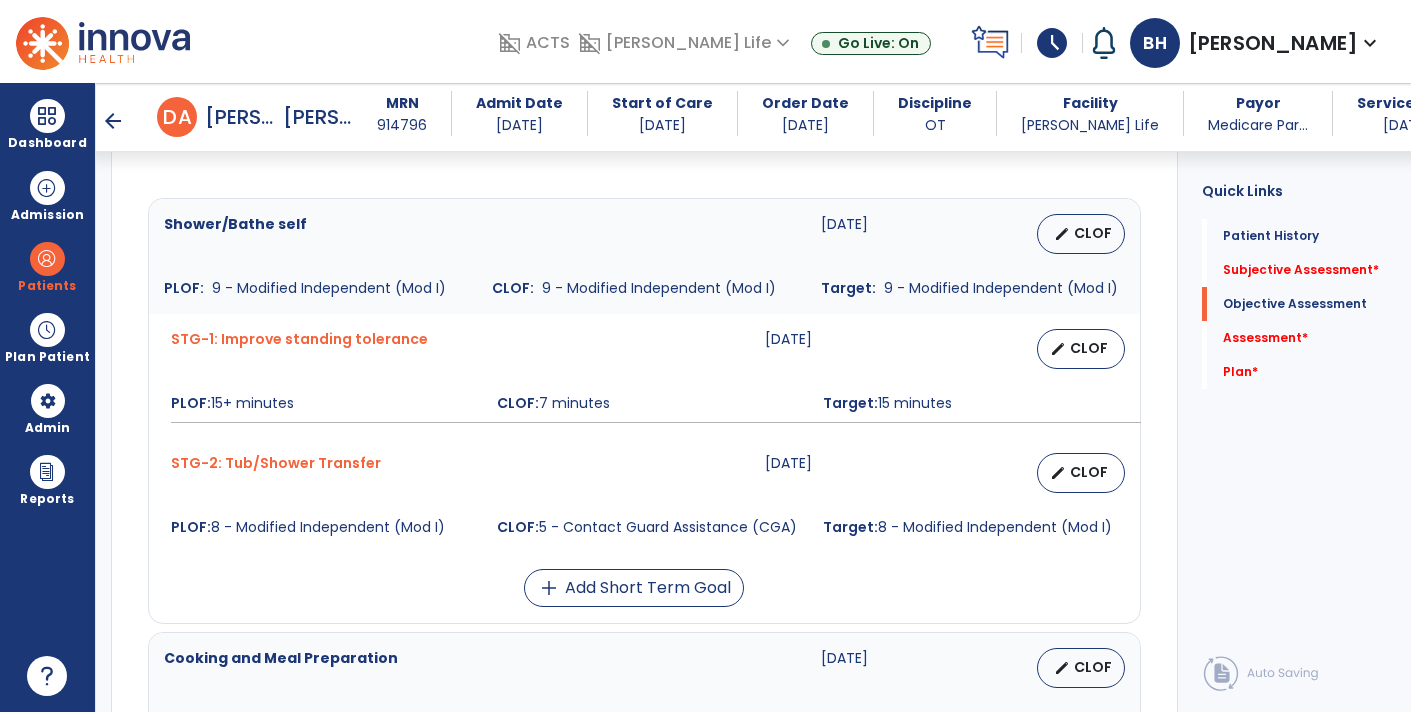 scroll, scrollTop: 842, scrollLeft: 0, axis: vertical 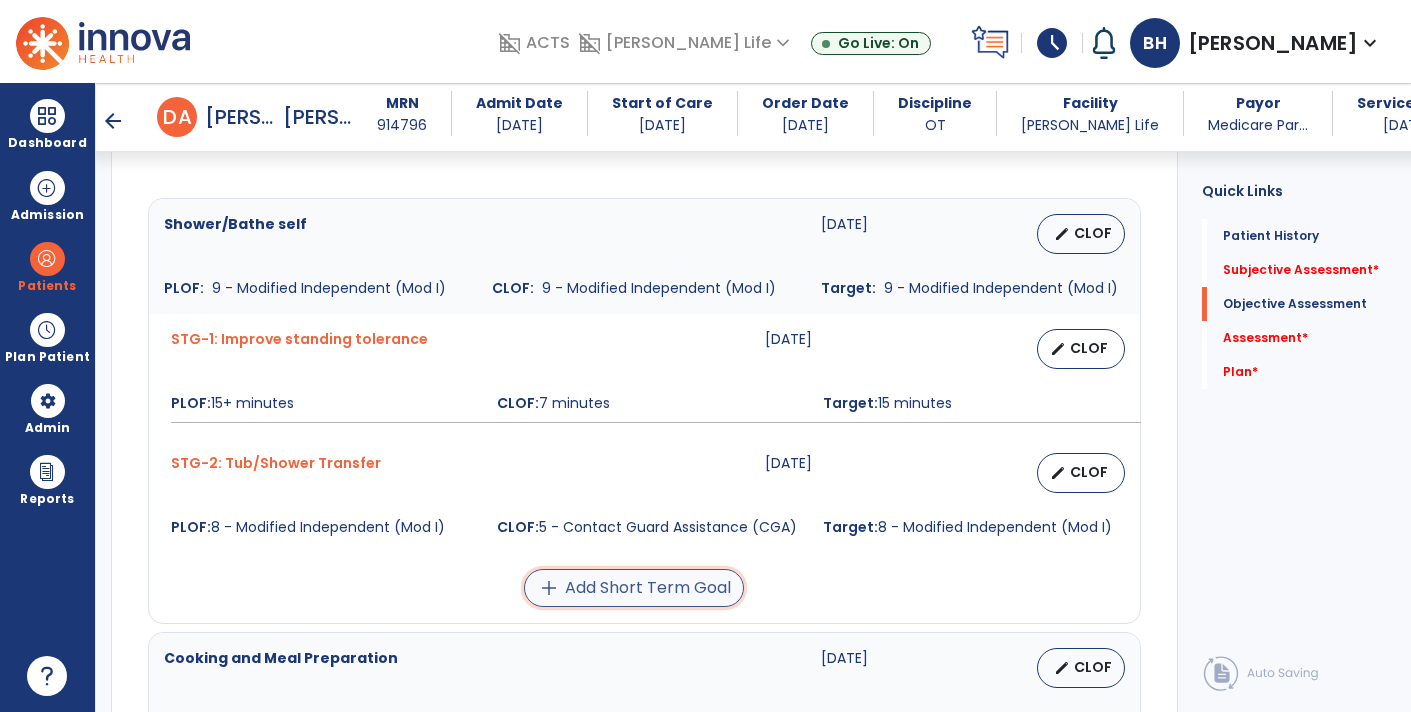 click on "add  Add Short Term Goal" at bounding box center [634, 588] 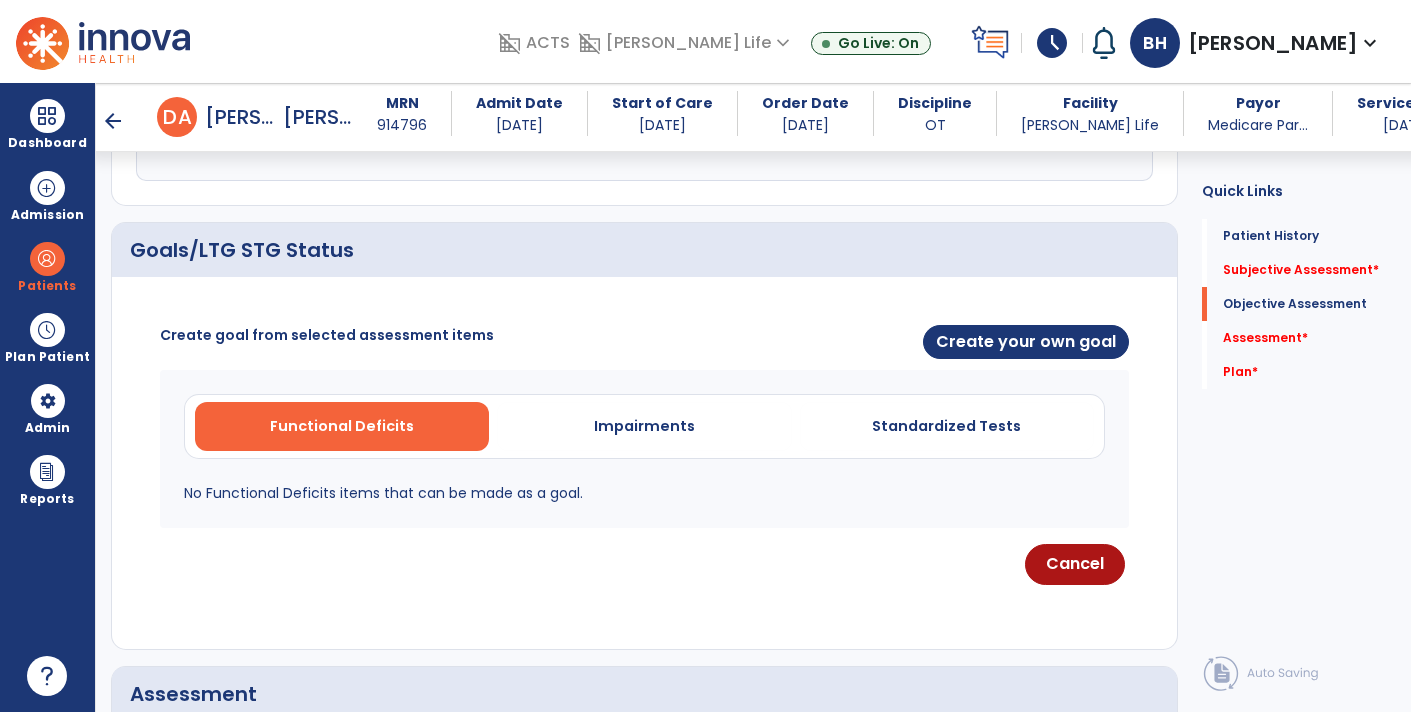 scroll, scrollTop: 714, scrollLeft: 0, axis: vertical 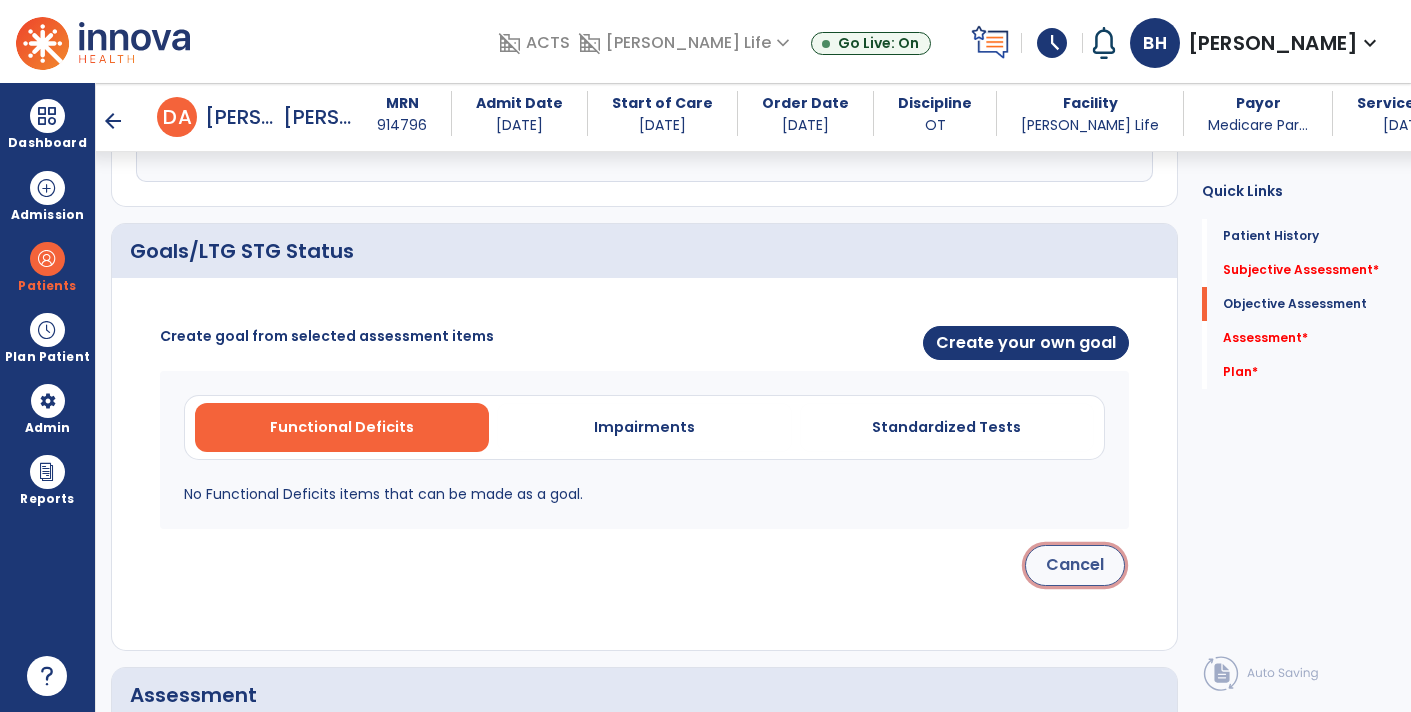 click on "Cancel" 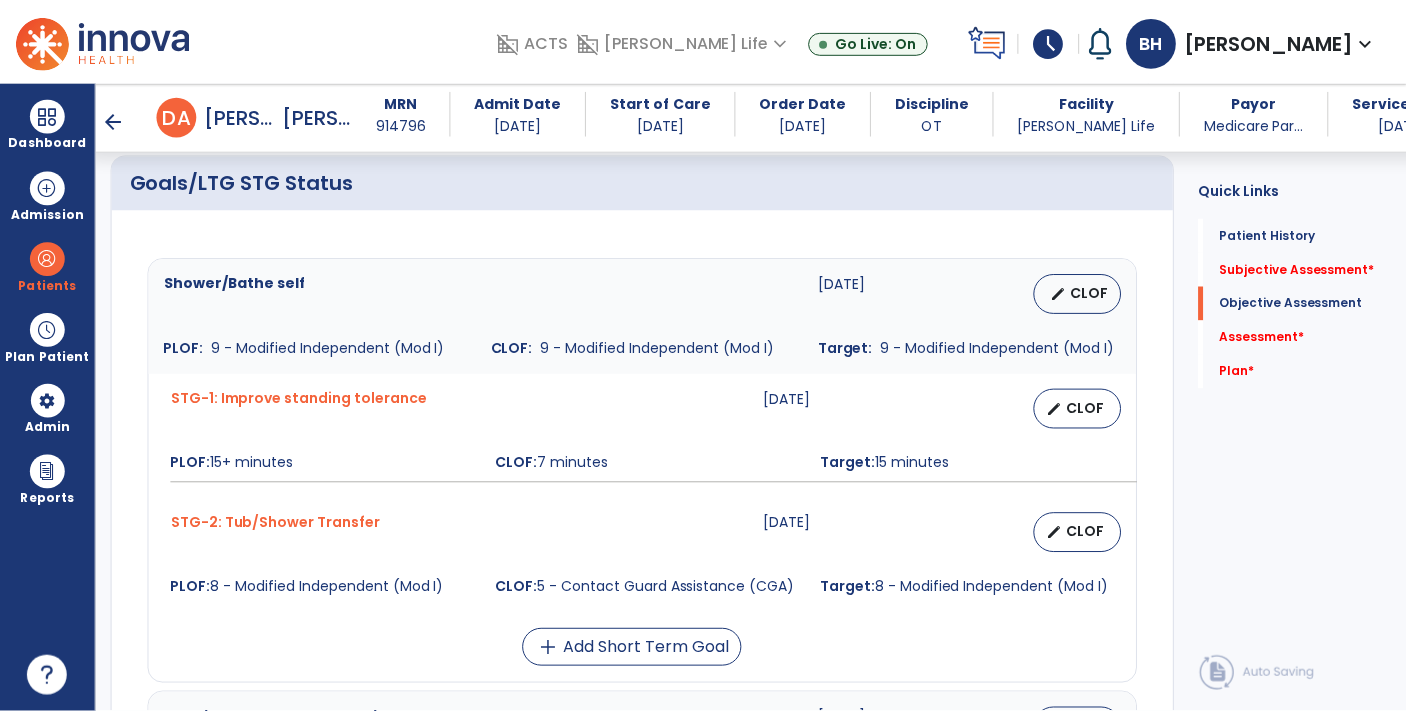 scroll, scrollTop: 783, scrollLeft: 0, axis: vertical 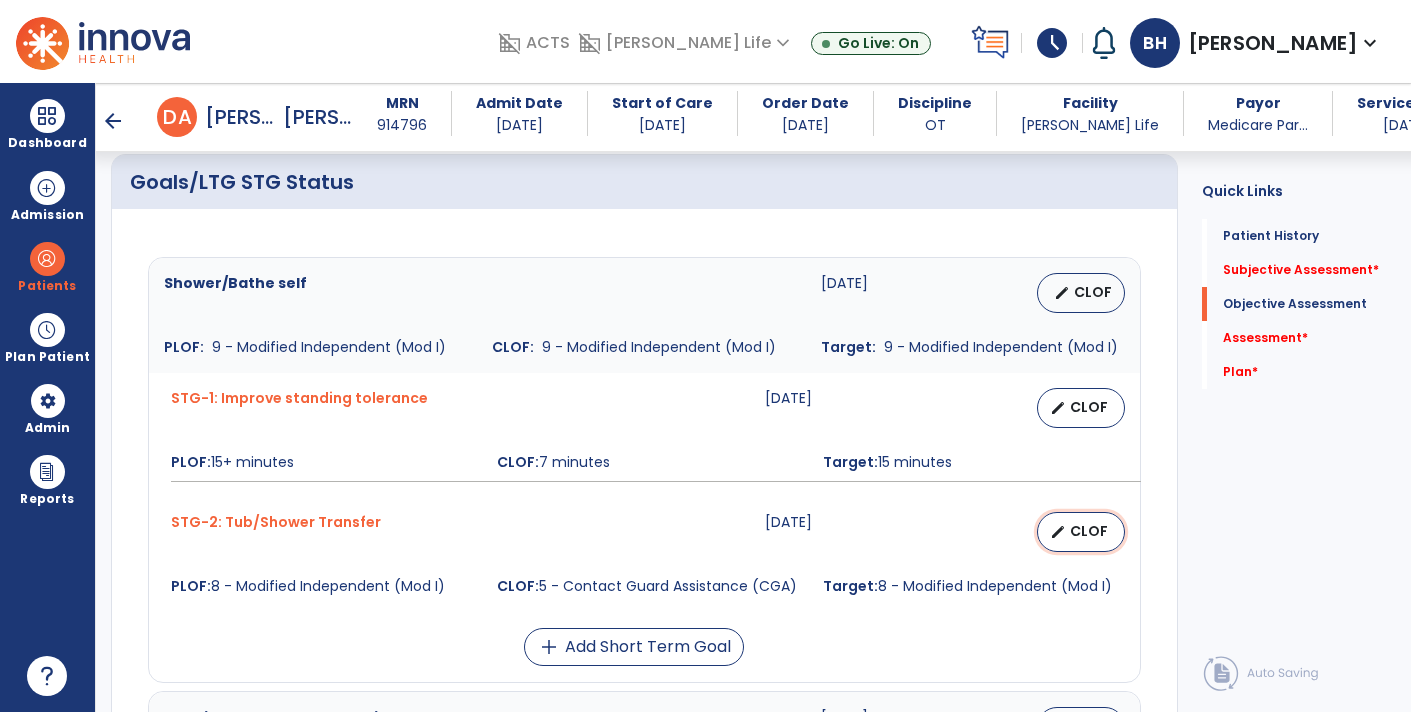 click on "CLOF" at bounding box center [1089, 531] 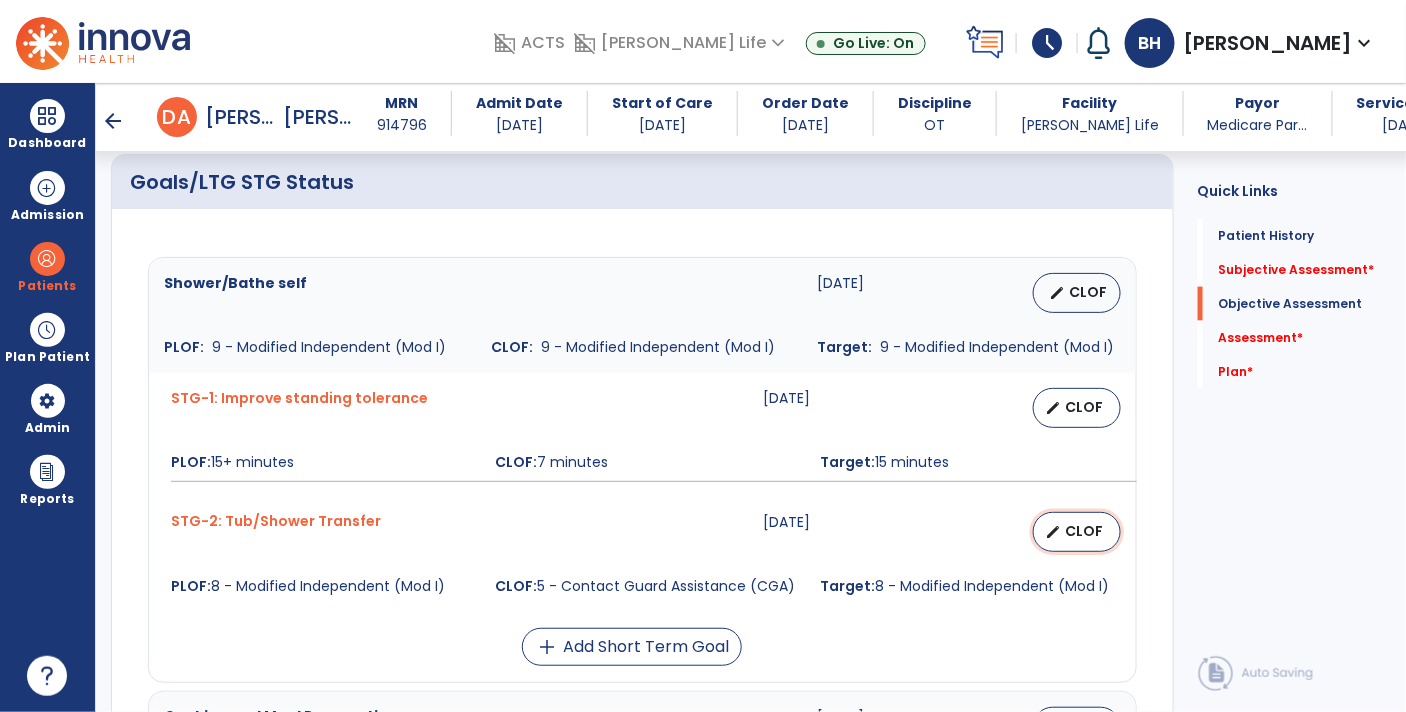 select on "**********" 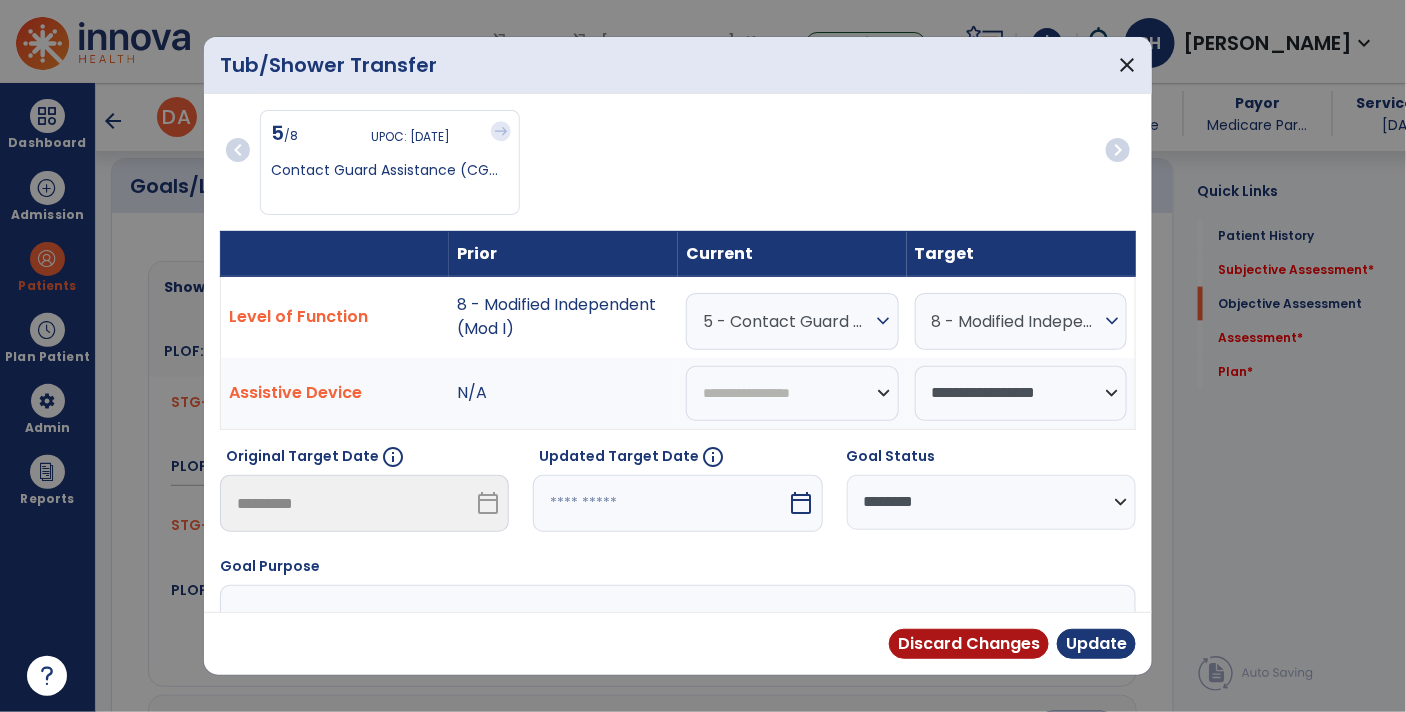 scroll, scrollTop: 783, scrollLeft: 0, axis: vertical 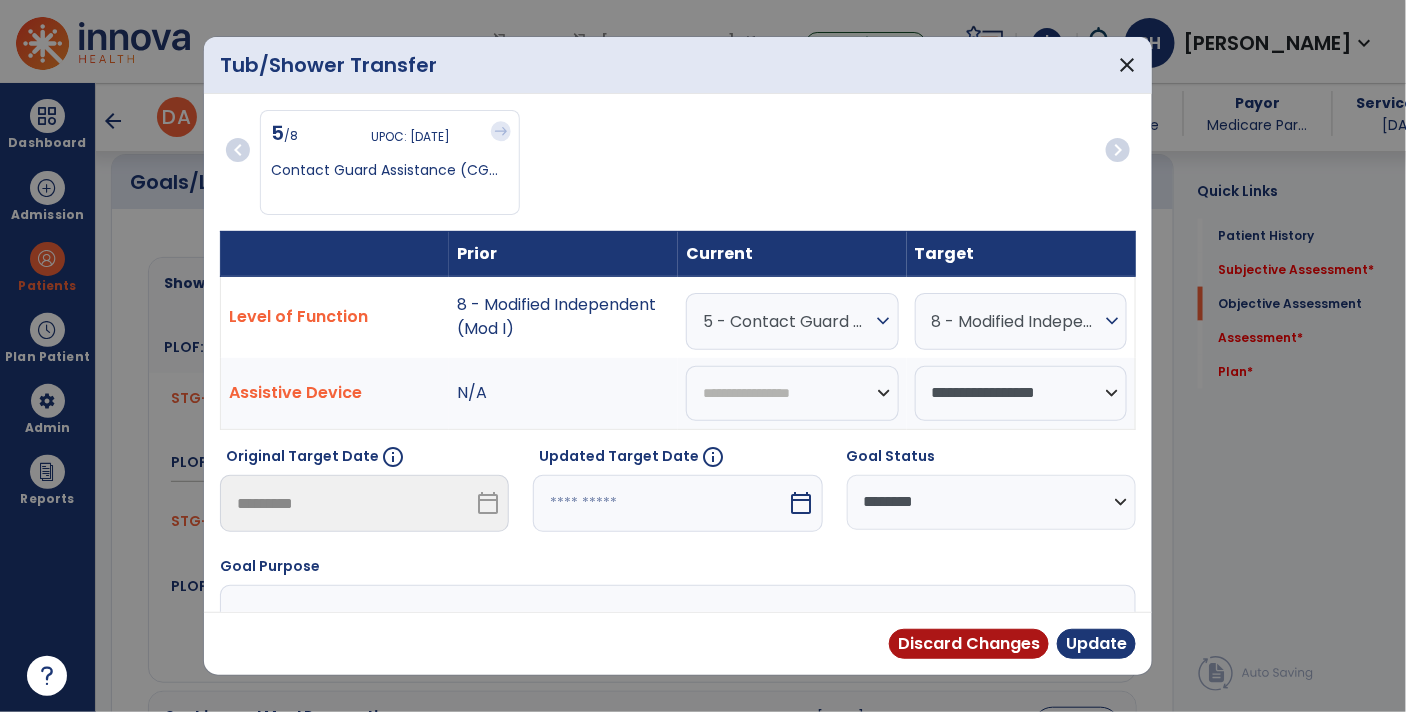 click on "5 - Contact Guard Assistance (CGA)" at bounding box center (787, 321) 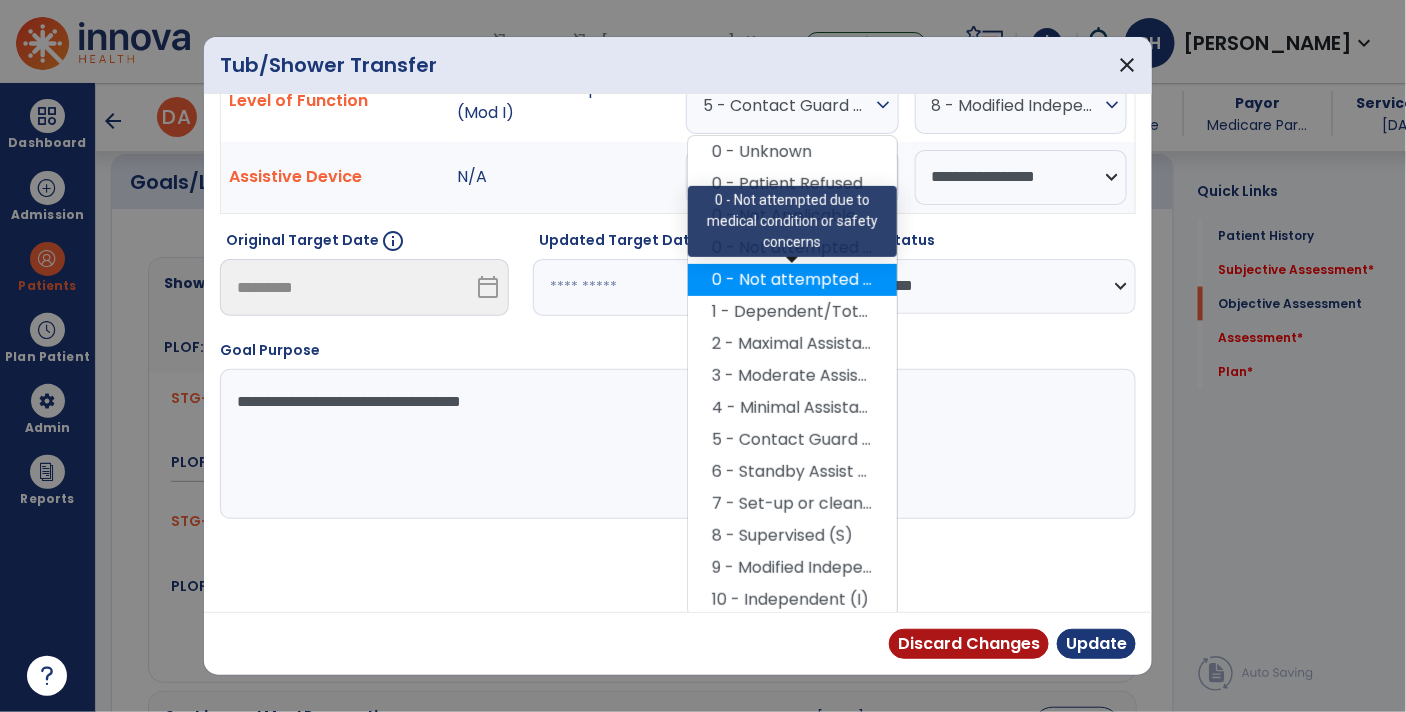 scroll, scrollTop: 215, scrollLeft: 0, axis: vertical 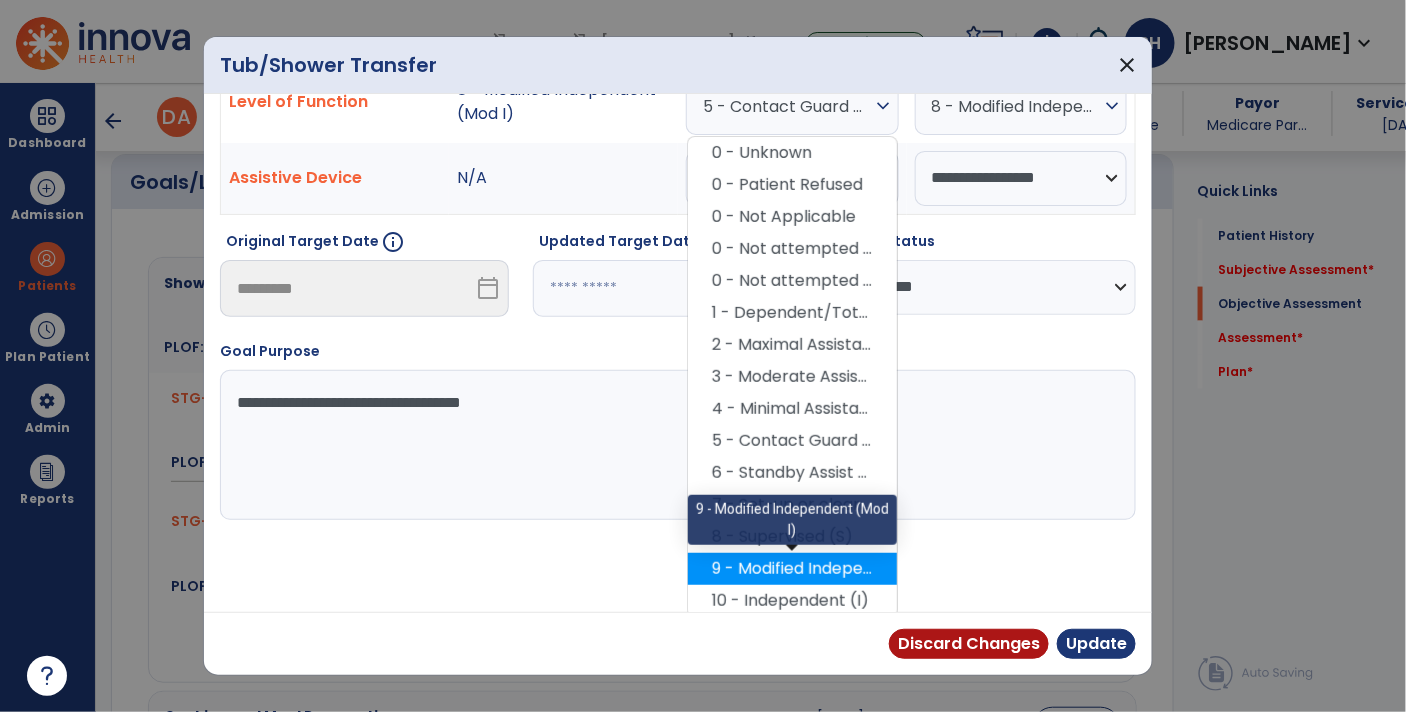 click on "9 - Modified Independent (Mod I)" at bounding box center (792, 569) 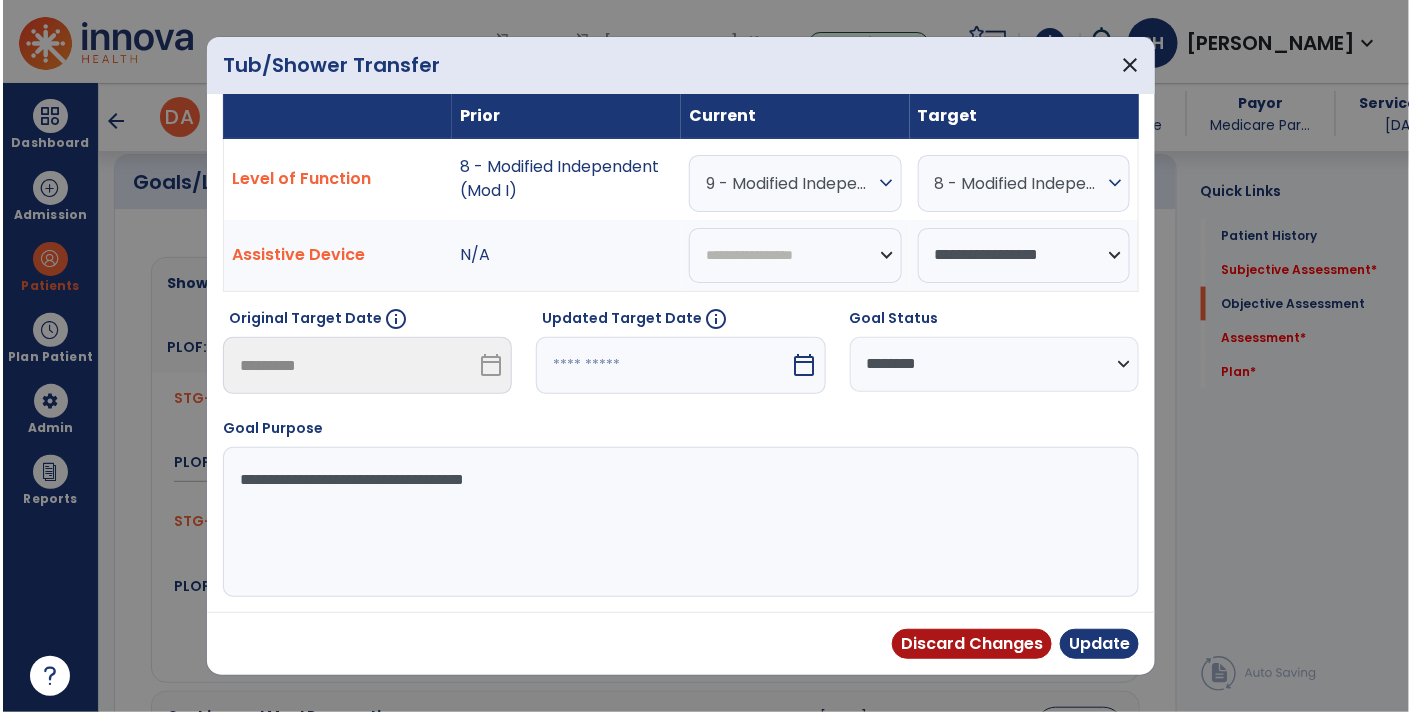 scroll, scrollTop: 133, scrollLeft: 0, axis: vertical 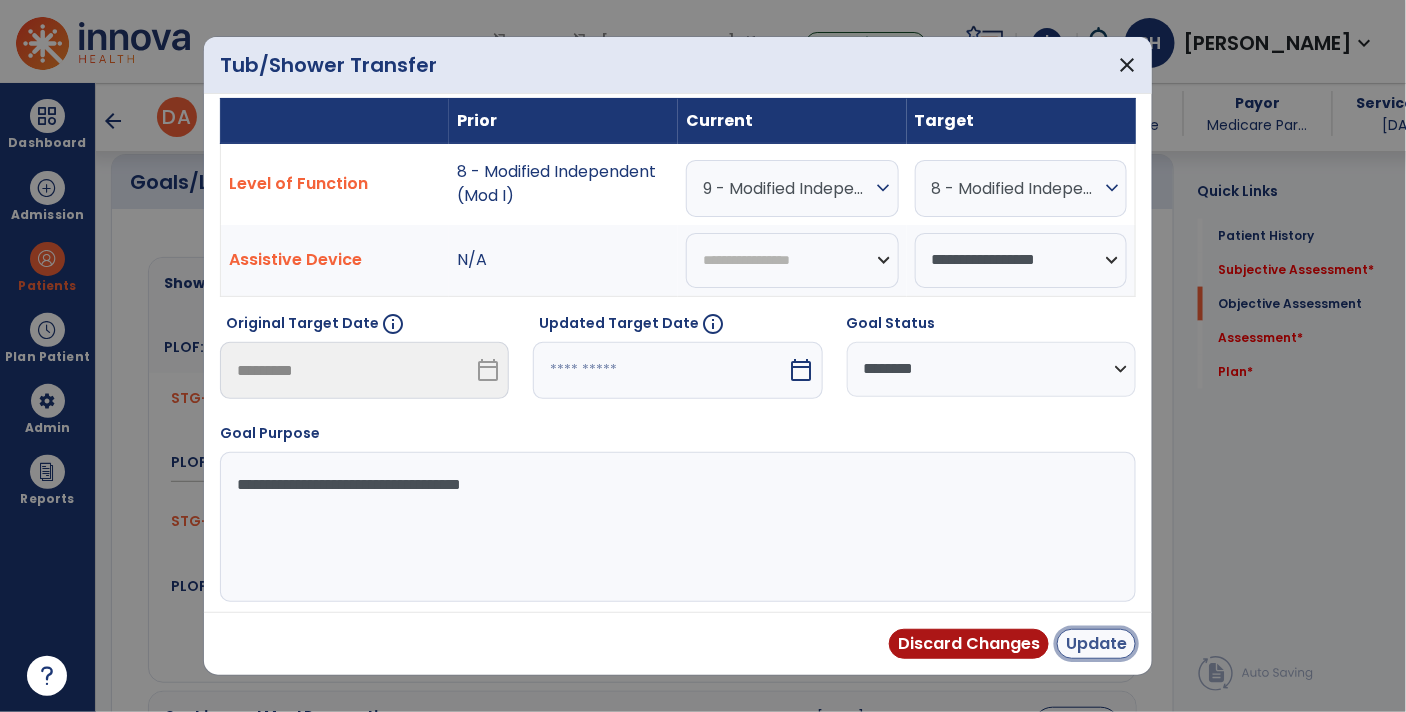 click on "Update" at bounding box center [1096, 644] 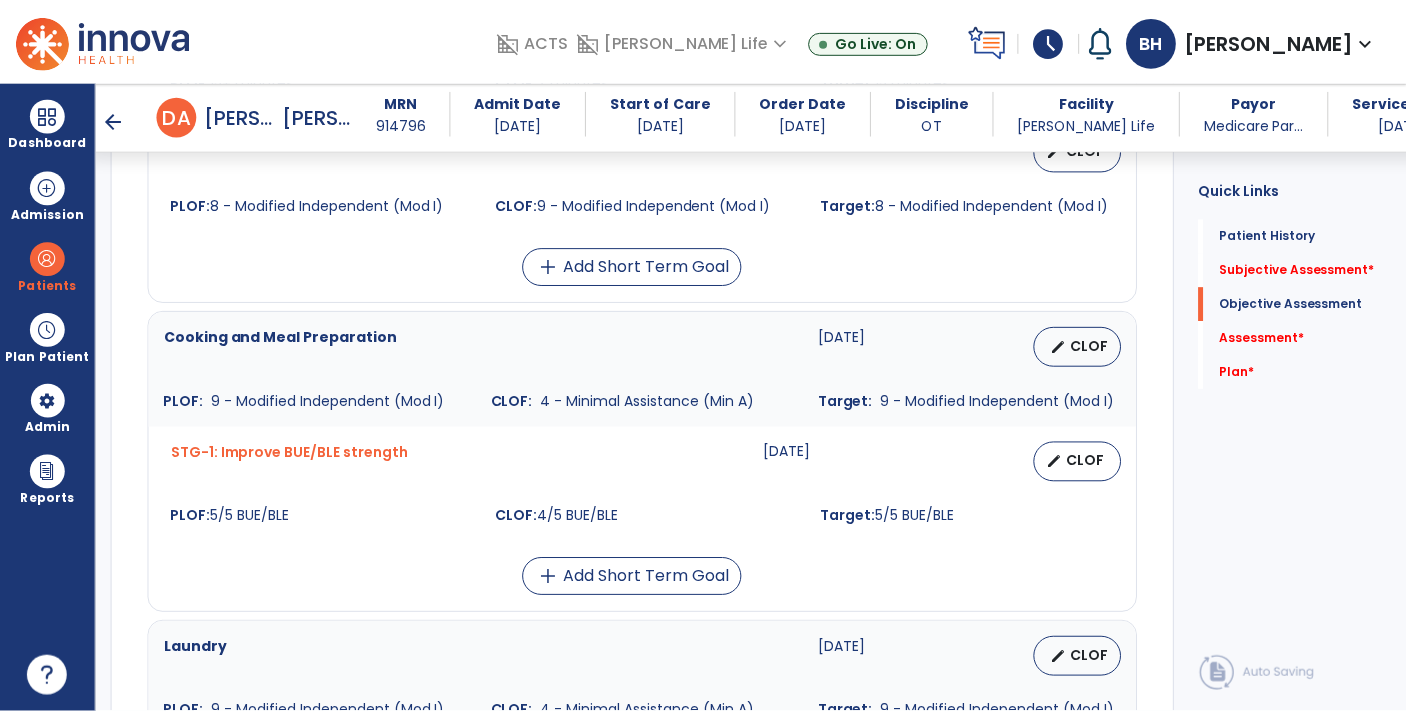 scroll, scrollTop: 1161, scrollLeft: 0, axis: vertical 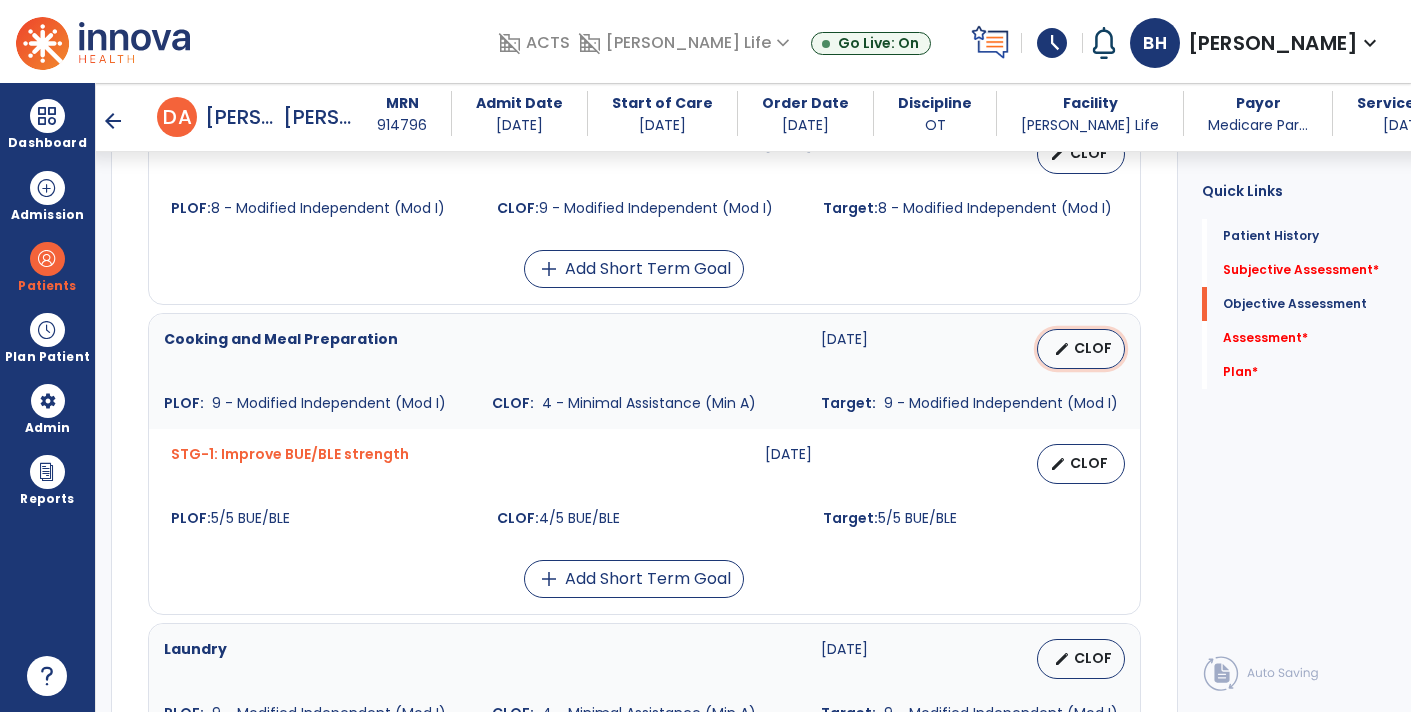 click on "edit   CLOF" at bounding box center [1081, 349] 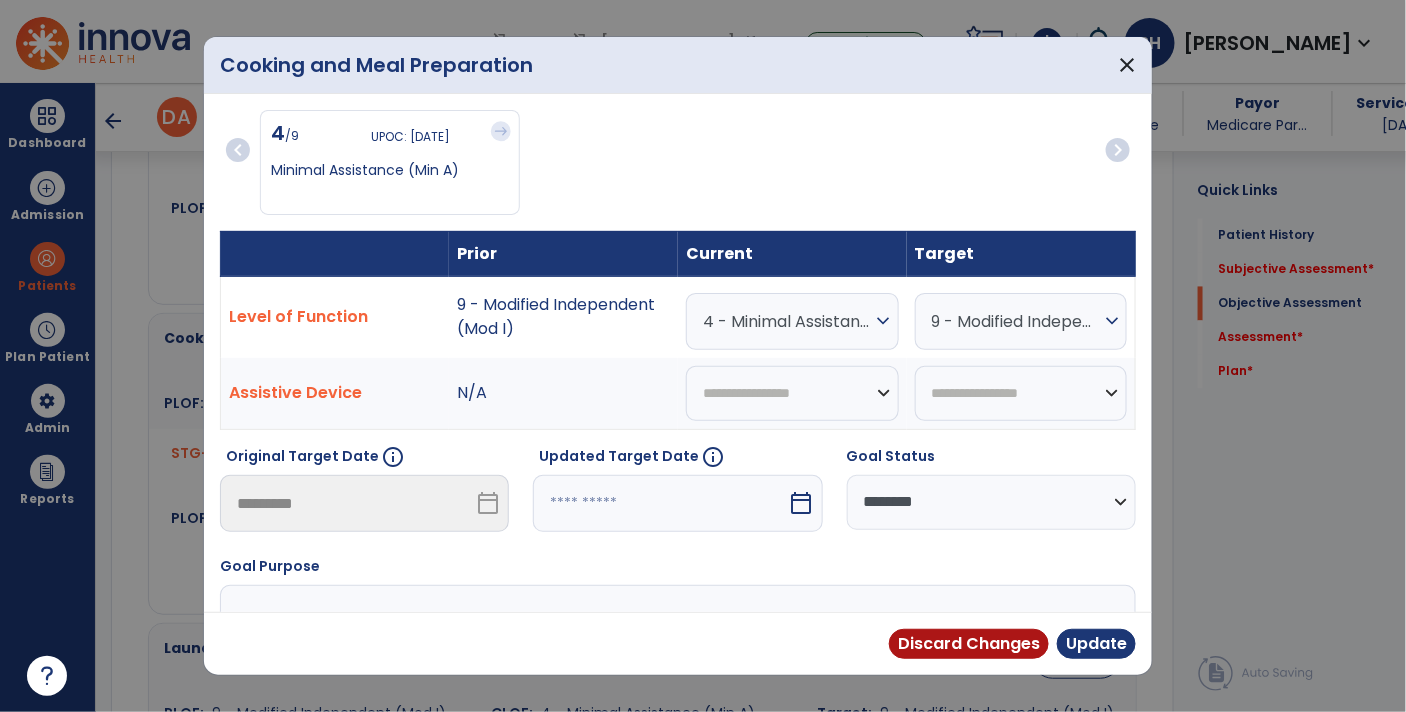 scroll, scrollTop: 1161, scrollLeft: 0, axis: vertical 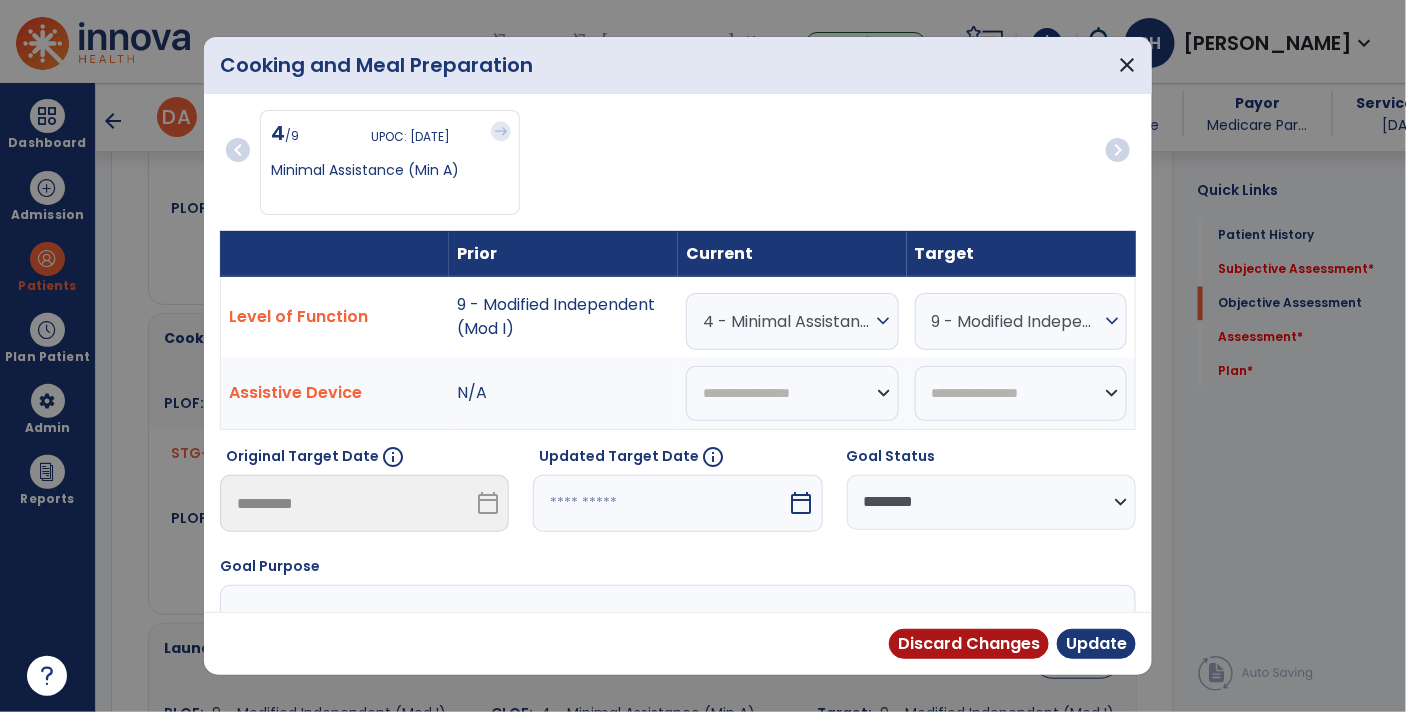 click on "4 - Minimal Assistance (Min A)" at bounding box center (787, 321) 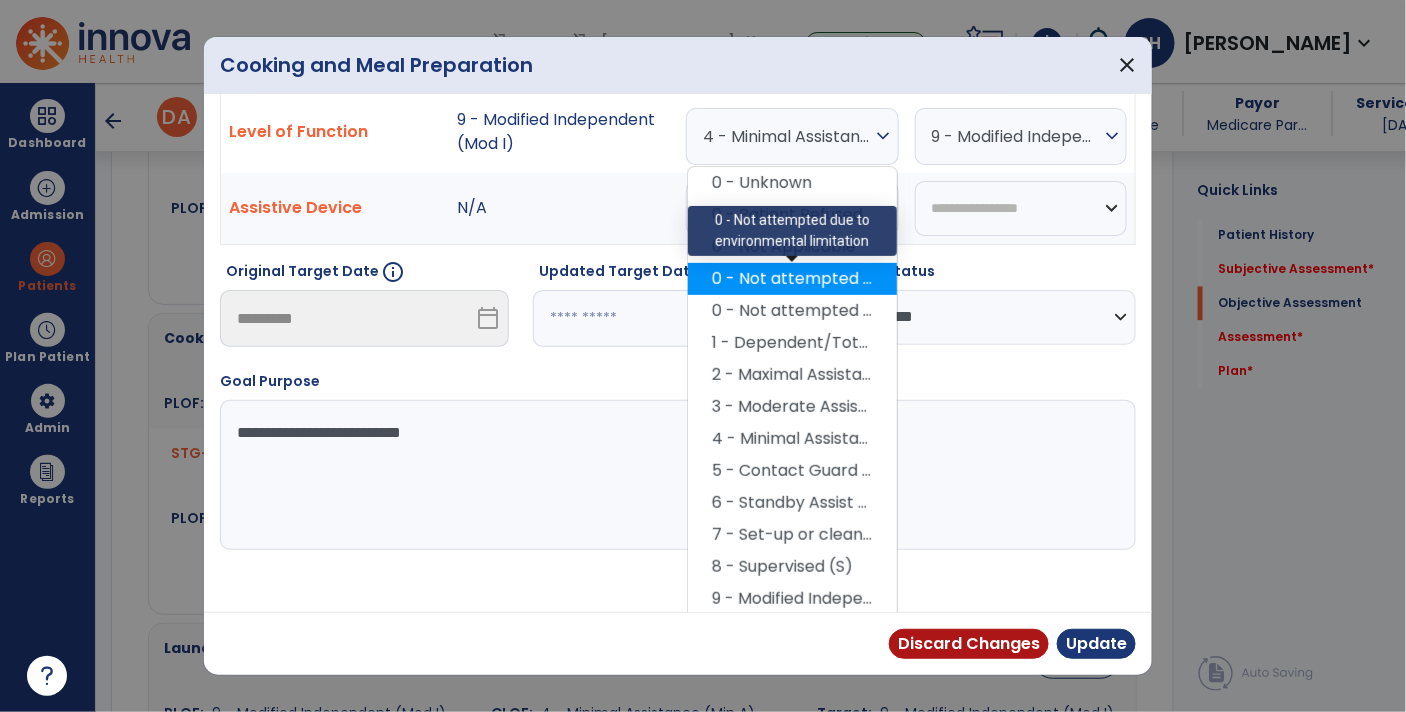scroll, scrollTop: 216, scrollLeft: 0, axis: vertical 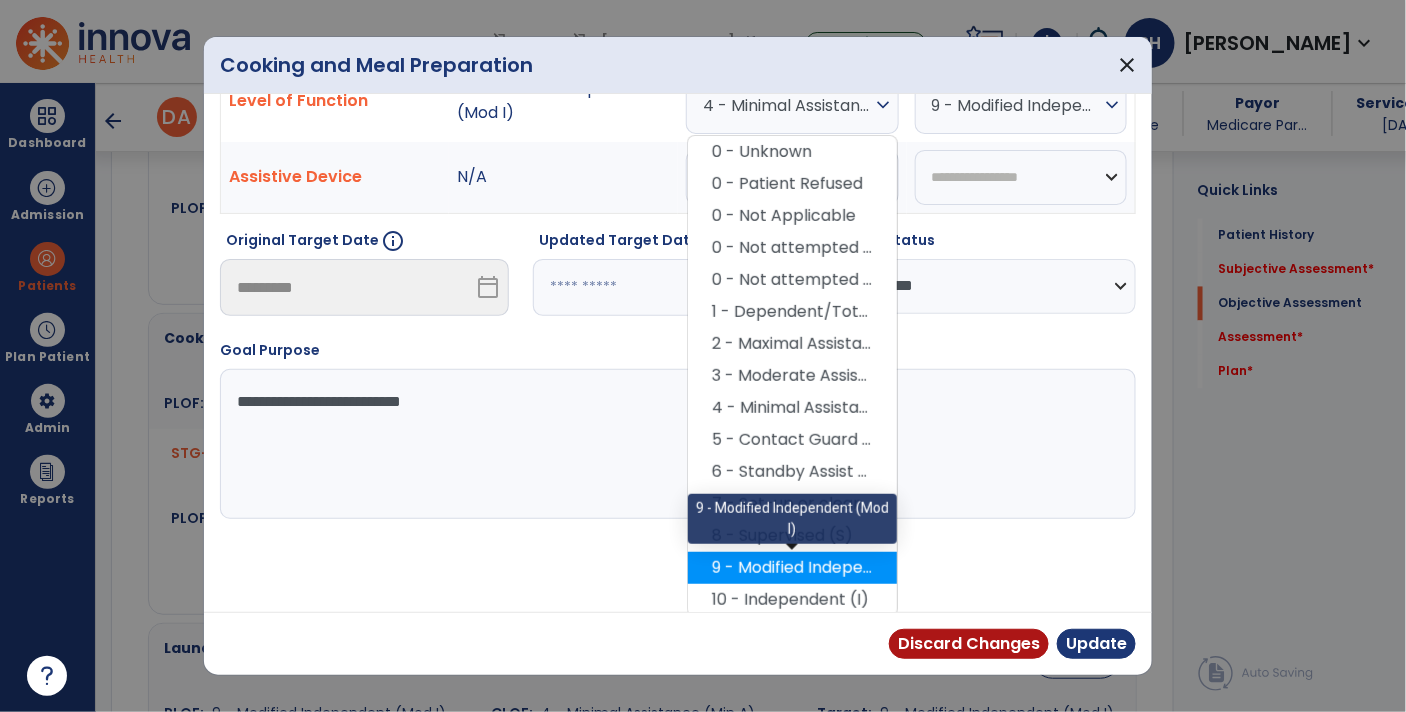 click on "9 - Modified Independent (Mod I)" at bounding box center [792, 568] 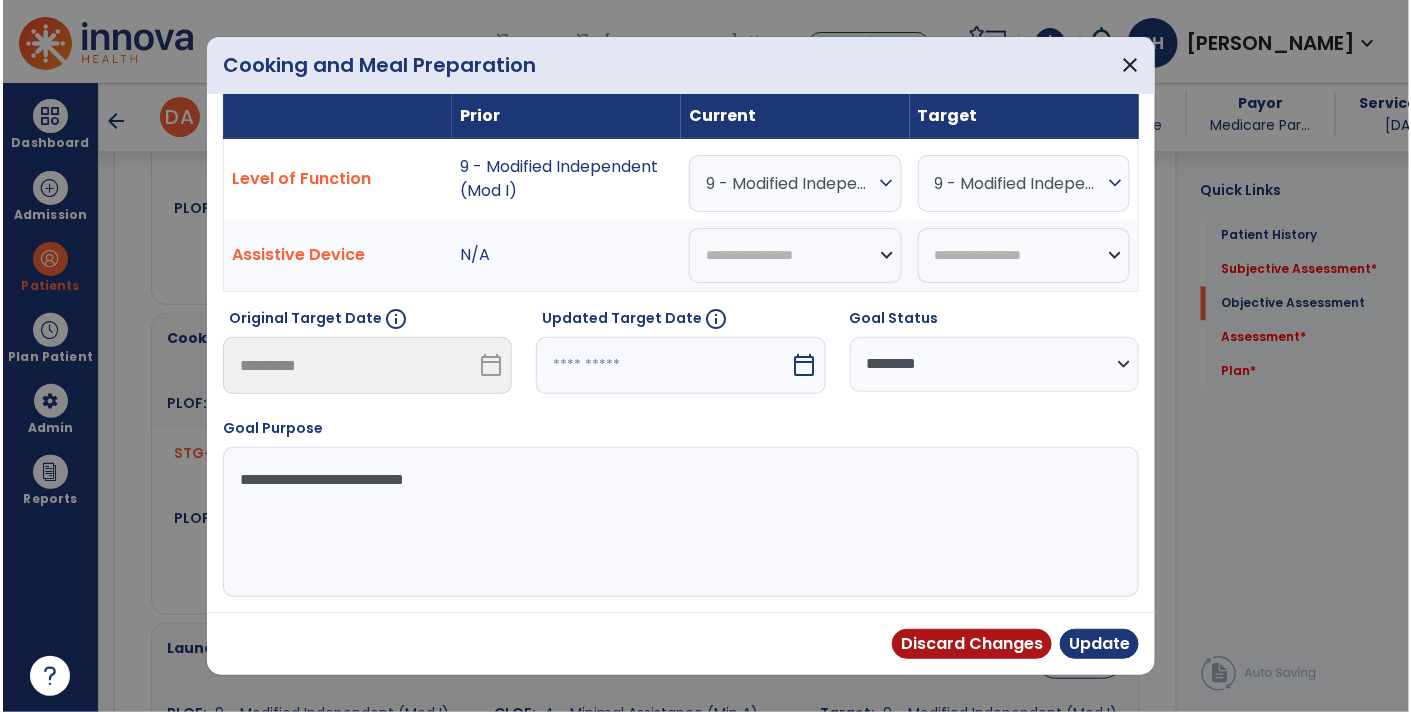 scroll, scrollTop: 133, scrollLeft: 0, axis: vertical 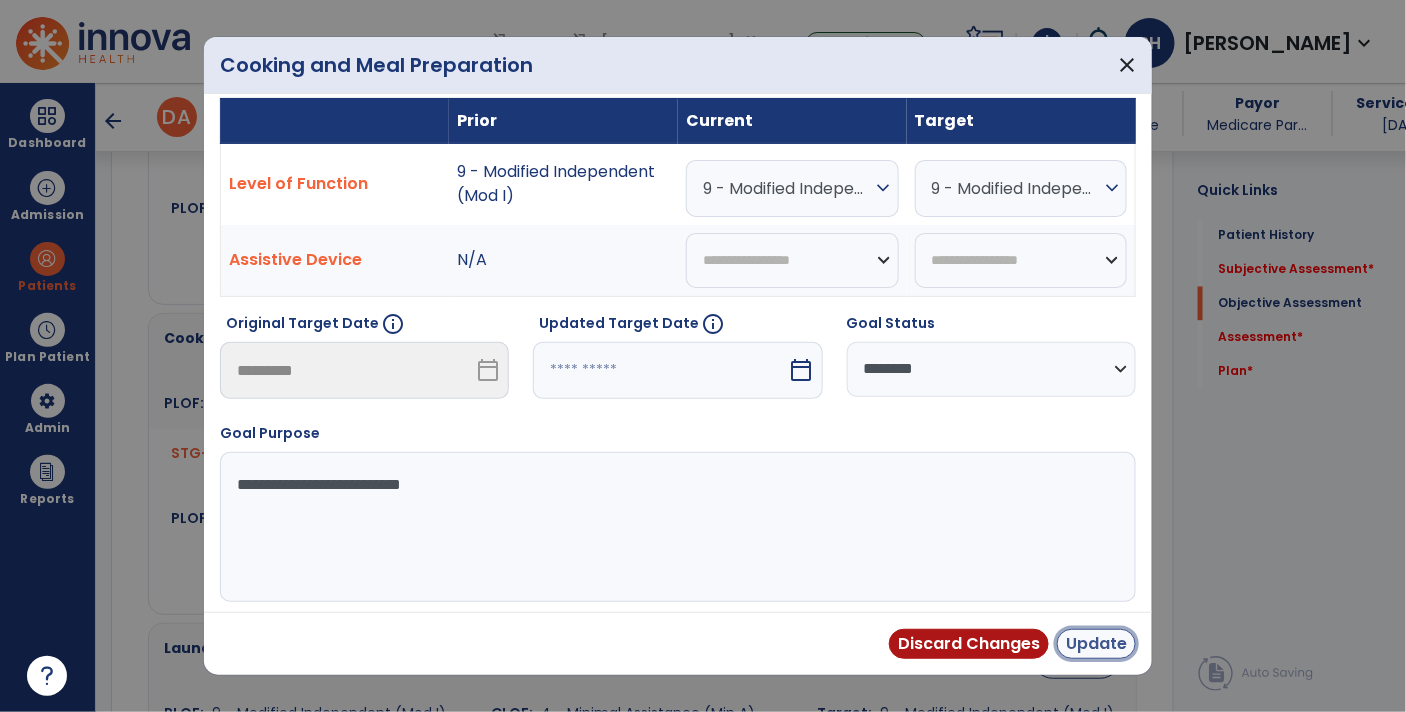 click on "Update" at bounding box center (1096, 644) 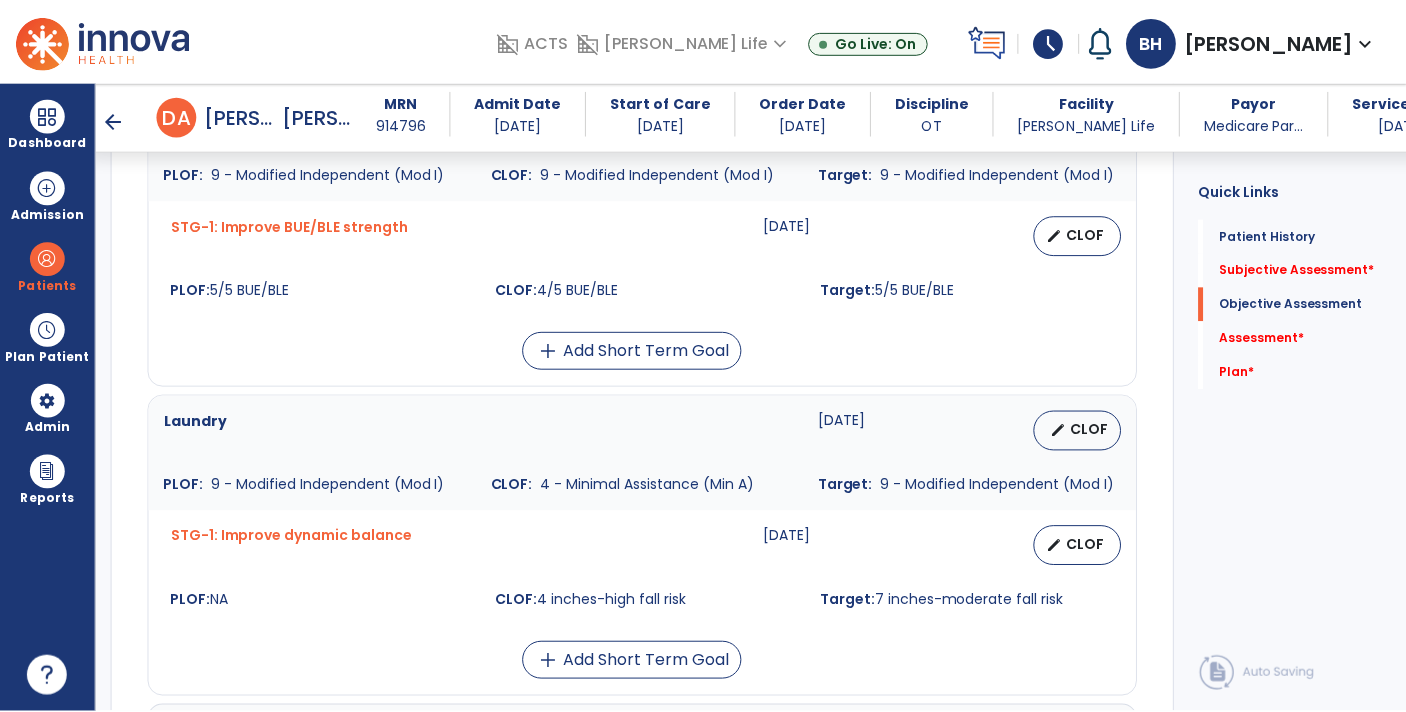 scroll, scrollTop: 1394, scrollLeft: 0, axis: vertical 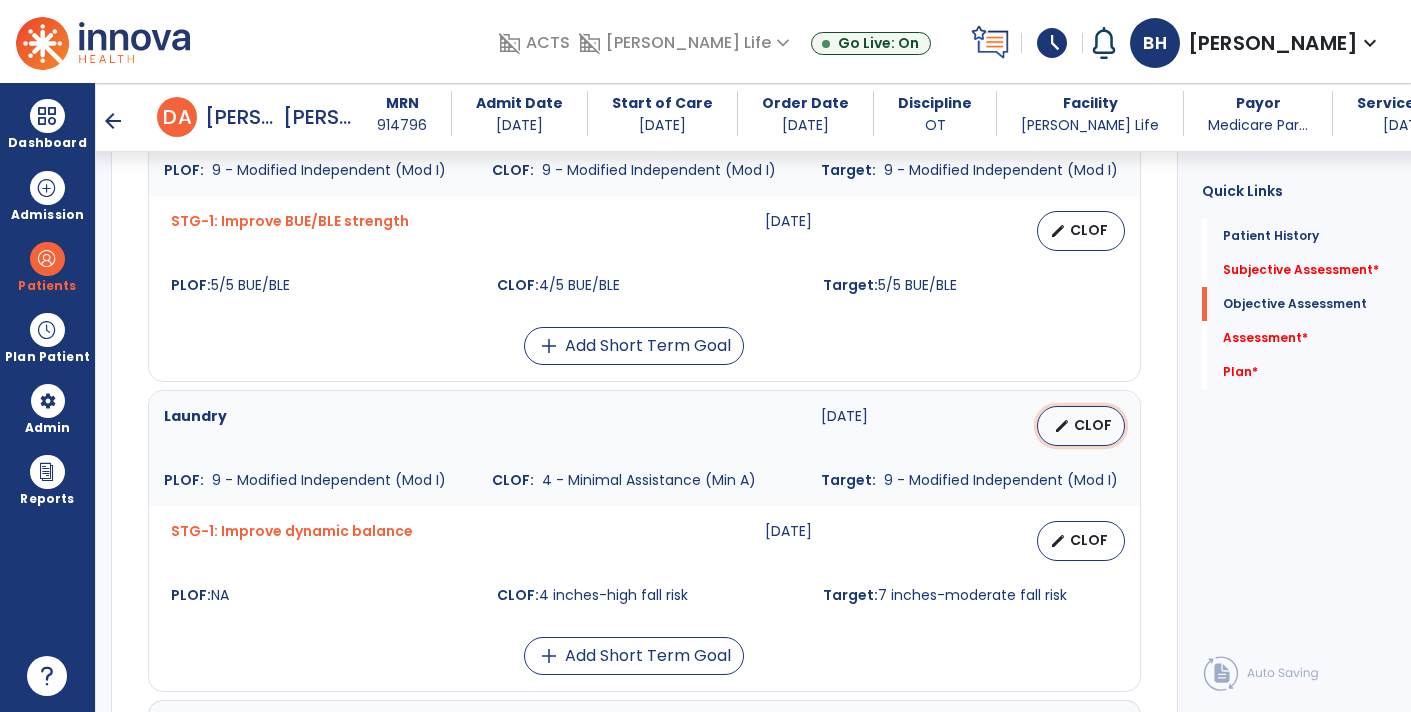 click on "CLOF" at bounding box center (1093, 425) 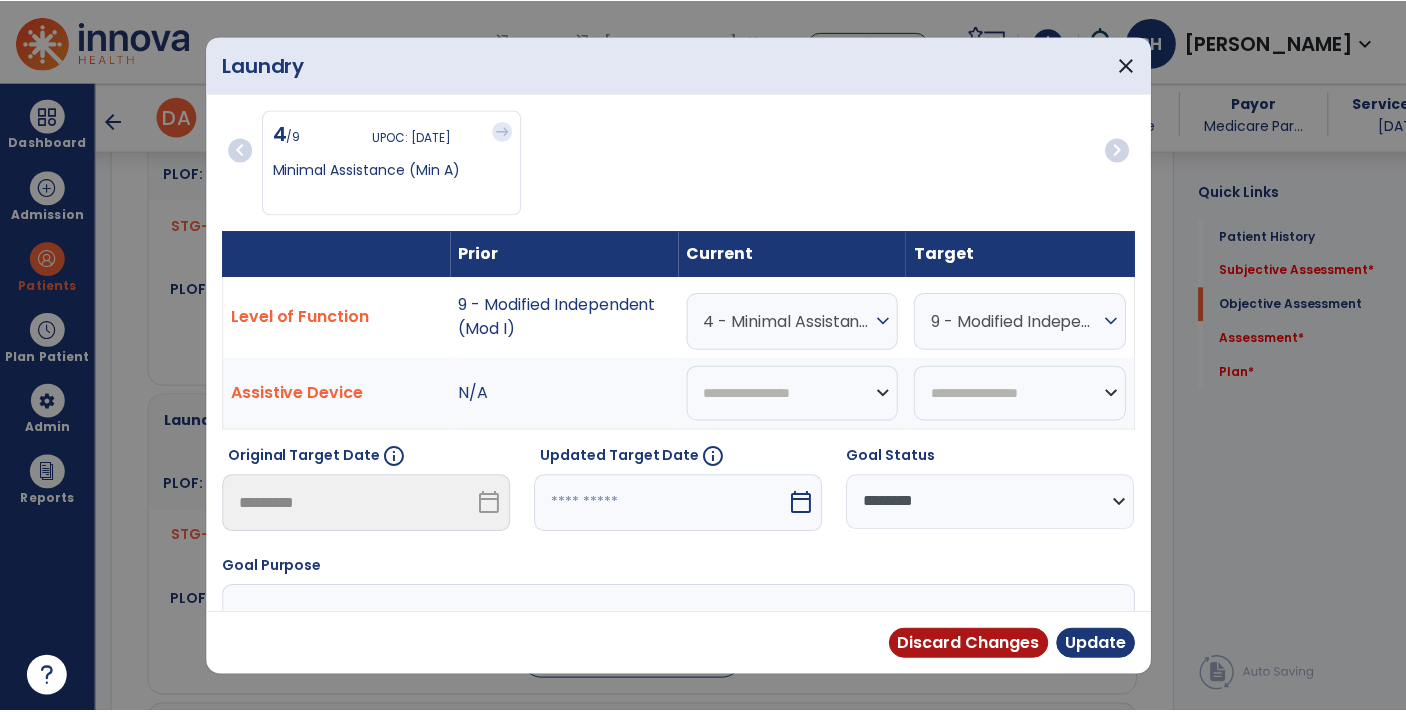 scroll, scrollTop: 1394, scrollLeft: 0, axis: vertical 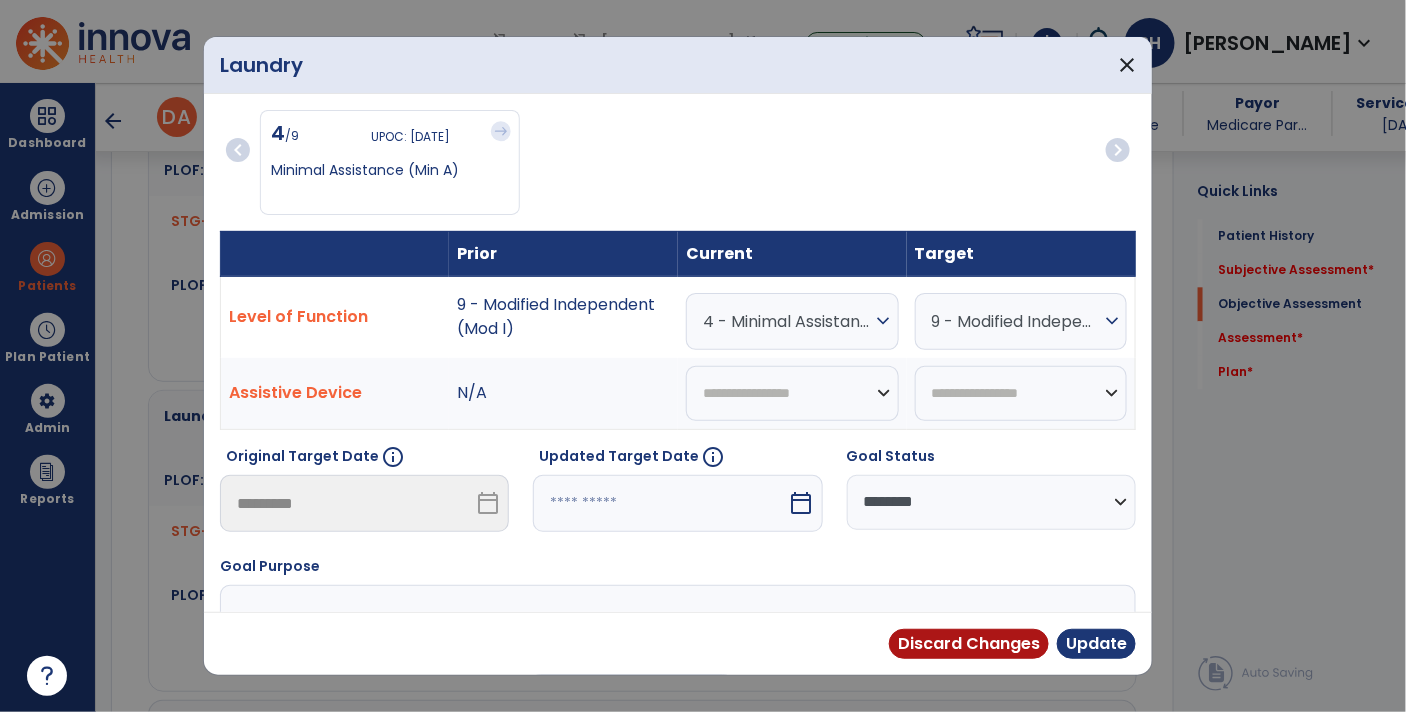click on "4 - Minimal Assistance (Min A)" at bounding box center [787, 321] 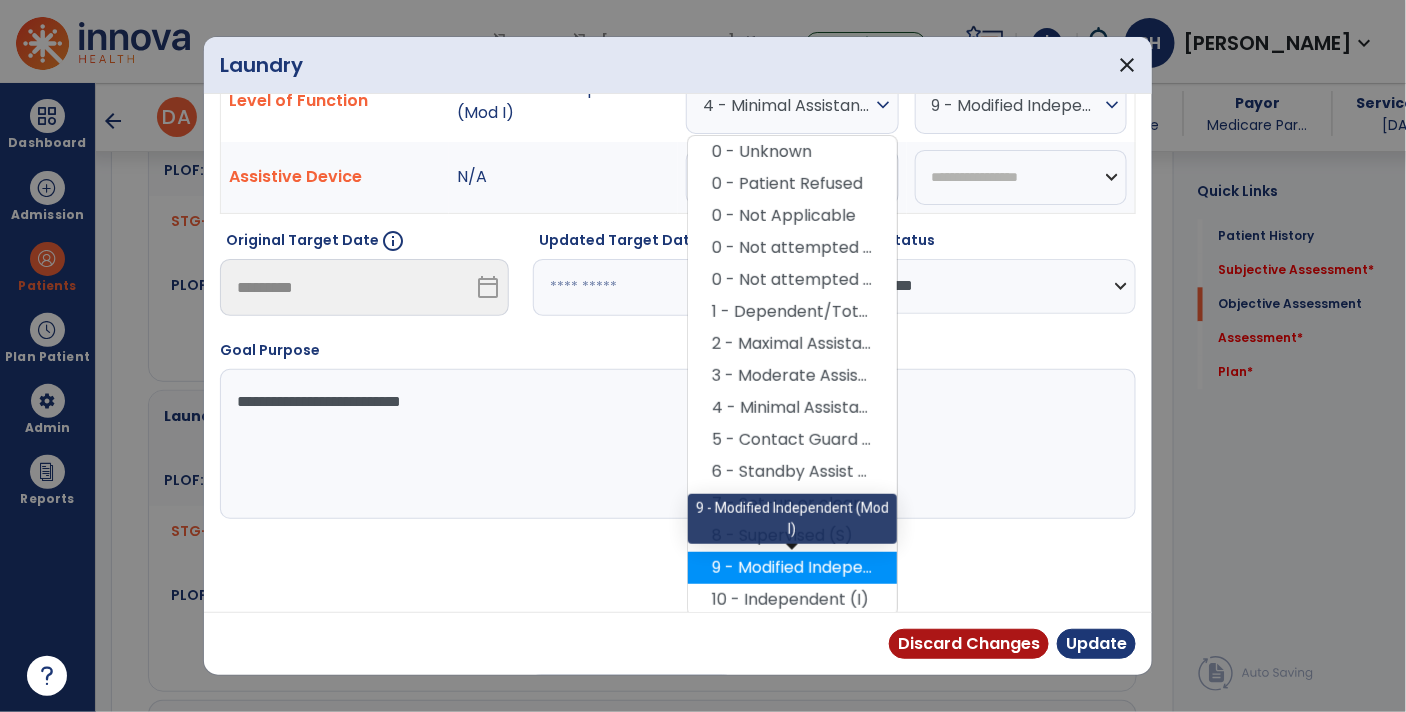 click on "9 - Modified Independent (Mod I)" at bounding box center (792, 568) 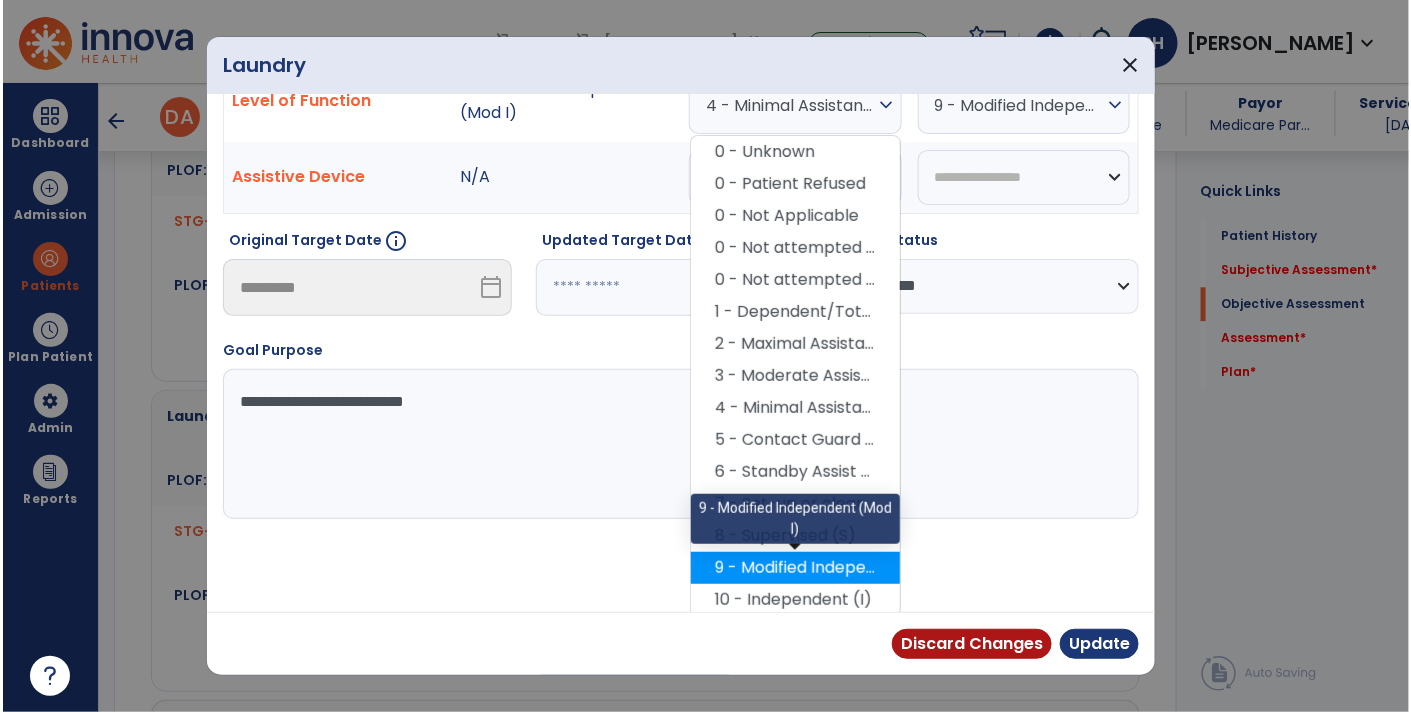 scroll, scrollTop: 133, scrollLeft: 0, axis: vertical 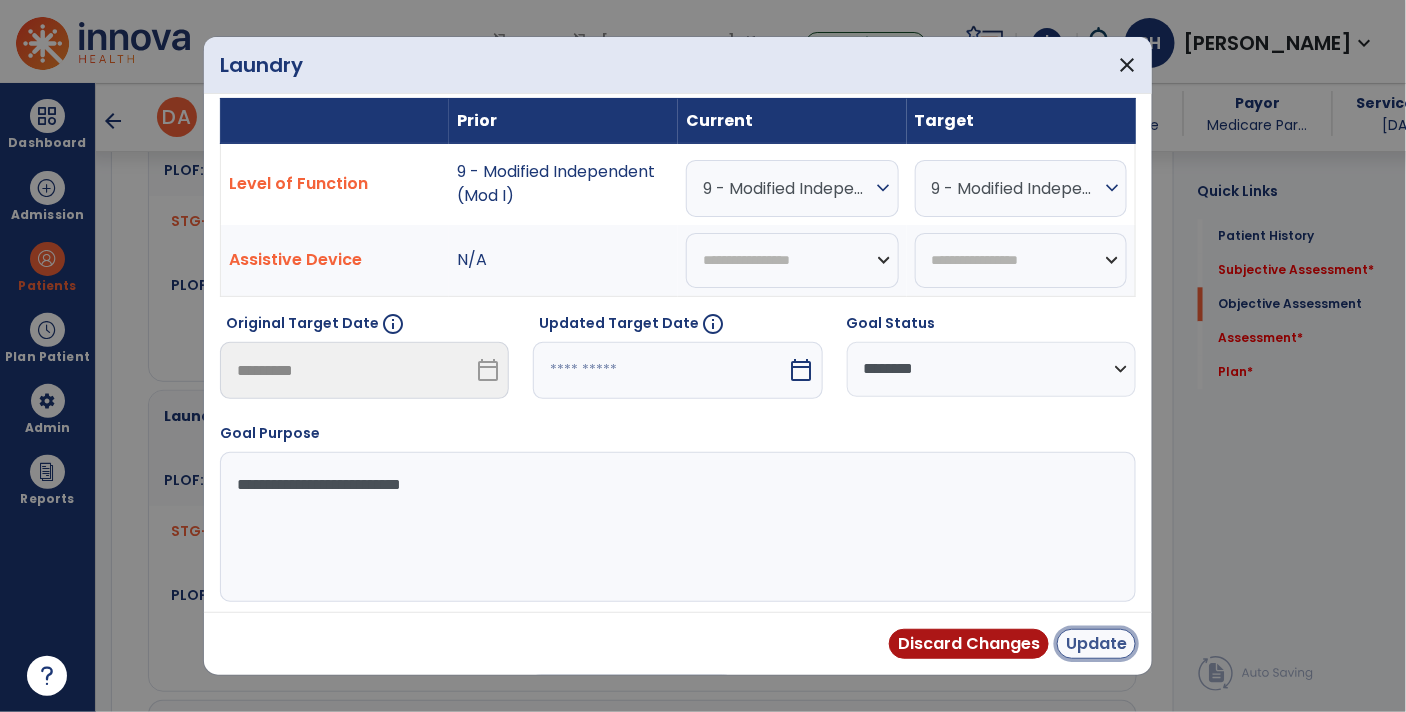 click on "Update" at bounding box center (1096, 644) 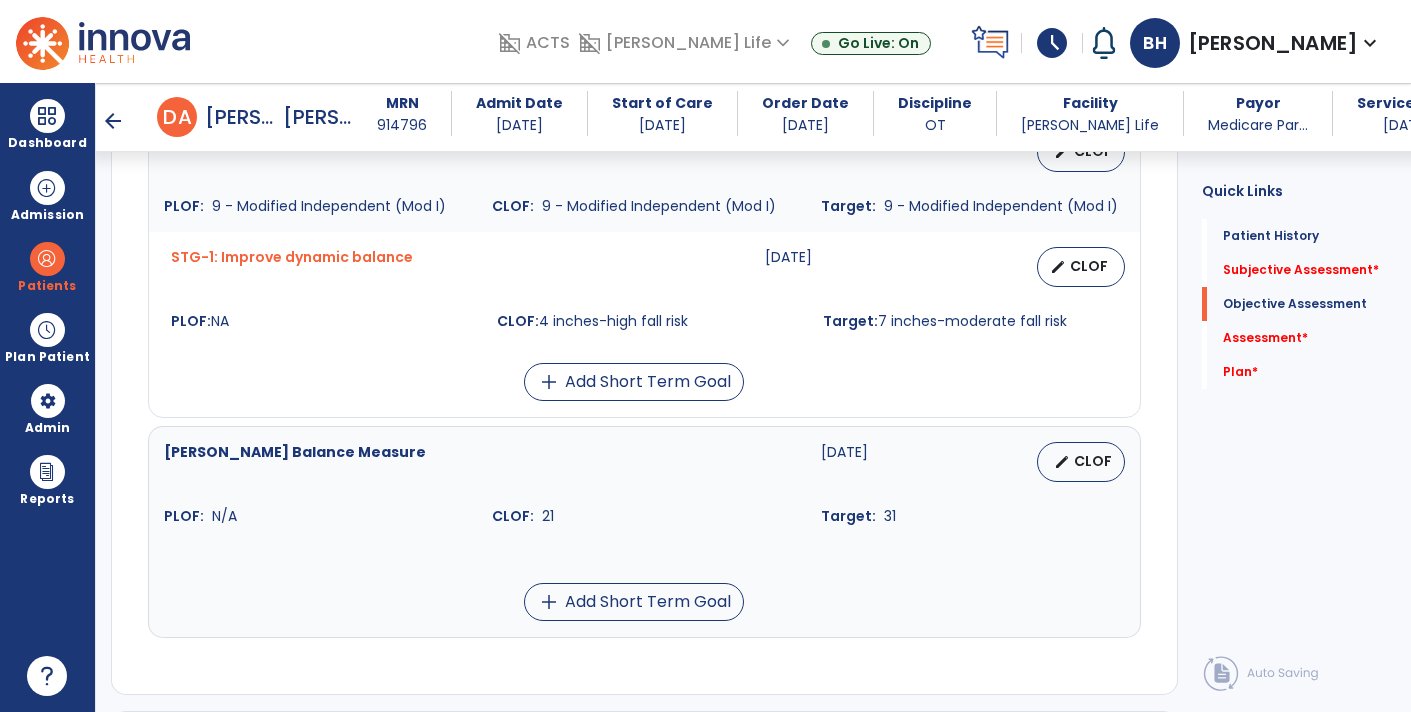 scroll, scrollTop: 1667, scrollLeft: 0, axis: vertical 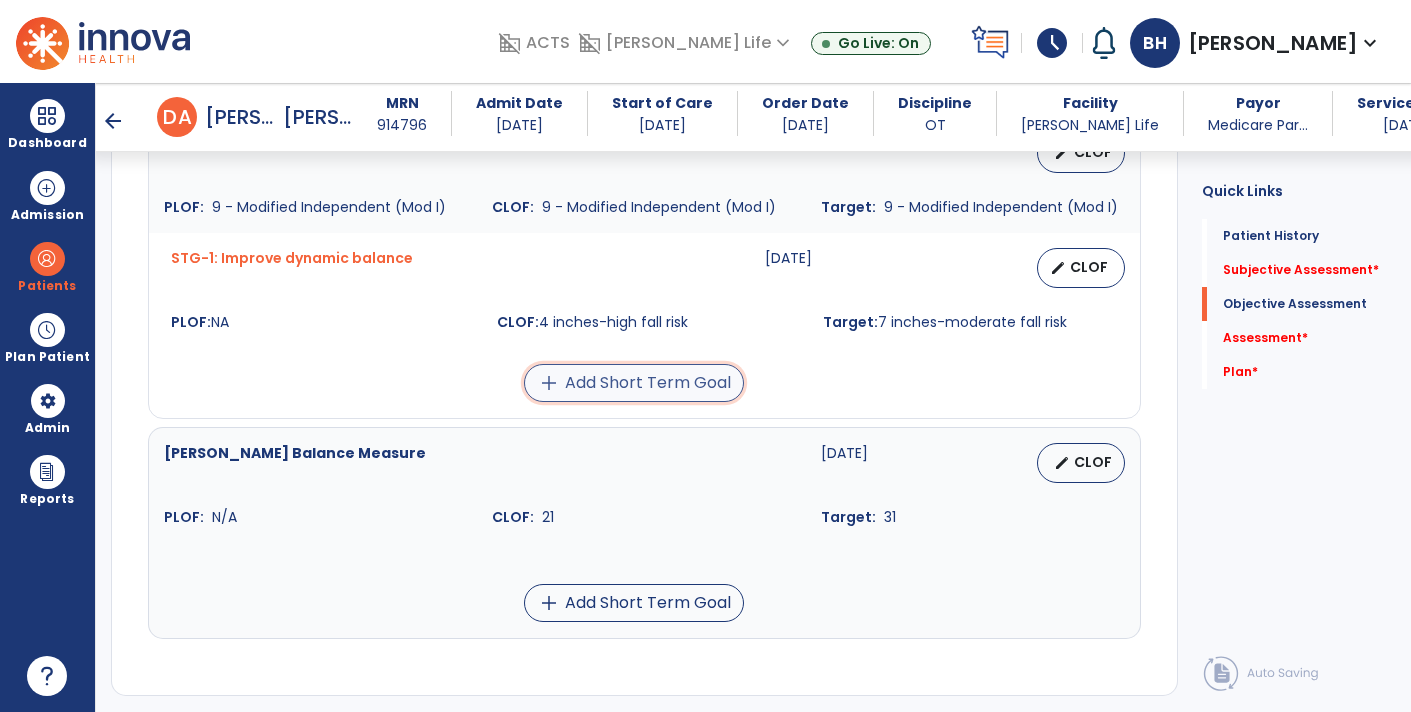 click on "add  Add Short Term Goal" at bounding box center [634, 383] 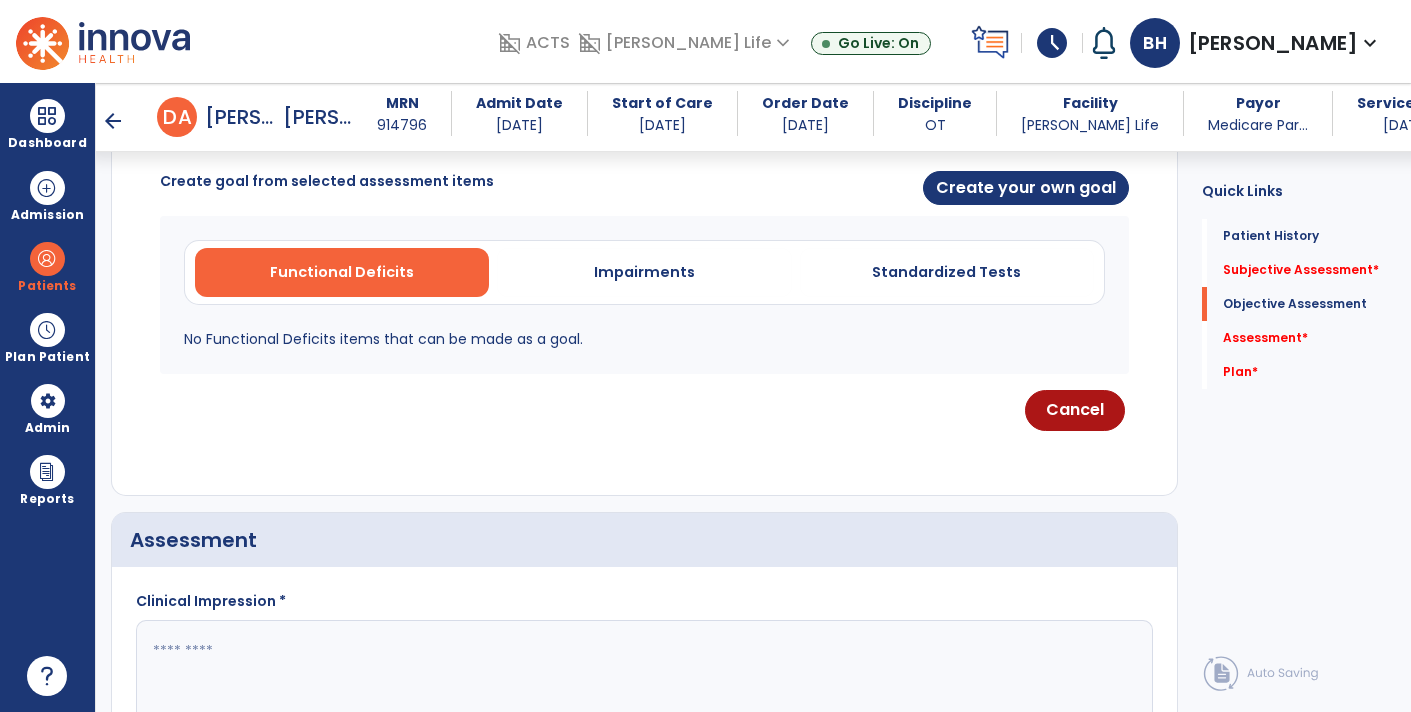 scroll, scrollTop: 848, scrollLeft: 0, axis: vertical 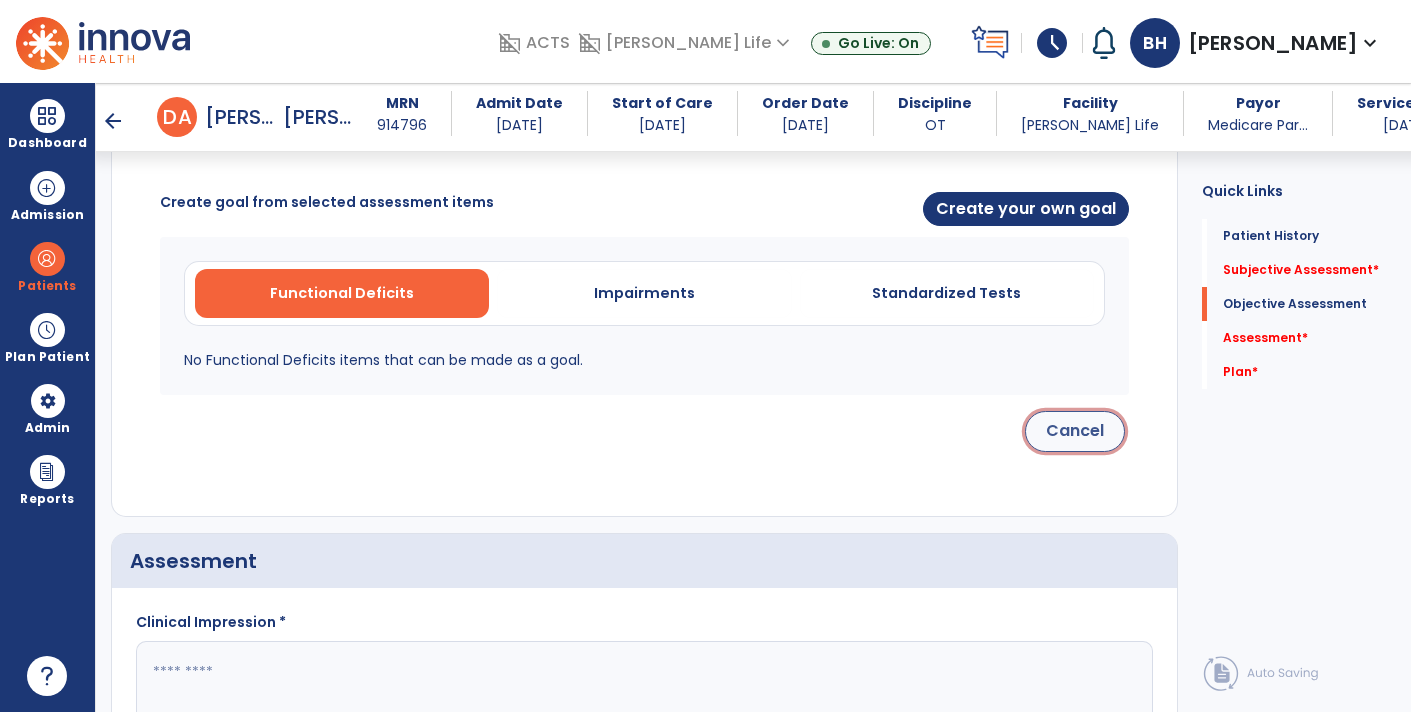 click on "Cancel" 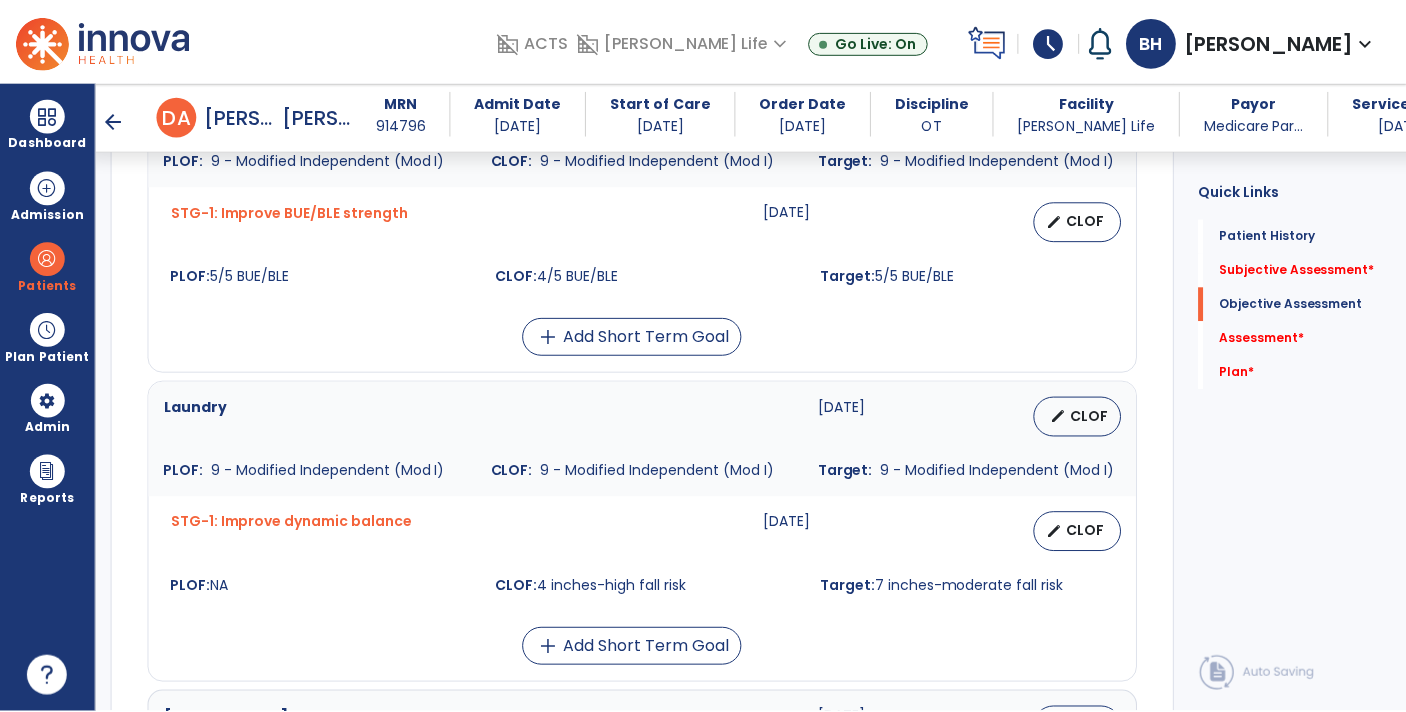 scroll, scrollTop: 1466, scrollLeft: 0, axis: vertical 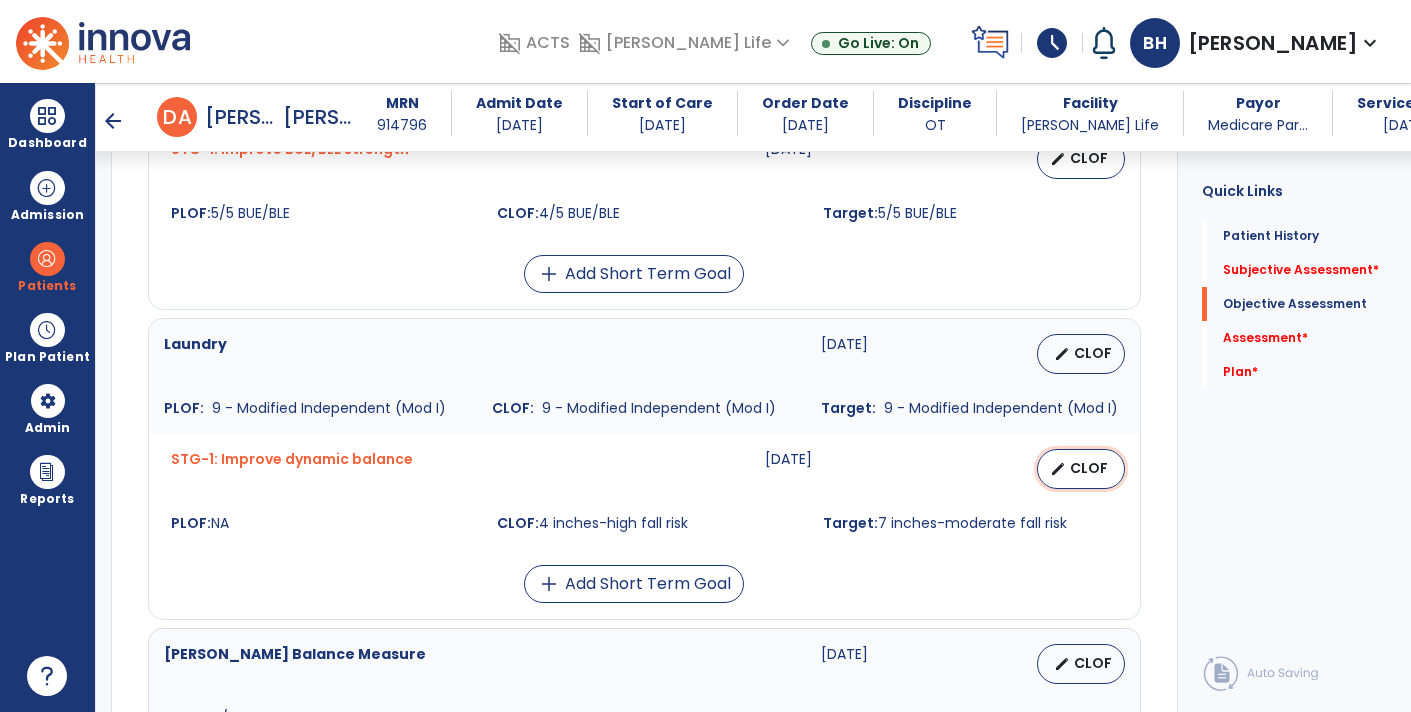 click on "CLOF" at bounding box center (1089, 468) 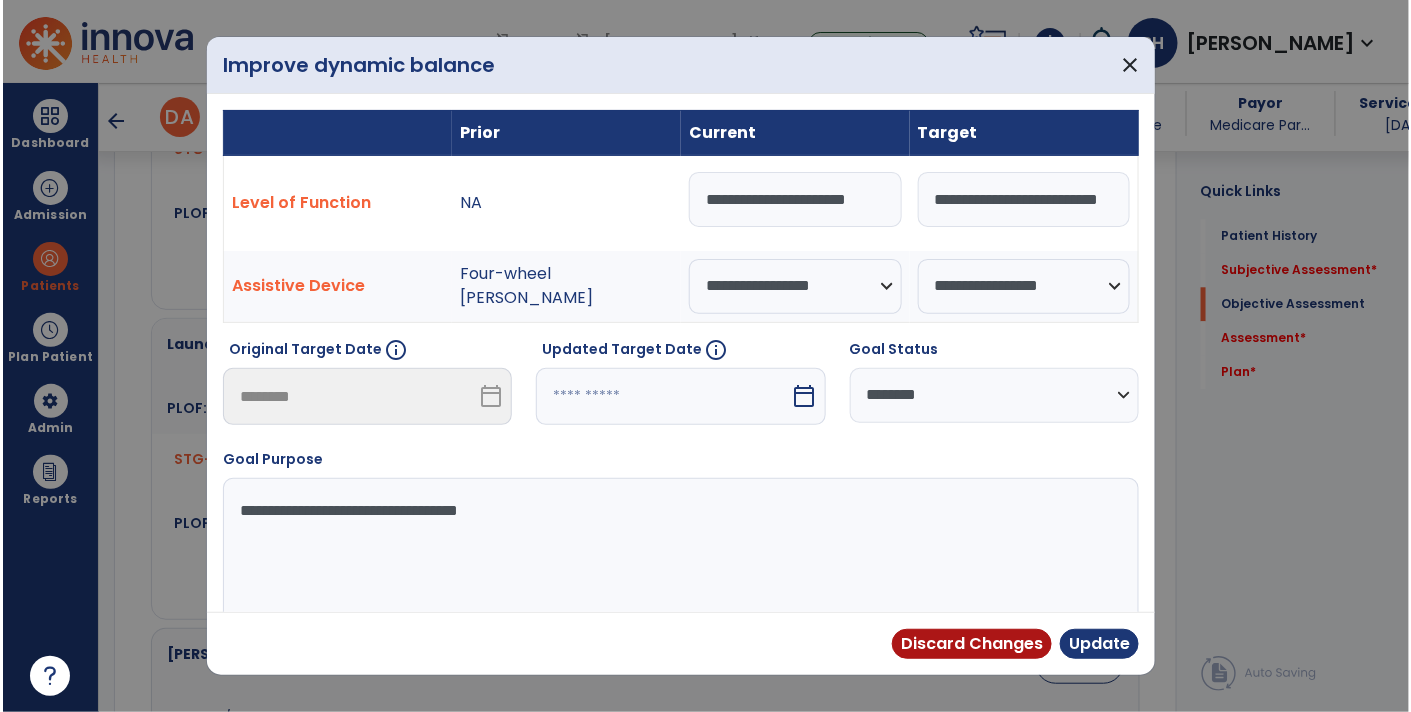 scroll, scrollTop: 1466, scrollLeft: 0, axis: vertical 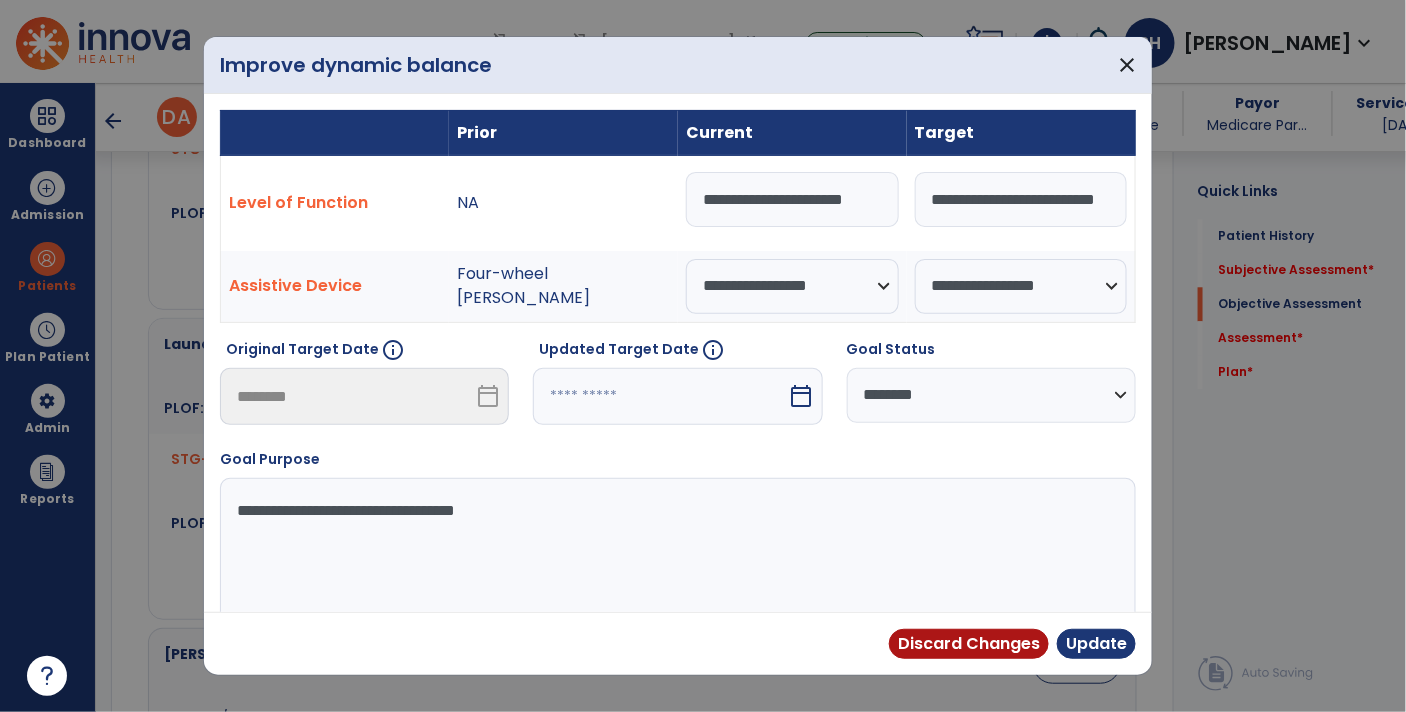 drag, startPoint x: 712, startPoint y: 198, endPoint x: 682, endPoint y: 202, distance: 30.265491 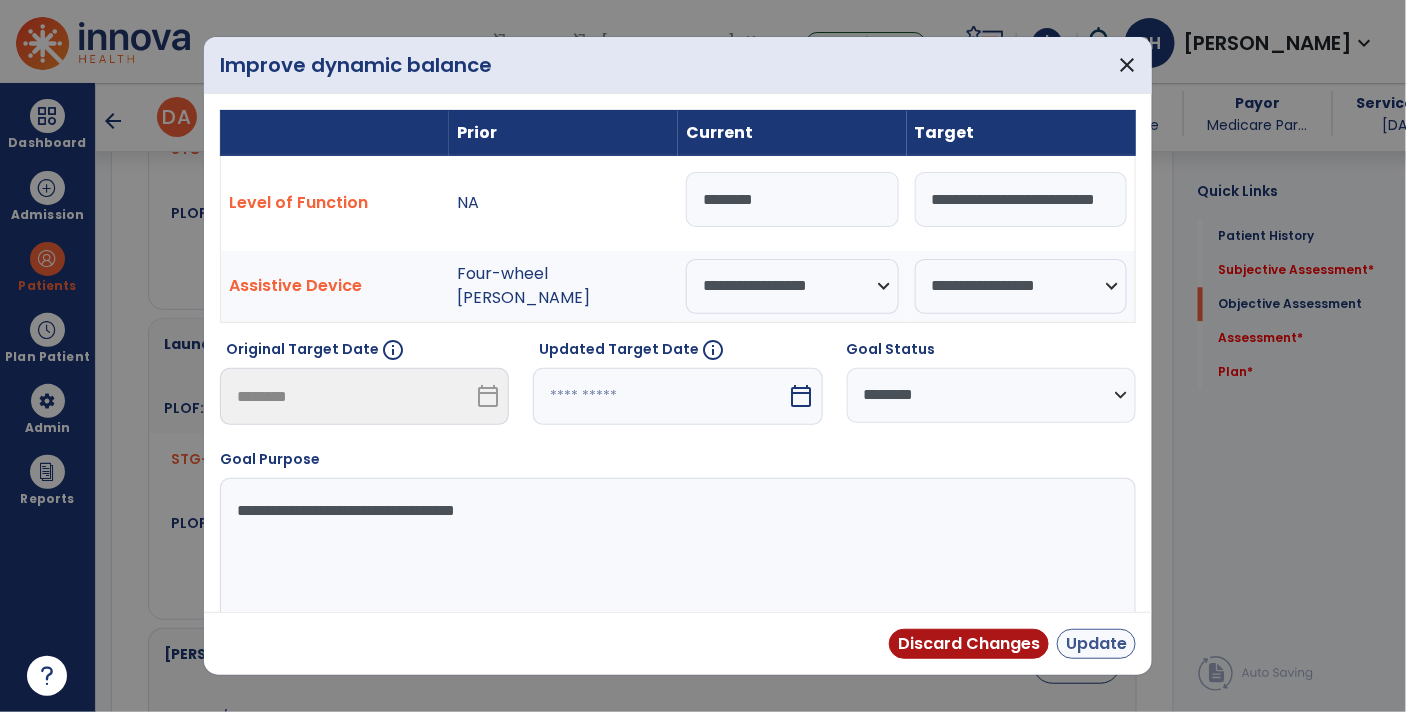 type on "********" 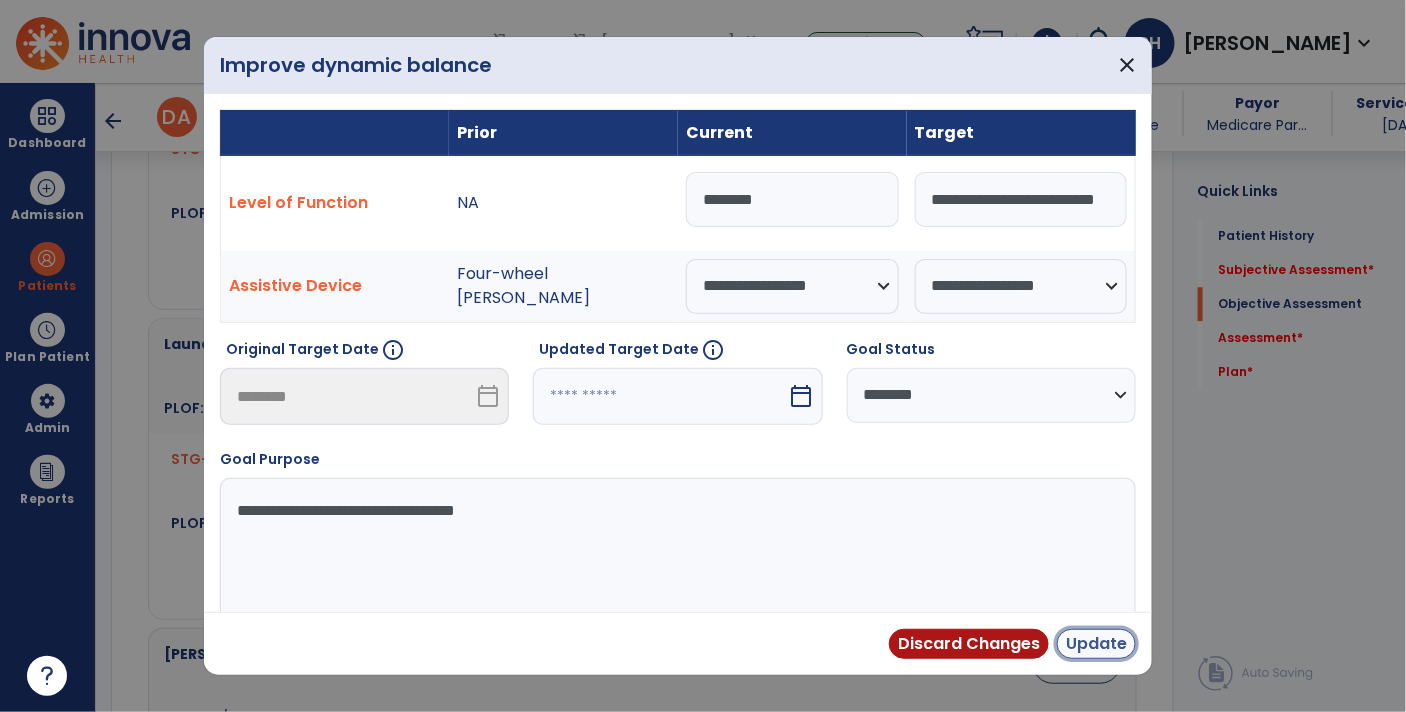 click on "Update" at bounding box center [1096, 644] 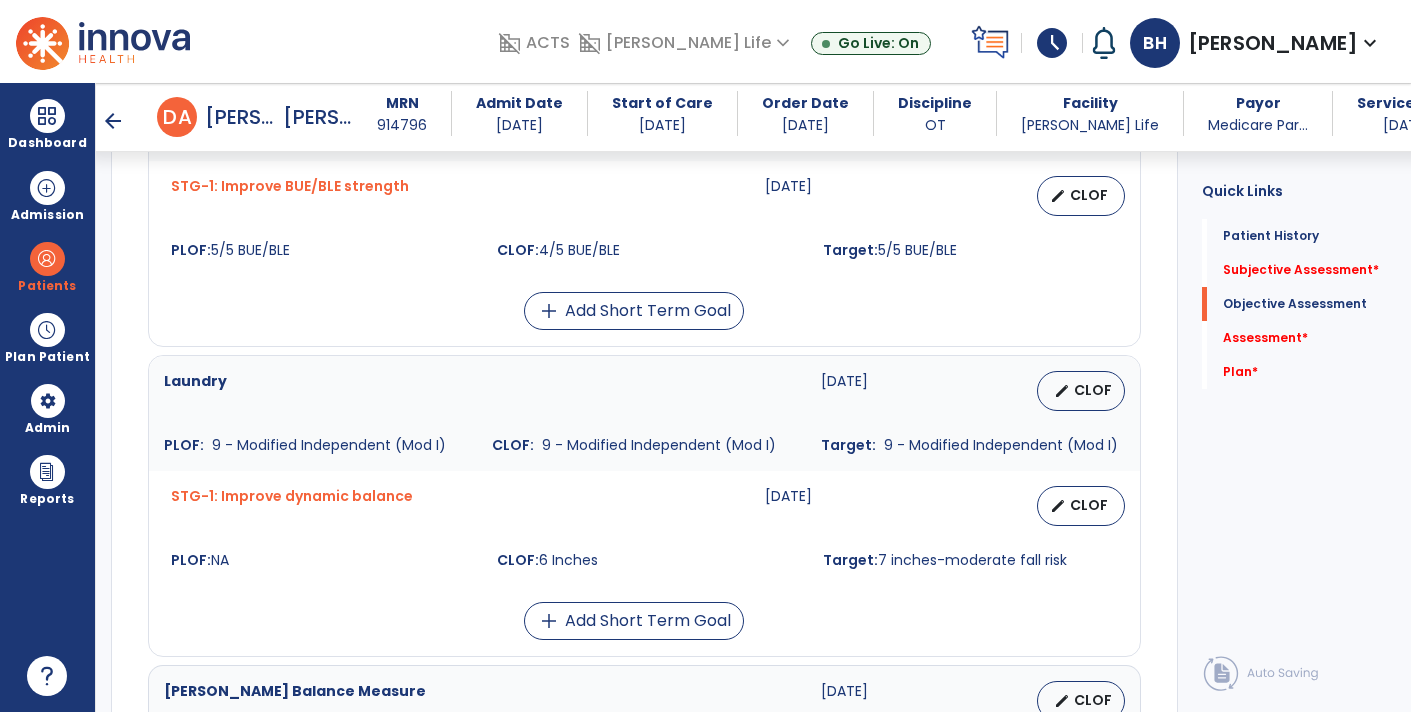 scroll, scrollTop: 1430, scrollLeft: 0, axis: vertical 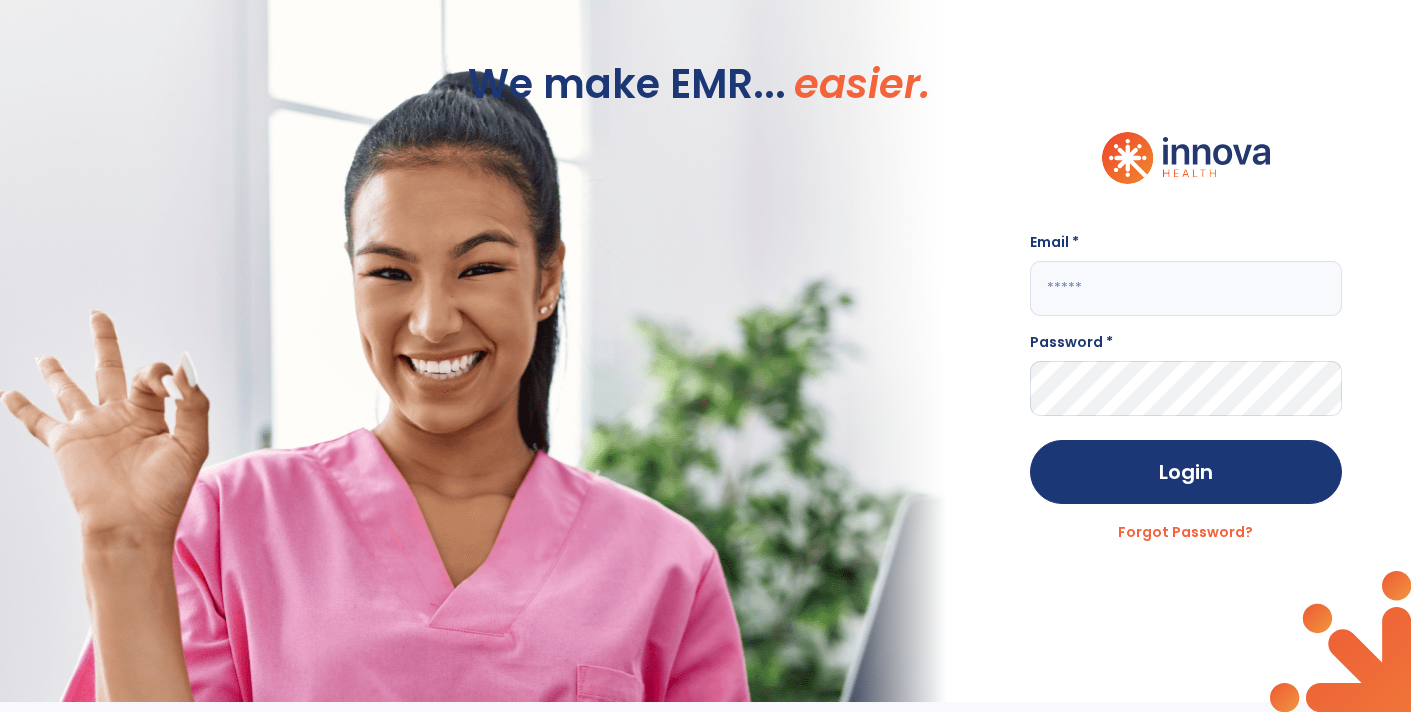 type on "**********" 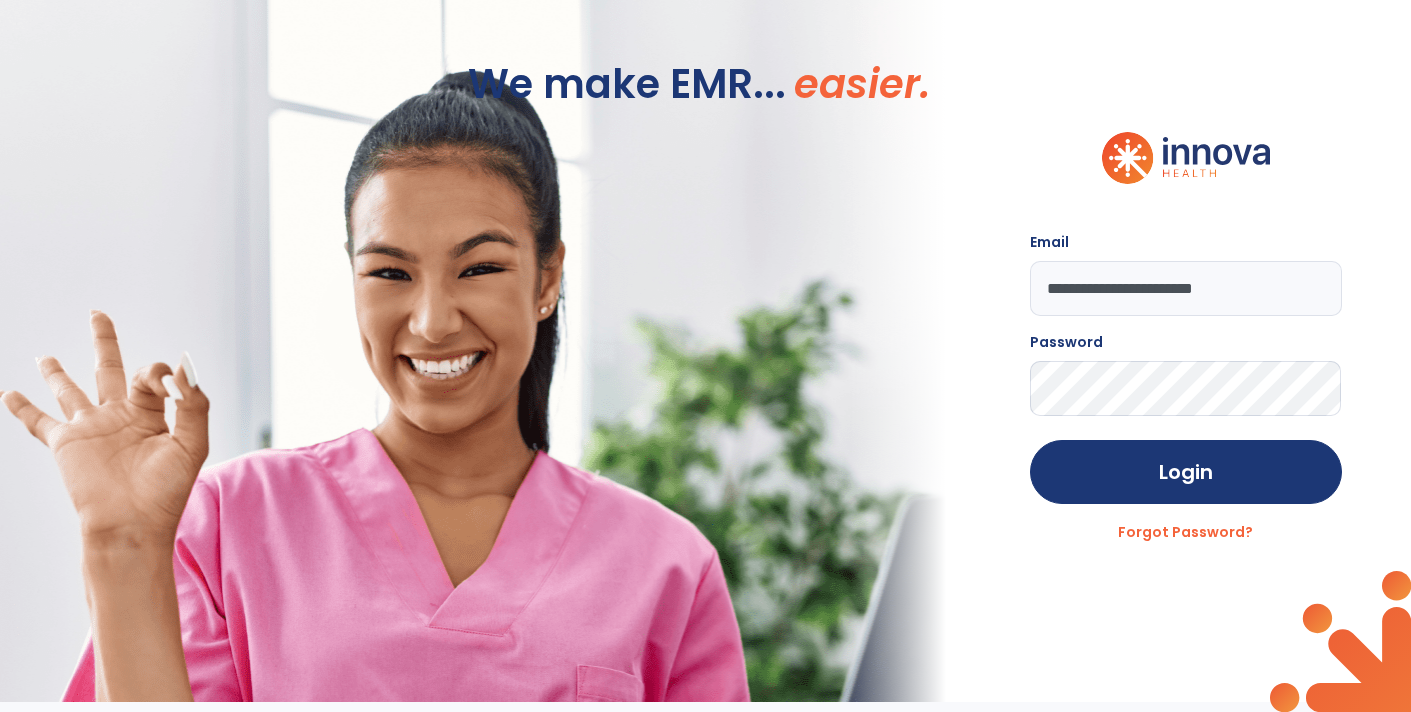 scroll, scrollTop: 0, scrollLeft: 0, axis: both 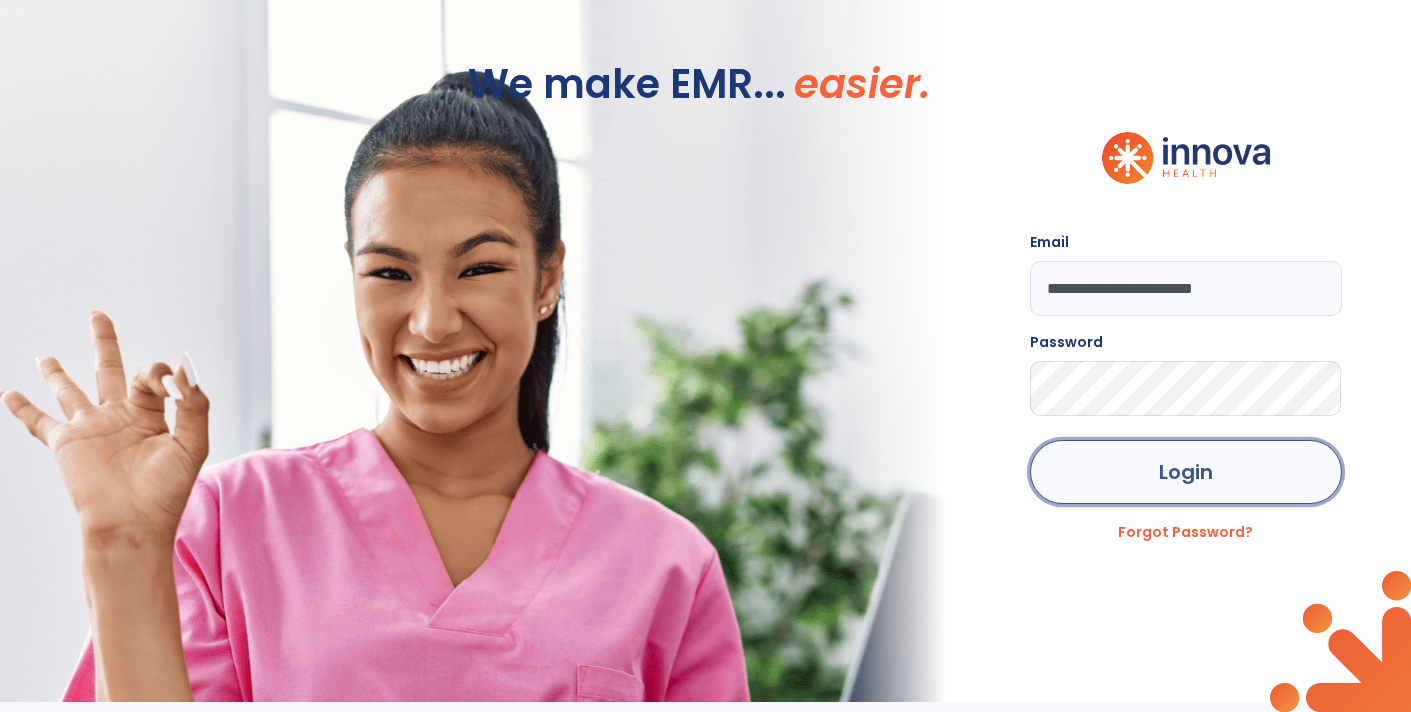 click on "Login" 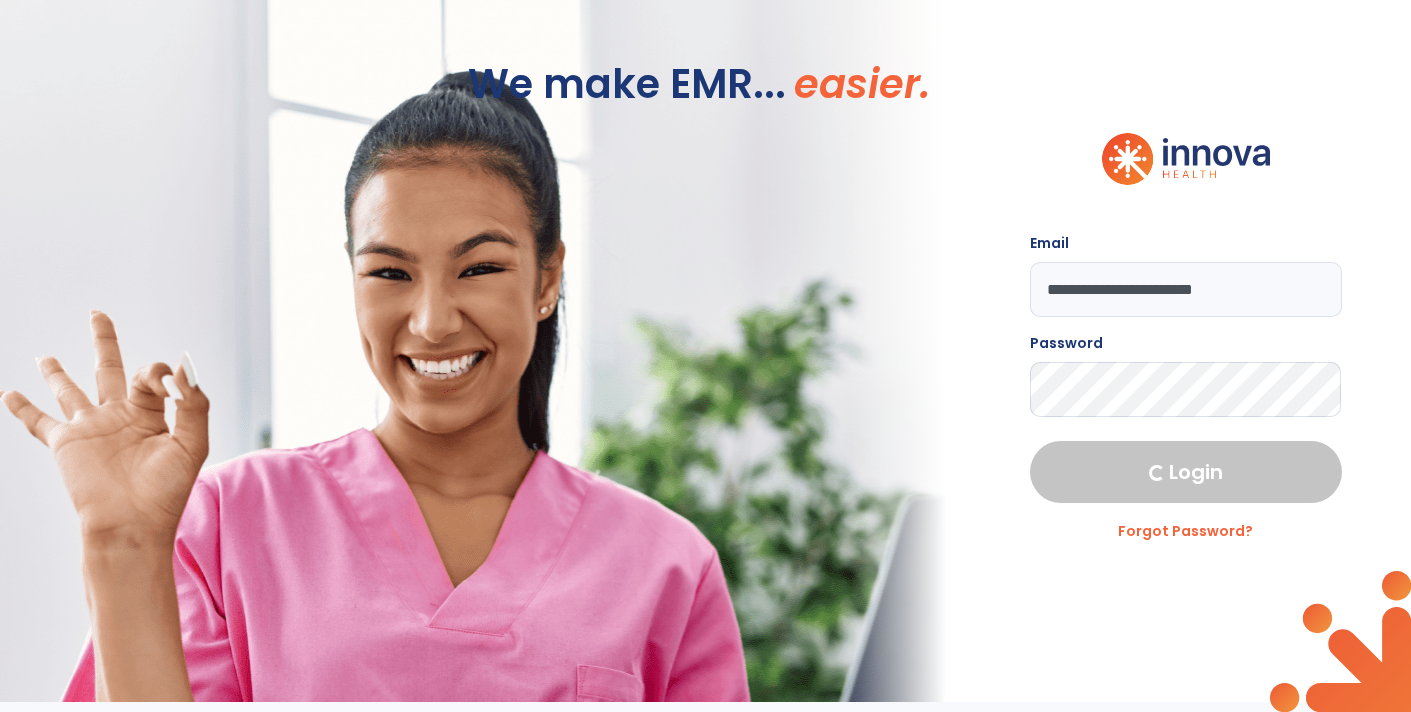 select on "****" 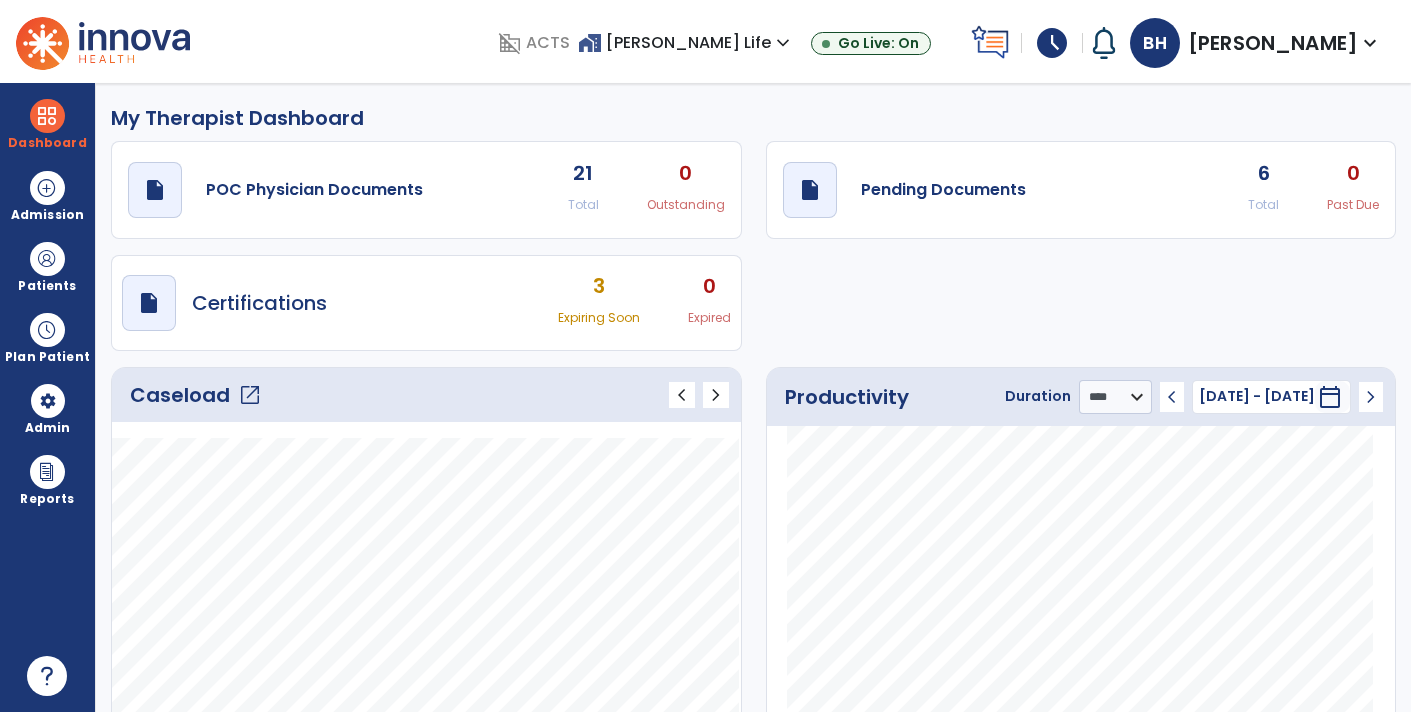 click on "draft   open_in_new  Pending Documents 6 Total 0 Past Due" 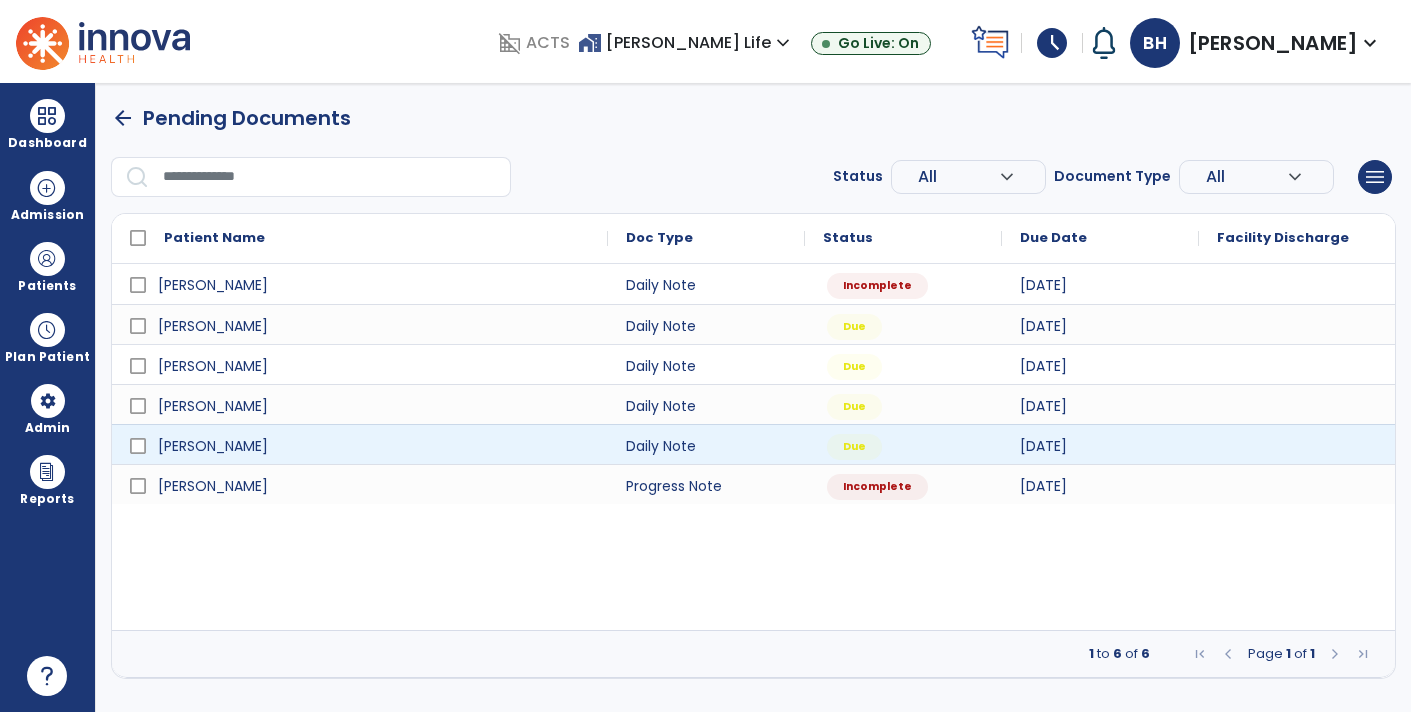 scroll, scrollTop: 0, scrollLeft: 0, axis: both 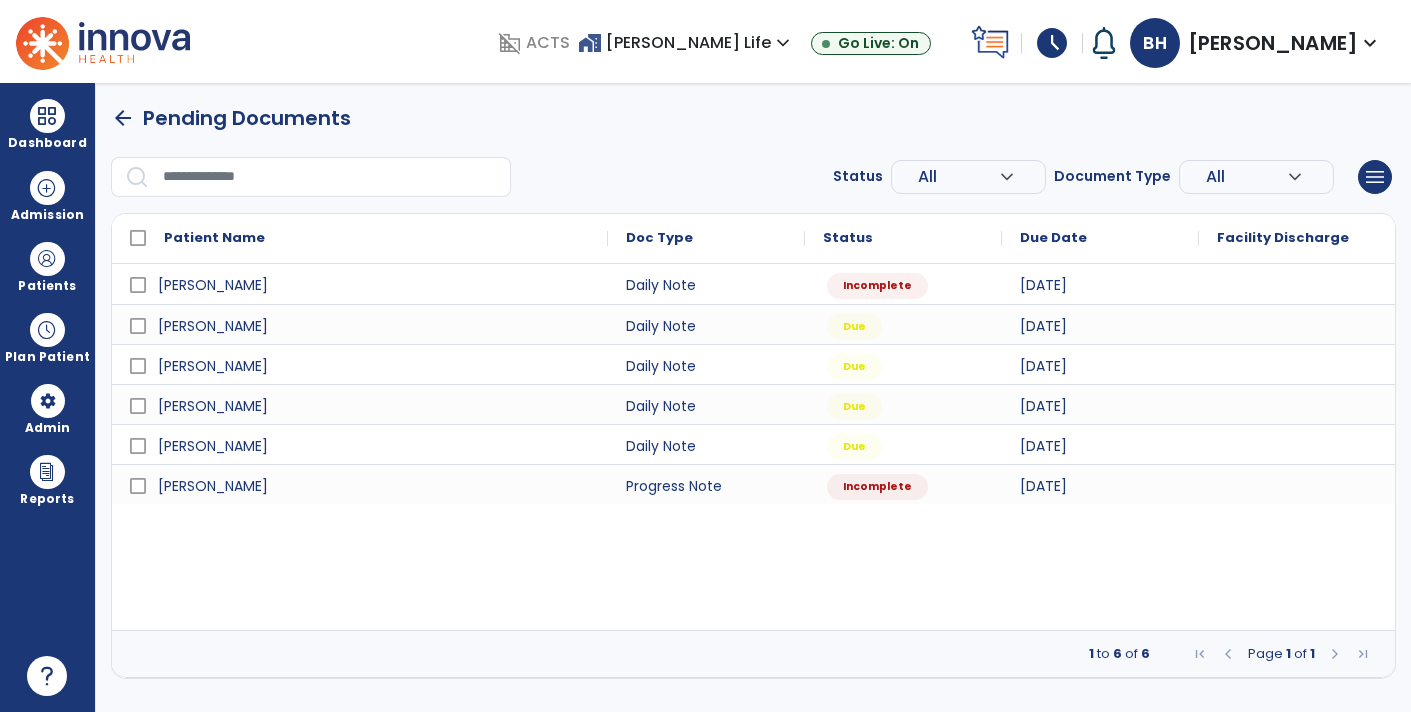 click on "[PERSON_NAME] Daily Note Incomplete [DATE]
[PERSON_NAME], [PERSON_NAME] Note Due [DATE]
[PERSON_NAME] Daily Note Due [DATE]
[PERSON_NAME] Daily Note Due [DATE]
[PERSON_NAME] Daily Note Due [DATE]
[PERSON_NAME] Progress Note Incomplete [DATE]" at bounding box center [753, 447] 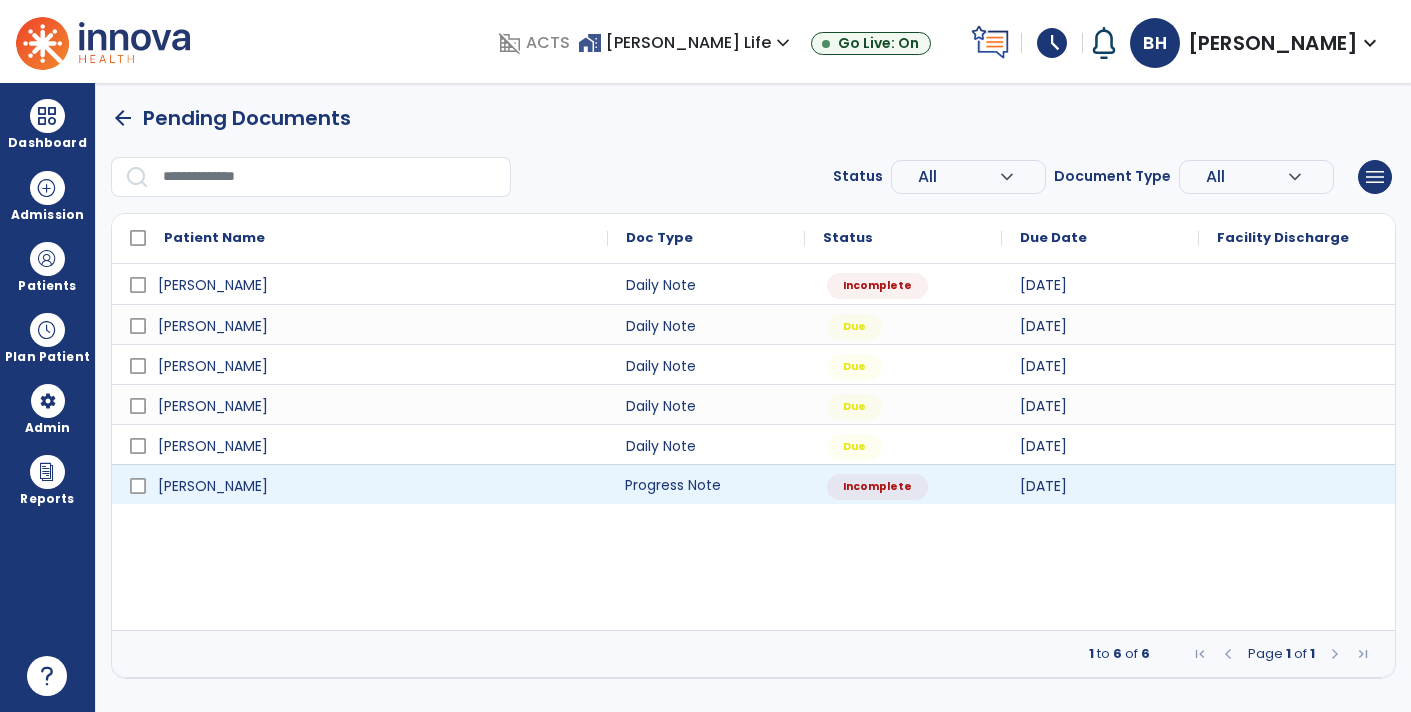 click on "Progress Note" at bounding box center [706, 484] 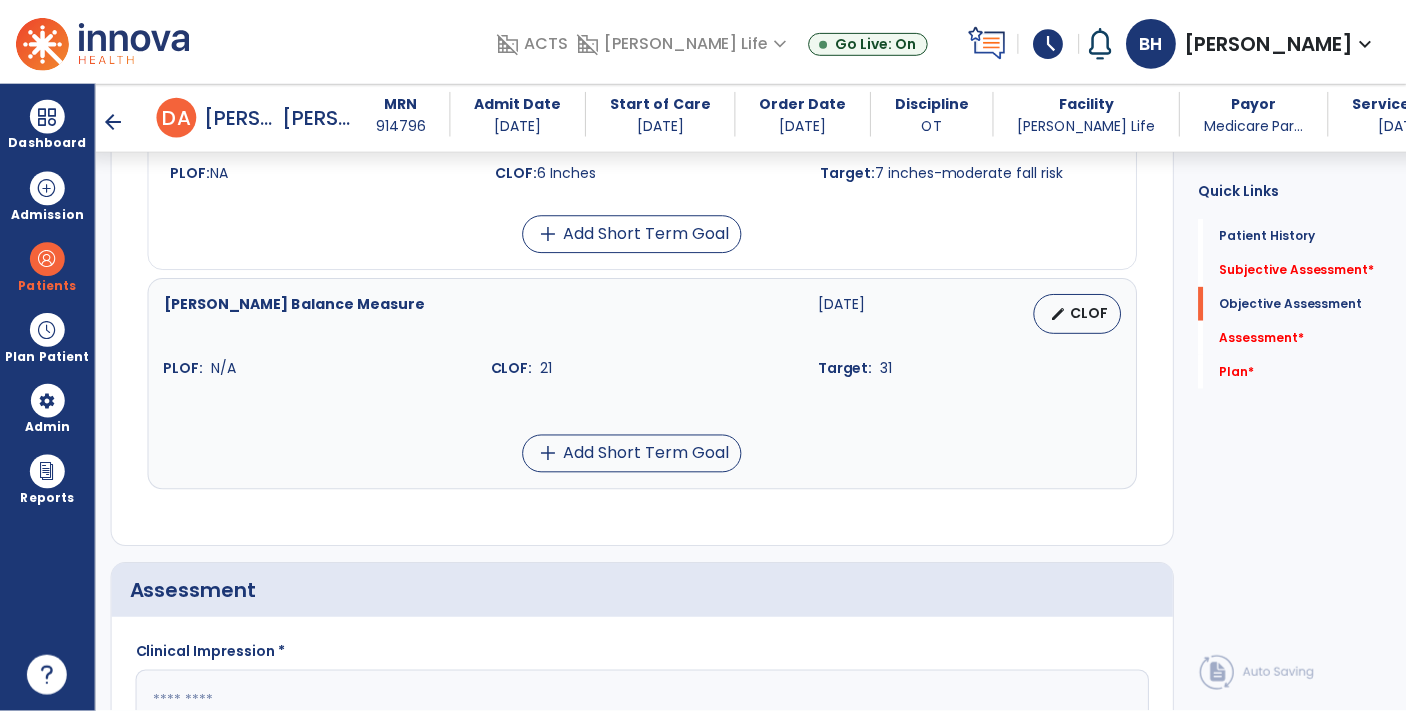 scroll, scrollTop: 1812, scrollLeft: 0, axis: vertical 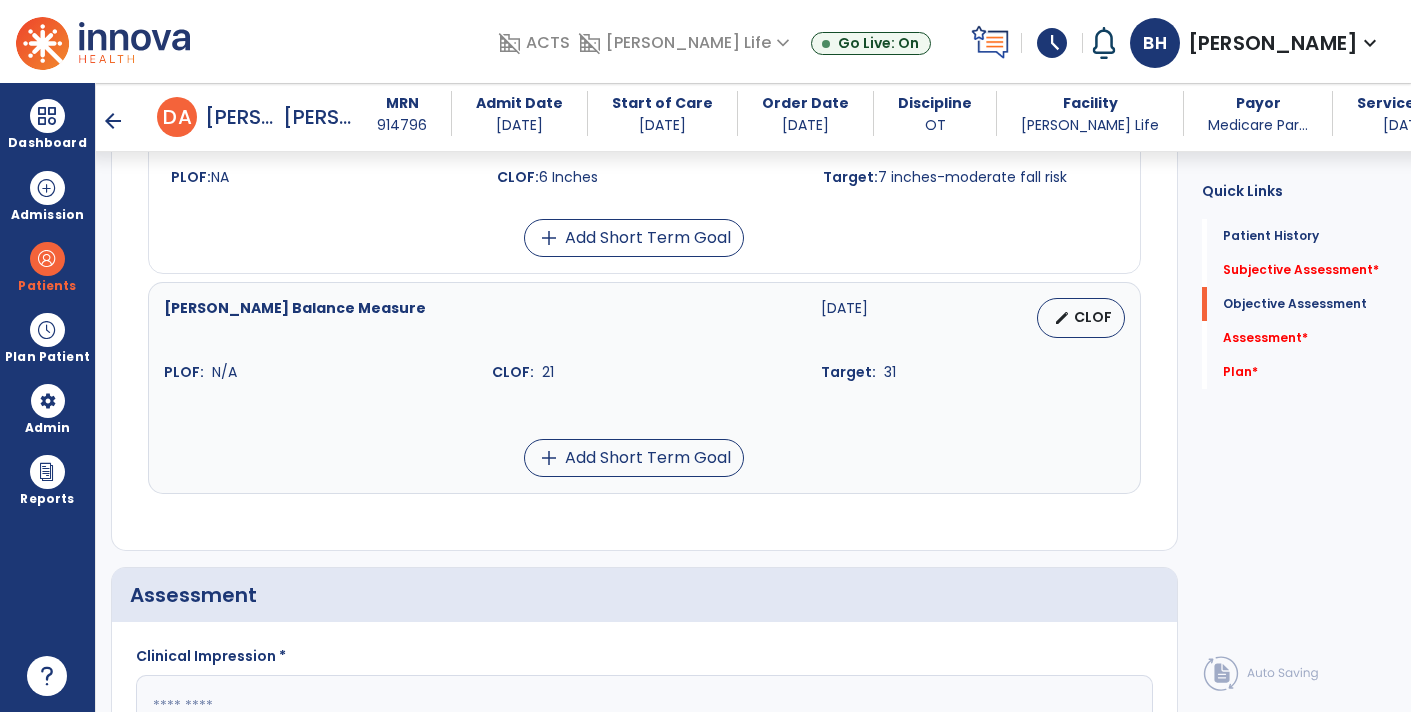 click on "Dashboard  dashboard  Therapist Dashboard  view_quilt  Operations Dashboard Admission Patients  format_list_bulleted  Patient List  space_dashboard  Patient Board  insert_chart  PDPM Board Plan Patient  event_note  Planner  content_paste_go  Scheduler  content_paste_go  Whiteboard Admin  manage_accounts  Users Reports  export_notes  Billing Exports  note_alt  EOM Report  event_note  Minutes By Payor  inbox_customize  Service Log  playlist_add_check  Triple Check Report" at bounding box center [48, 397] 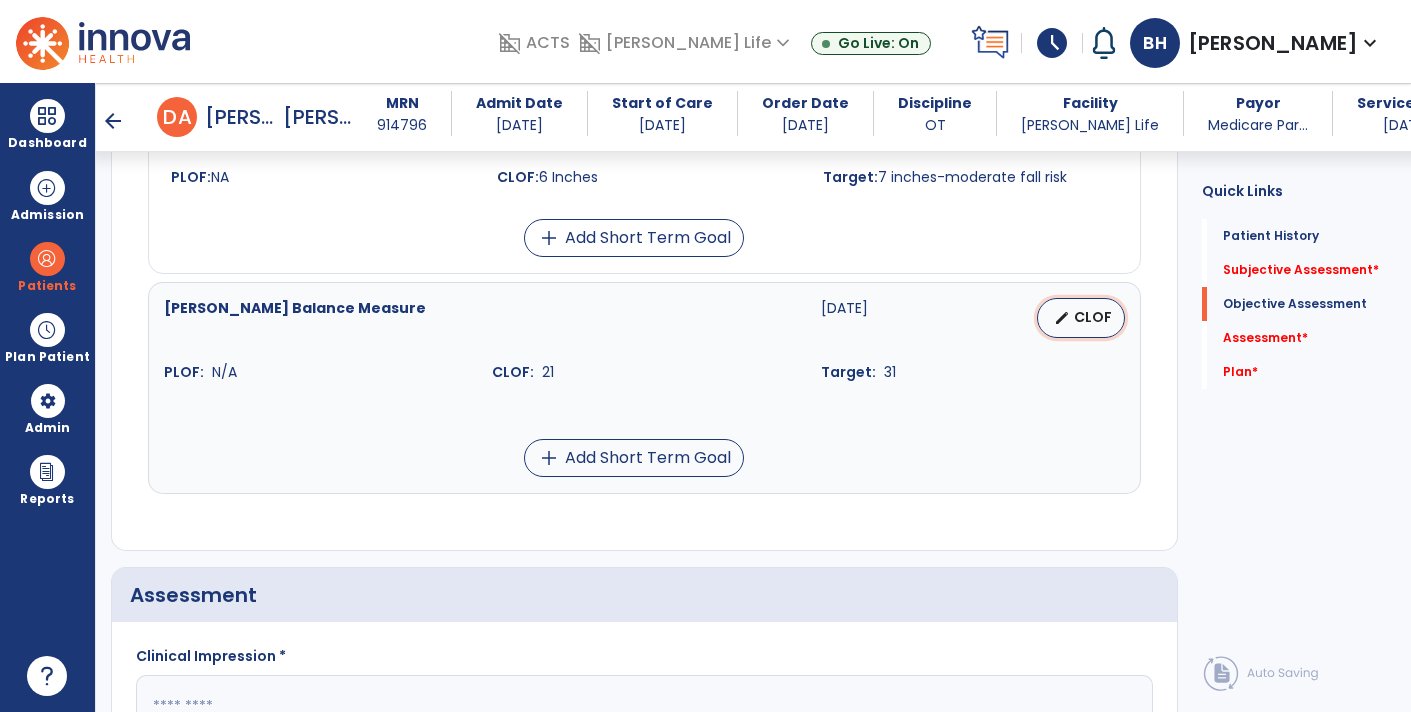 click on "edit" at bounding box center [1062, 318] 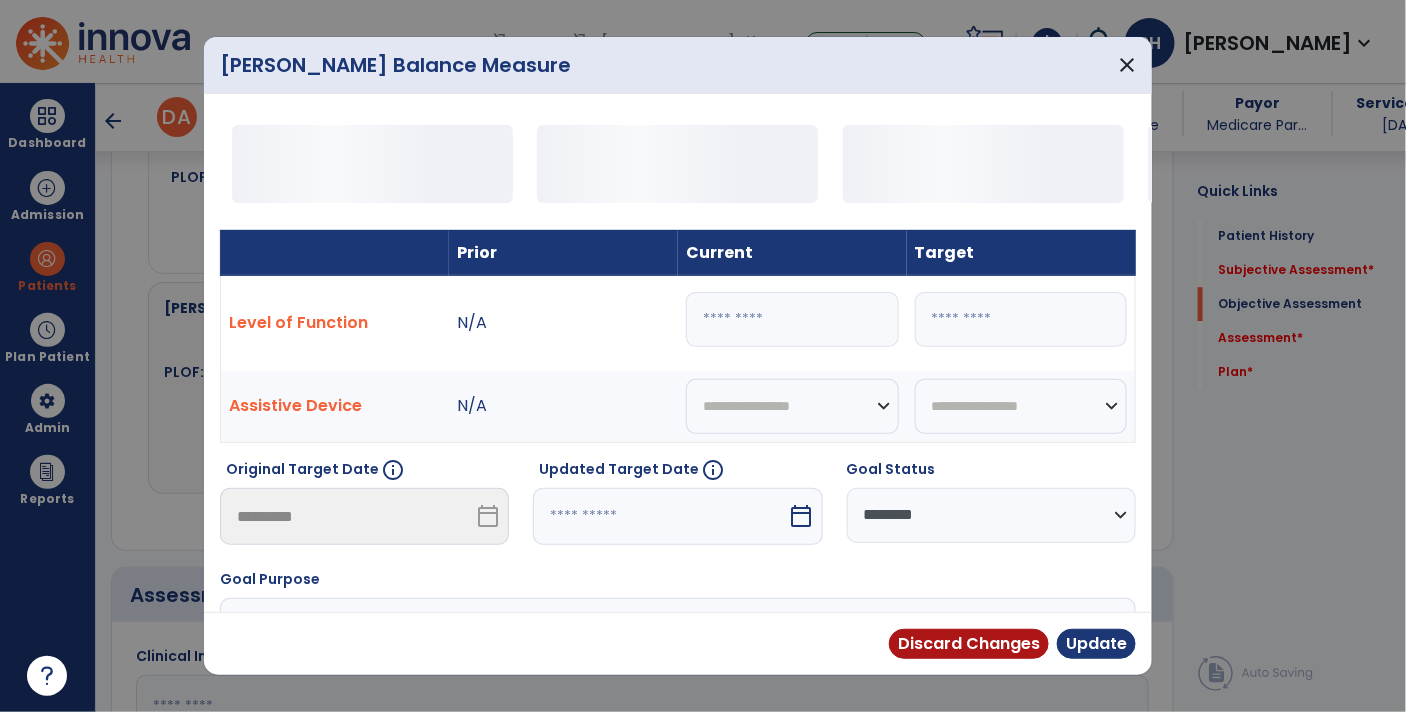 scroll, scrollTop: 1812, scrollLeft: 0, axis: vertical 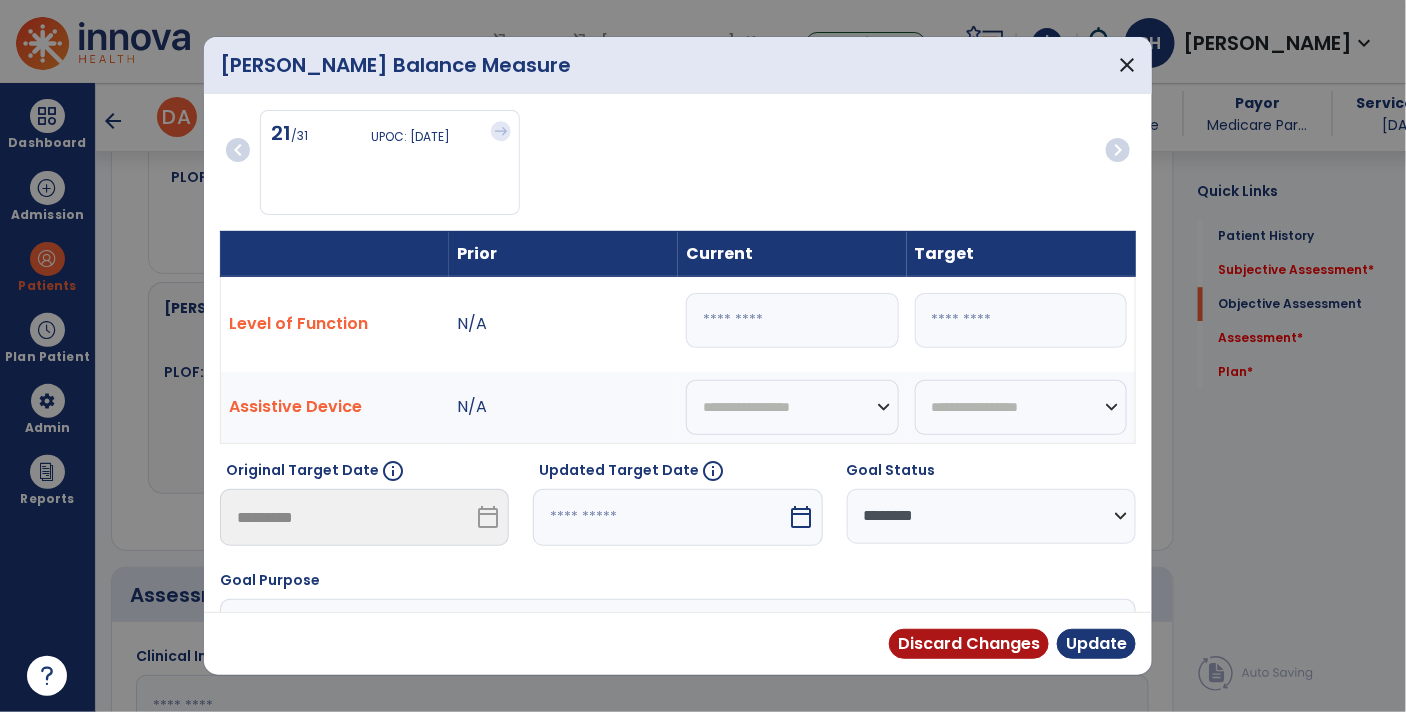 click on "**" at bounding box center (792, 320) 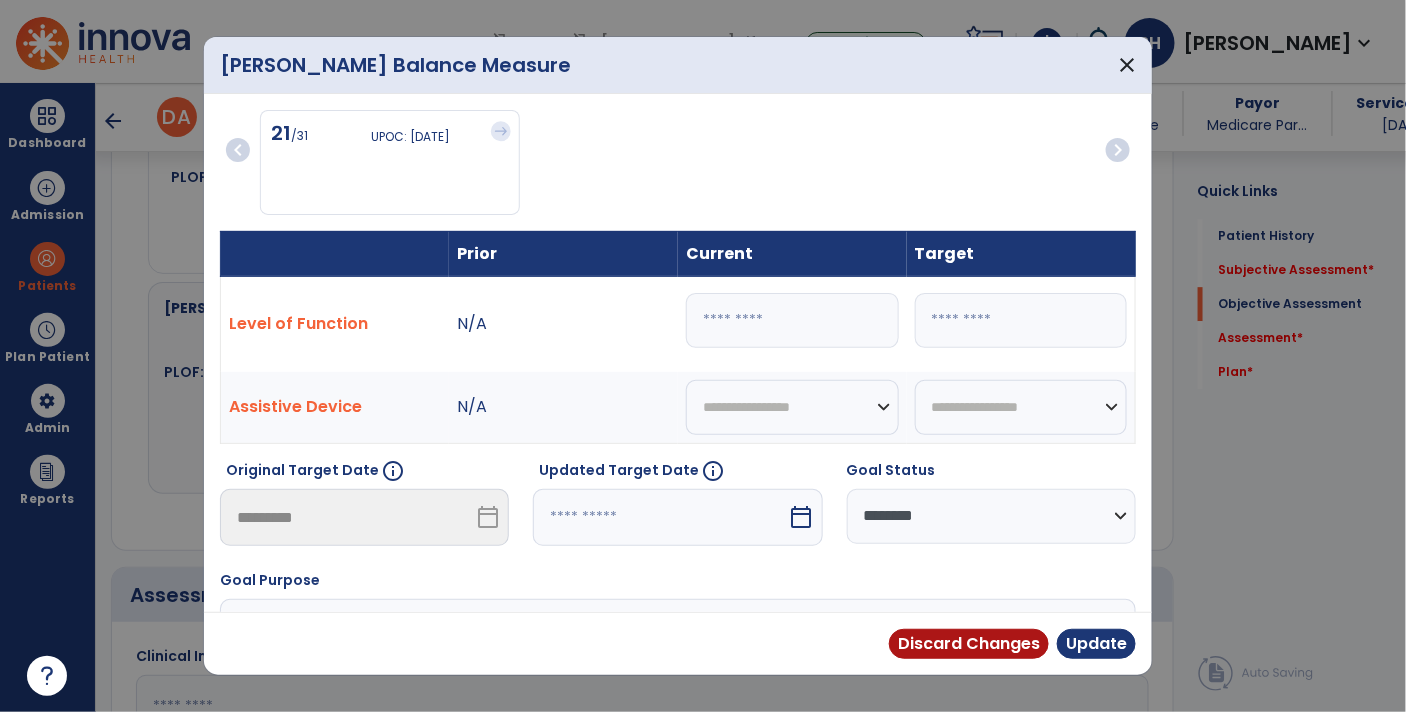scroll, scrollTop: 227, scrollLeft: 0, axis: vertical 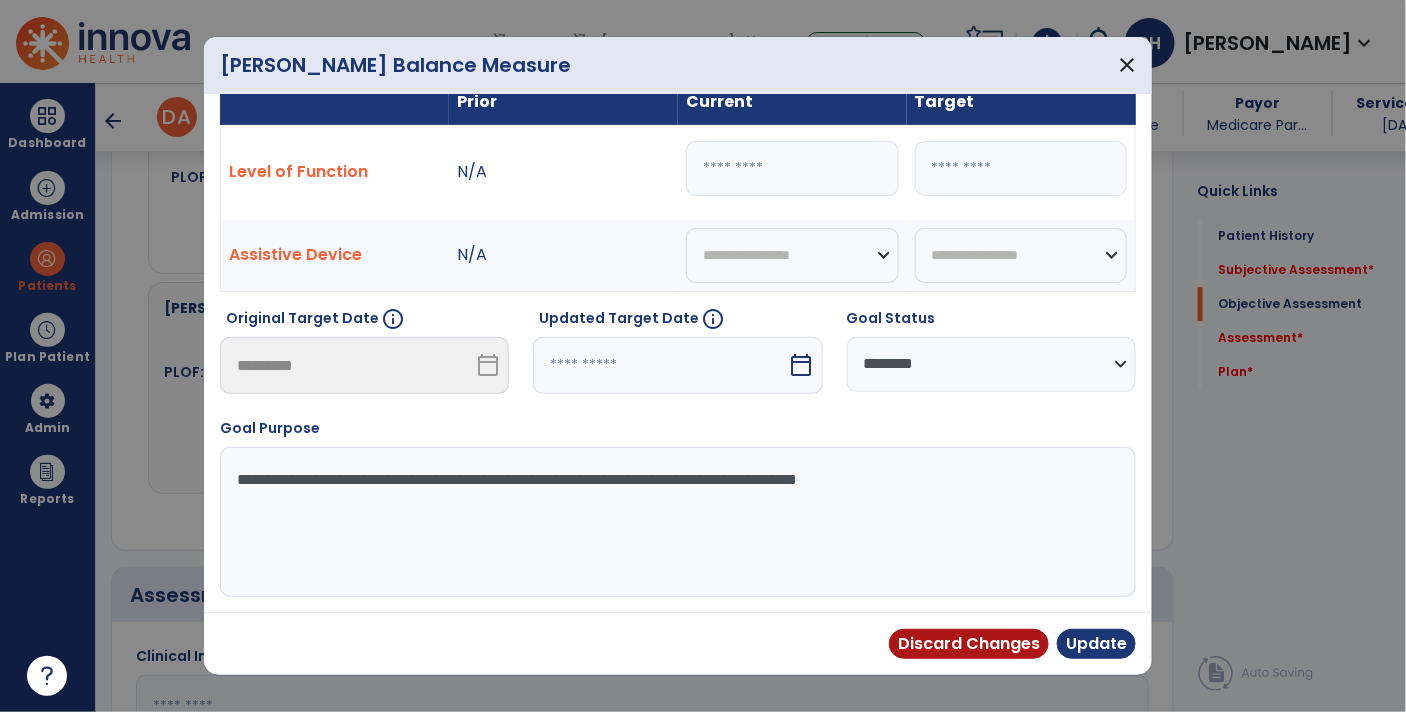 select on "*" 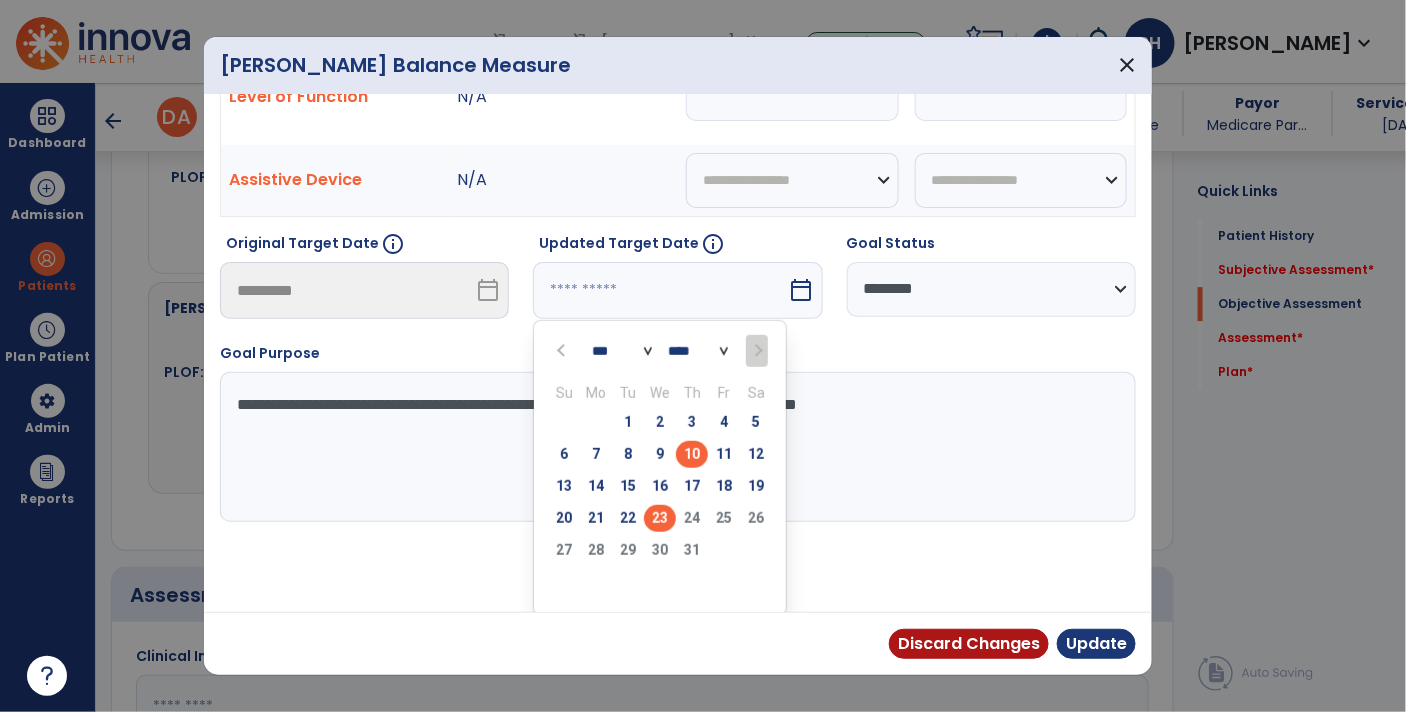 click on "23" at bounding box center (660, 518) 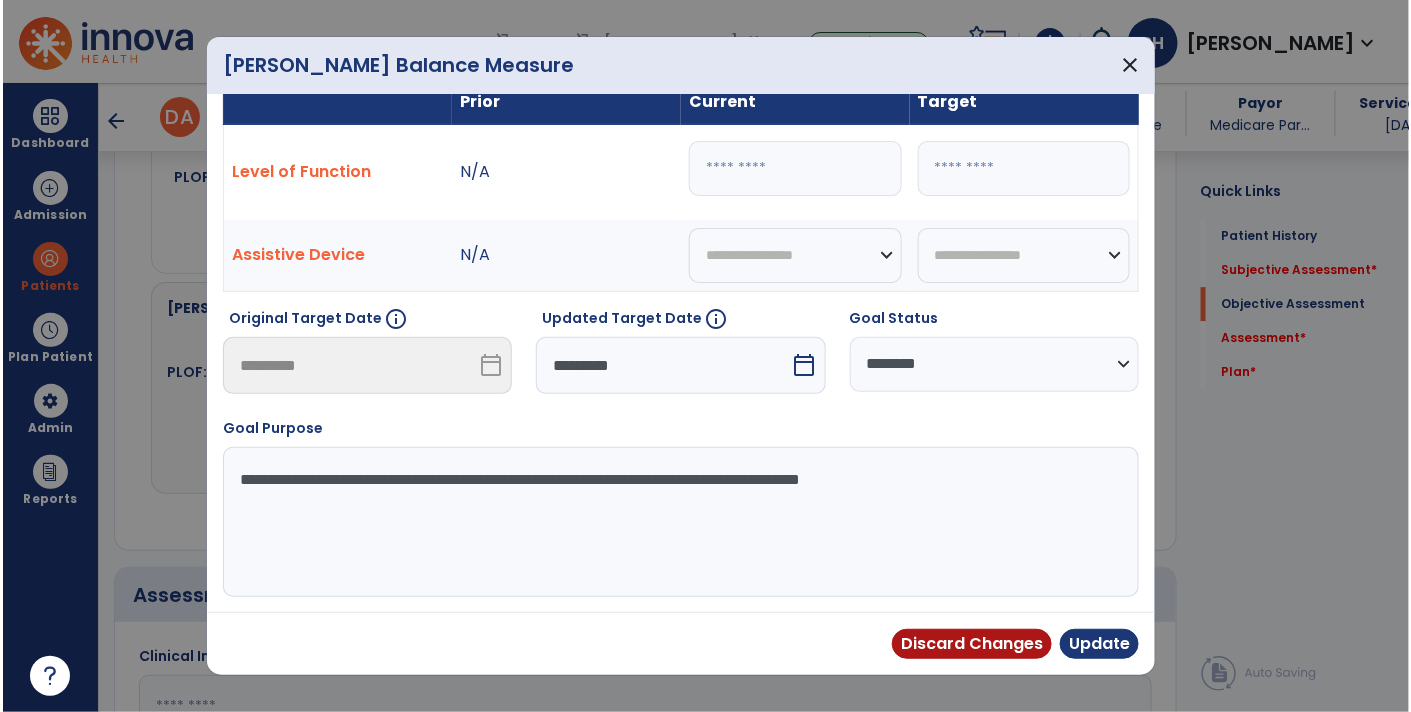 scroll, scrollTop: 148, scrollLeft: 0, axis: vertical 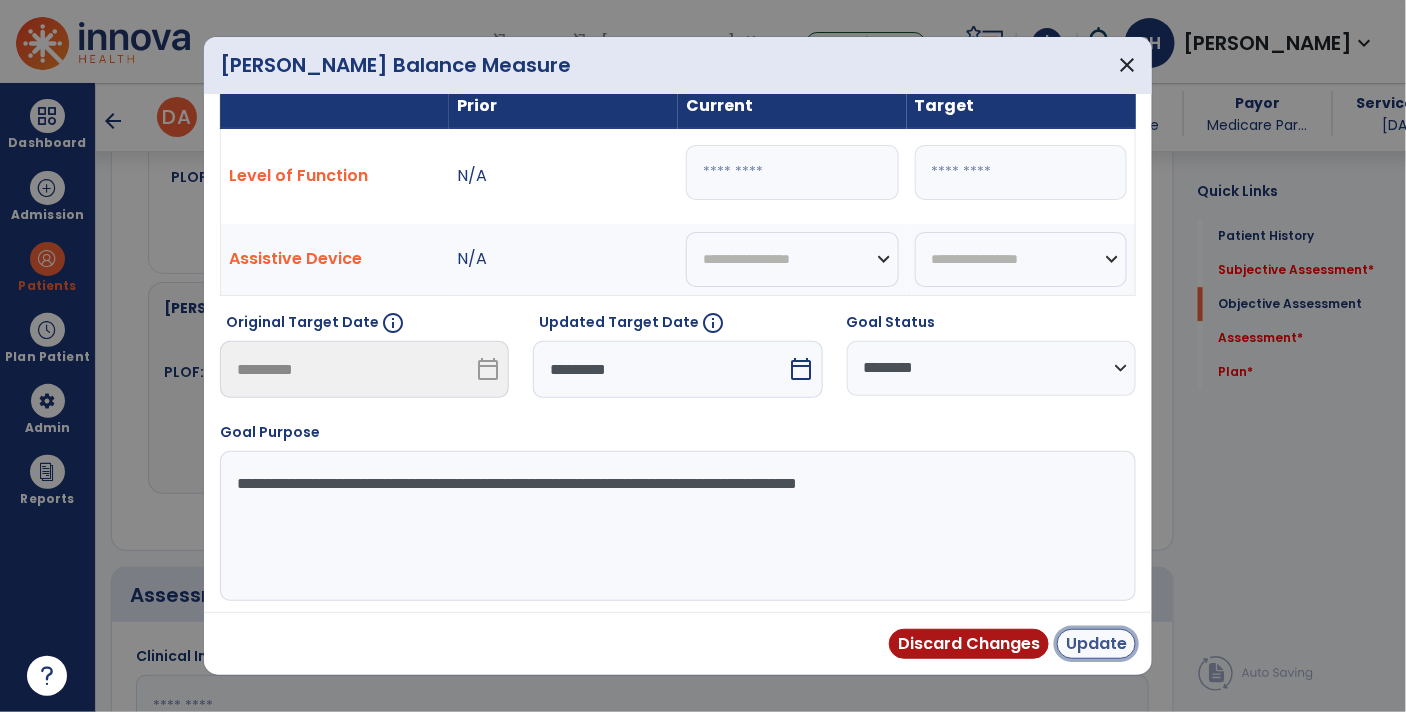 click on "Update" at bounding box center (1096, 644) 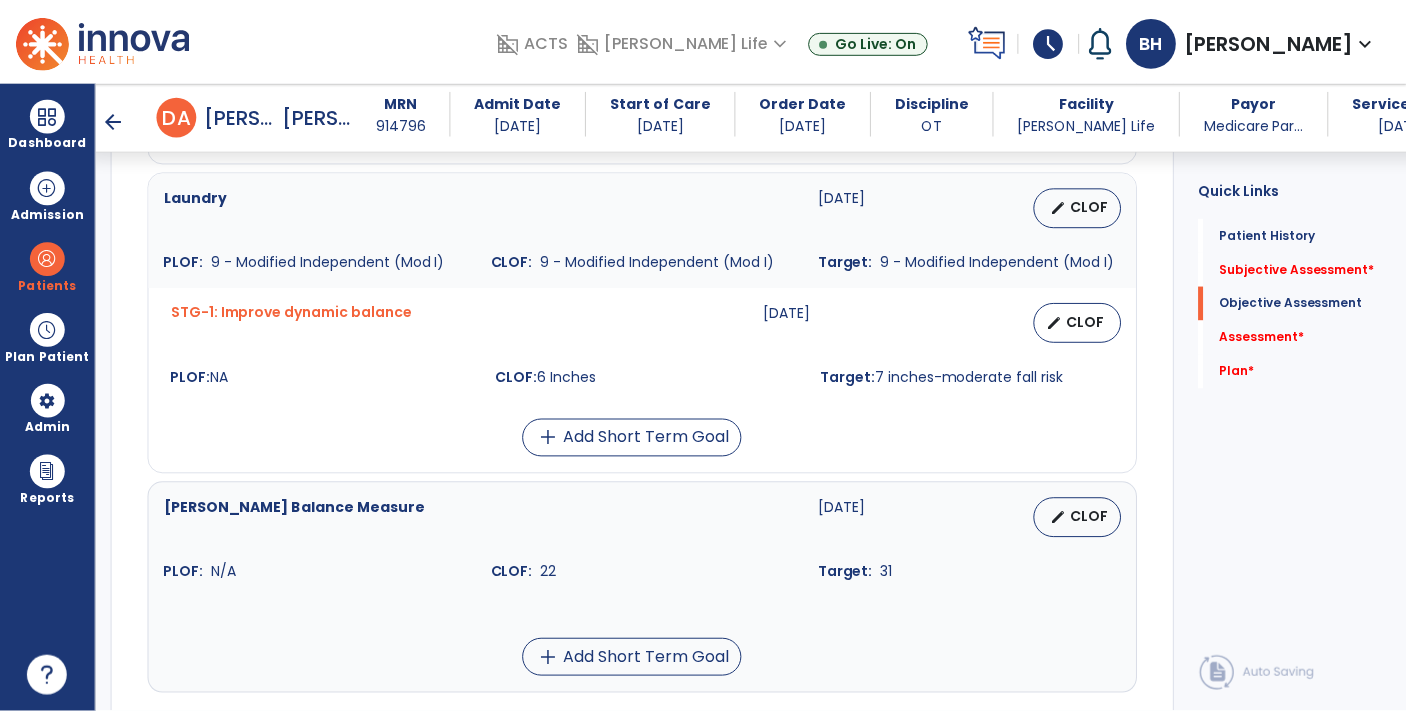 scroll, scrollTop: 1611, scrollLeft: 0, axis: vertical 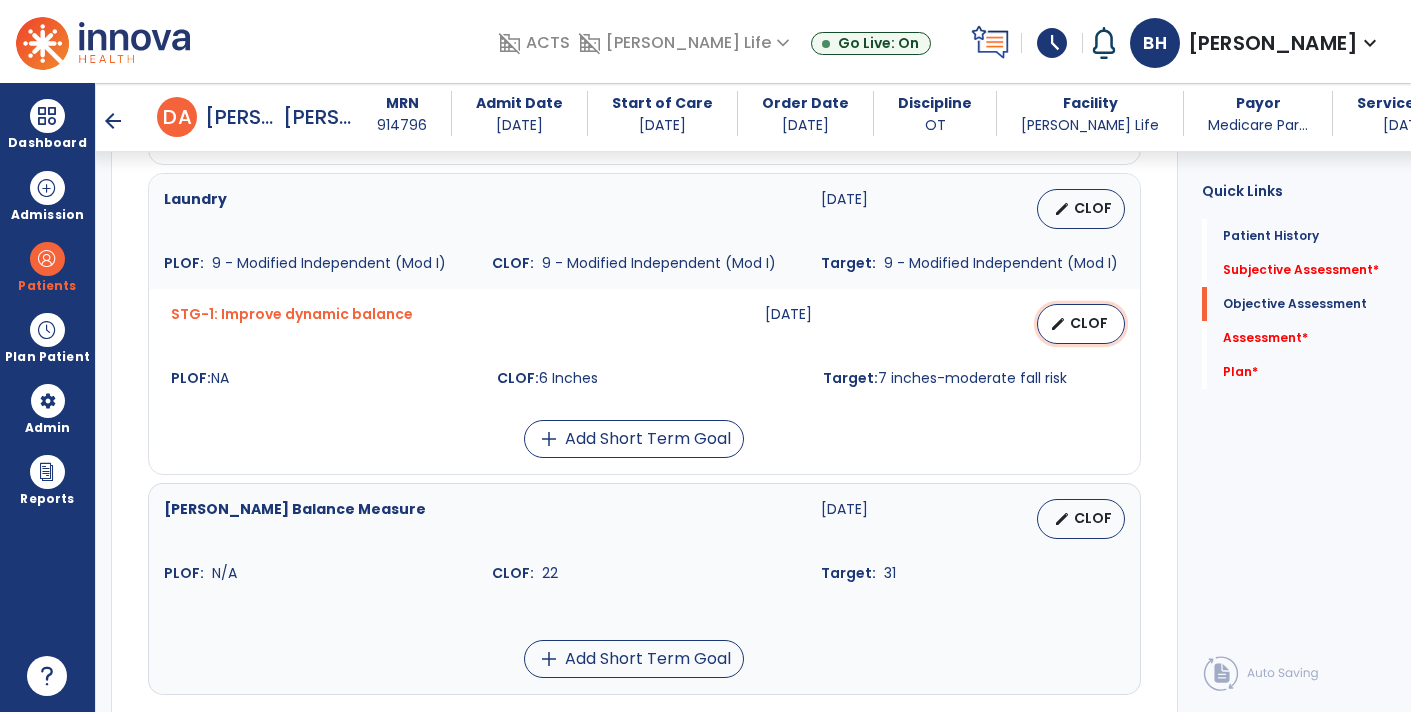 click on "CLOF" at bounding box center [1089, 323] 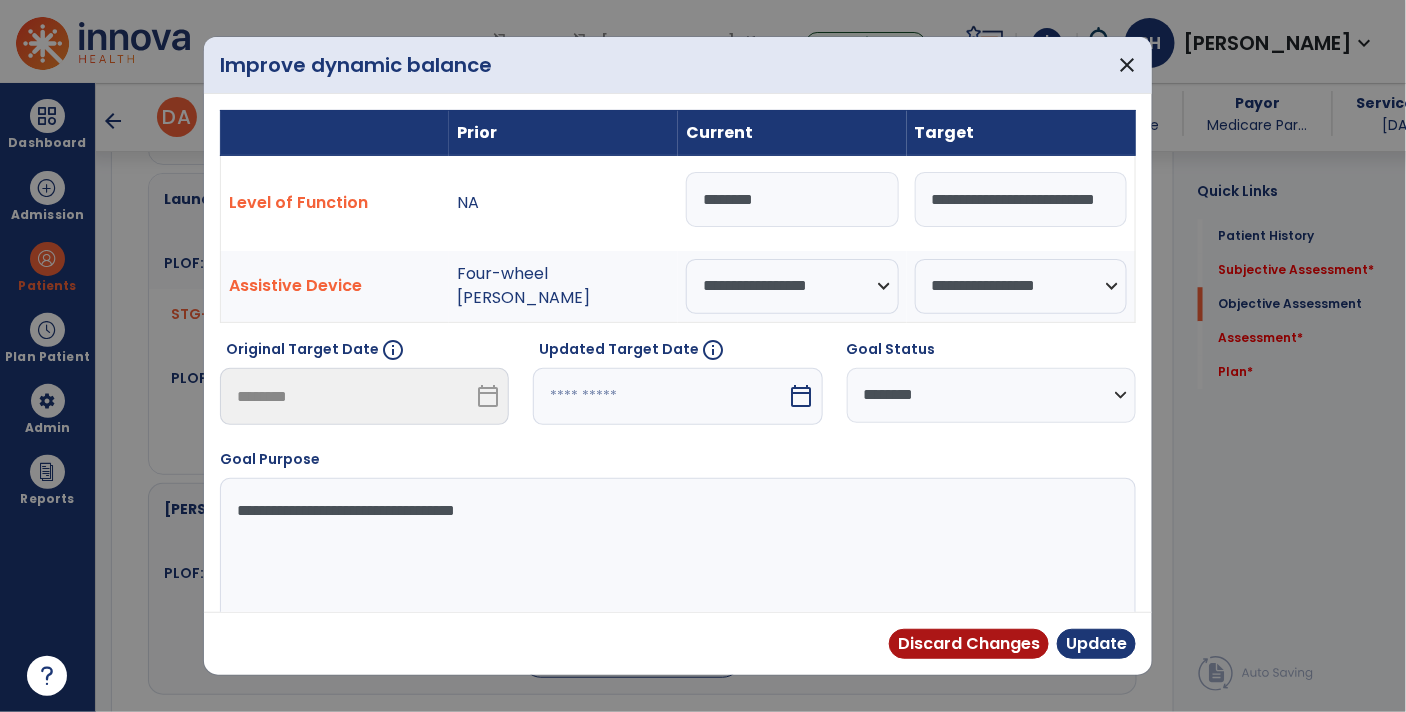 scroll, scrollTop: 1611, scrollLeft: 0, axis: vertical 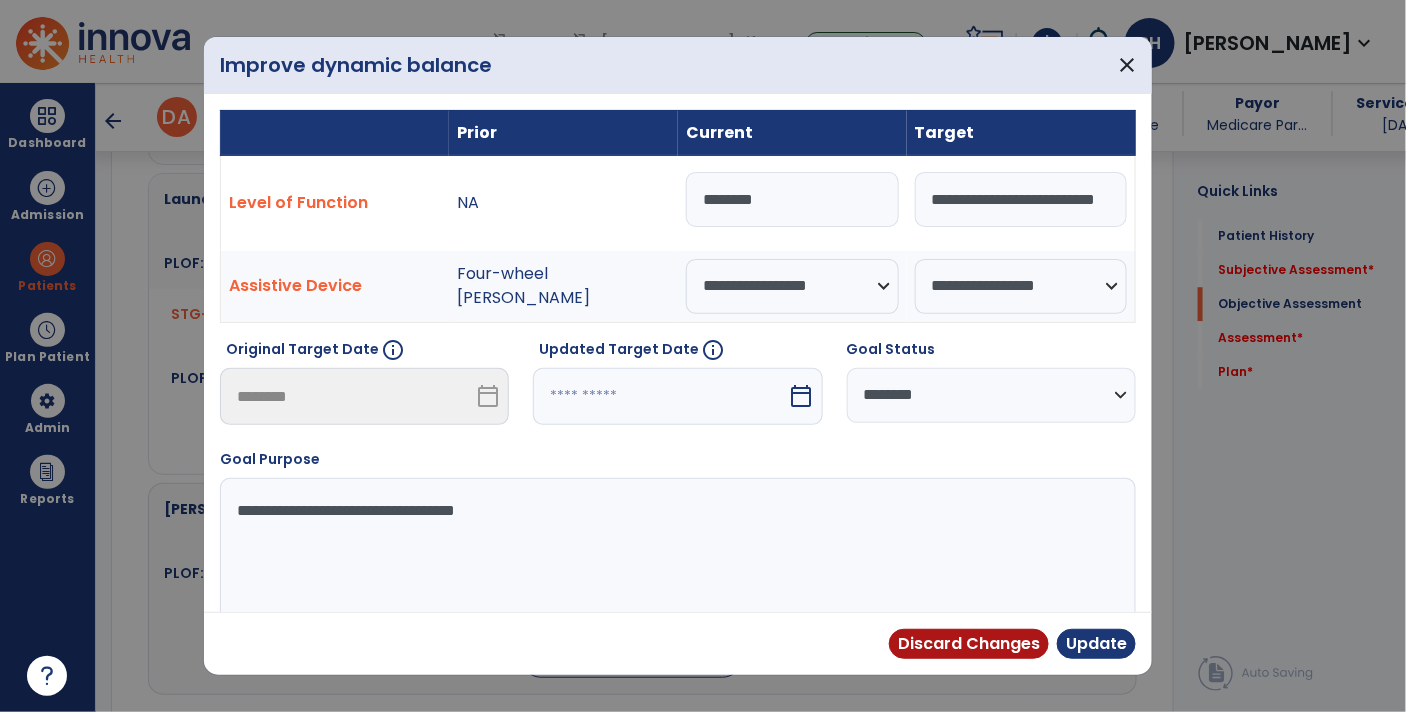 select on "*" 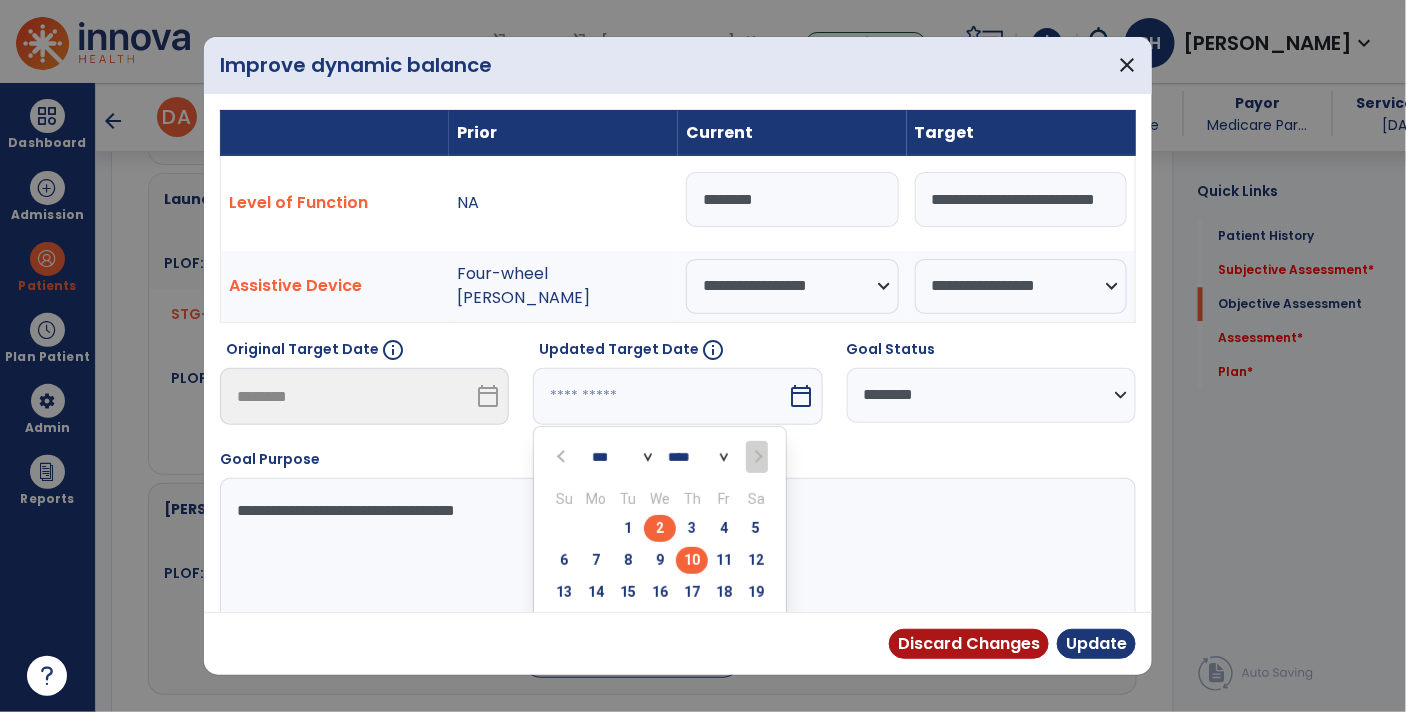 scroll, scrollTop: 105, scrollLeft: 0, axis: vertical 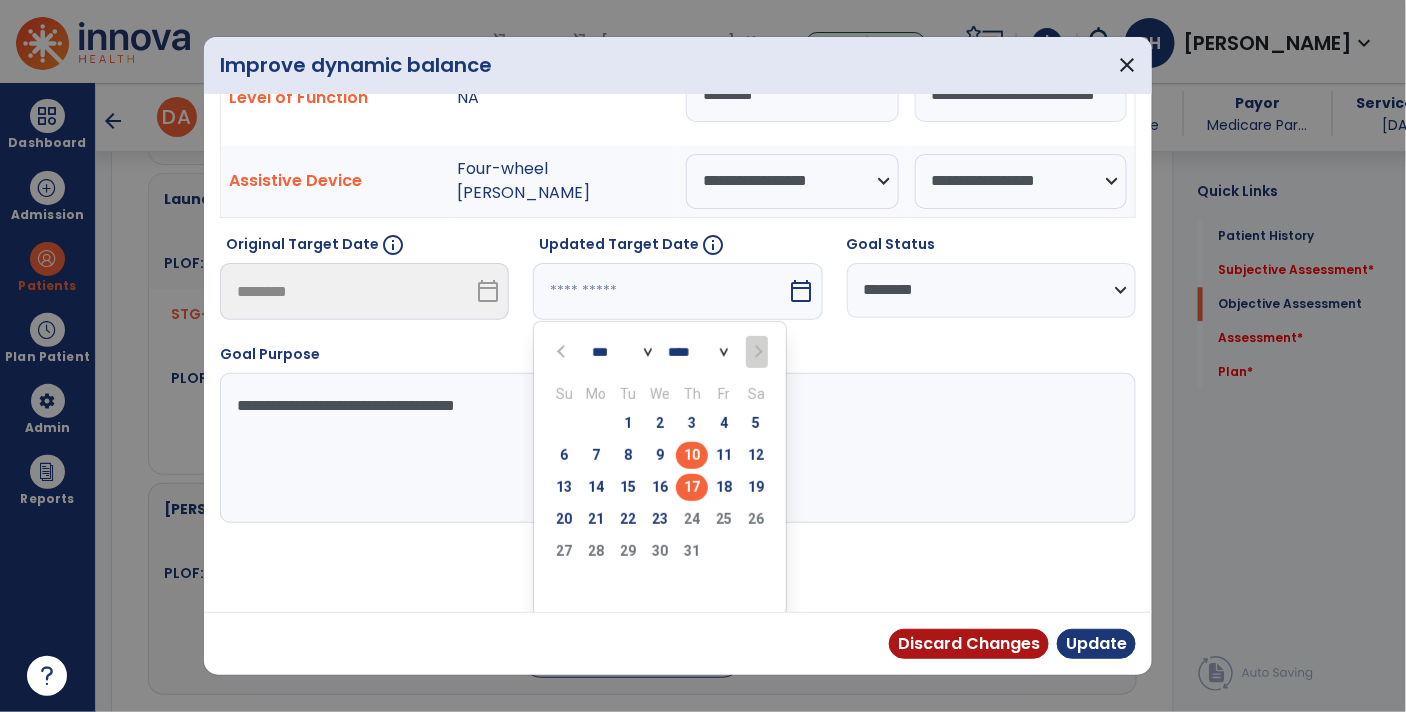 click on "17" at bounding box center [692, 487] 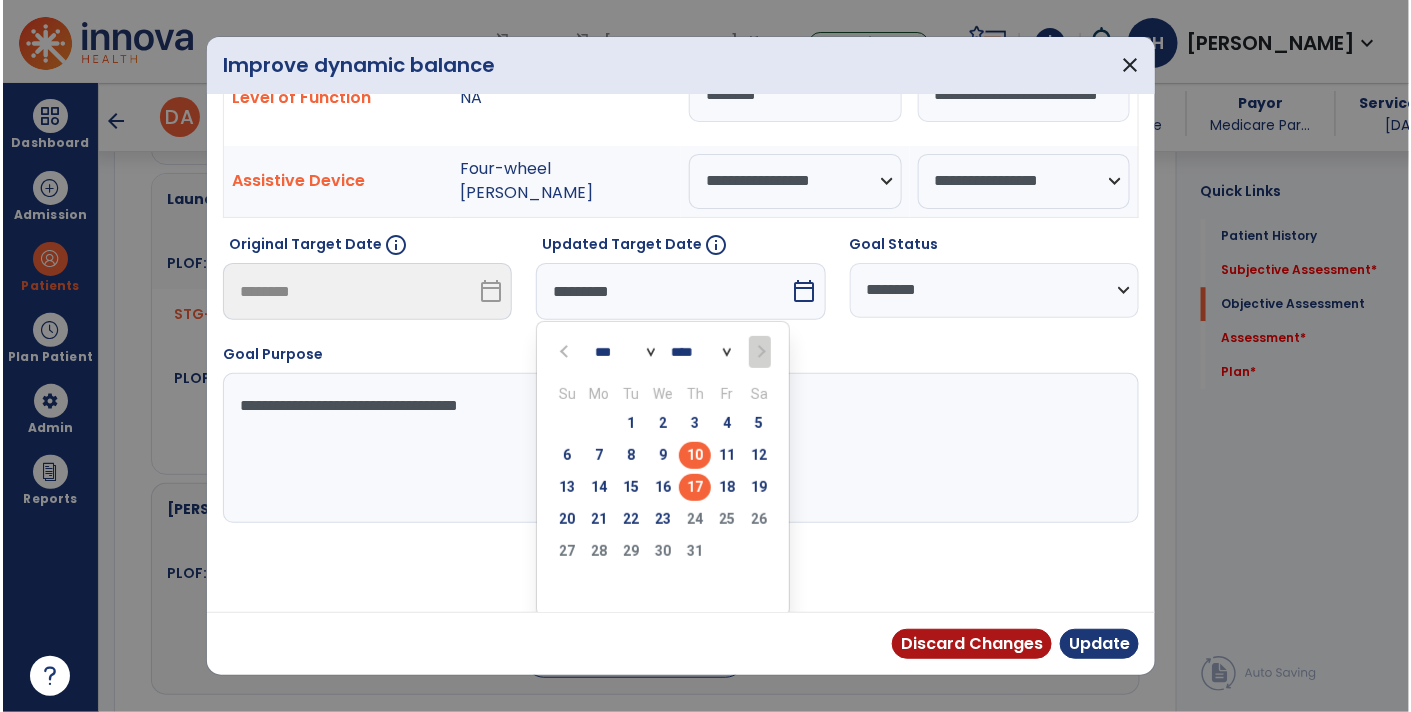 scroll, scrollTop: 27, scrollLeft: 0, axis: vertical 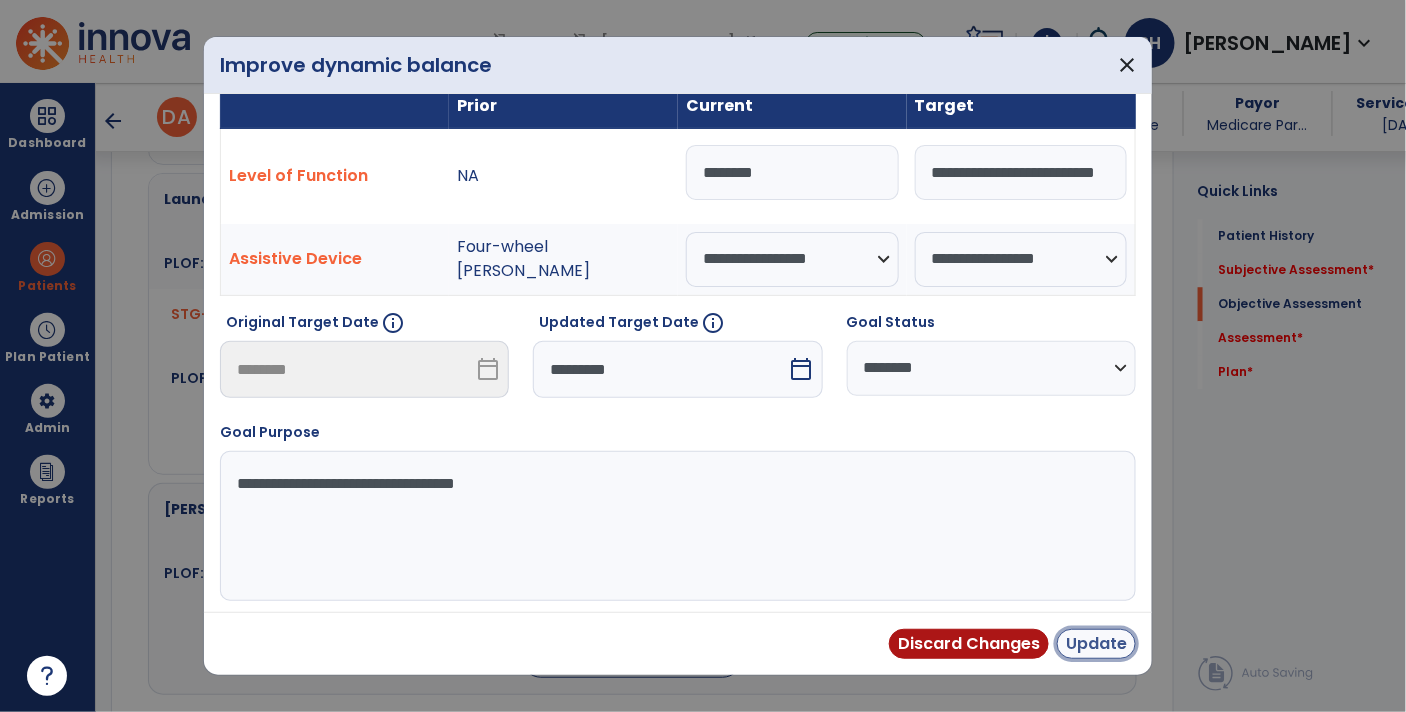 click on "Update" at bounding box center [1096, 644] 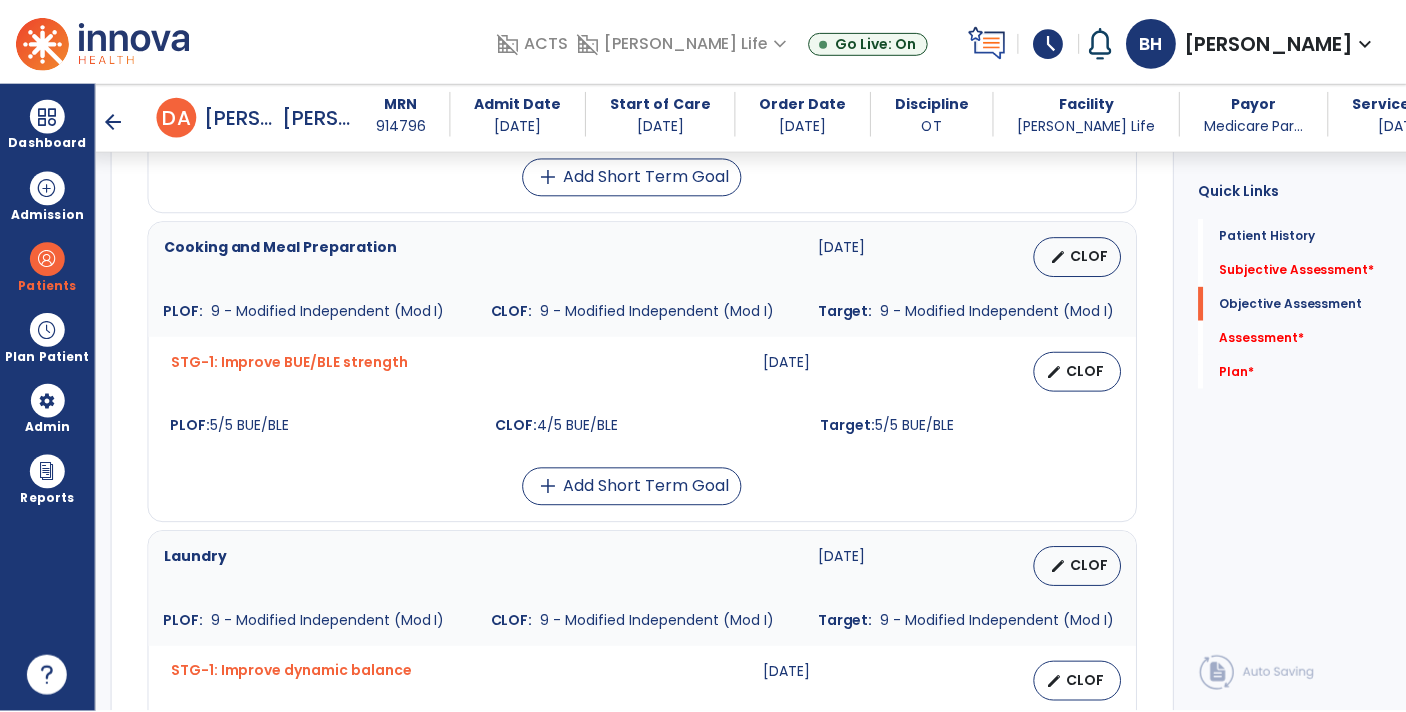 scroll, scrollTop: 1250, scrollLeft: 0, axis: vertical 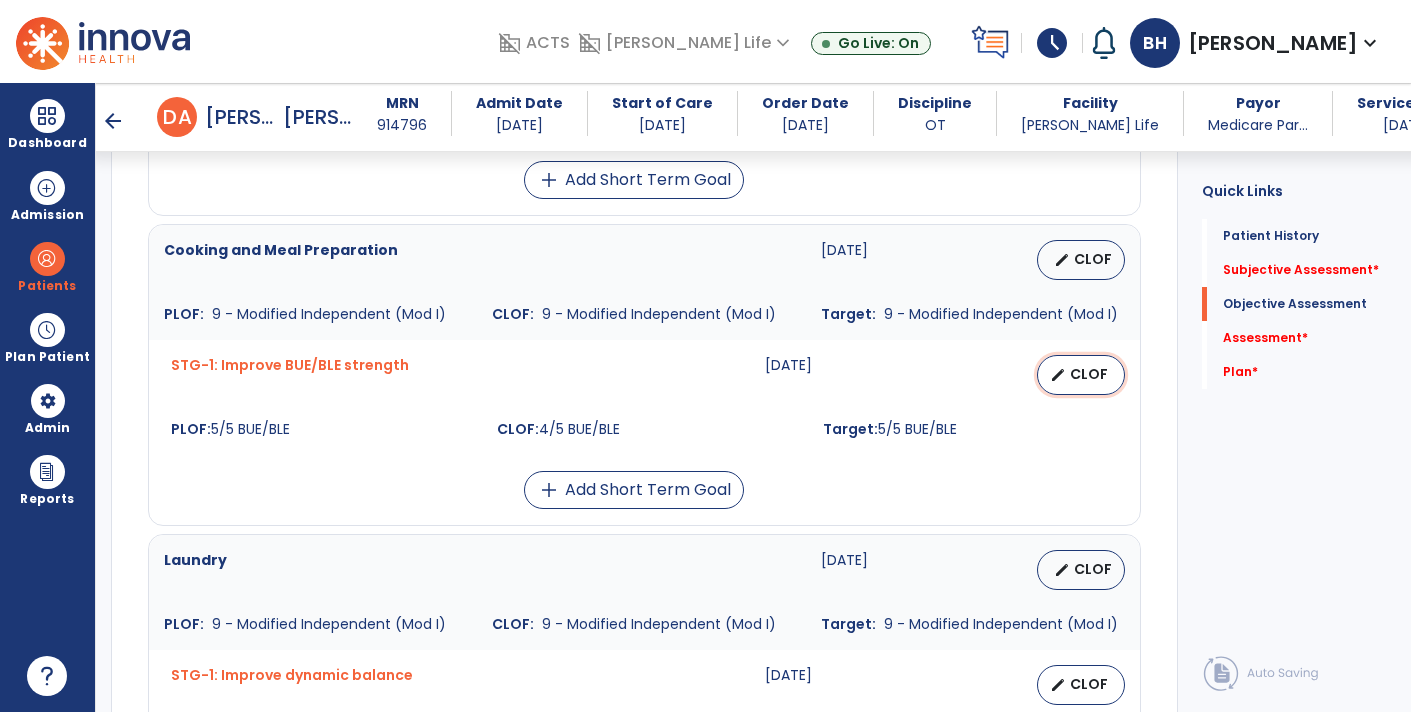 click on "CLOF" at bounding box center (1089, 374) 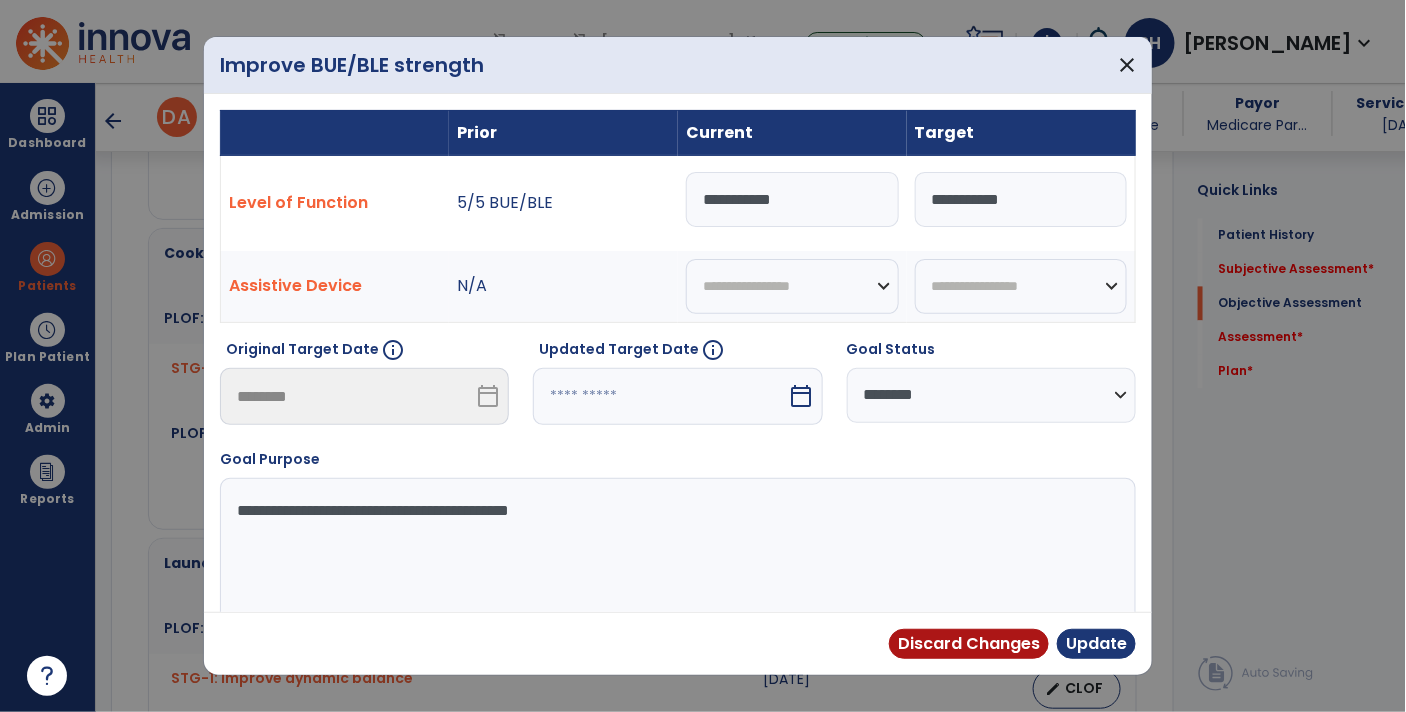 scroll, scrollTop: 1250, scrollLeft: 0, axis: vertical 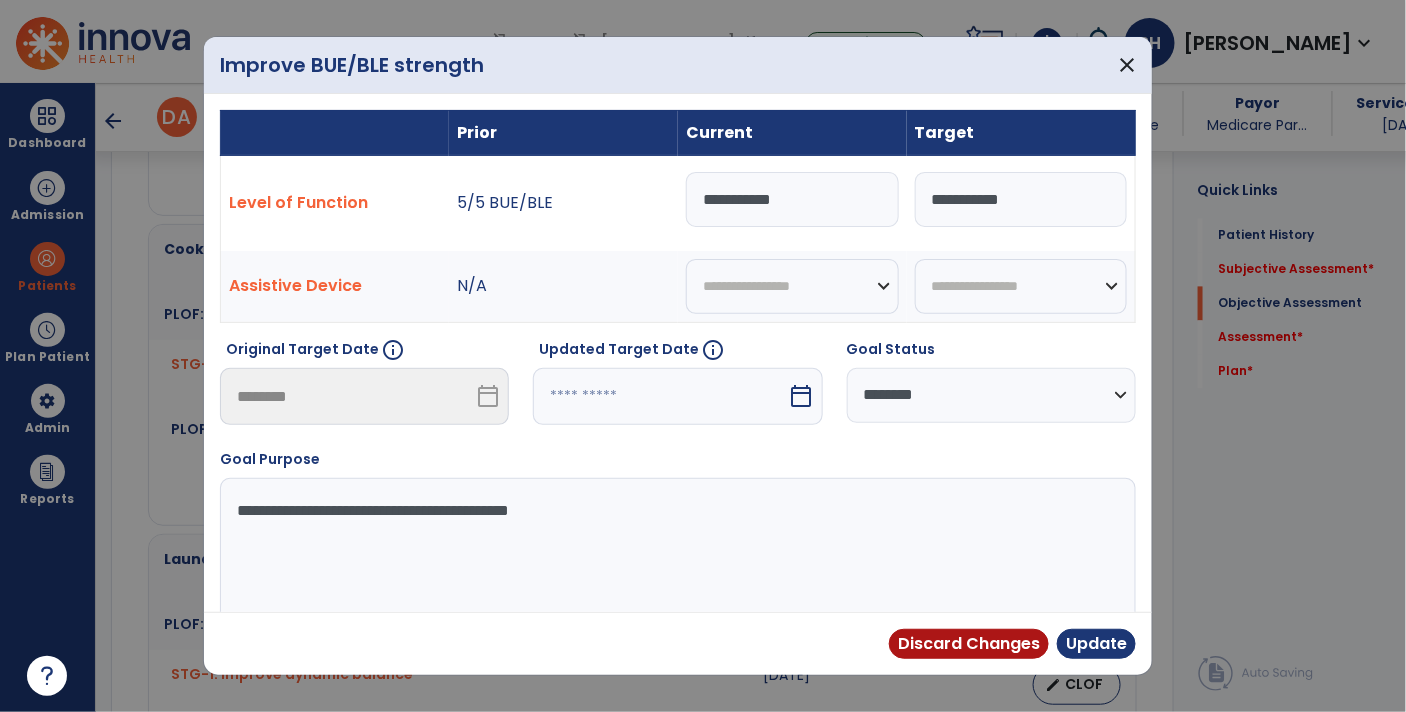click at bounding box center (660, 396) 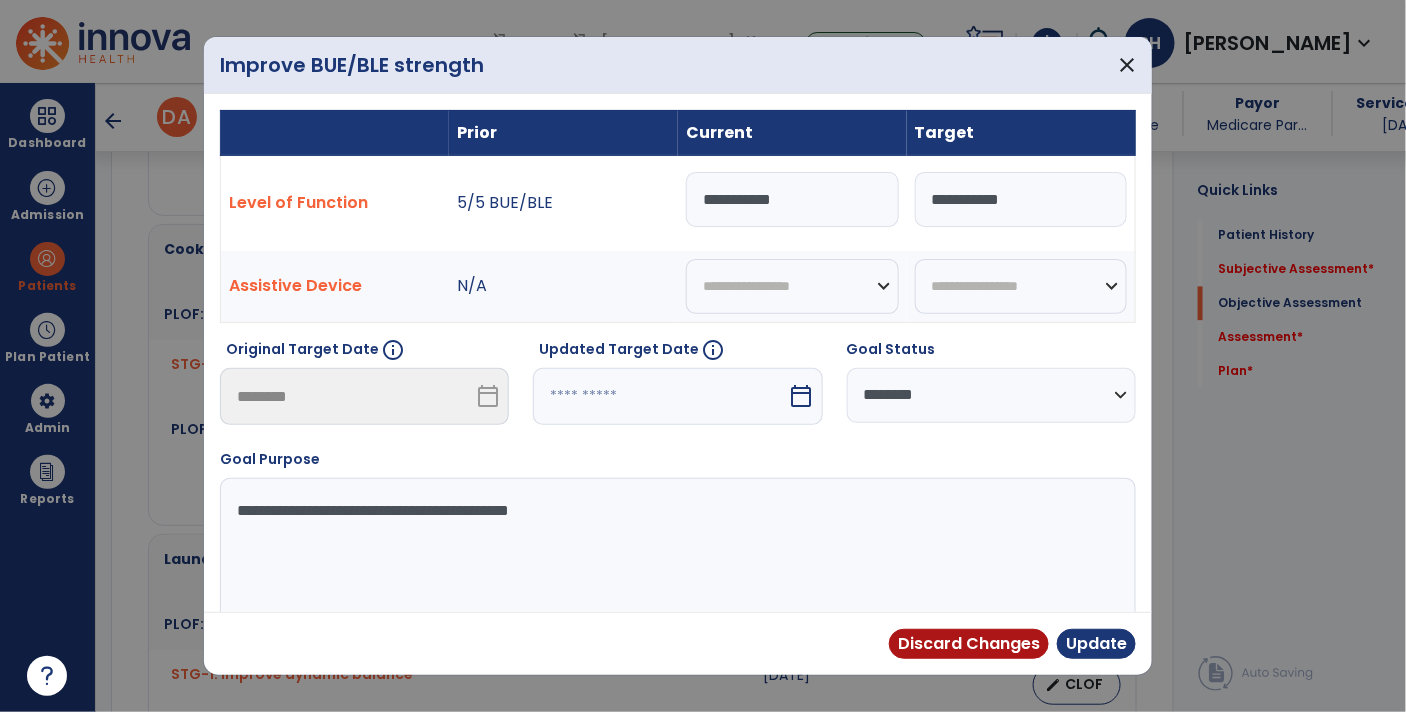 select on "*" 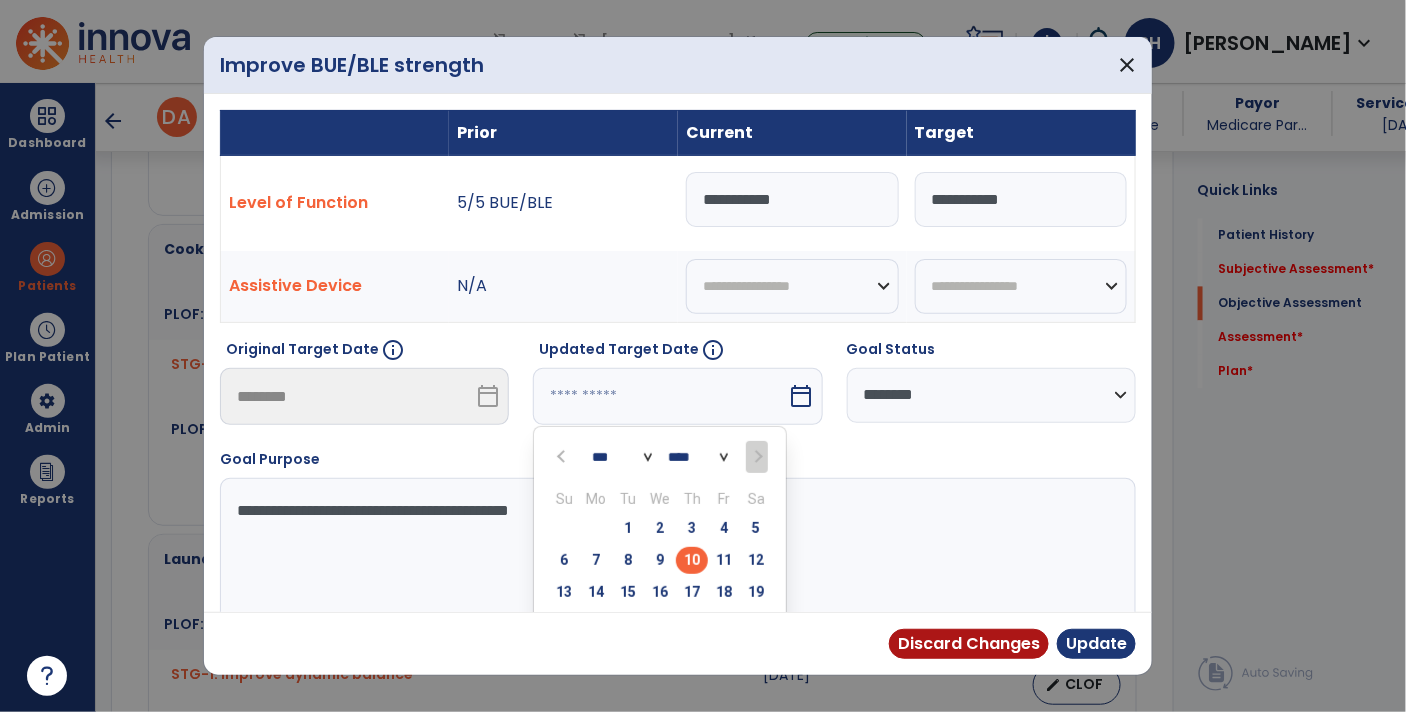 scroll, scrollTop: 75, scrollLeft: 0, axis: vertical 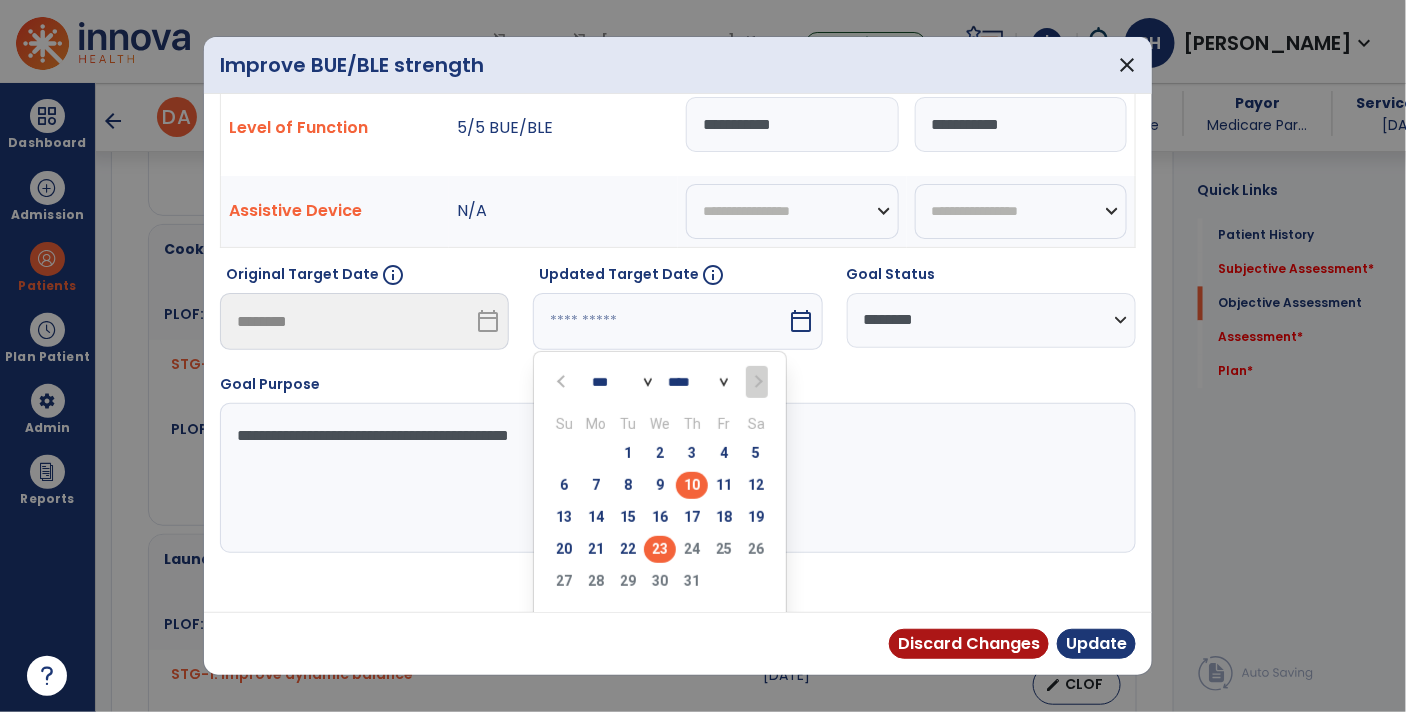 click on "23" at bounding box center [660, 549] 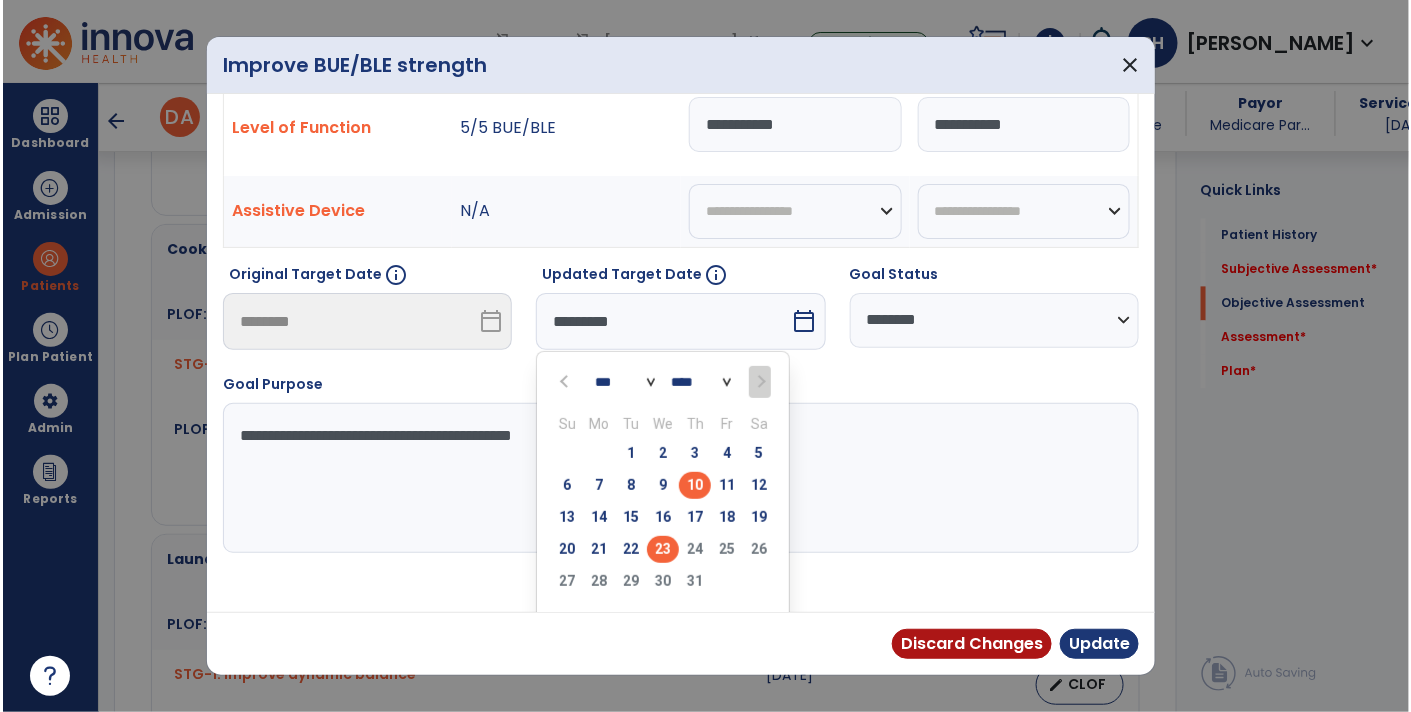 scroll, scrollTop: 27, scrollLeft: 0, axis: vertical 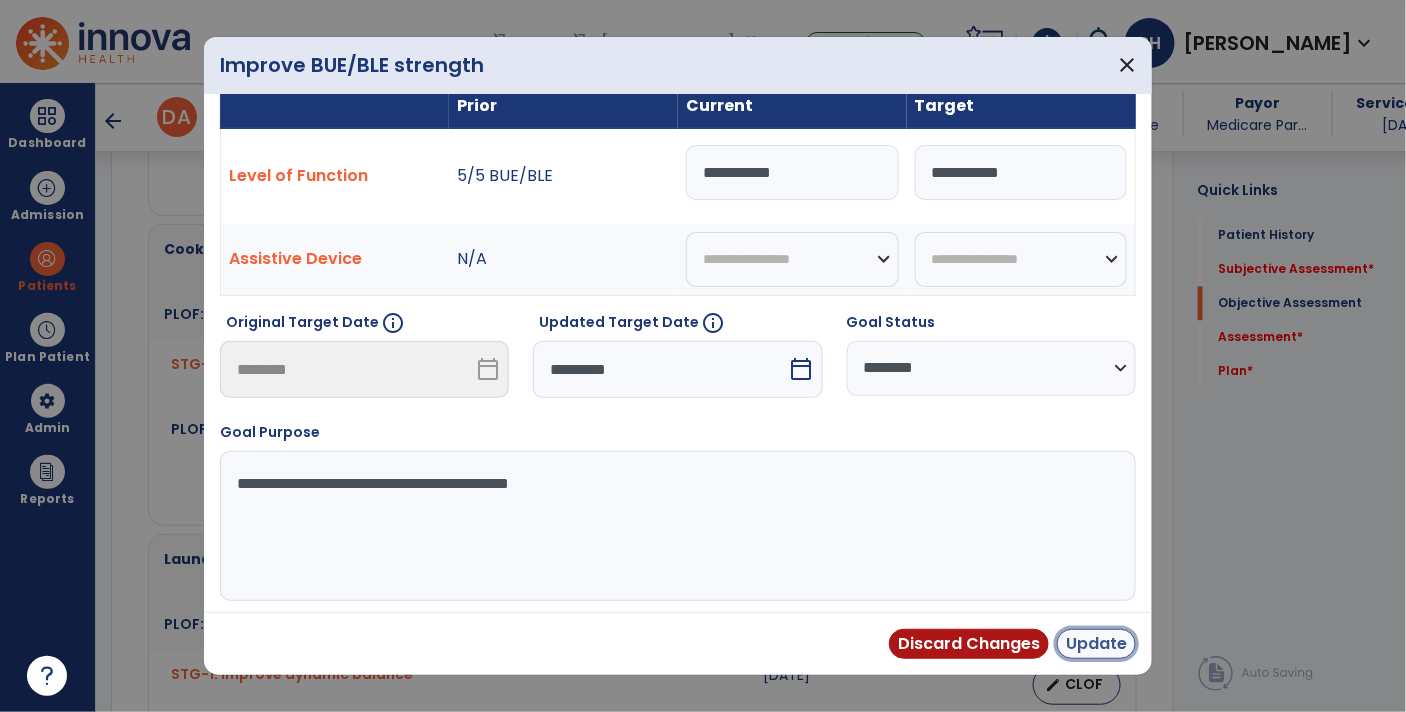 click on "Update" at bounding box center [1096, 644] 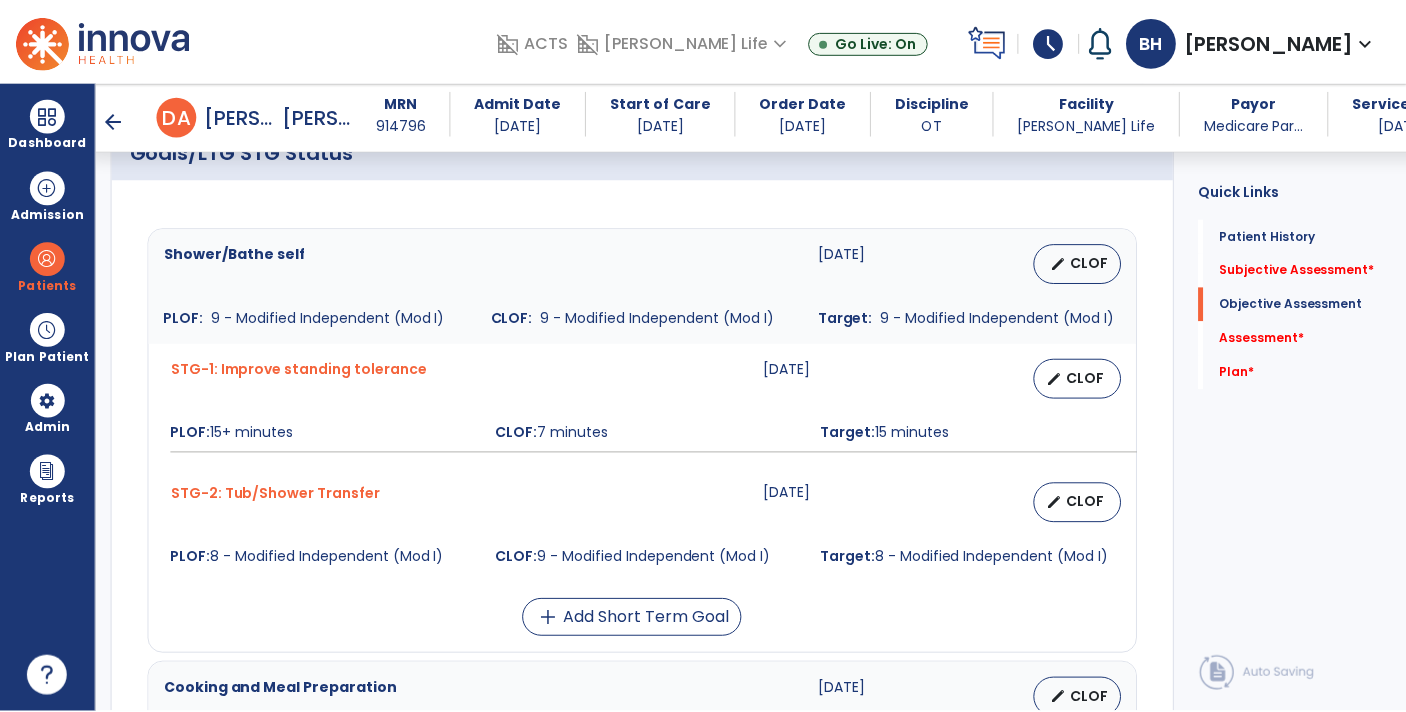 scroll, scrollTop: 809, scrollLeft: 0, axis: vertical 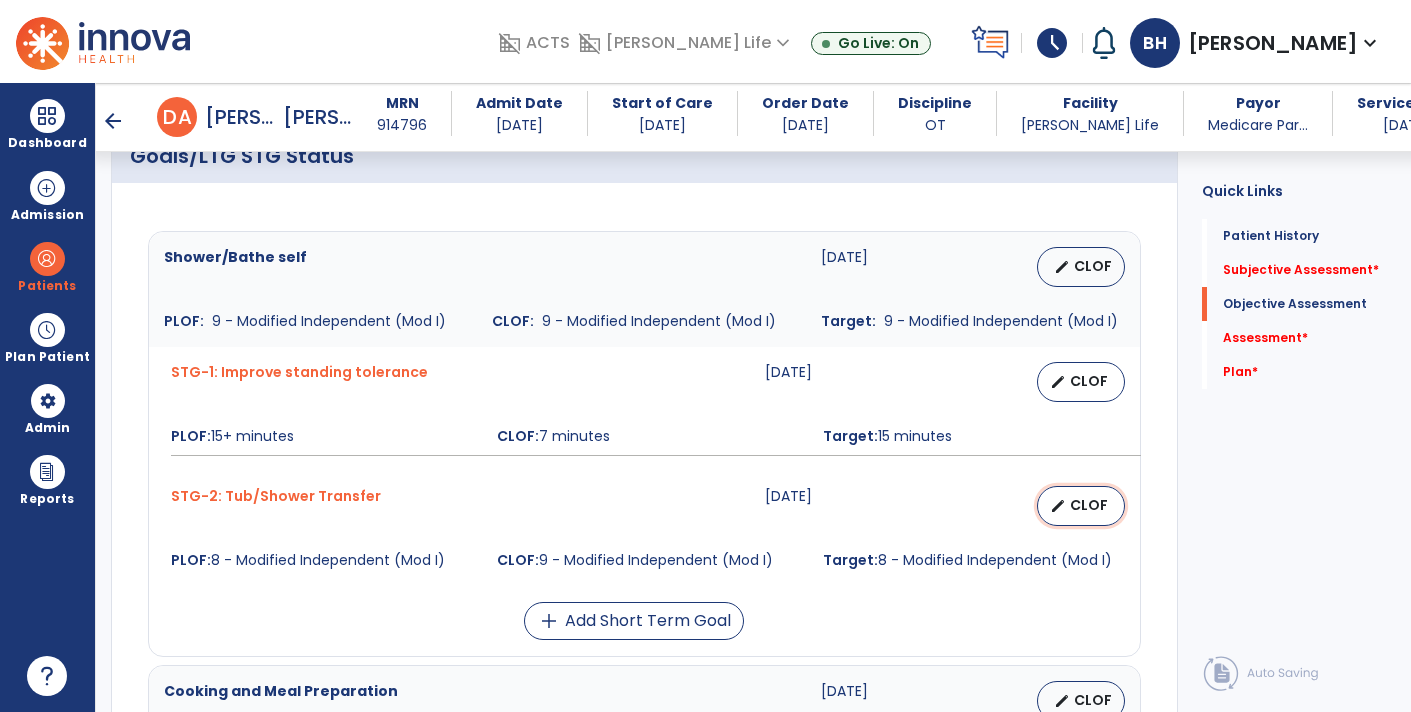 click on "CLOF" at bounding box center (1089, 505) 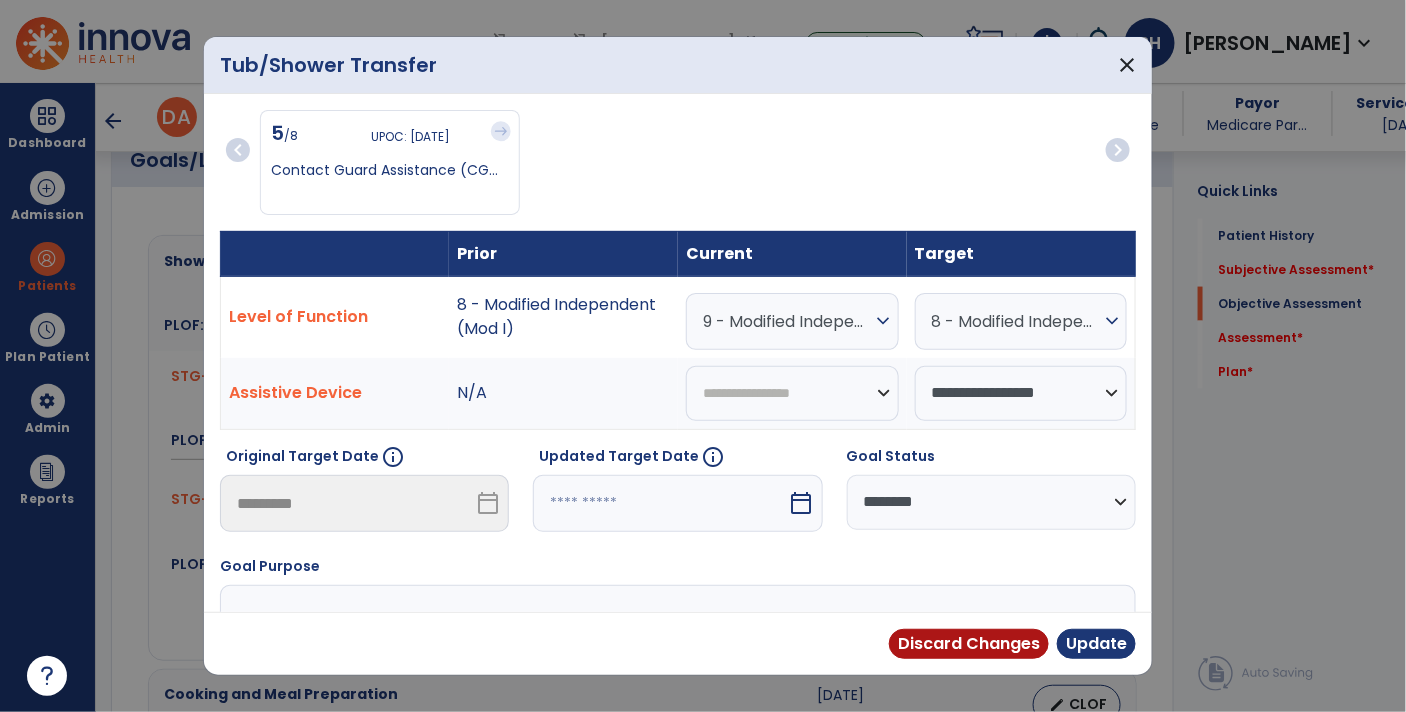 scroll, scrollTop: 809, scrollLeft: 0, axis: vertical 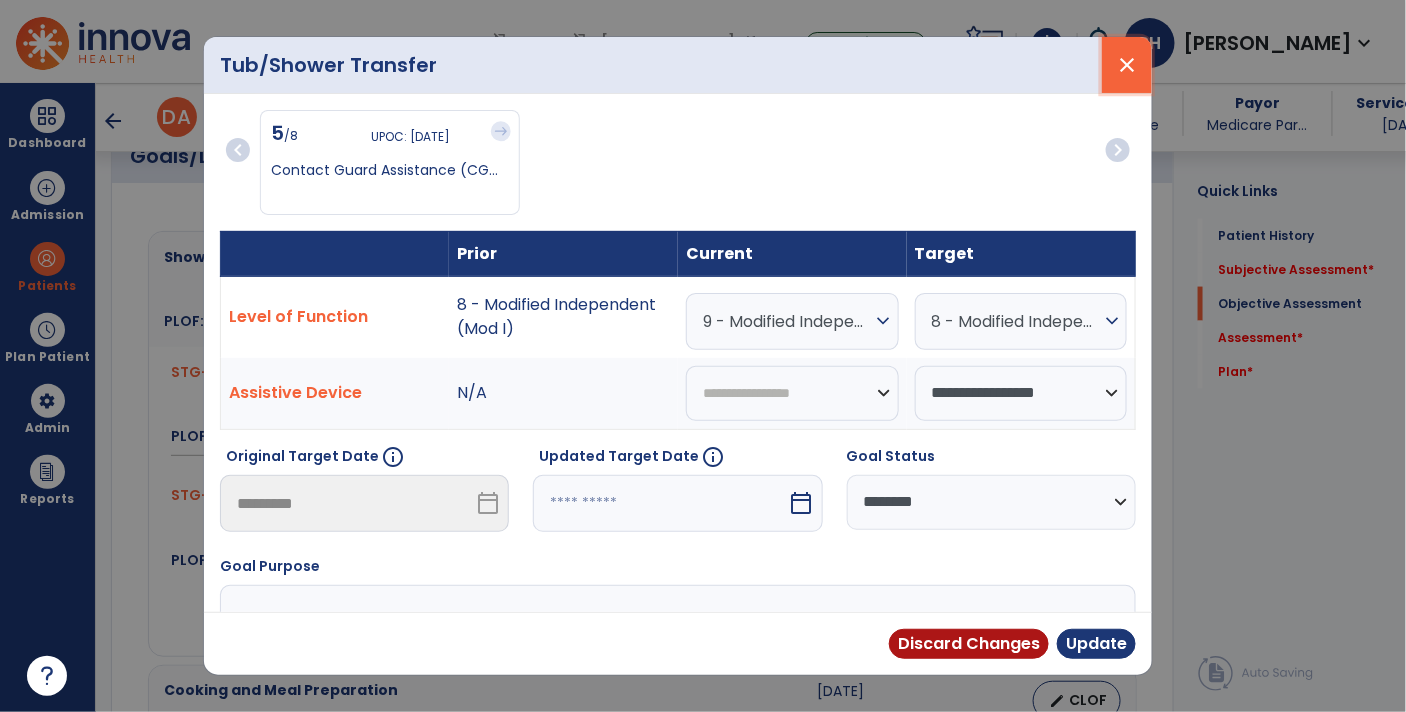 click on "close" at bounding box center [1127, 65] 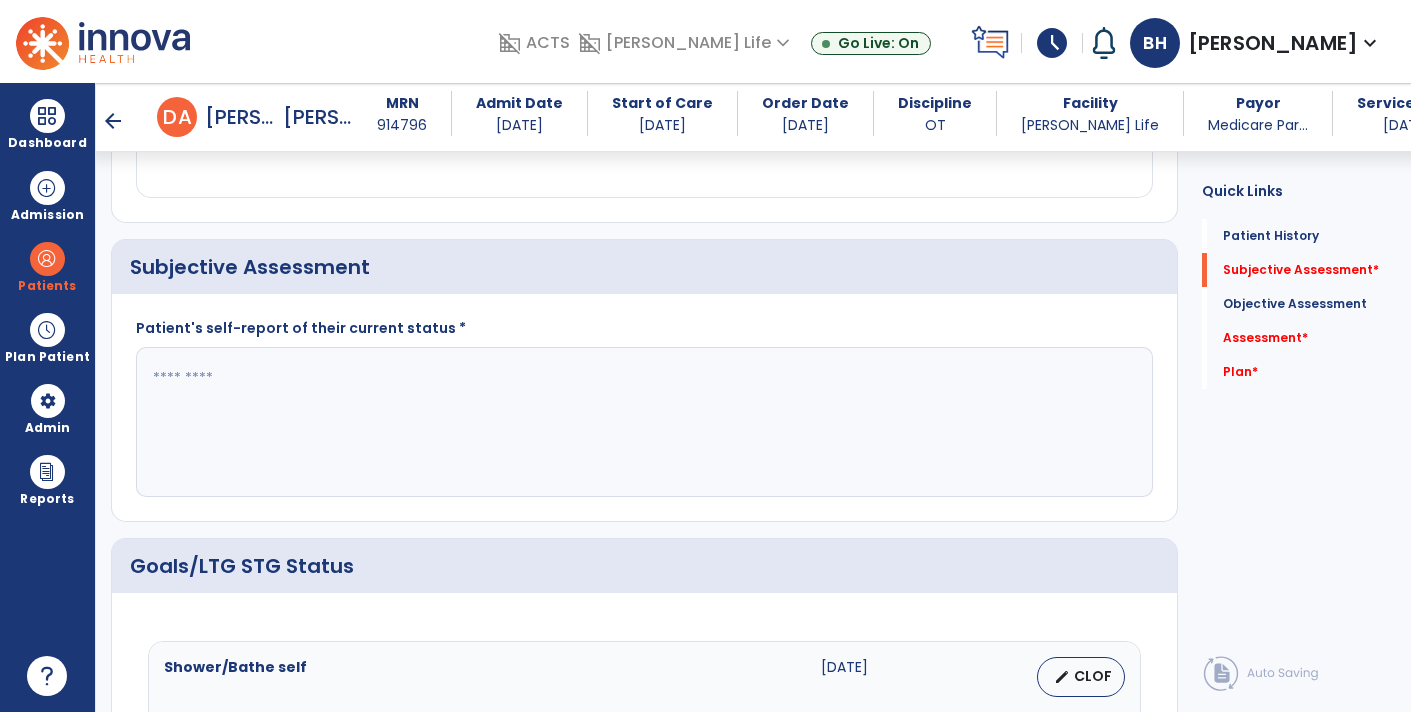 scroll, scrollTop: 442, scrollLeft: 0, axis: vertical 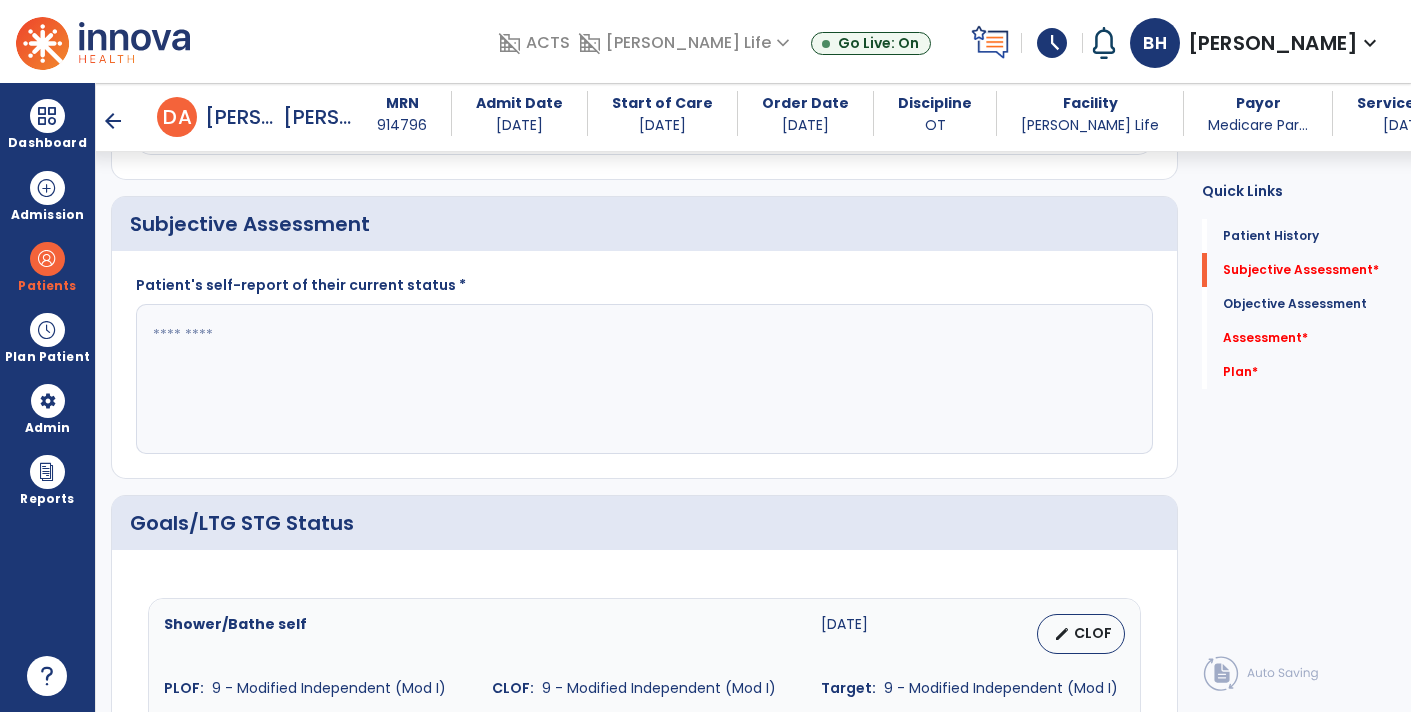 click 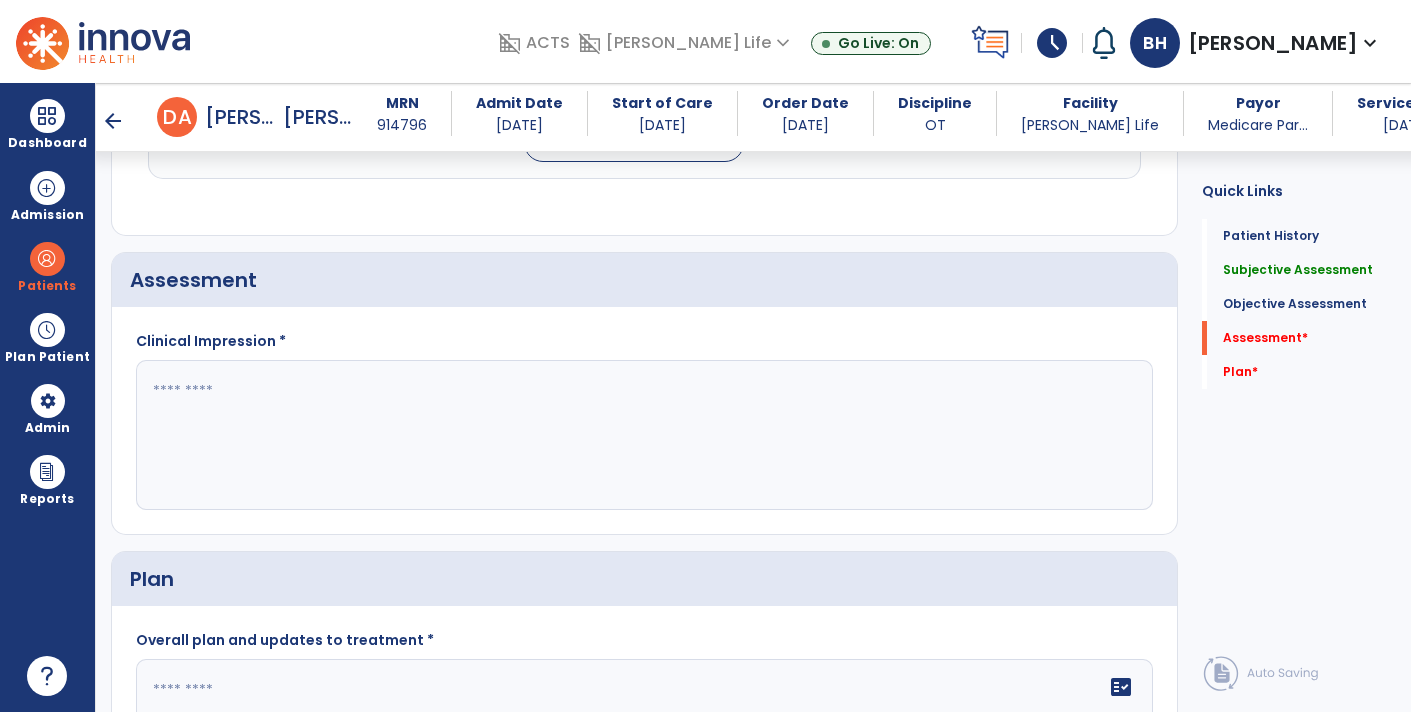 scroll, scrollTop: 2120, scrollLeft: 0, axis: vertical 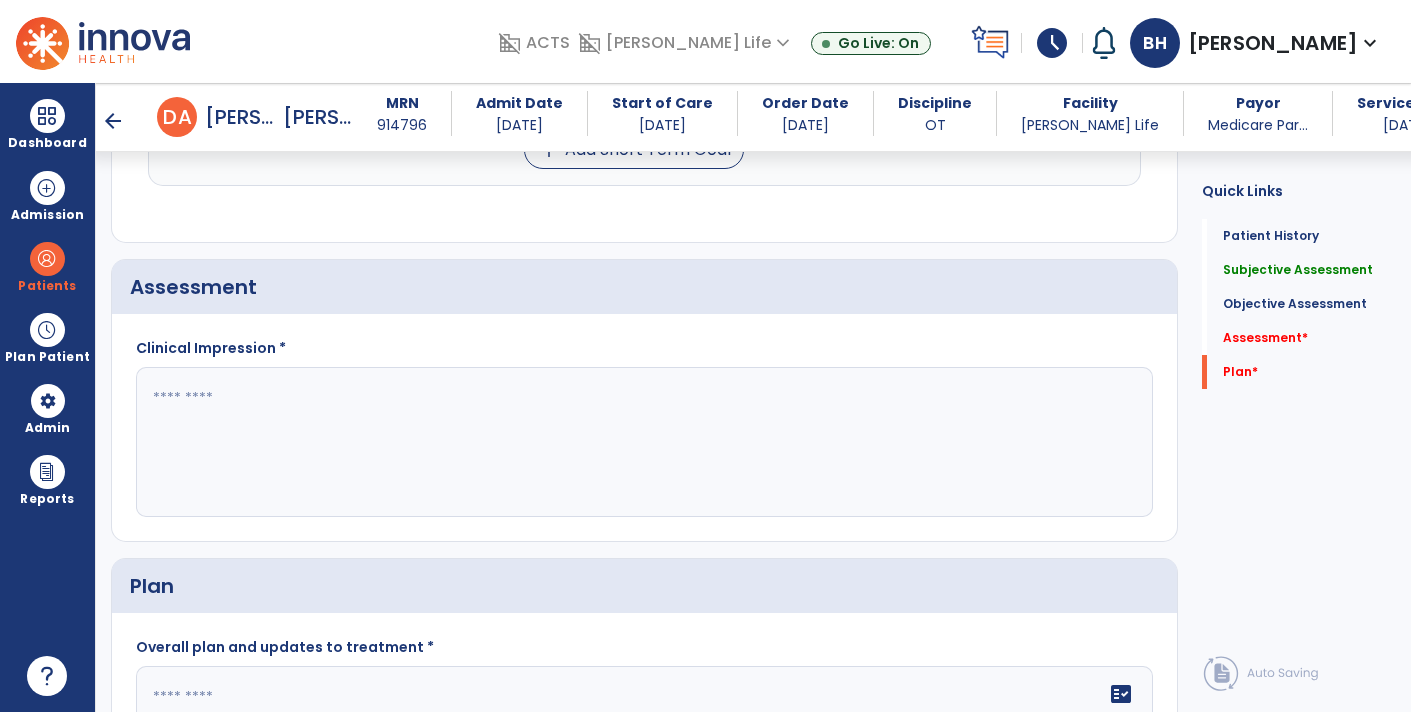 type on "**********" 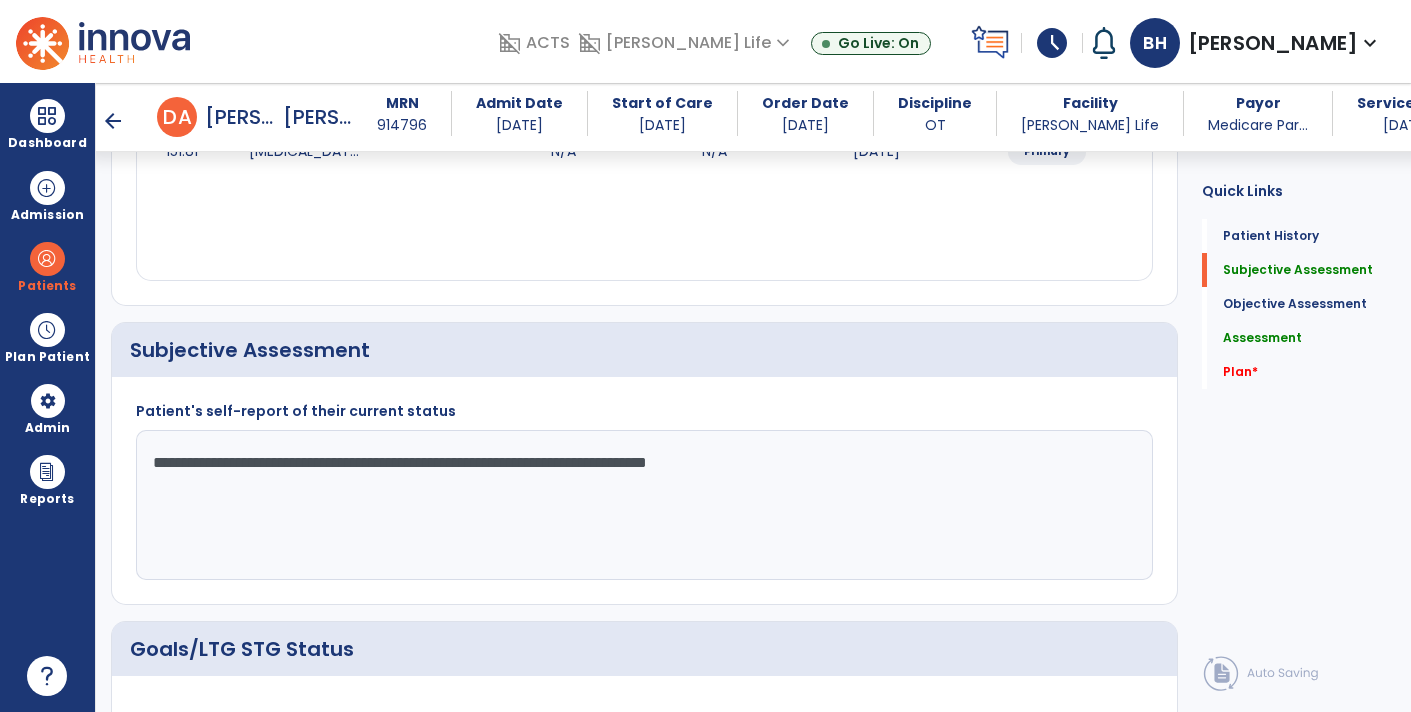scroll, scrollTop: 314, scrollLeft: 0, axis: vertical 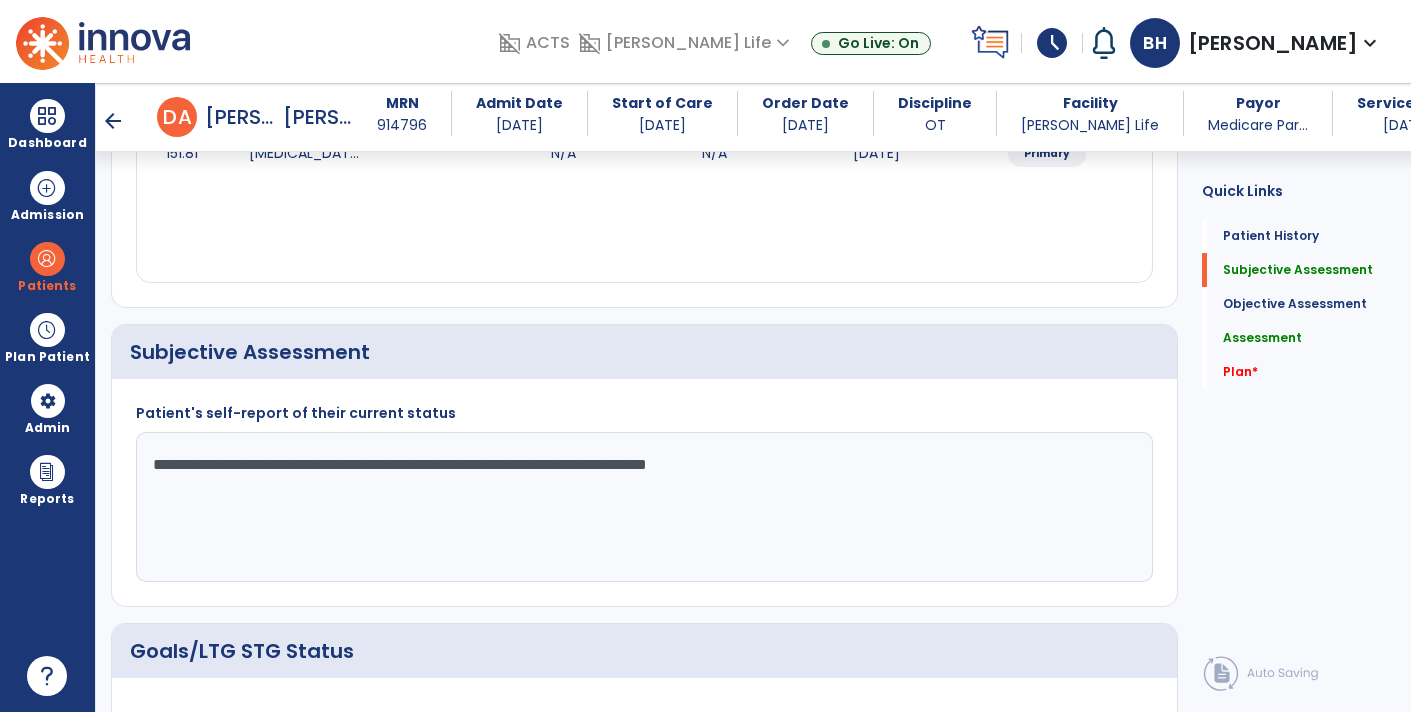 type on "**********" 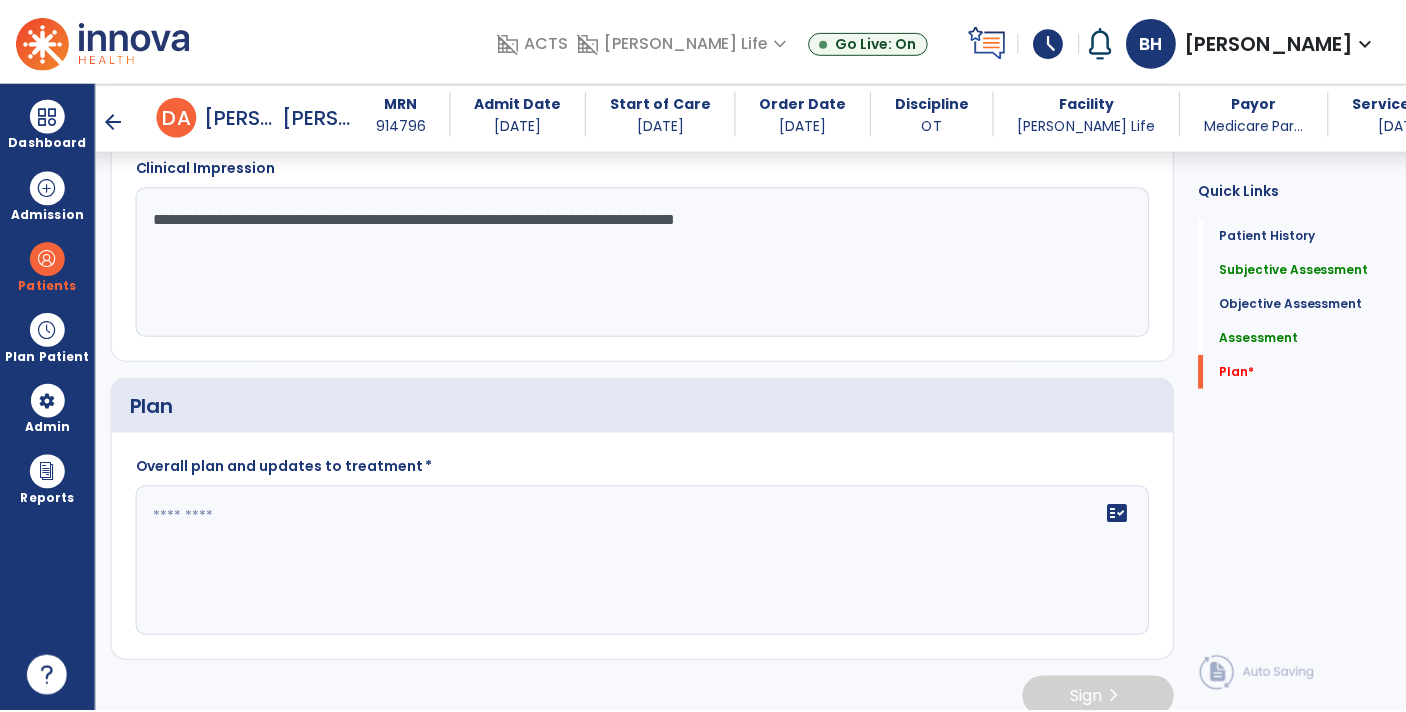 scroll, scrollTop: 2301, scrollLeft: 0, axis: vertical 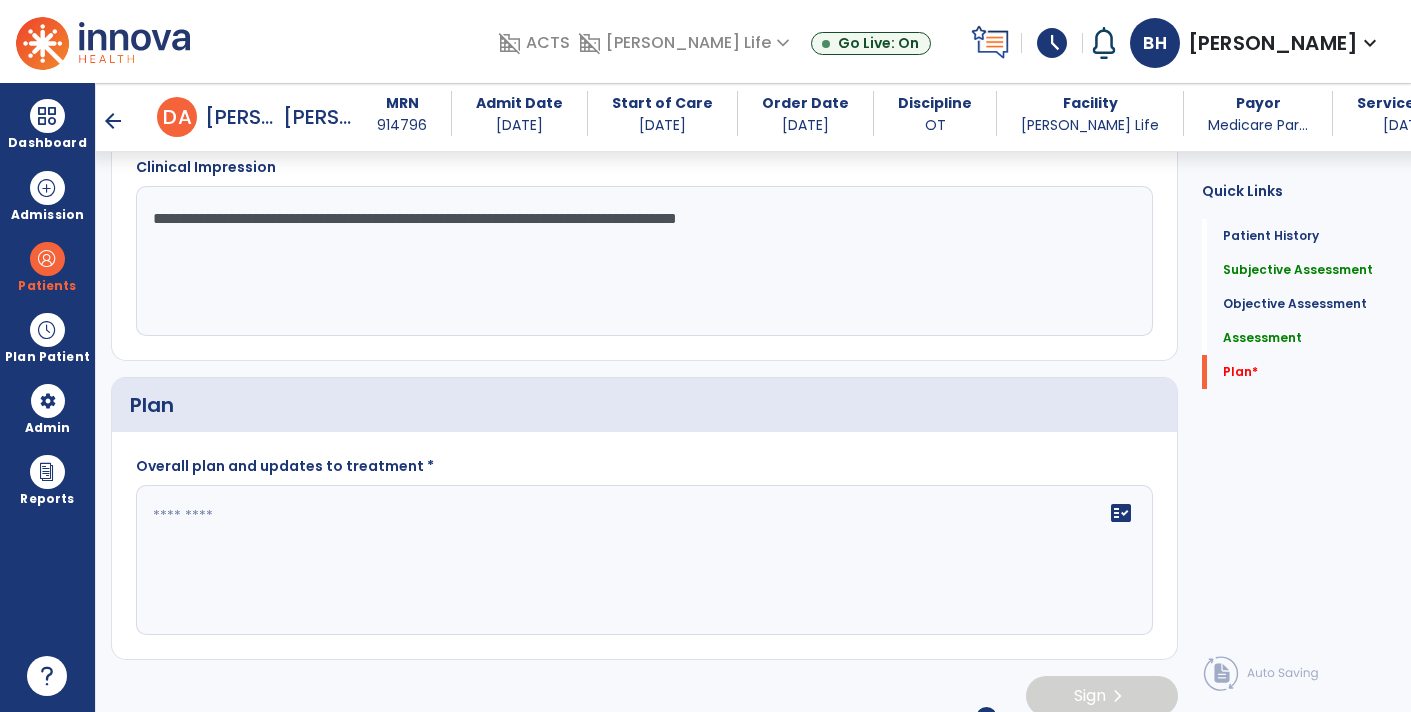 type on "**********" 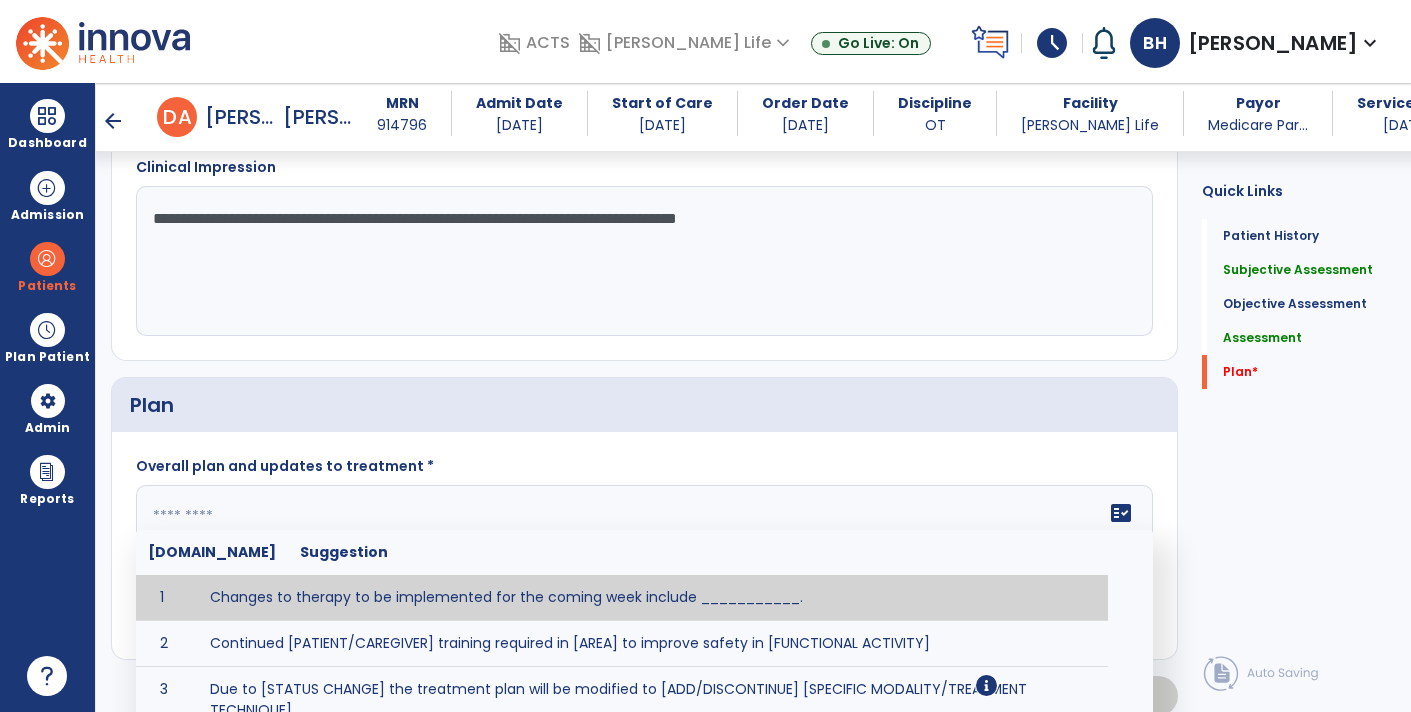 type on "*" 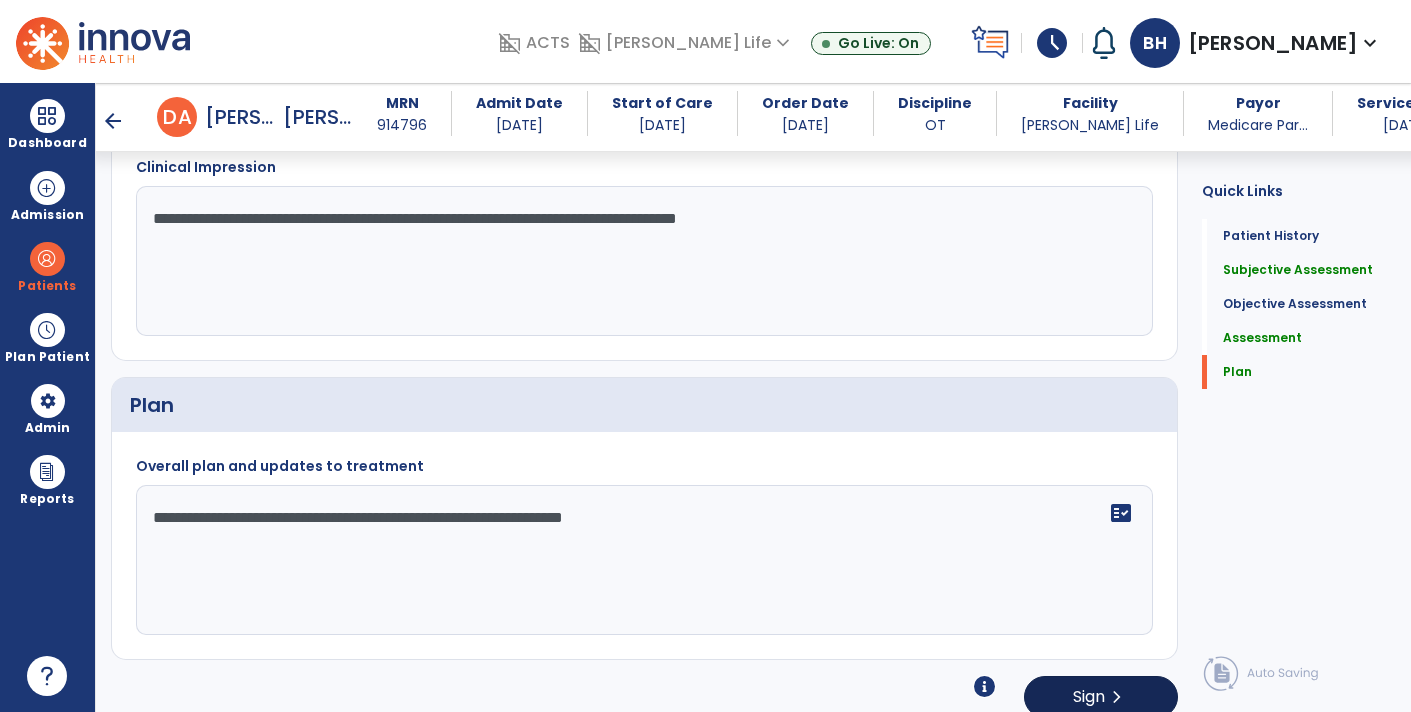 type on "**********" 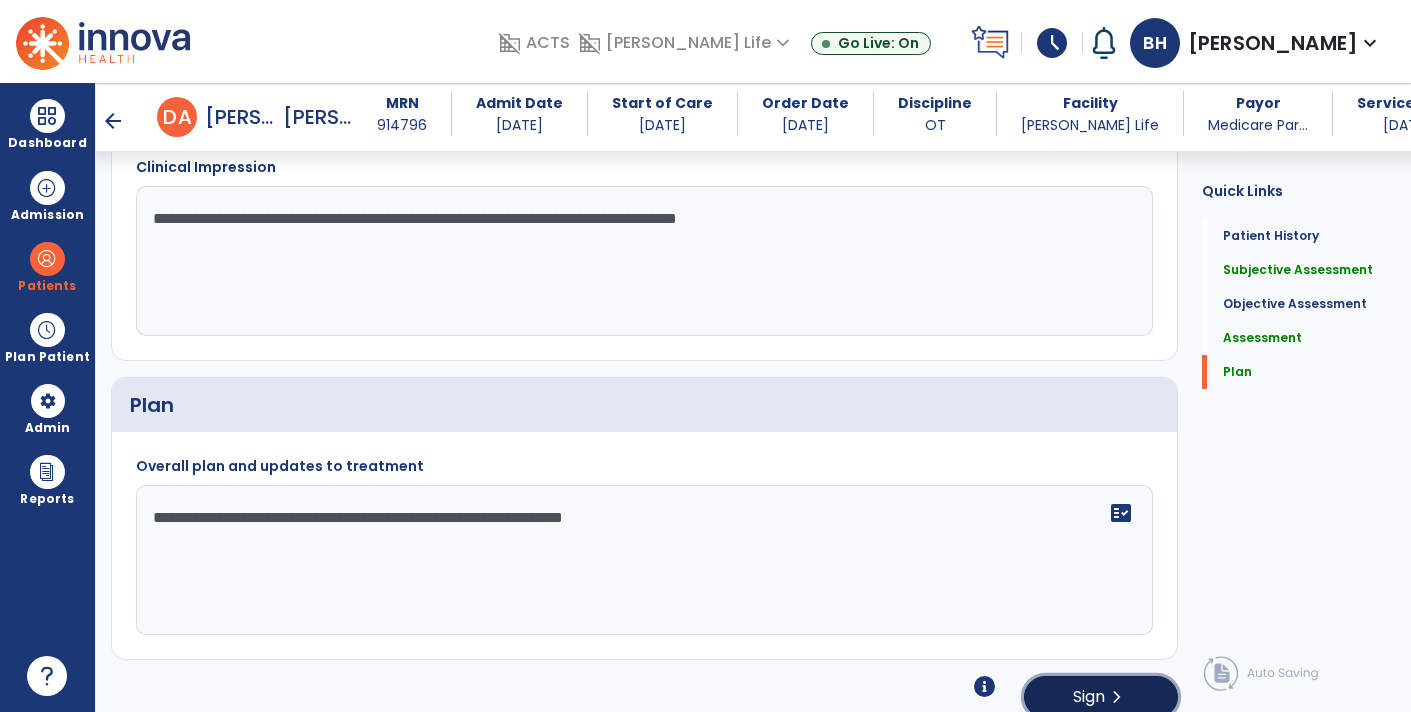 click on "Sign  chevron_right" 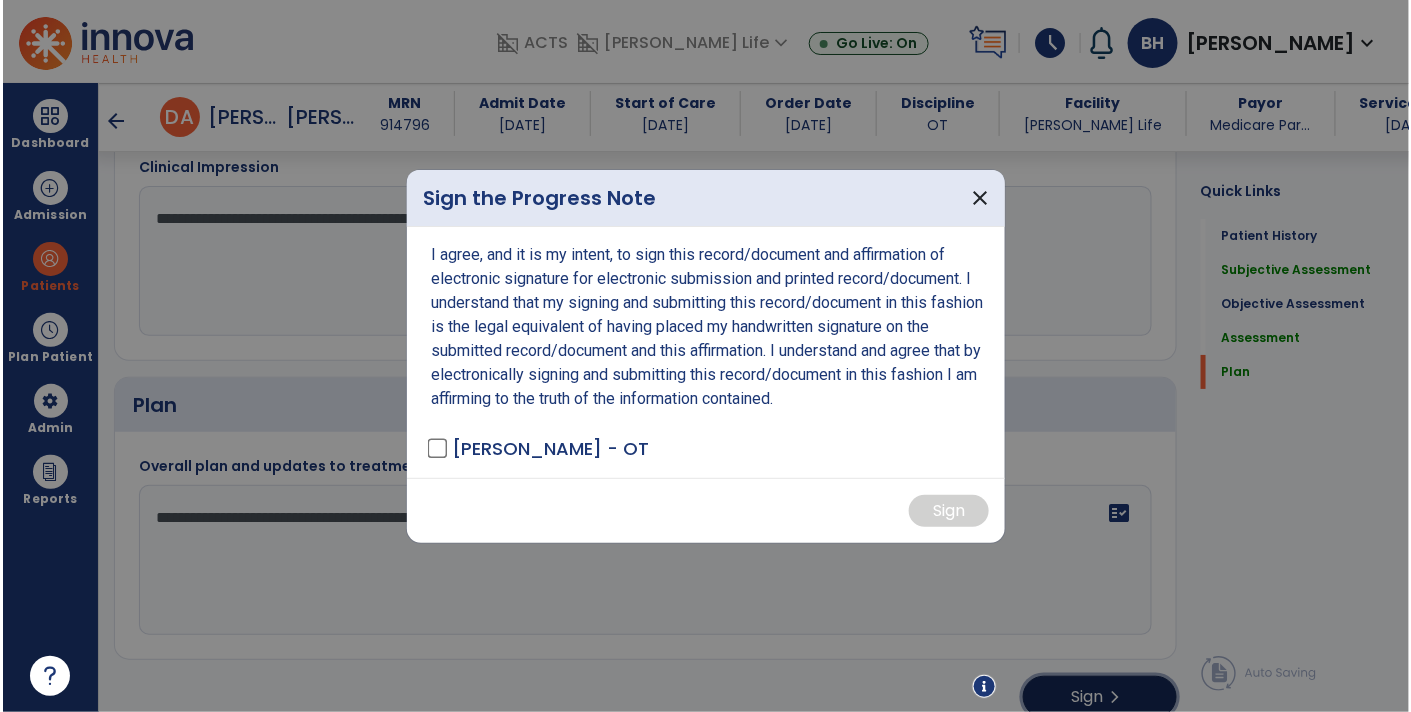 scroll, scrollTop: 2301, scrollLeft: 0, axis: vertical 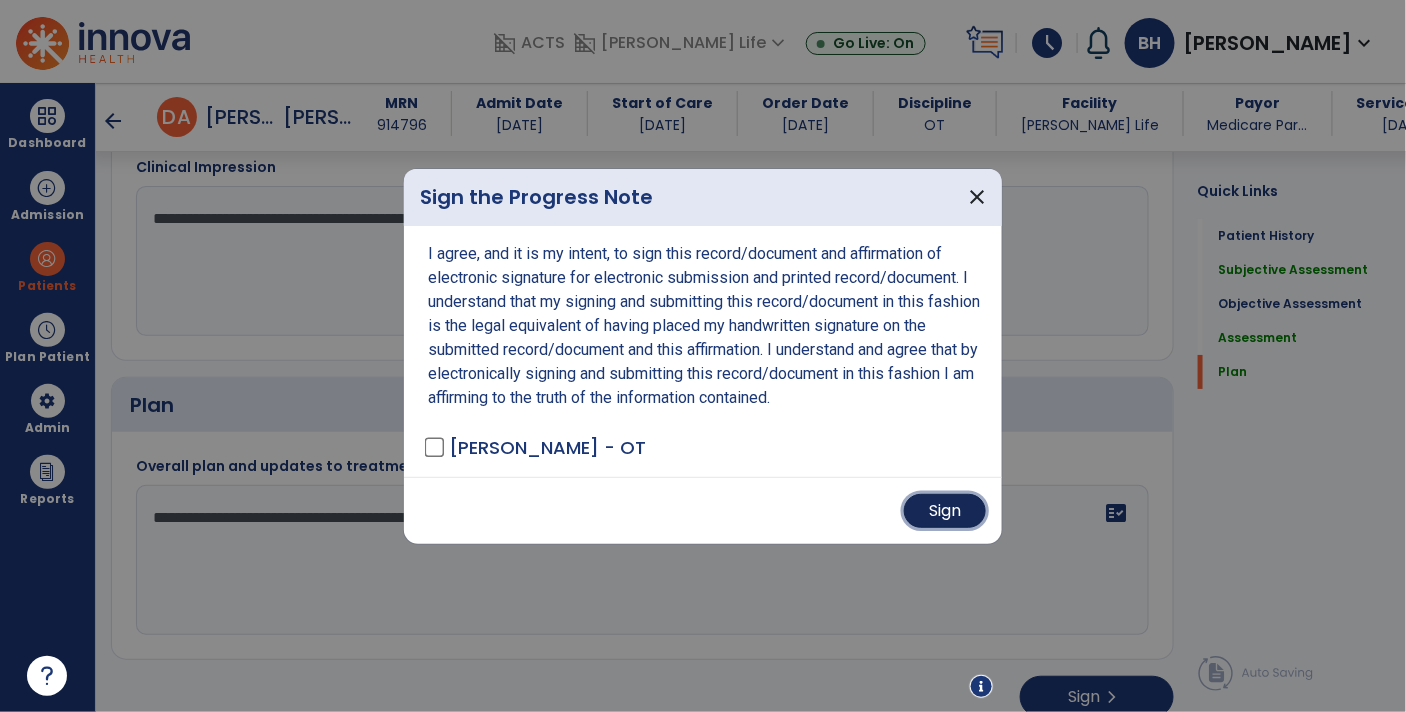 click on "Sign" at bounding box center (945, 511) 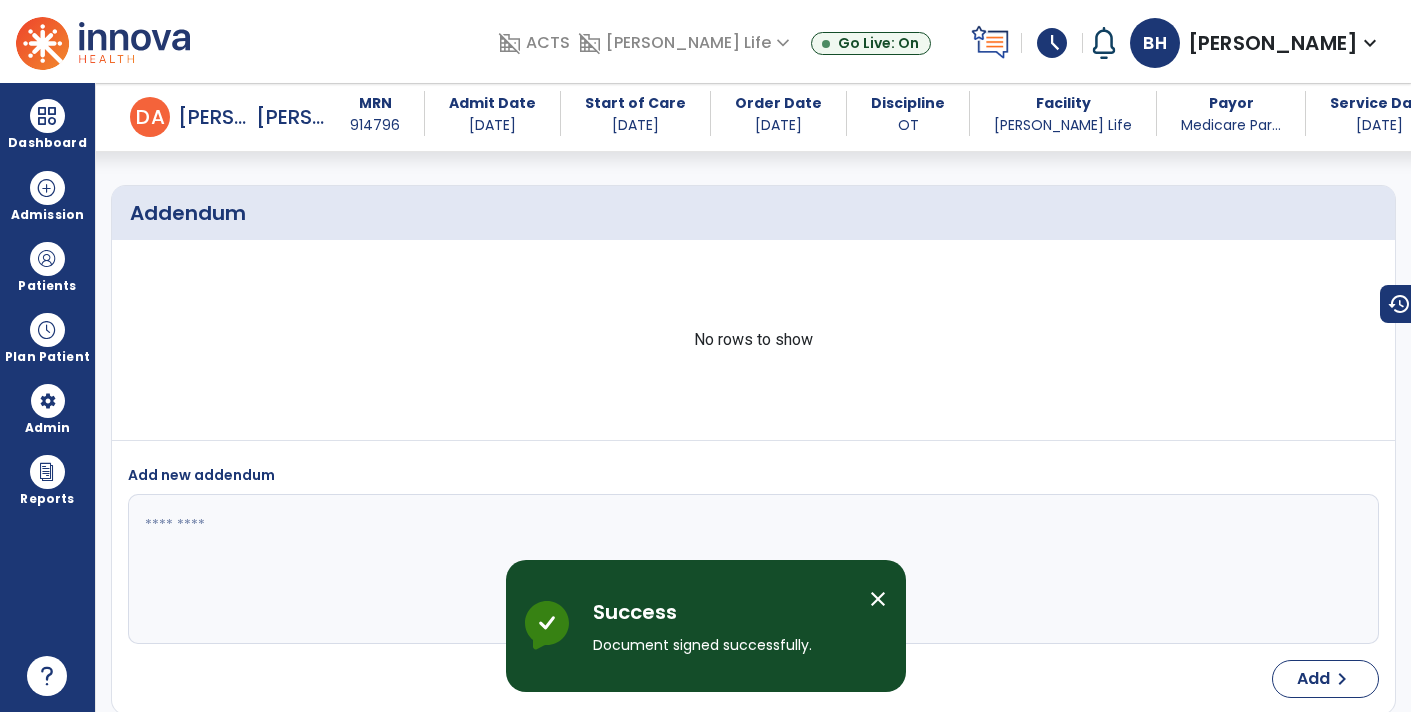 scroll, scrollTop: 2822, scrollLeft: 0, axis: vertical 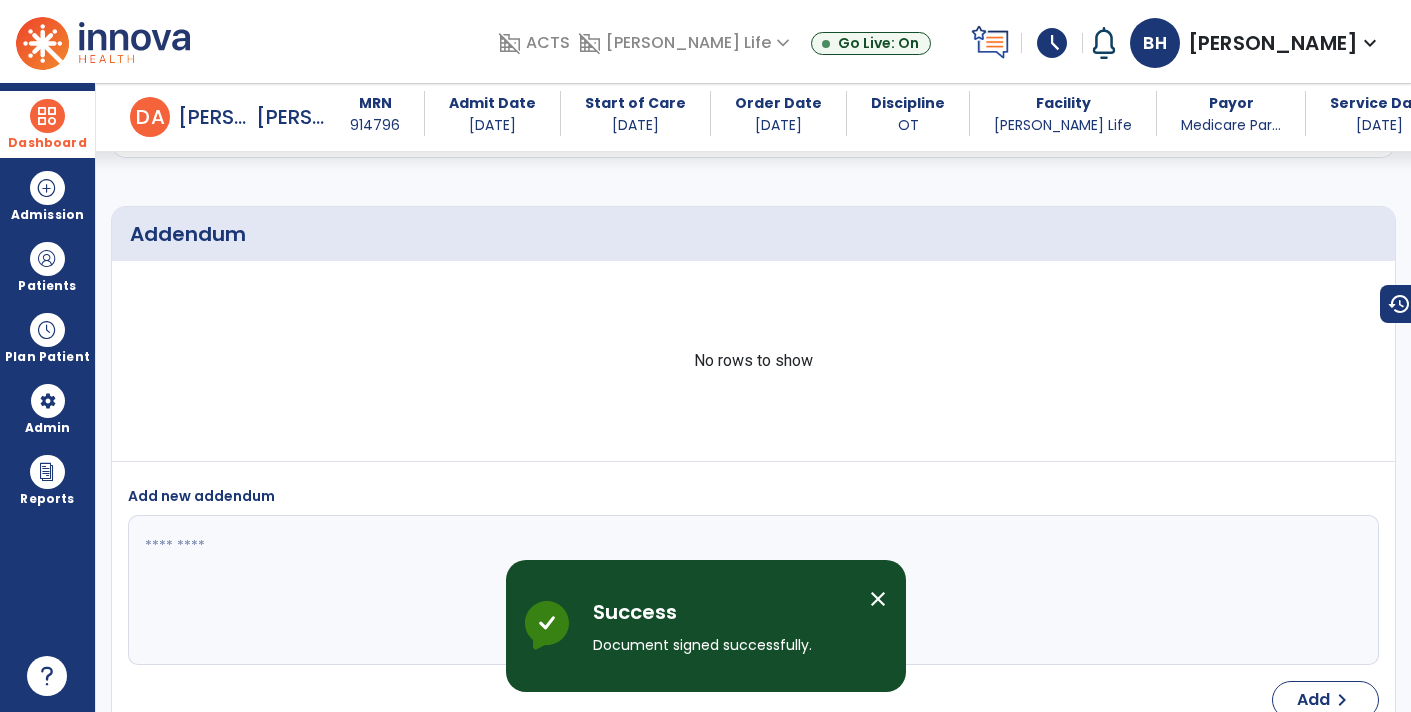 click on "Dashboard" at bounding box center (47, 124) 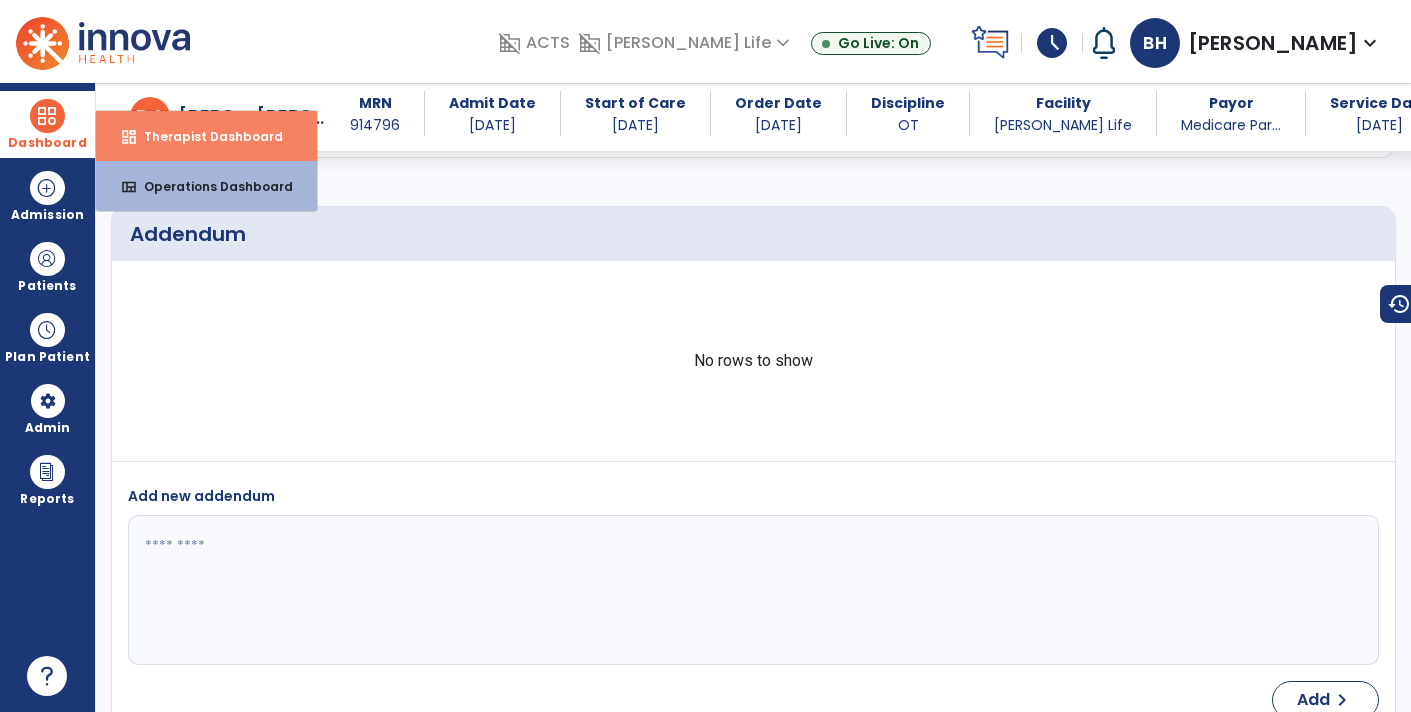 click on "Therapist Dashboard" at bounding box center [205, 136] 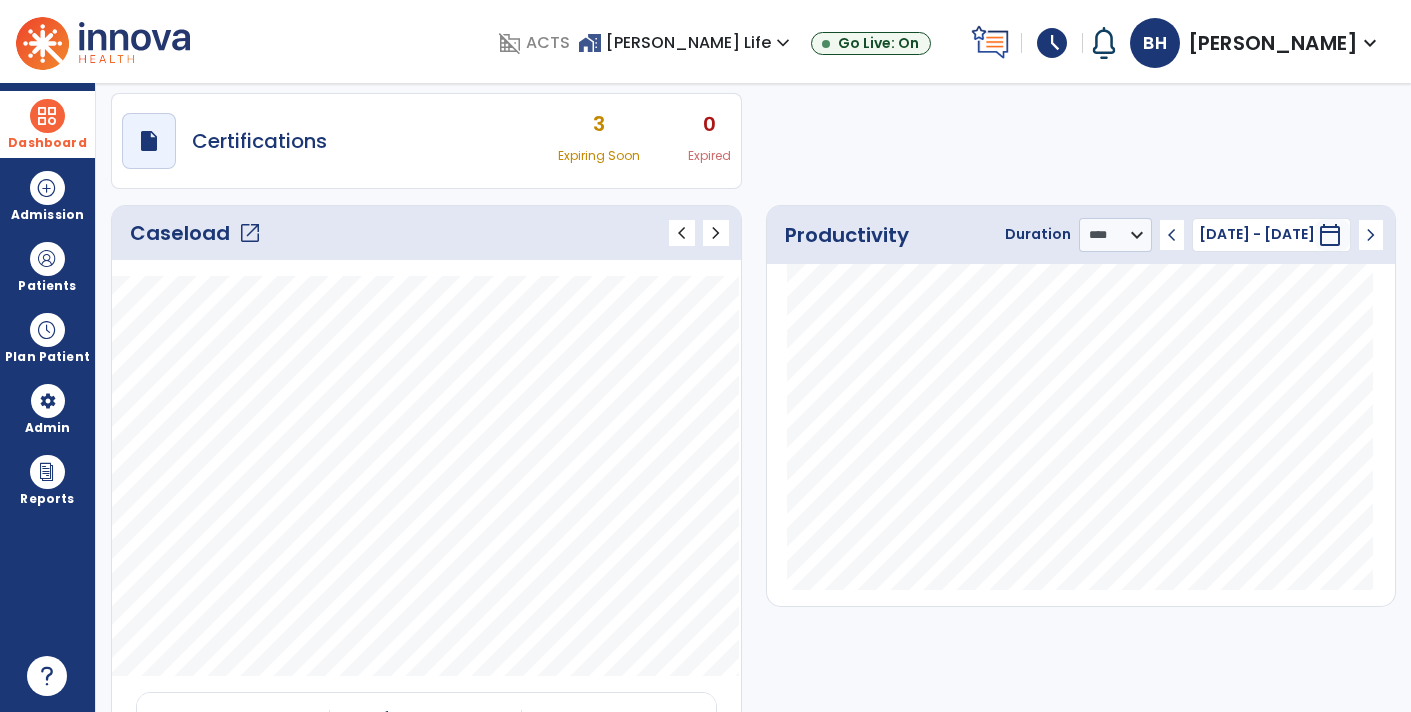 scroll, scrollTop: 0, scrollLeft: 0, axis: both 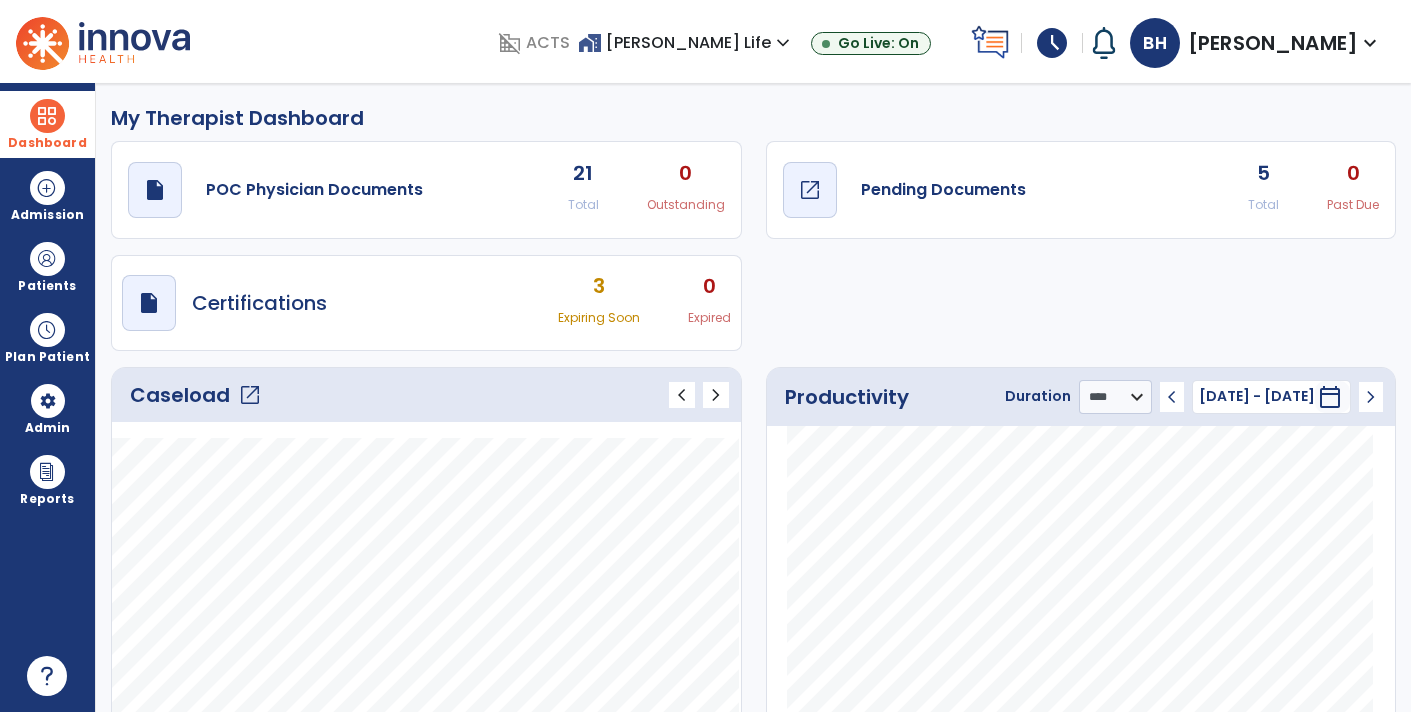 click on "draft   open_in_new  Pending Documents" 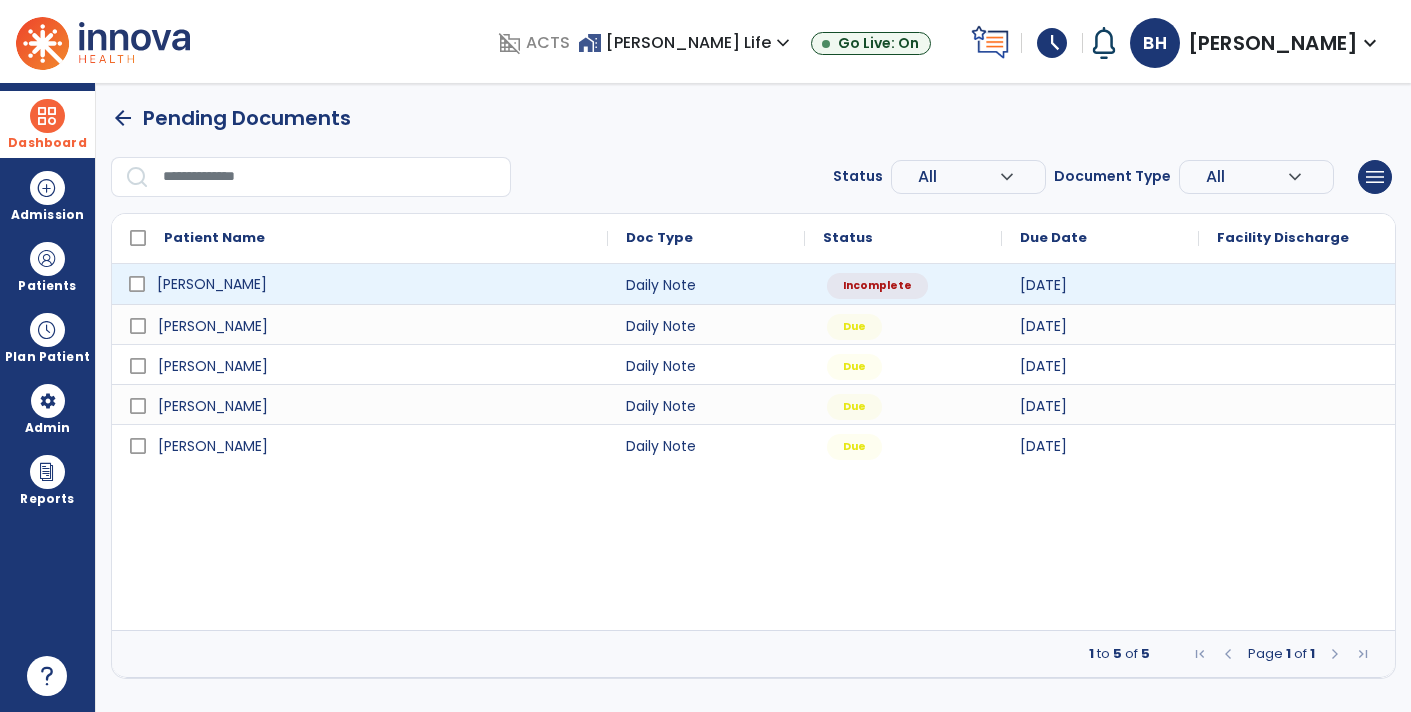 click on "[PERSON_NAME]" at bounding box center (374, 284) 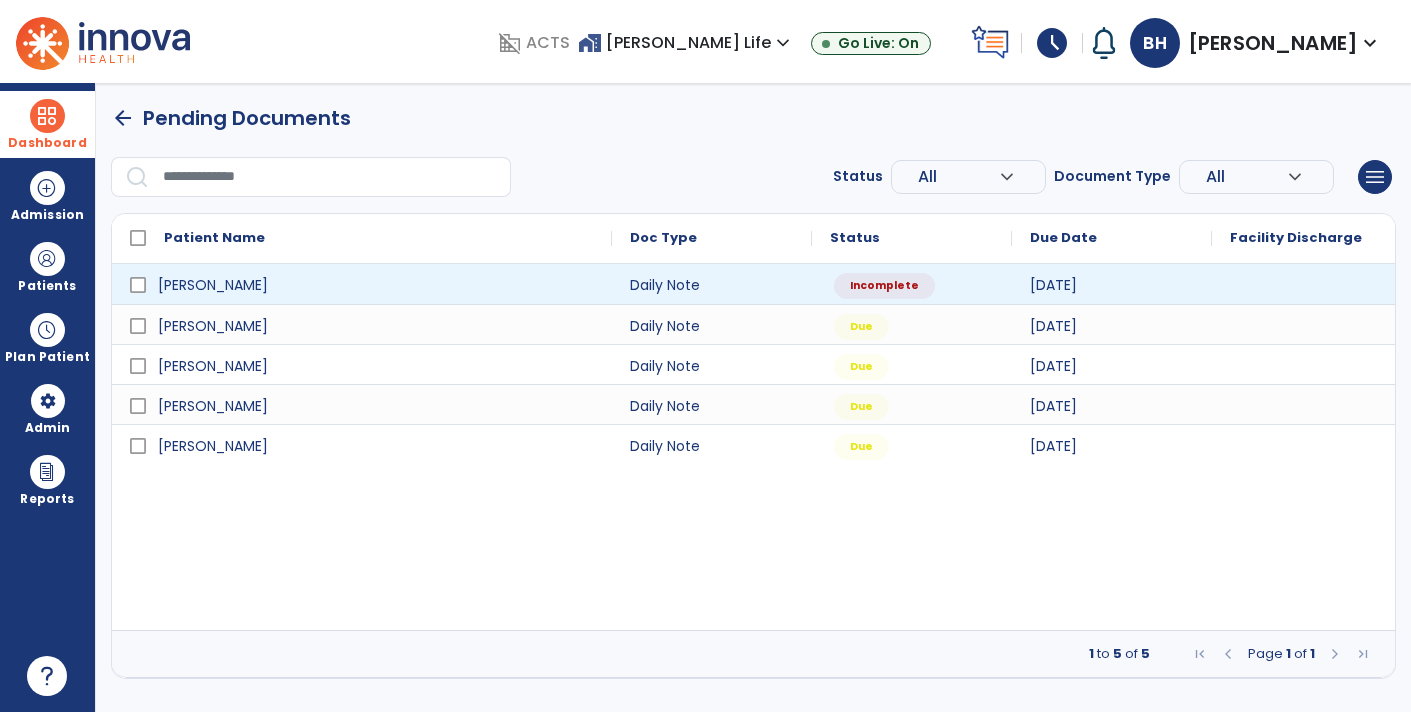 select on "*" 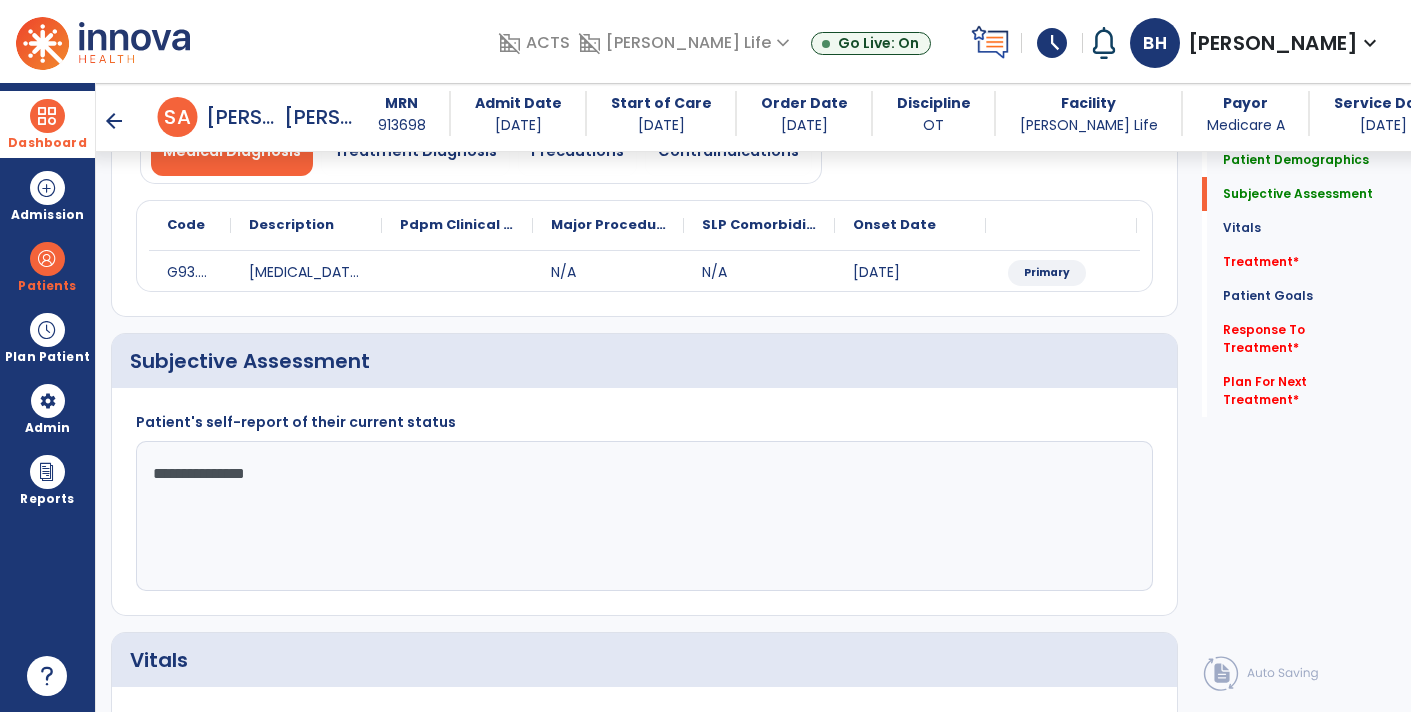 scroll, scrollTop: 193, scrollLeft: 0, axis: vertical 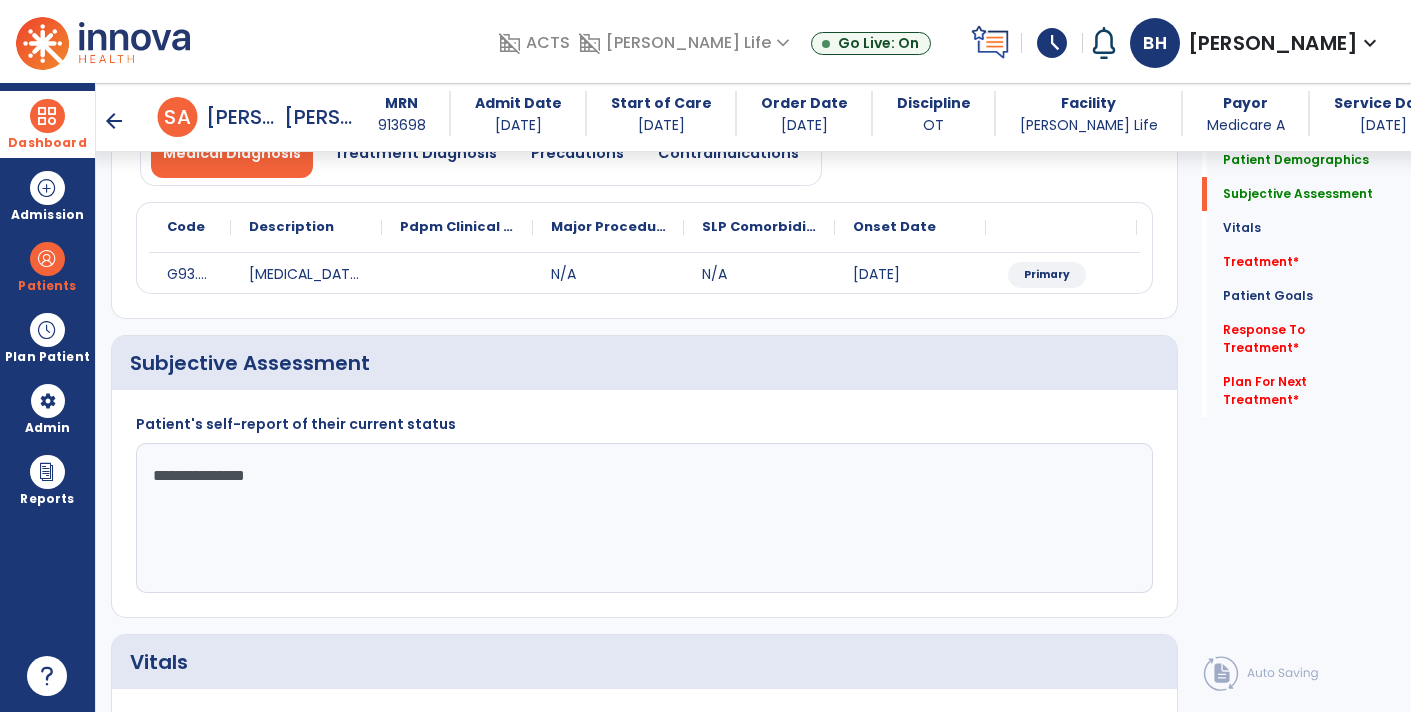 click on "**********" 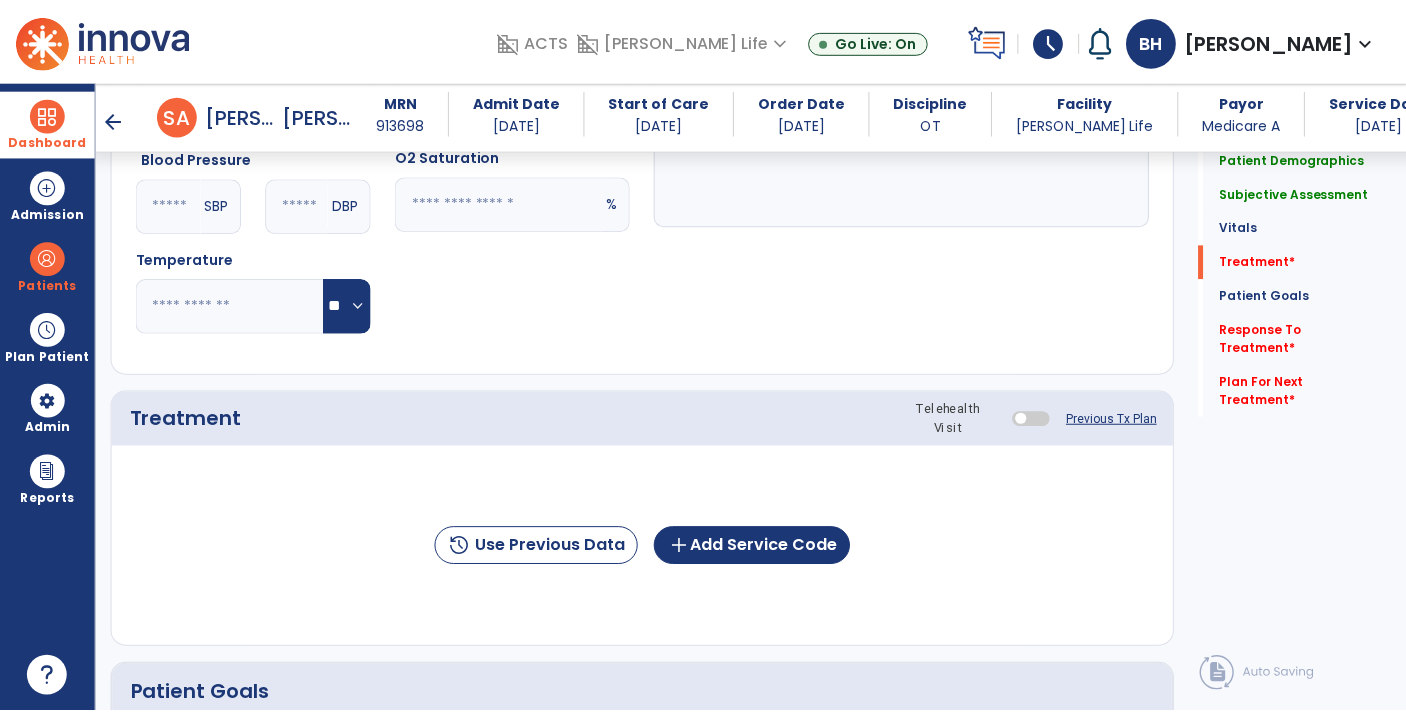 scroll, scrollTop: 920, scrollLeft: 0, axis: vertical 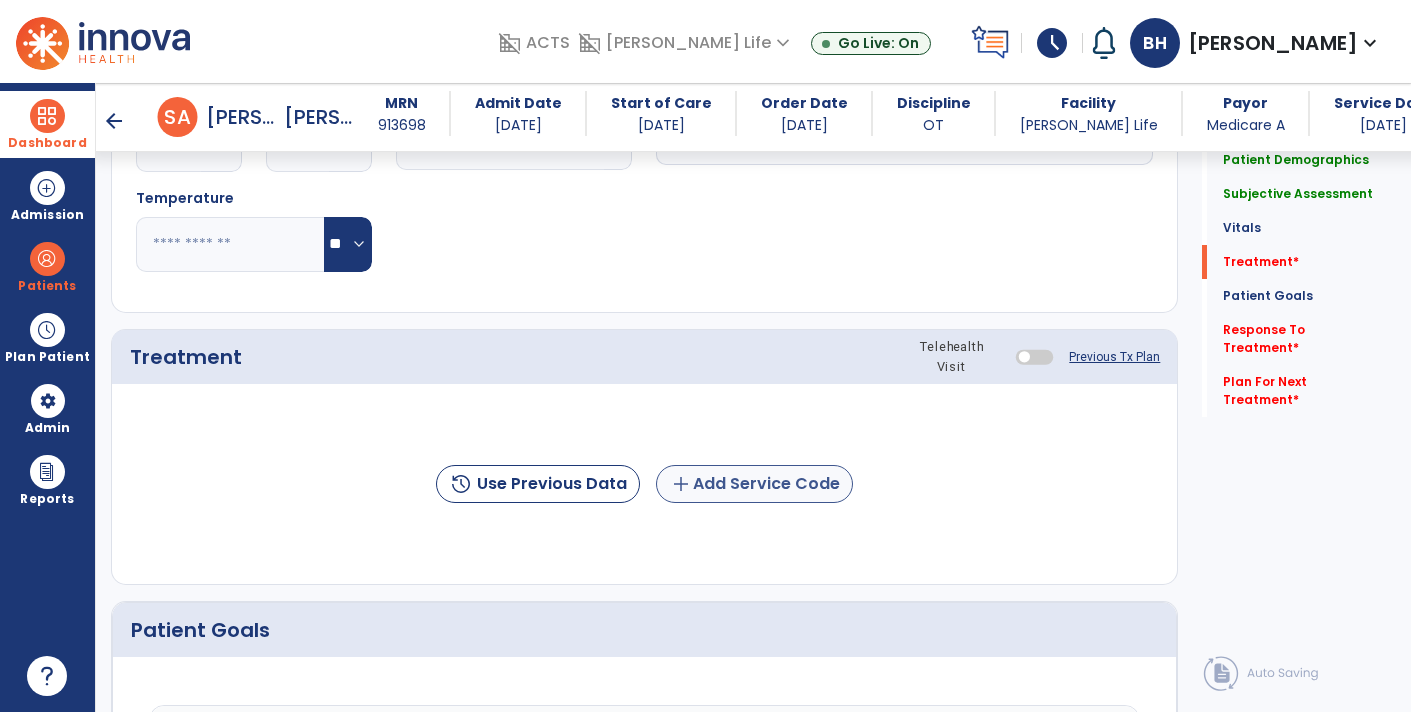 type on "**********" 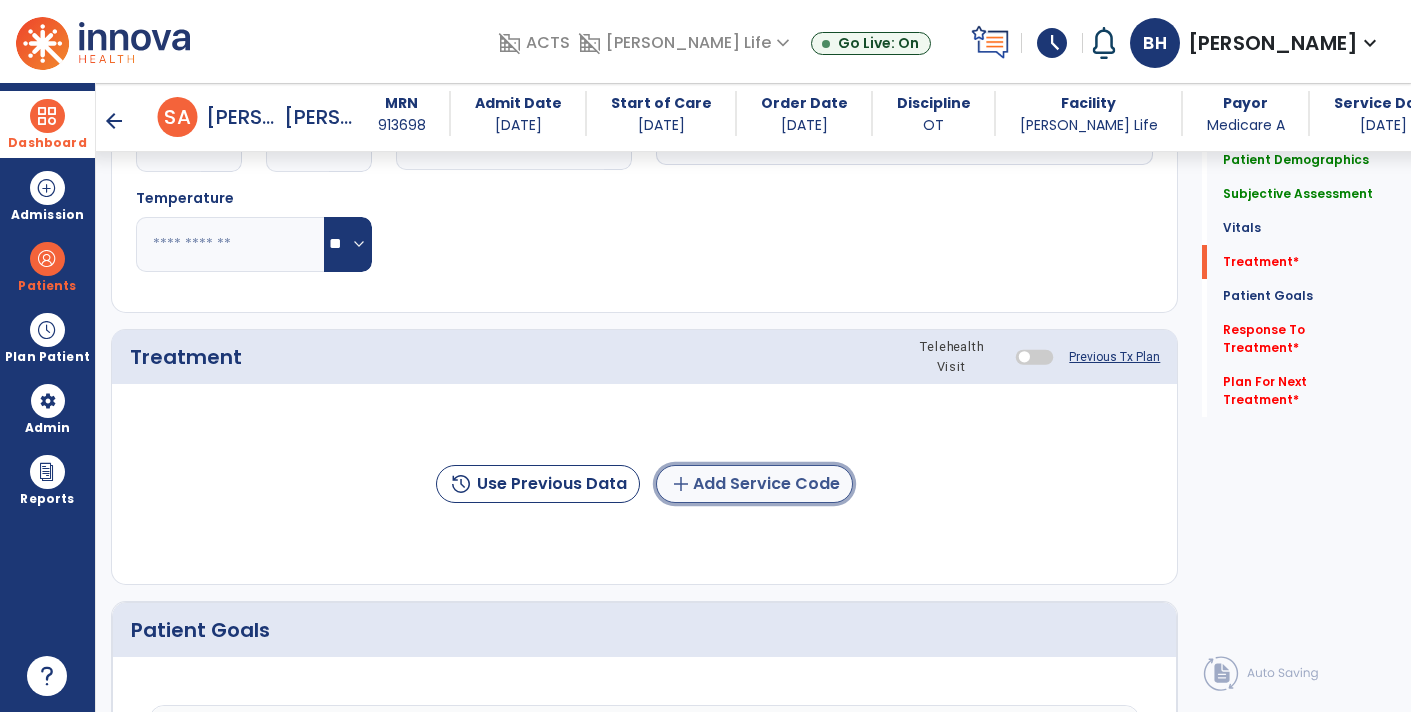 click on "add  Add Service Code" 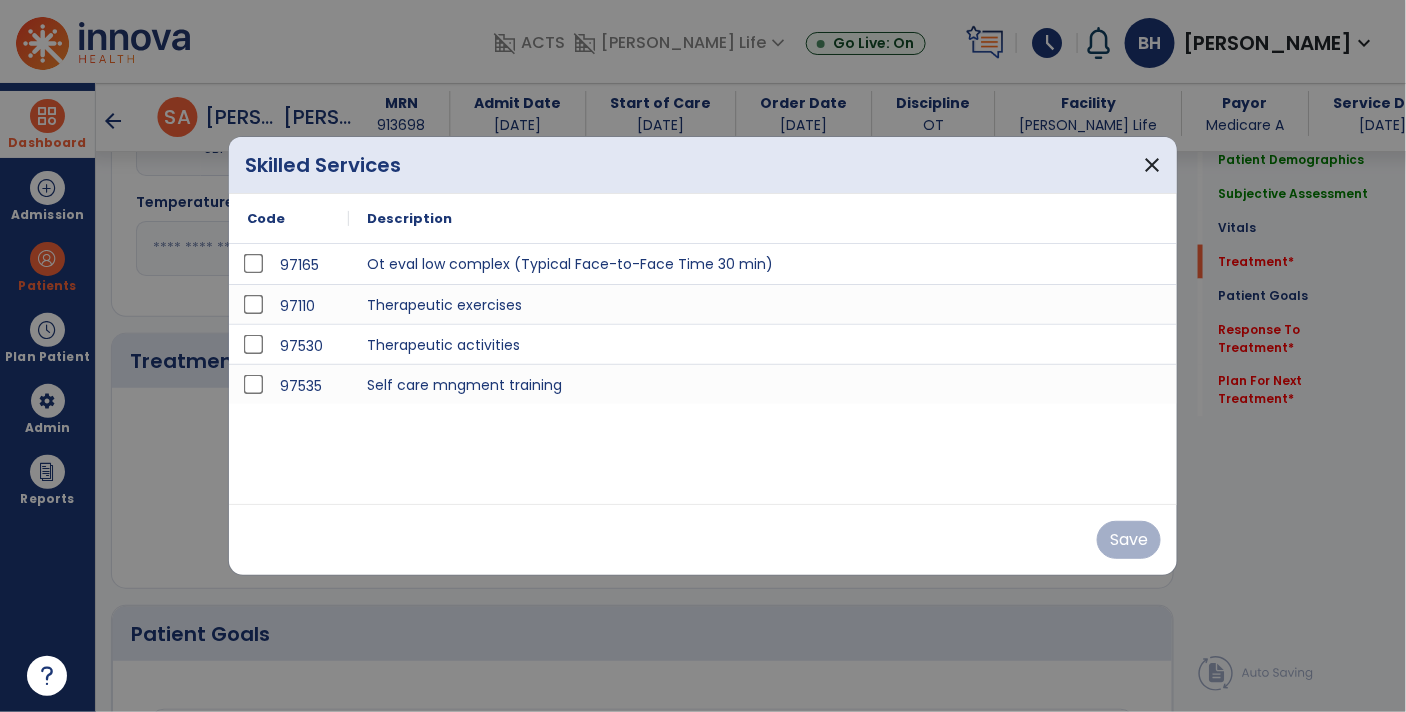 scroll, scrollTop: 920, scrollLeft: 0, axis: vertical 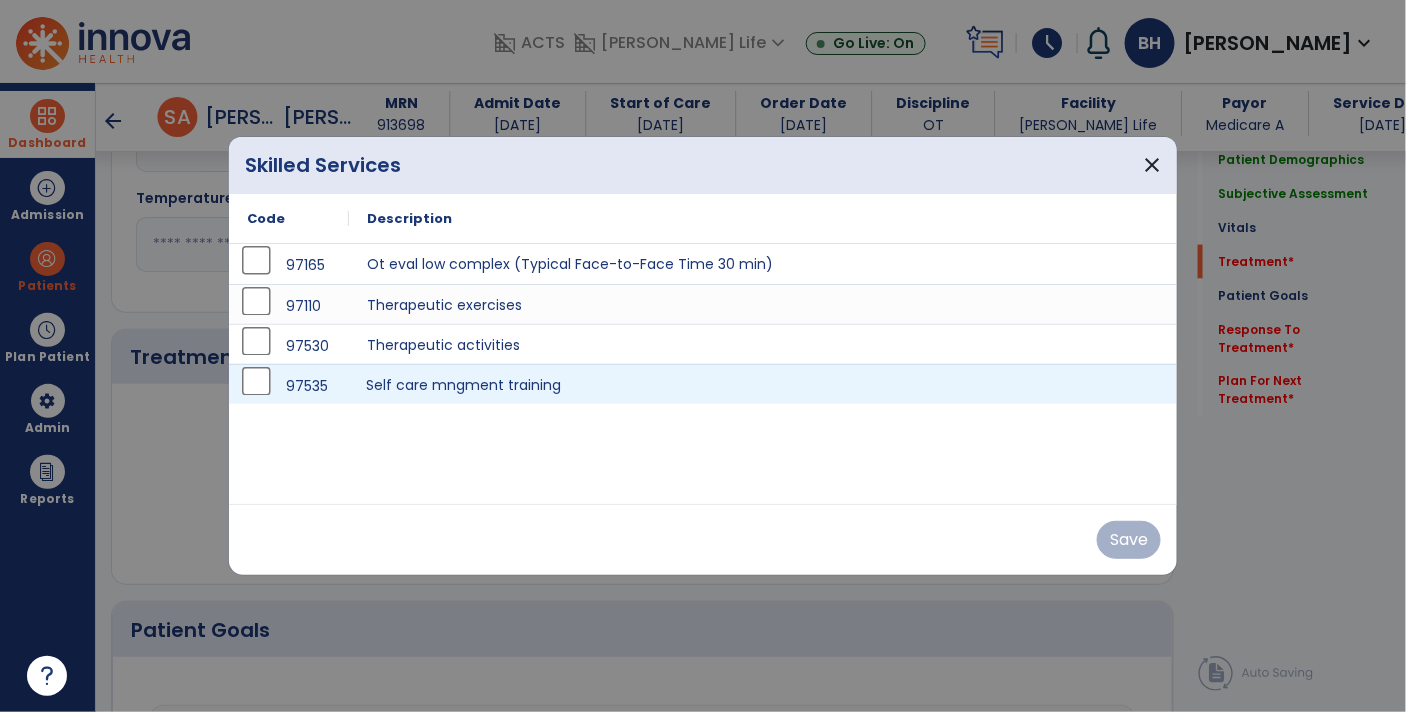 click on "Self care mngment training" at bounding box center [763, 384] 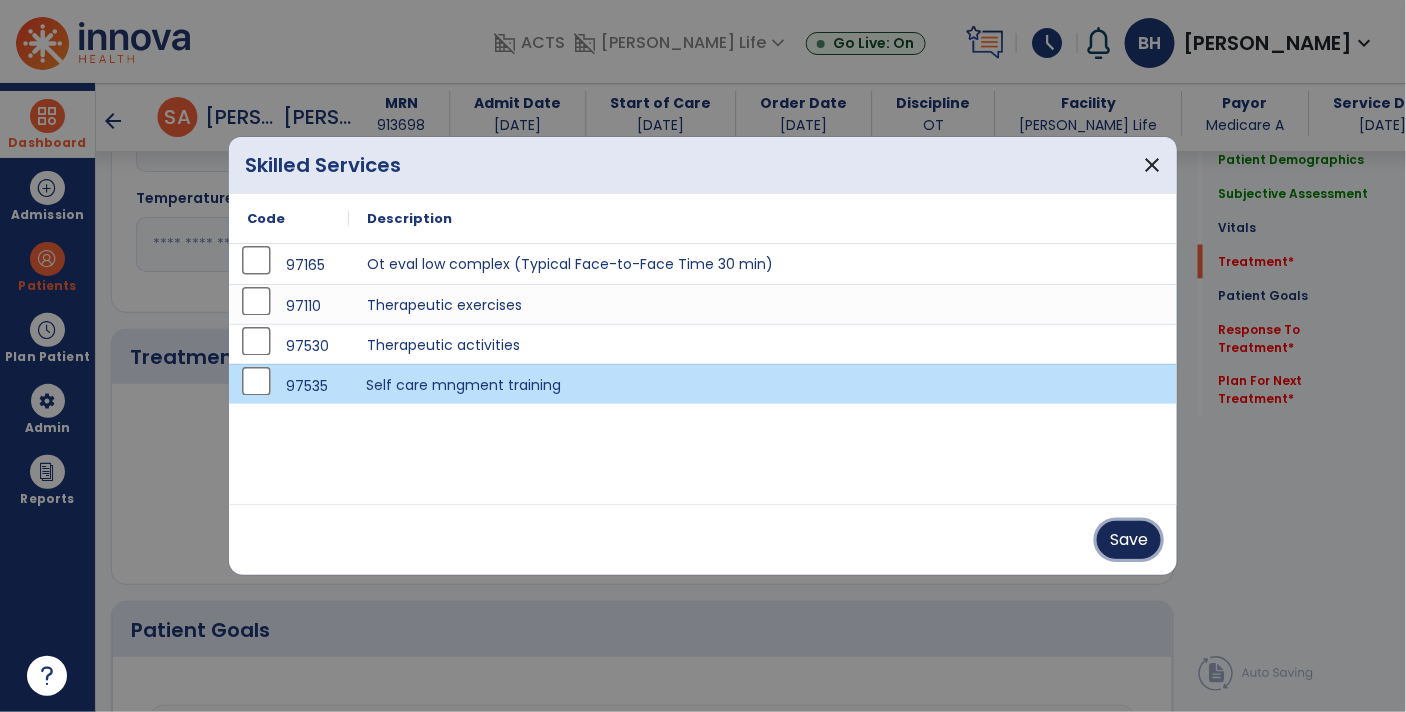 click on "Save" at bounding box center (1129, 540) 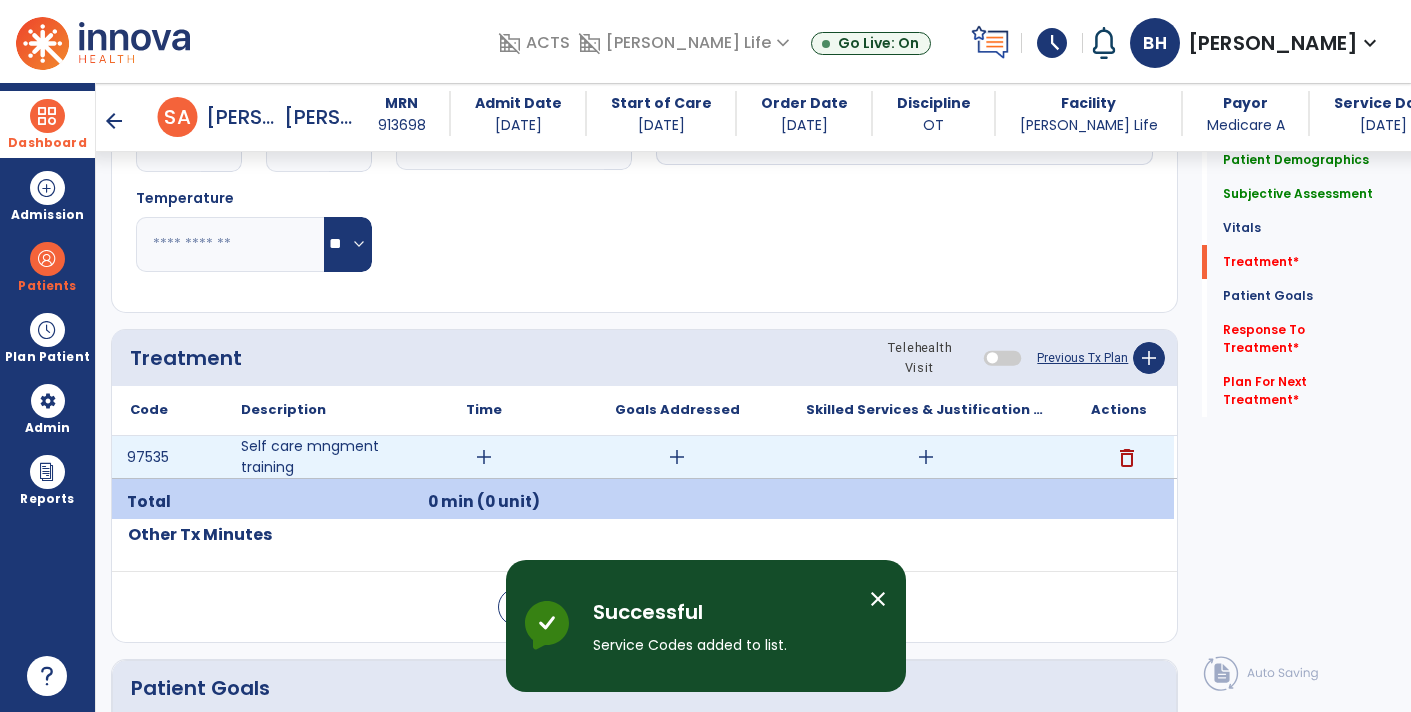 click on "add" at bounding box center [484, 457] 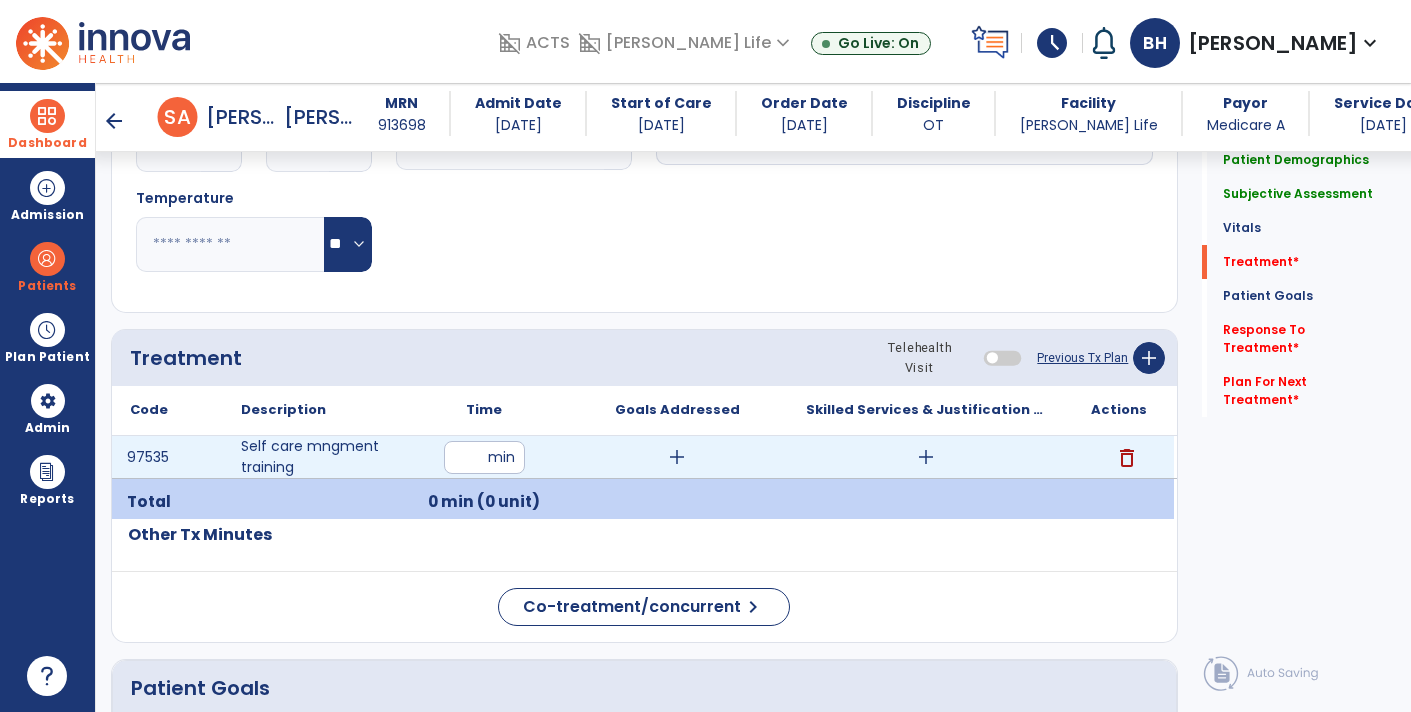 type on "**" 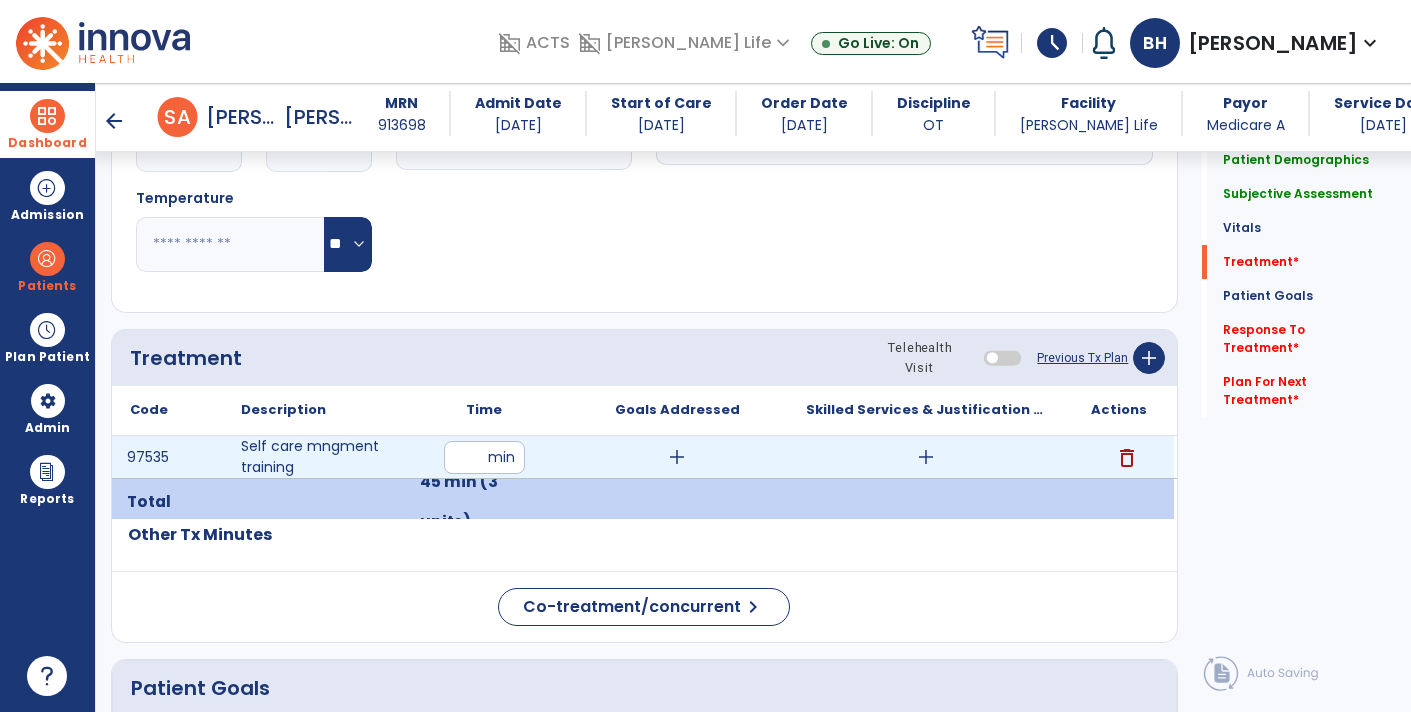 click on "add" at bounding box center (677, 457) 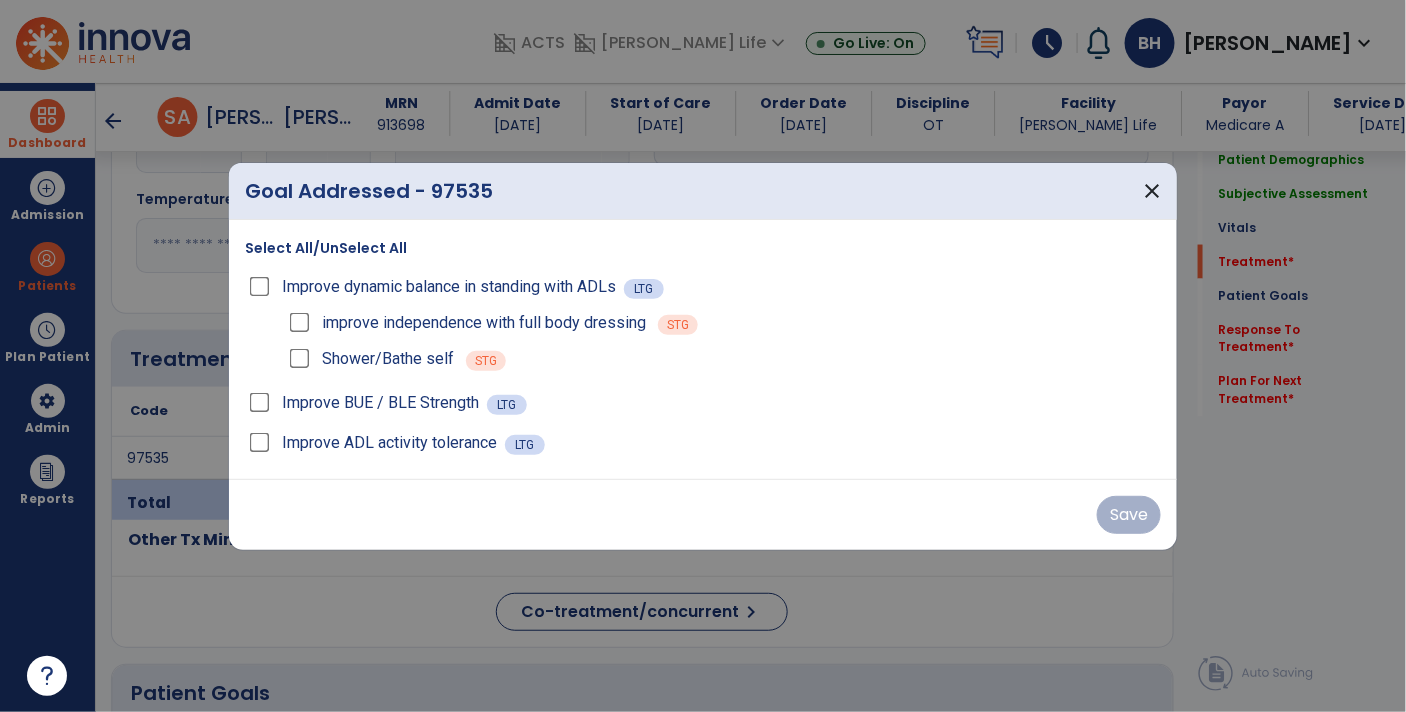 scroll, scrollTop: 920, scrollLeft: 0, axis: vertical 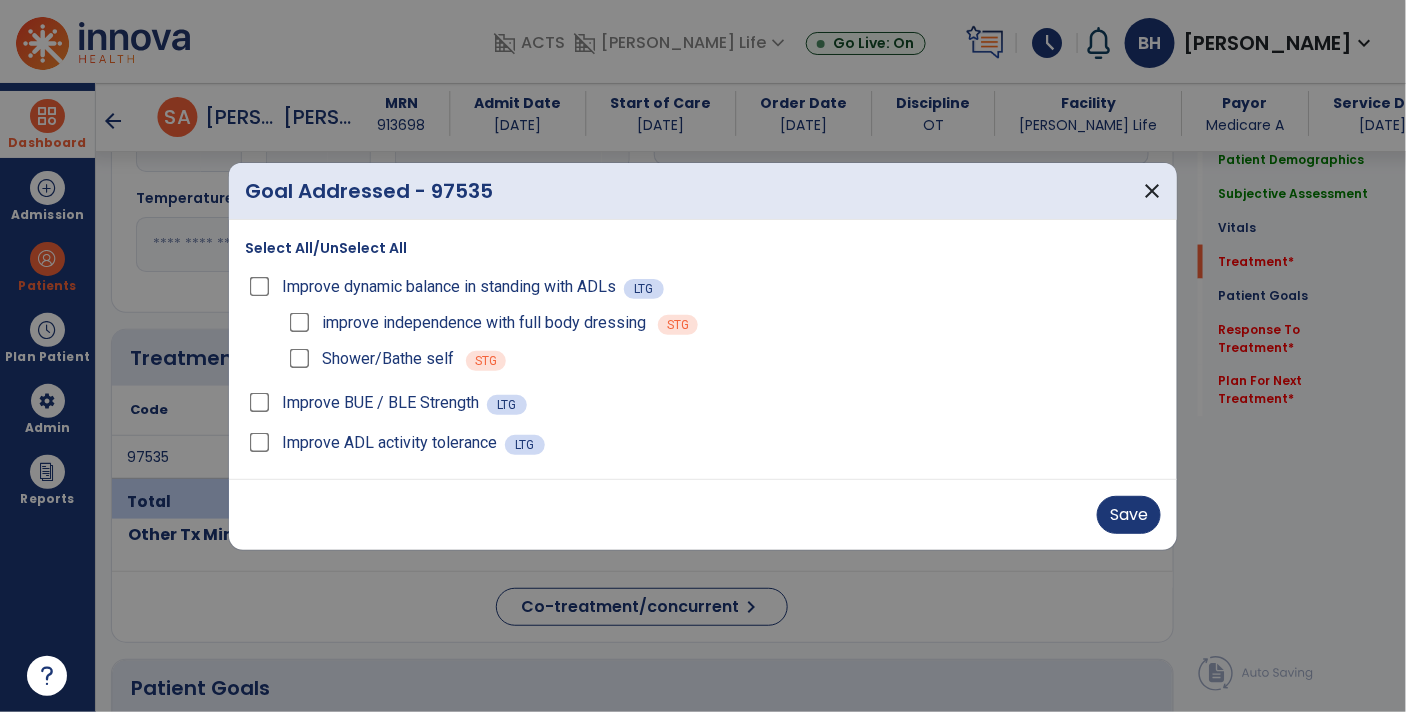click on "Improve dynamic balance in standing with ADLs" at bounding box center [434, 287] 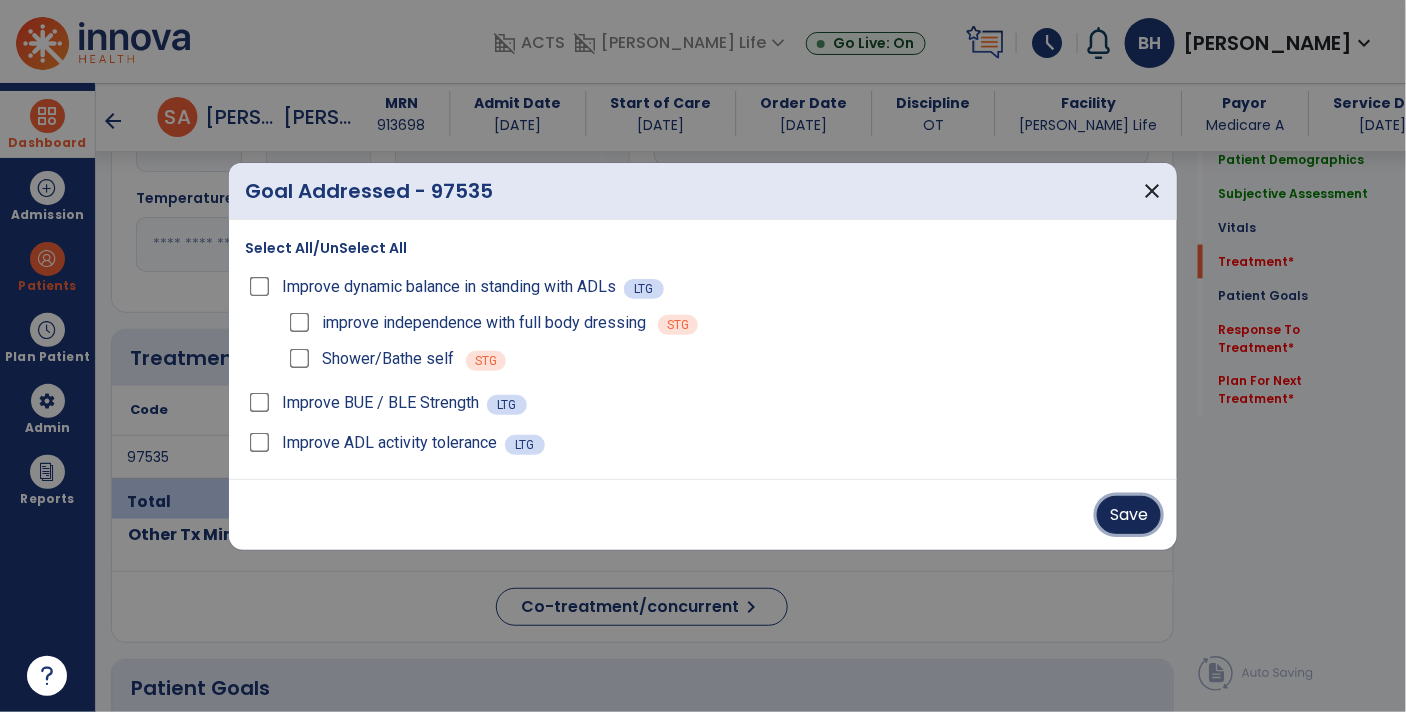 click on "Save" at bounding box center [1129, 515] 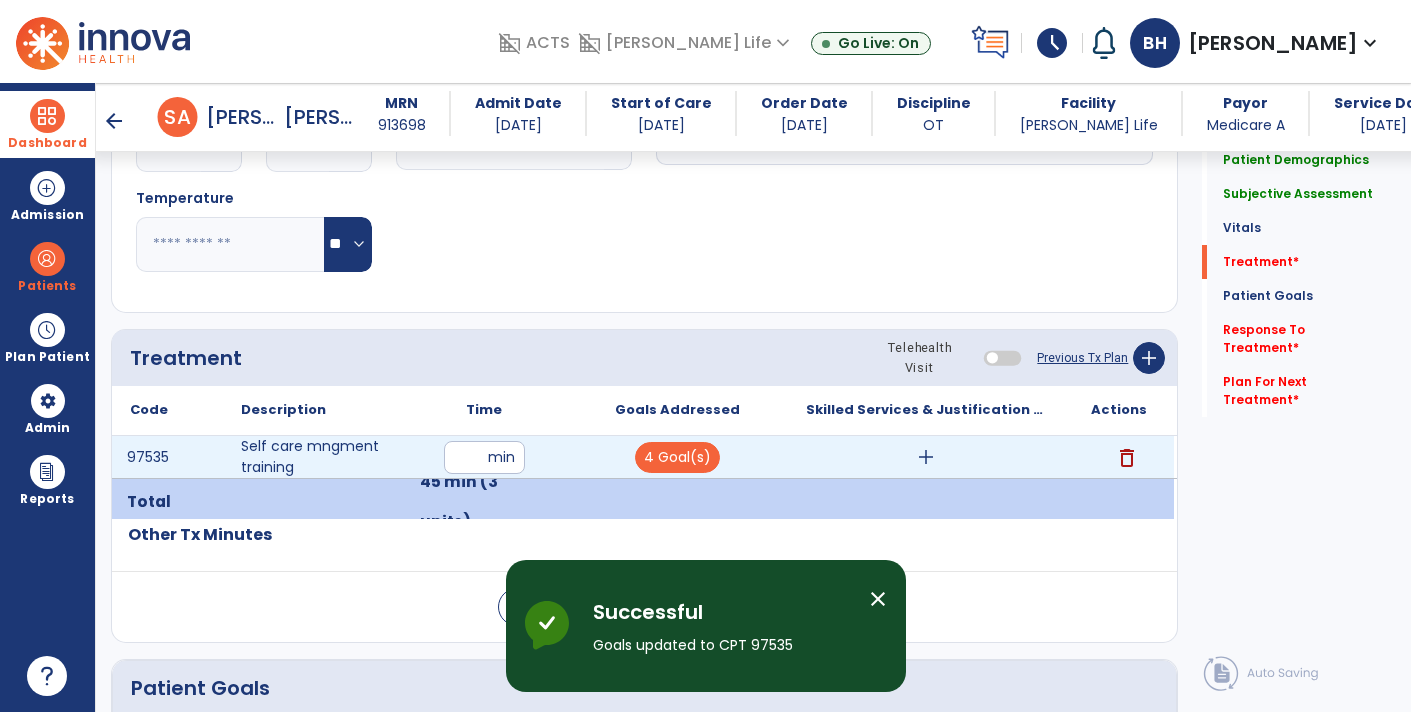 click on "add" at bounding box center (926, 457) 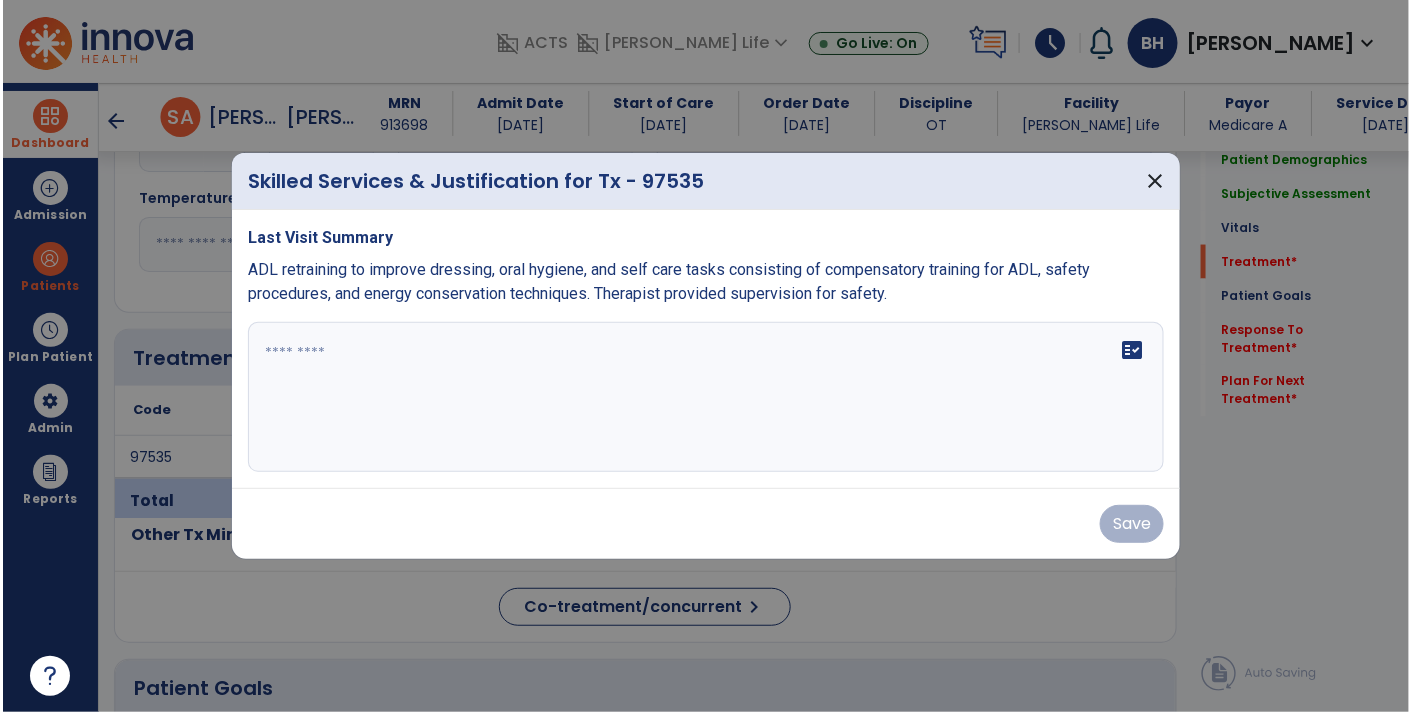 scroll, scrollTop: 920, scrollLeft: 0, axis: vertical 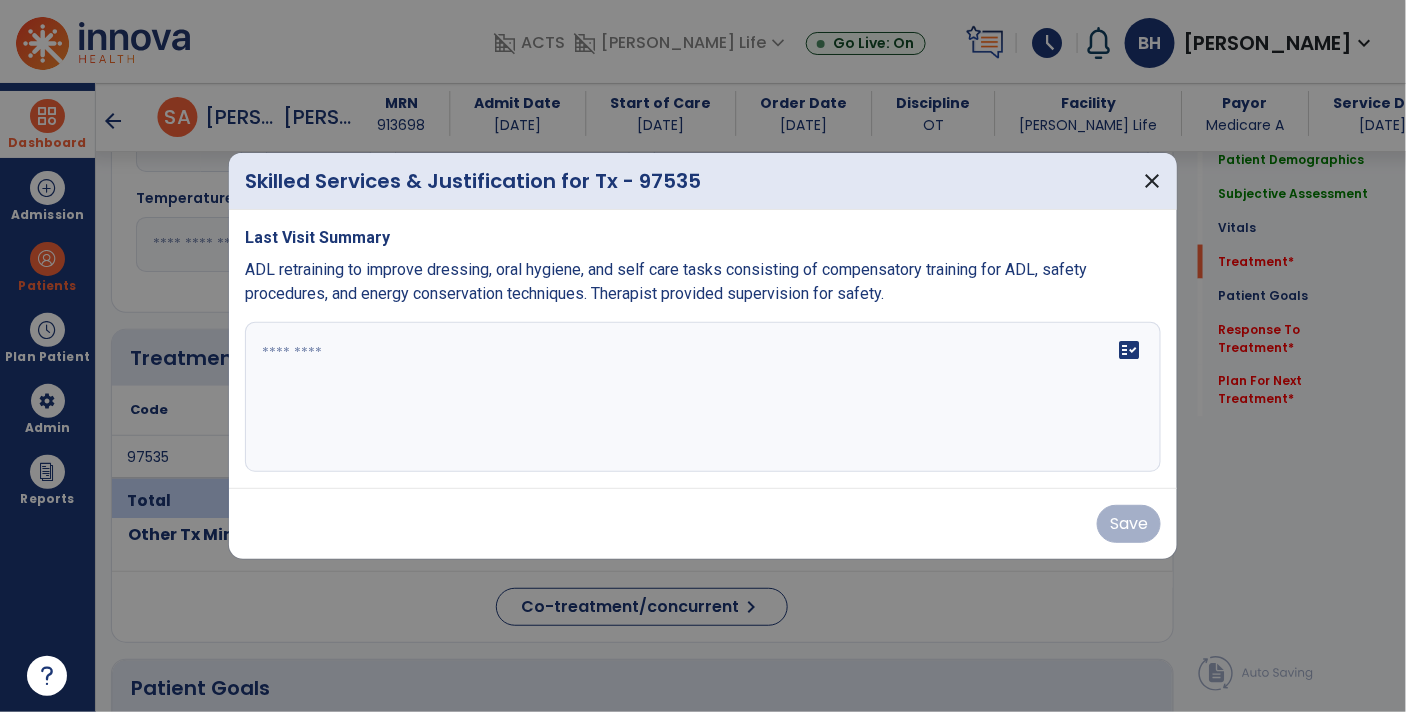 click on "fact_check" at bounding box center [703, 397] 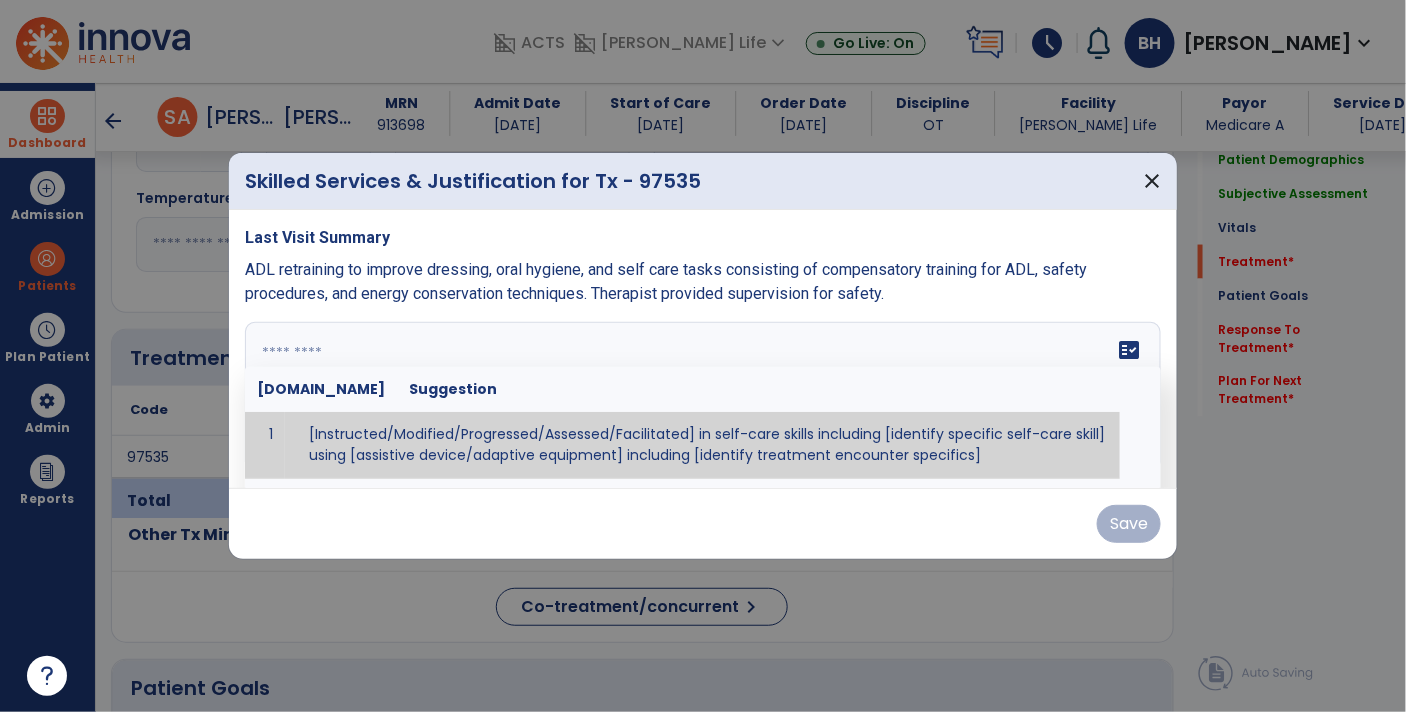 paste on "**********" 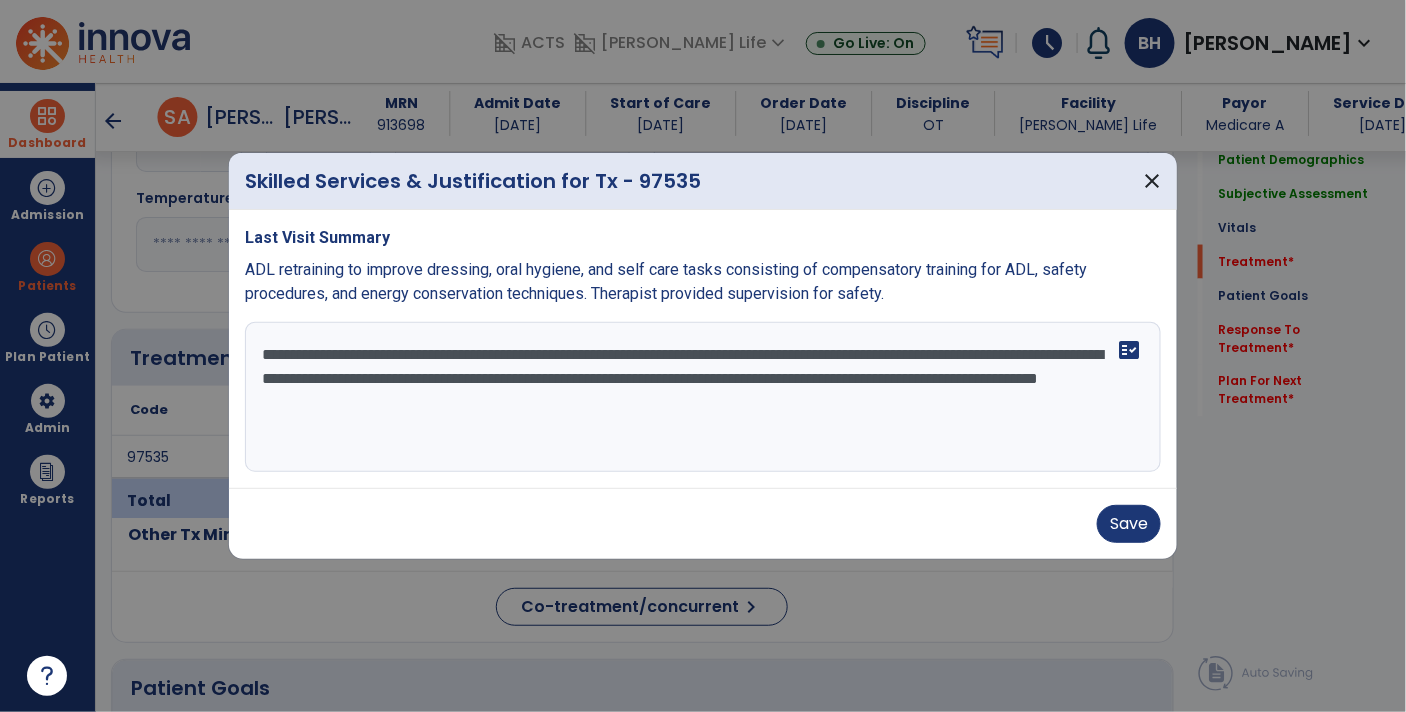 drag, startPoint x: 795, startPoint y: 353, endPoint x: 466, endPoint y: 329, distance: 329.8742 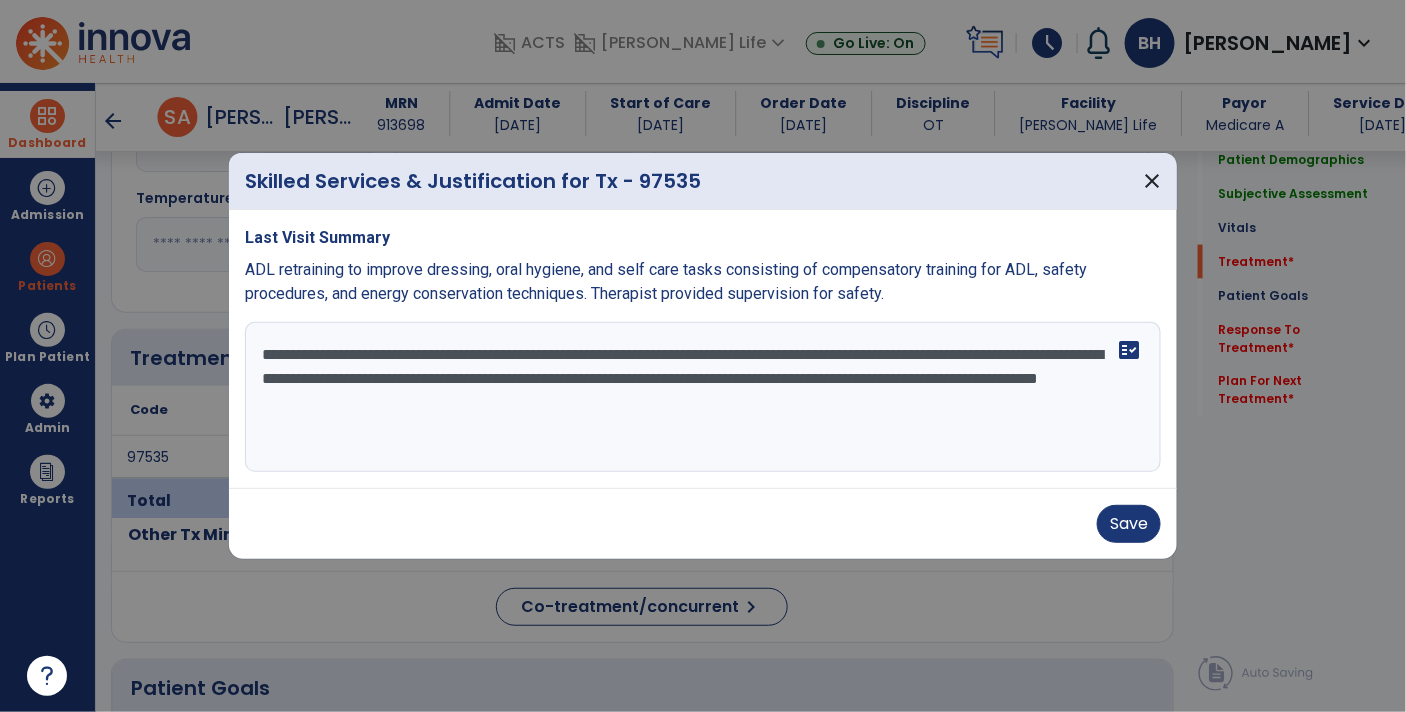 click on "**********" at bounding box center (703, 397) 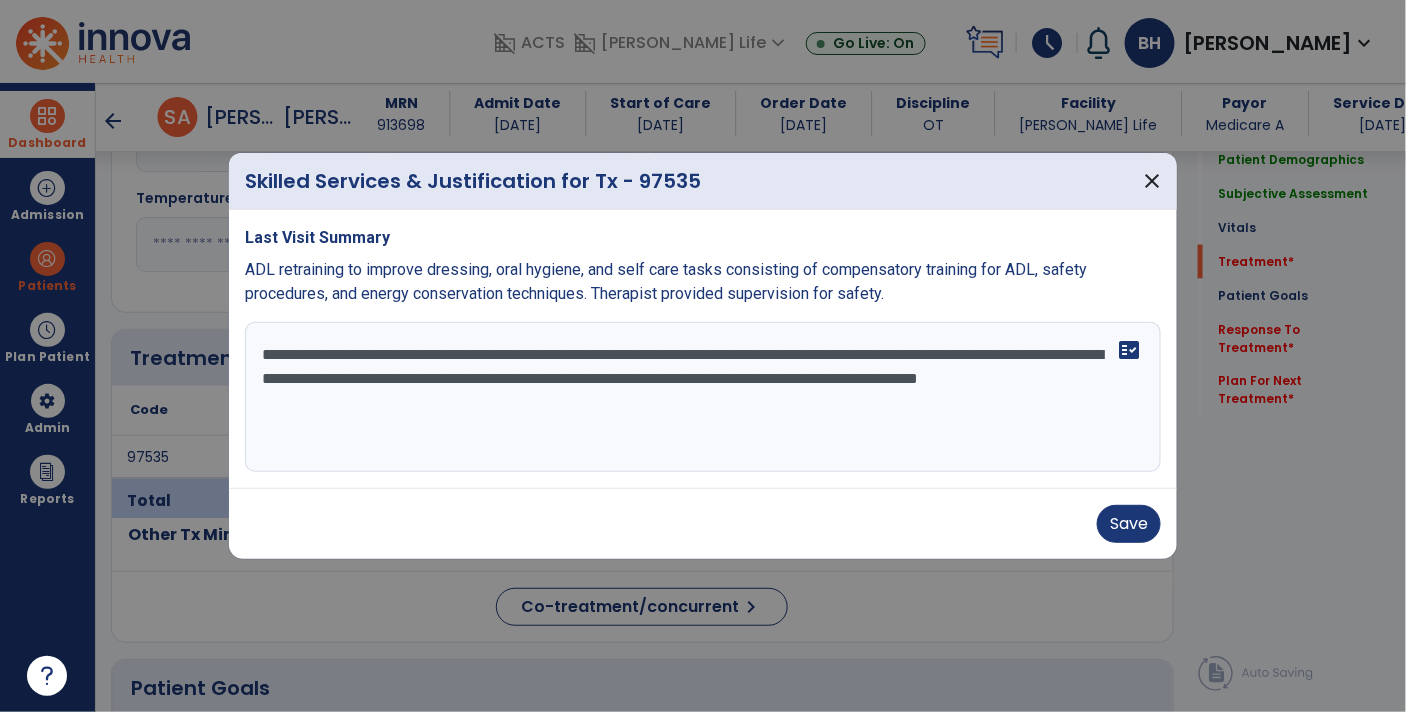 click on "**********" at bounding box center (703, 397) 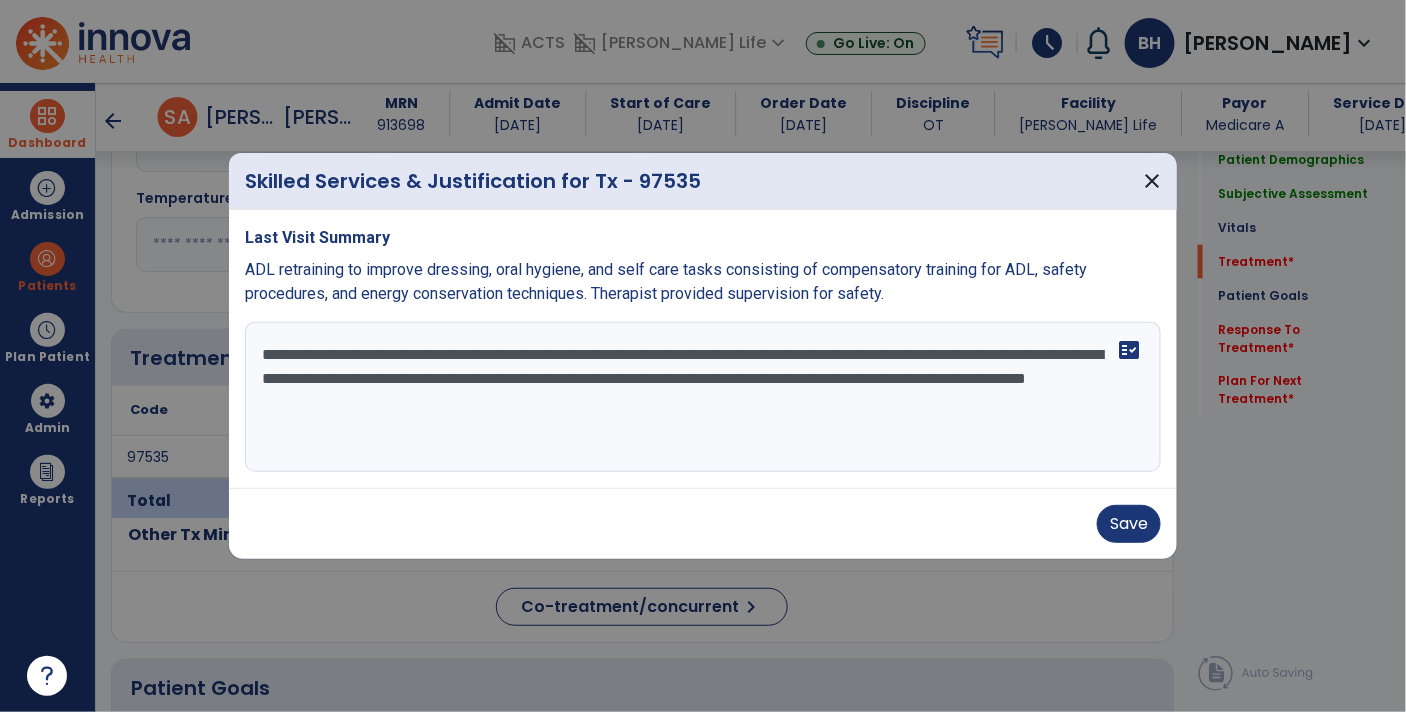 click on "**********" at bounding box center [703, 397] 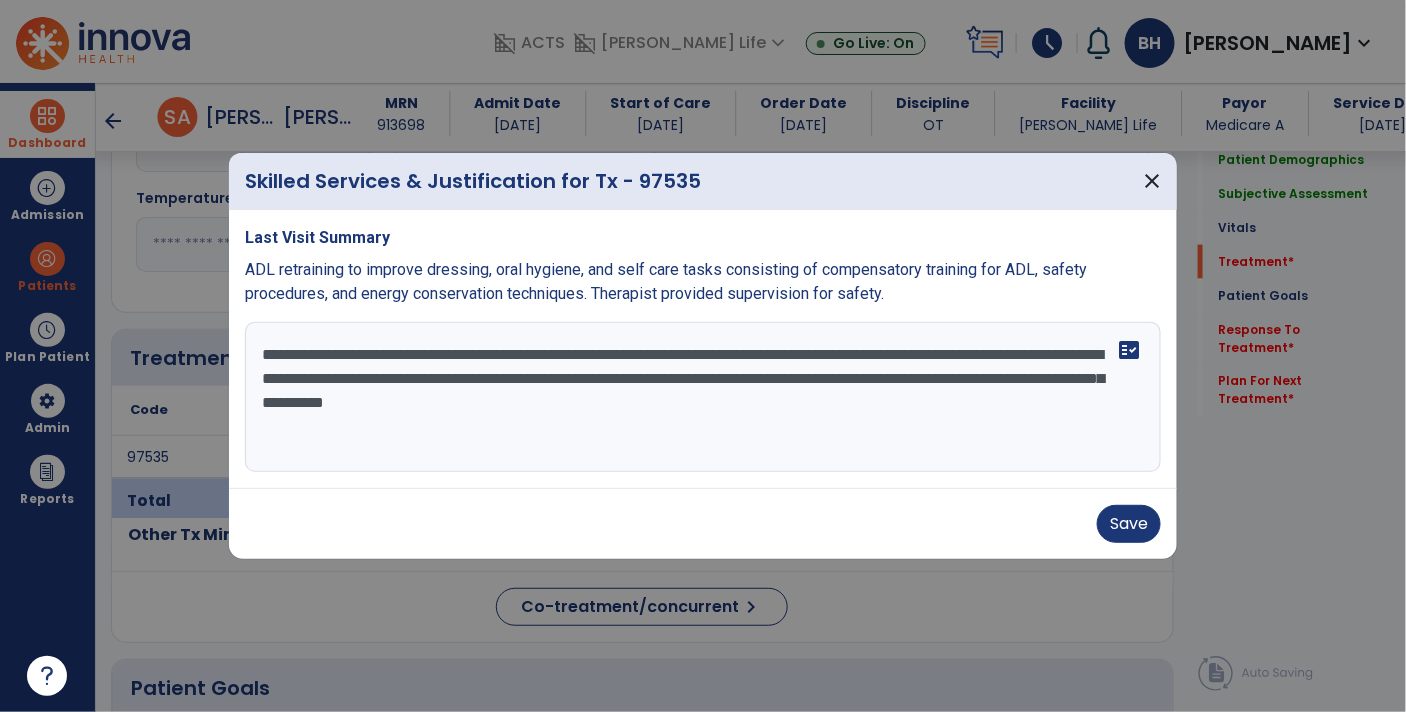 drag, startPoint x: 260, startPoint y: 380, endPoint x: 568, endPoint y: 374, distance: 308.05844 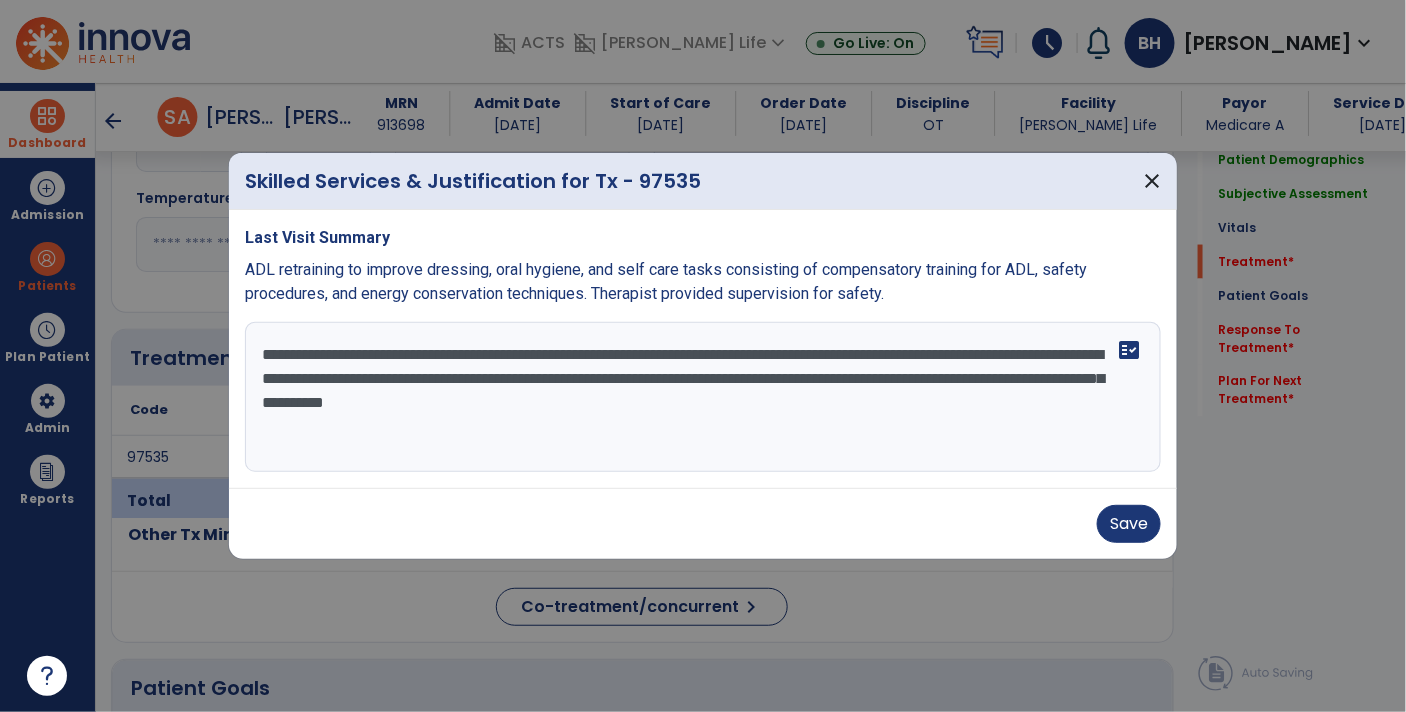 click on "**********" at bounding box center (703, 397) 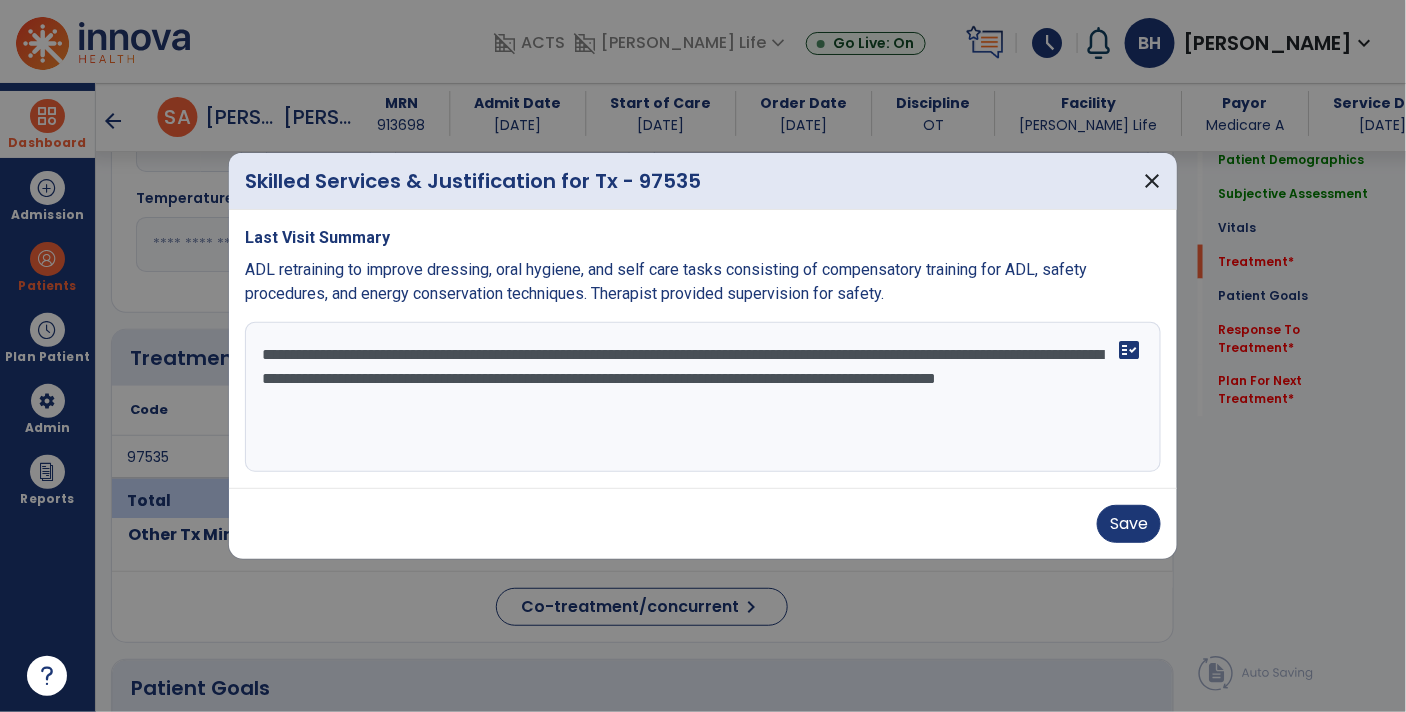 click on "**********" at bounding box center [703, 397] 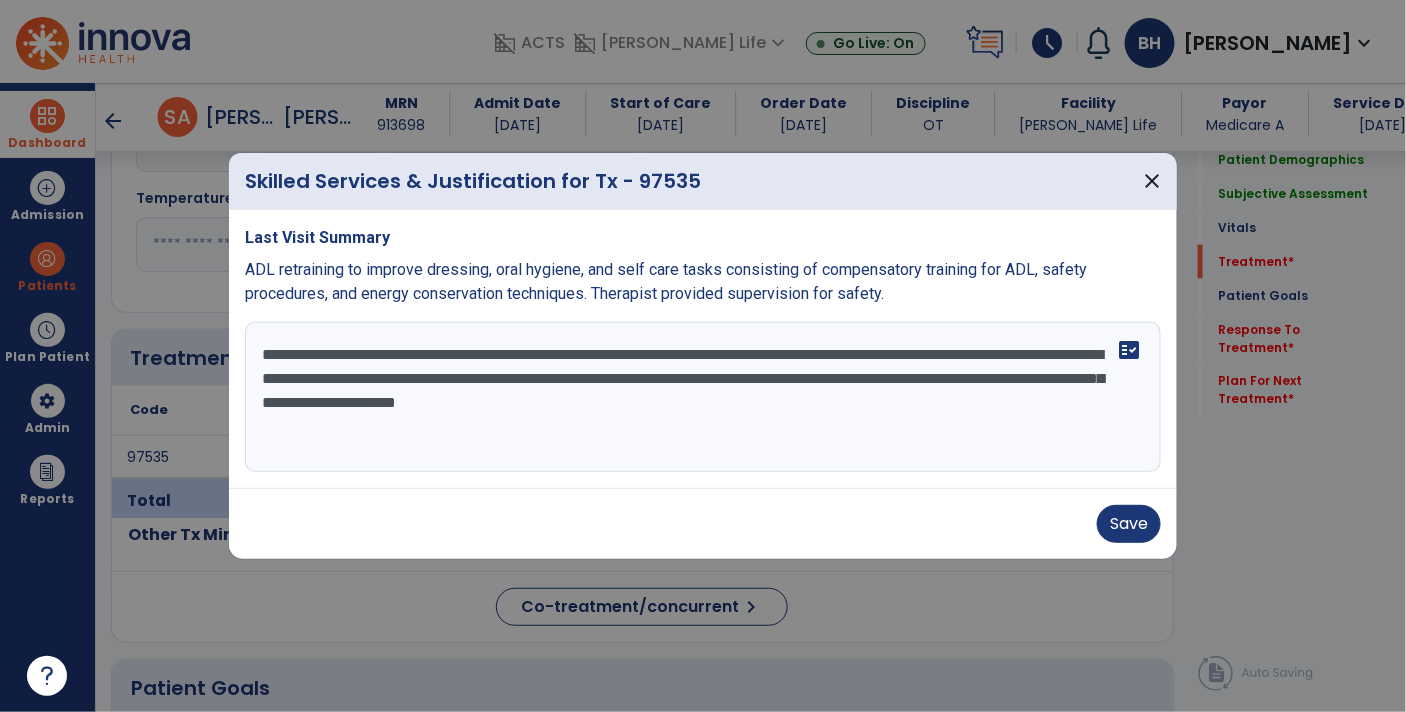 drag, startPoint x: 1070, startPoint y: 397, endPoint x: 622, endPoint y: 397, distance: 448 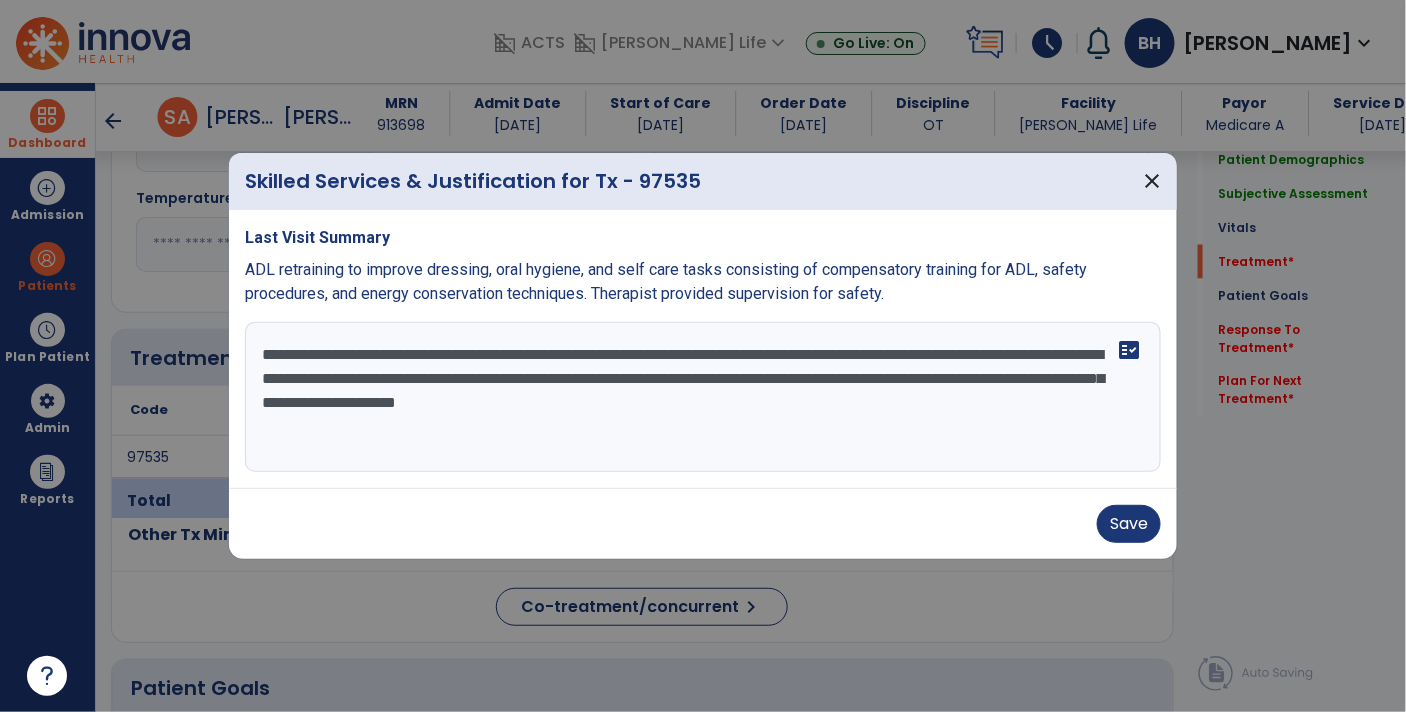 click on "**********" at bounding box center [703, 397] 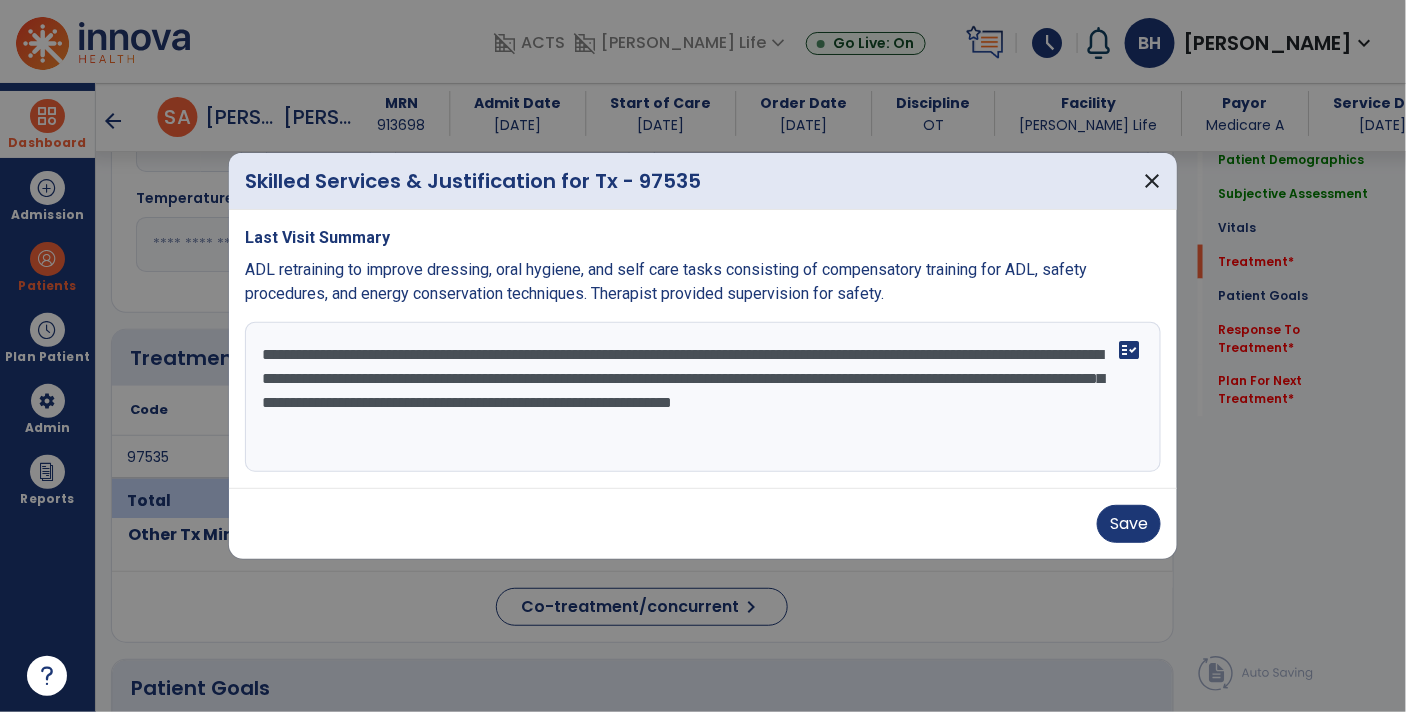 type on "**********" 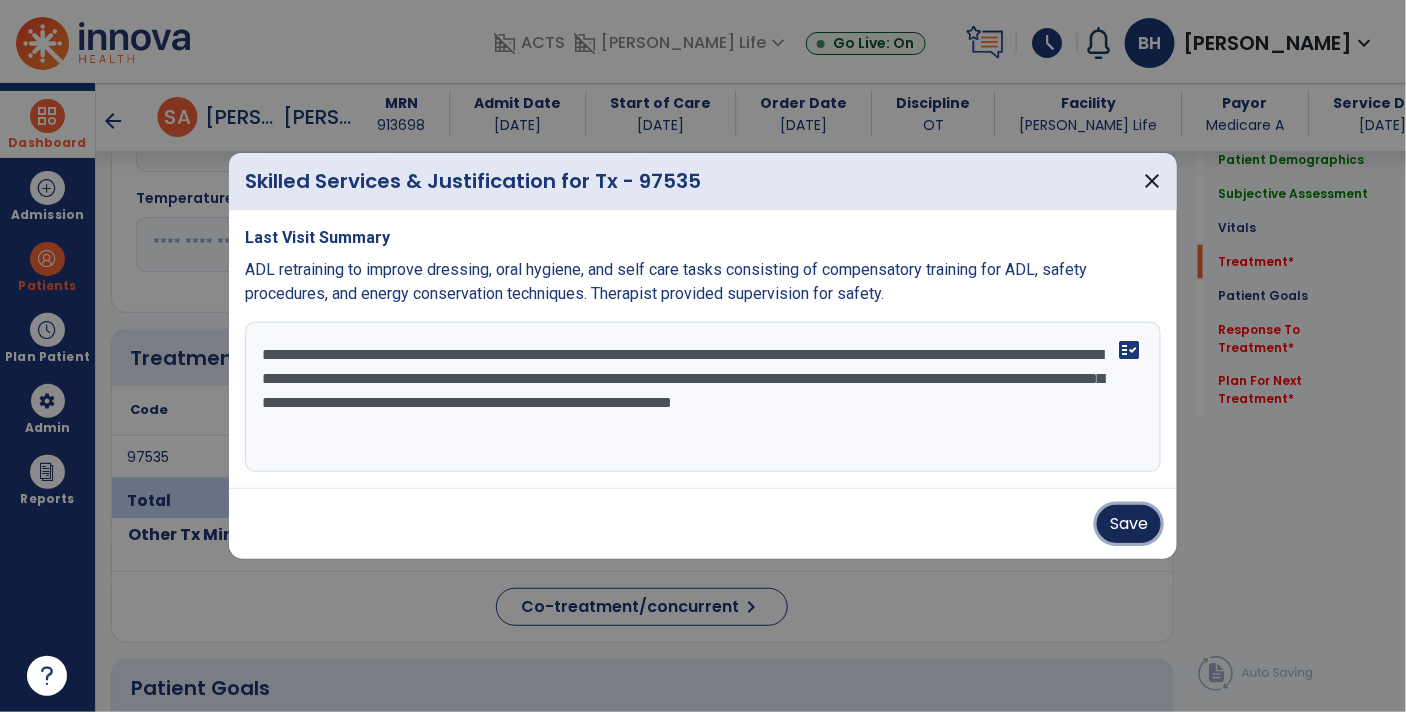 click on "Save" at bounding box center [1129, 524] 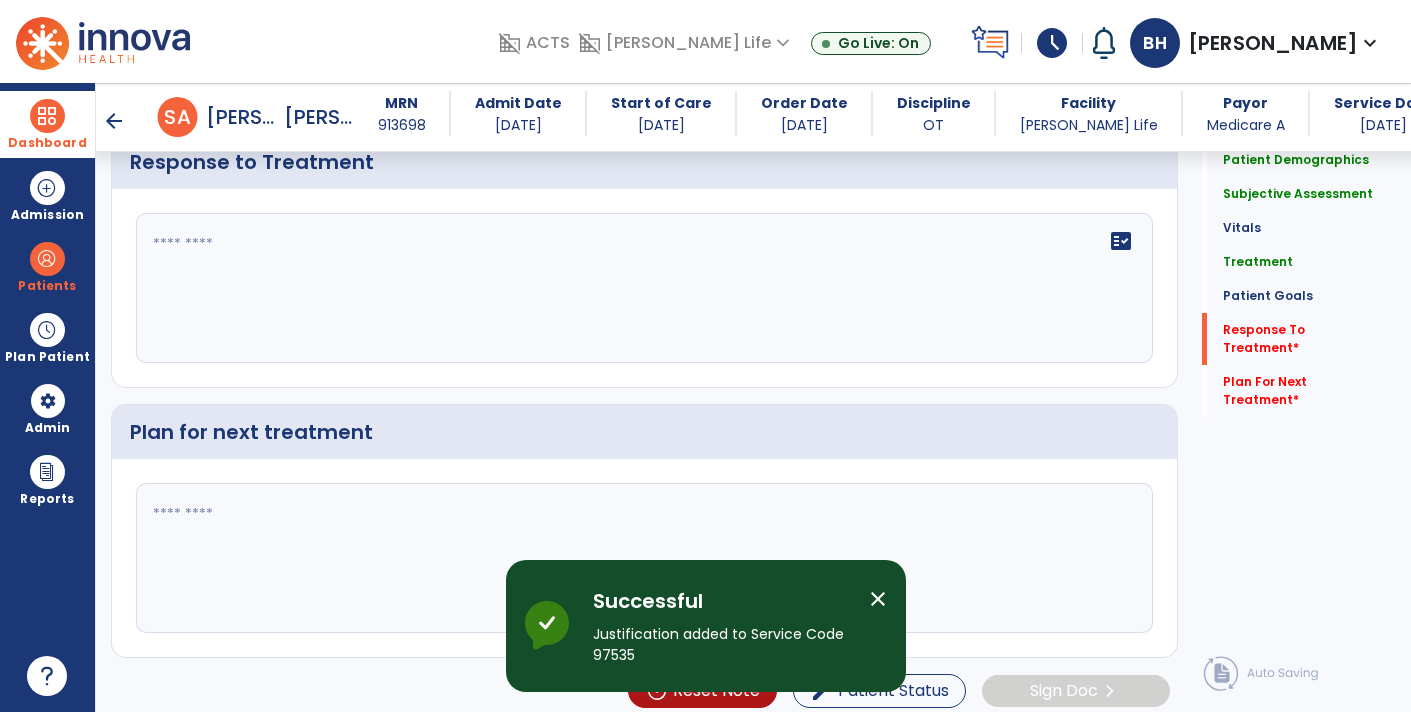 scroll, scrollTop: 2458, scrollLeft: 0, axis: vertical 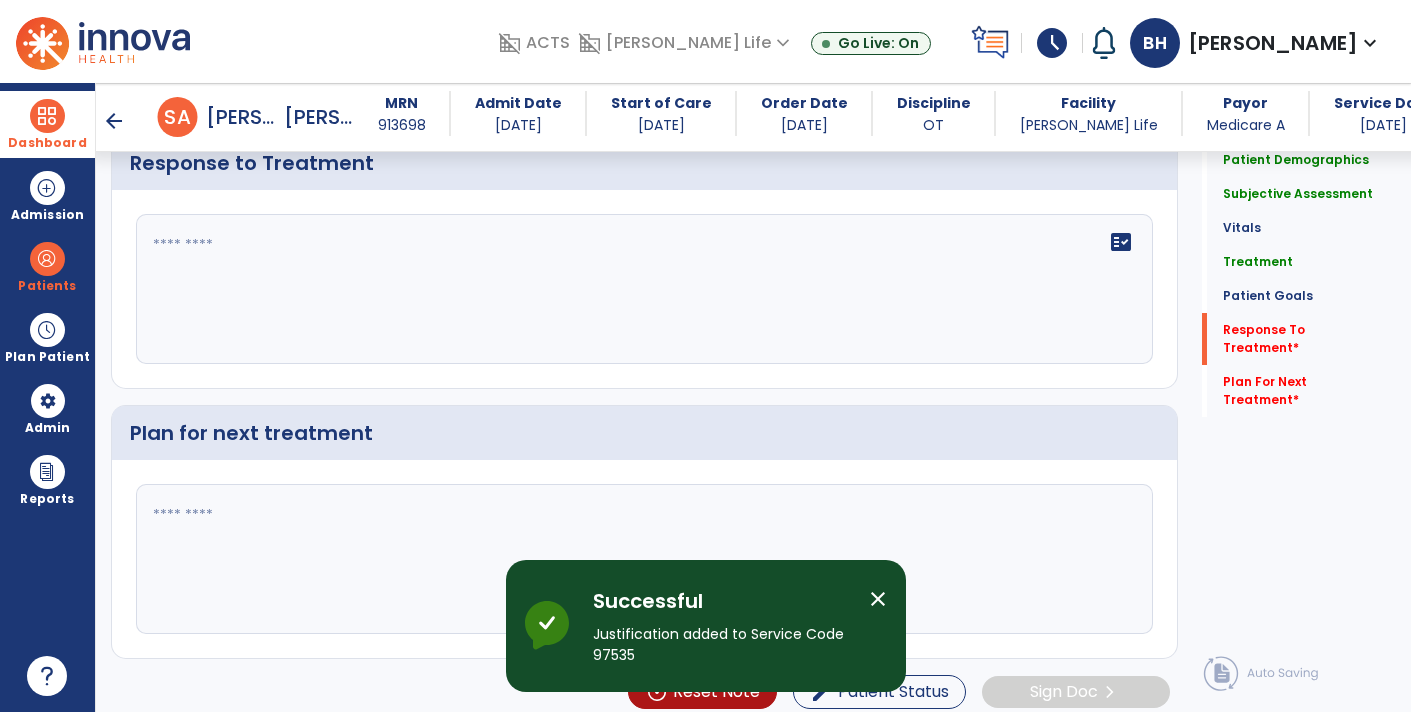 click 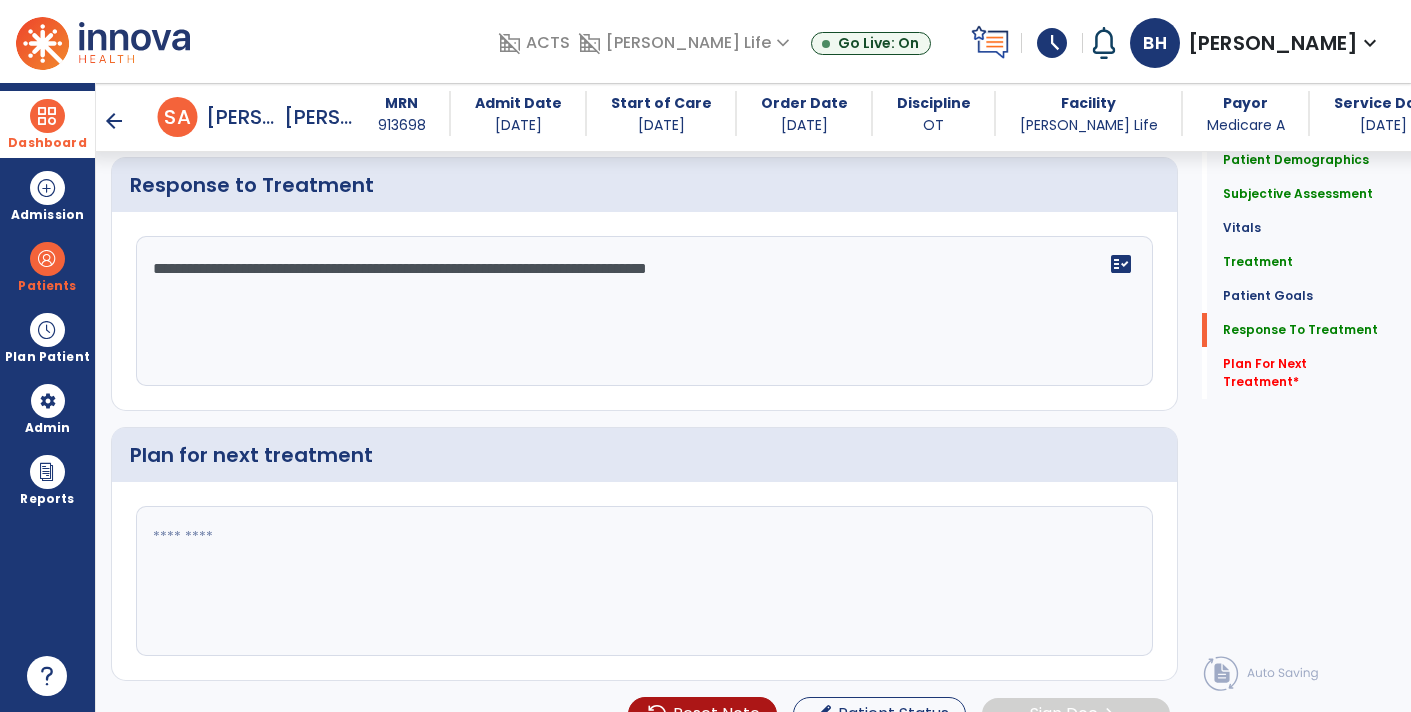 scroll, scrollTop: 2458, scrollLeft: 0, axis: vertical 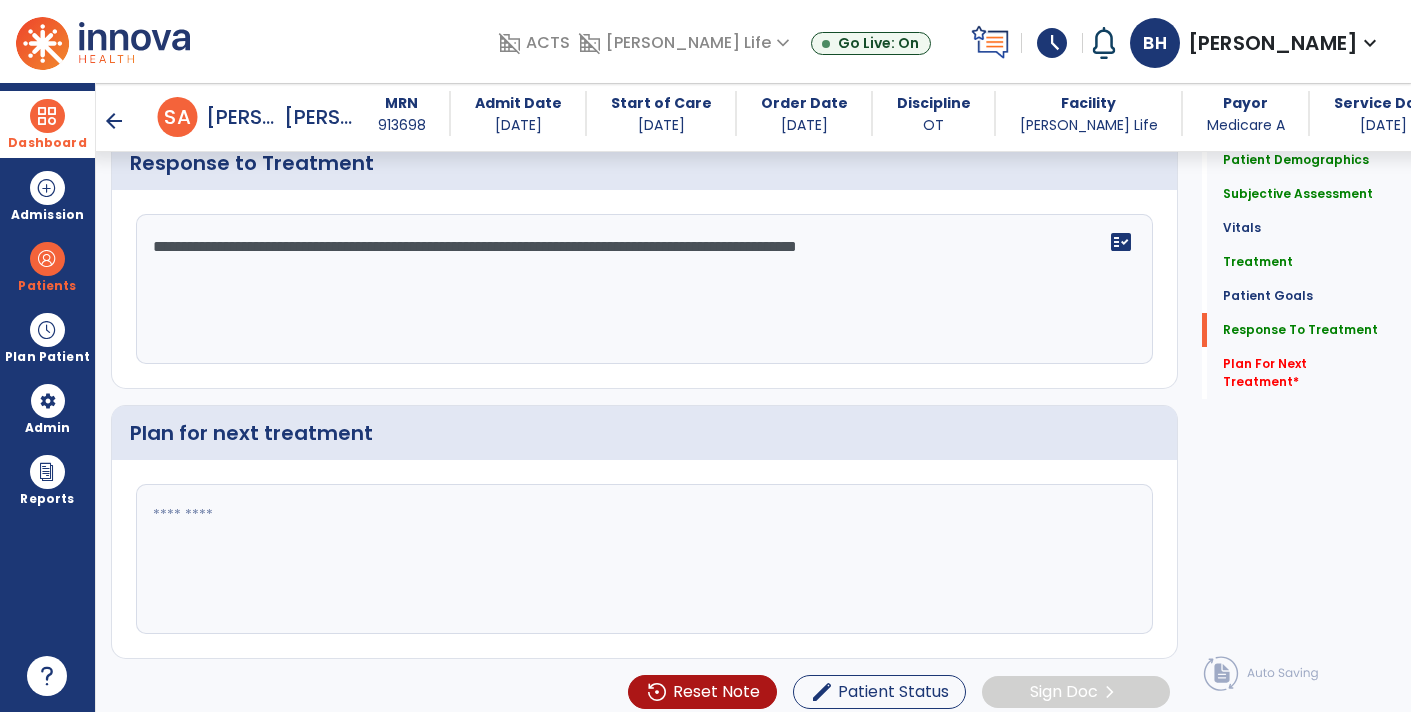 type on "**********" 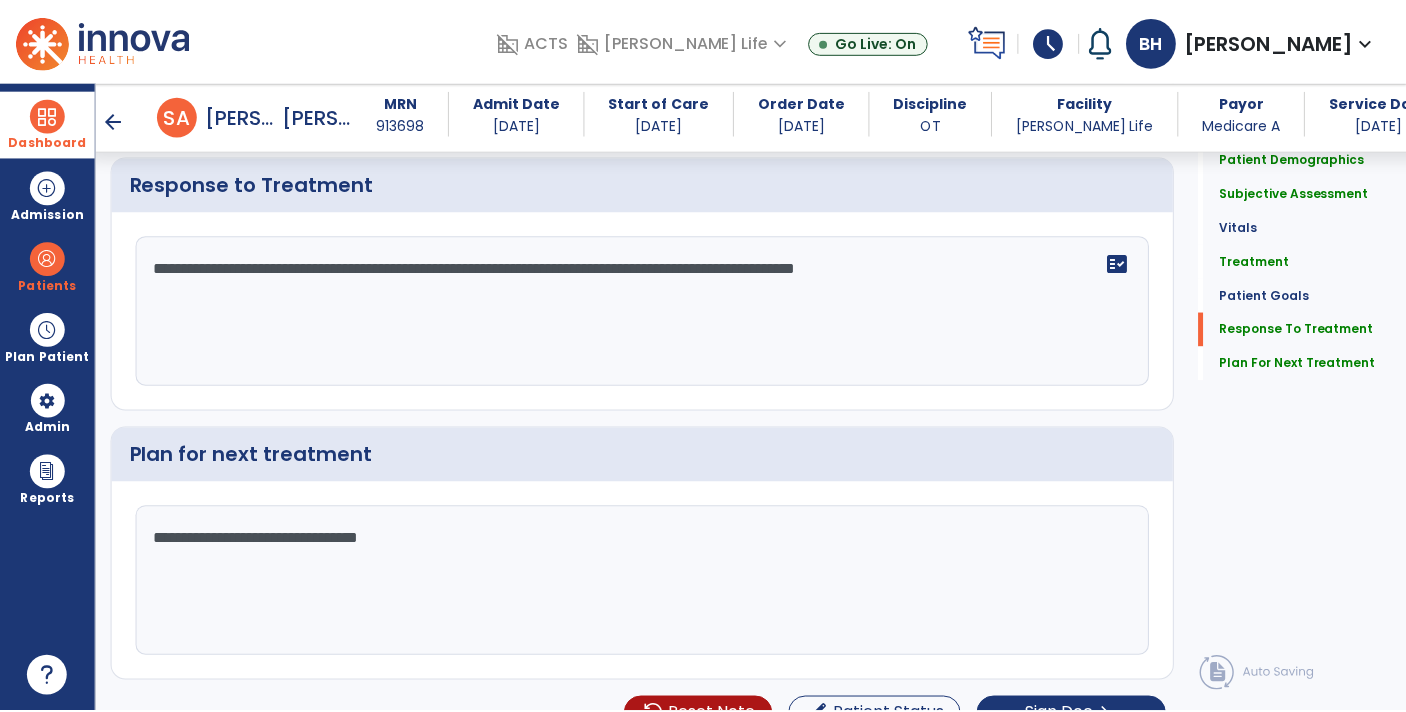 scroll, scrollTop: 2458, scrollLeft: 0, axis: vertical 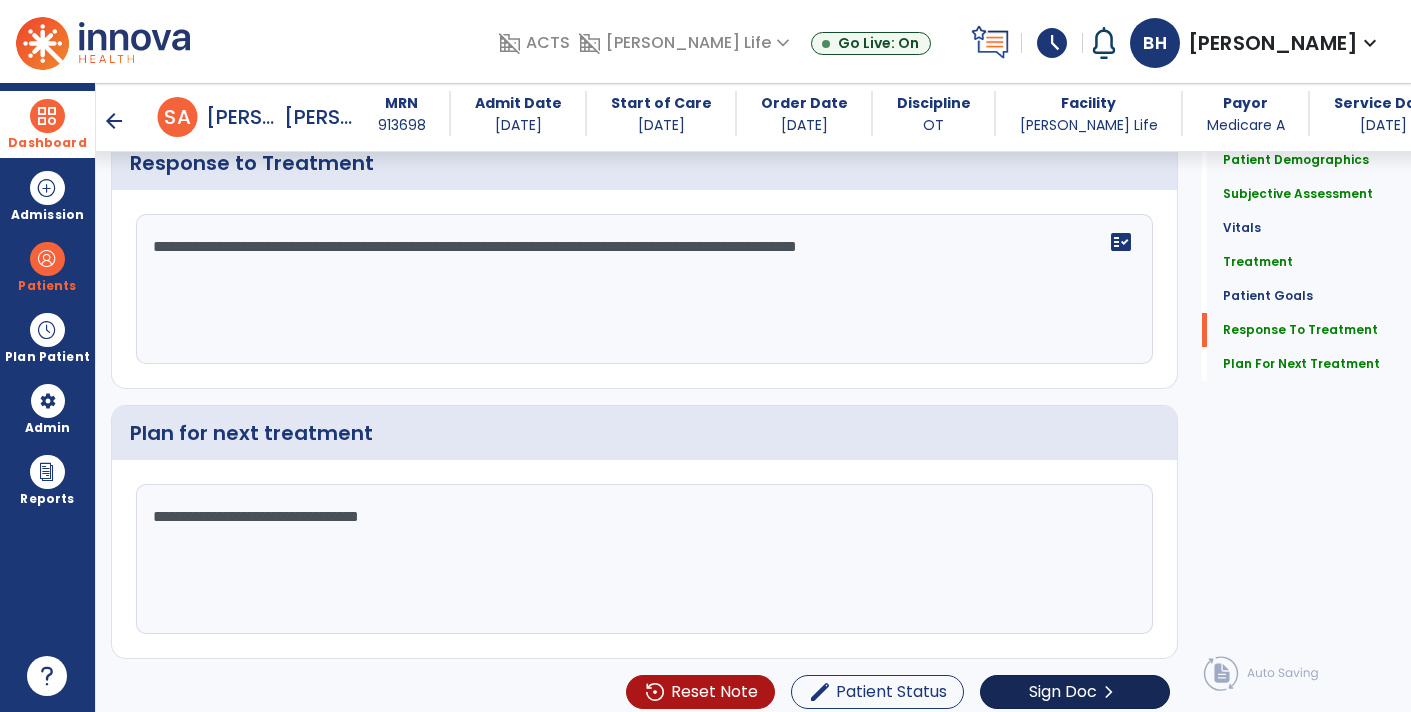 type on "**********" 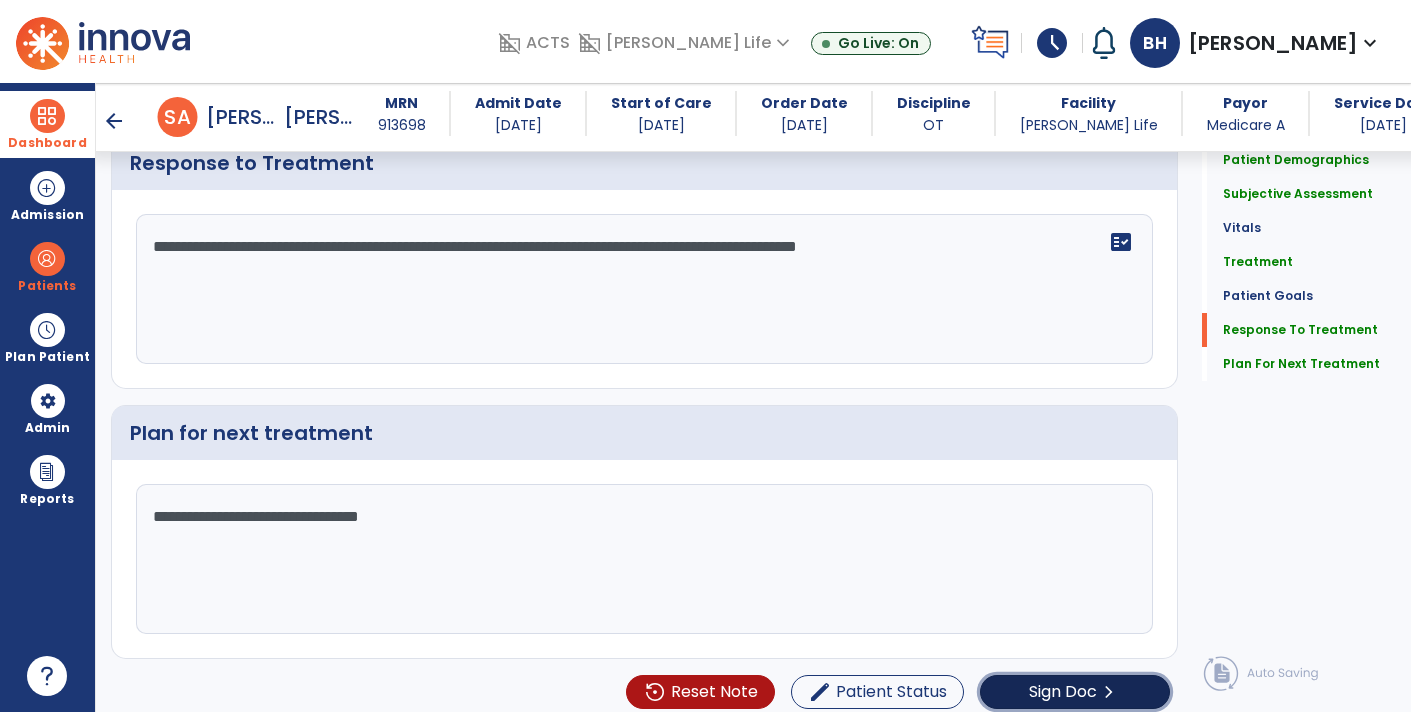 click on "chevron_right" 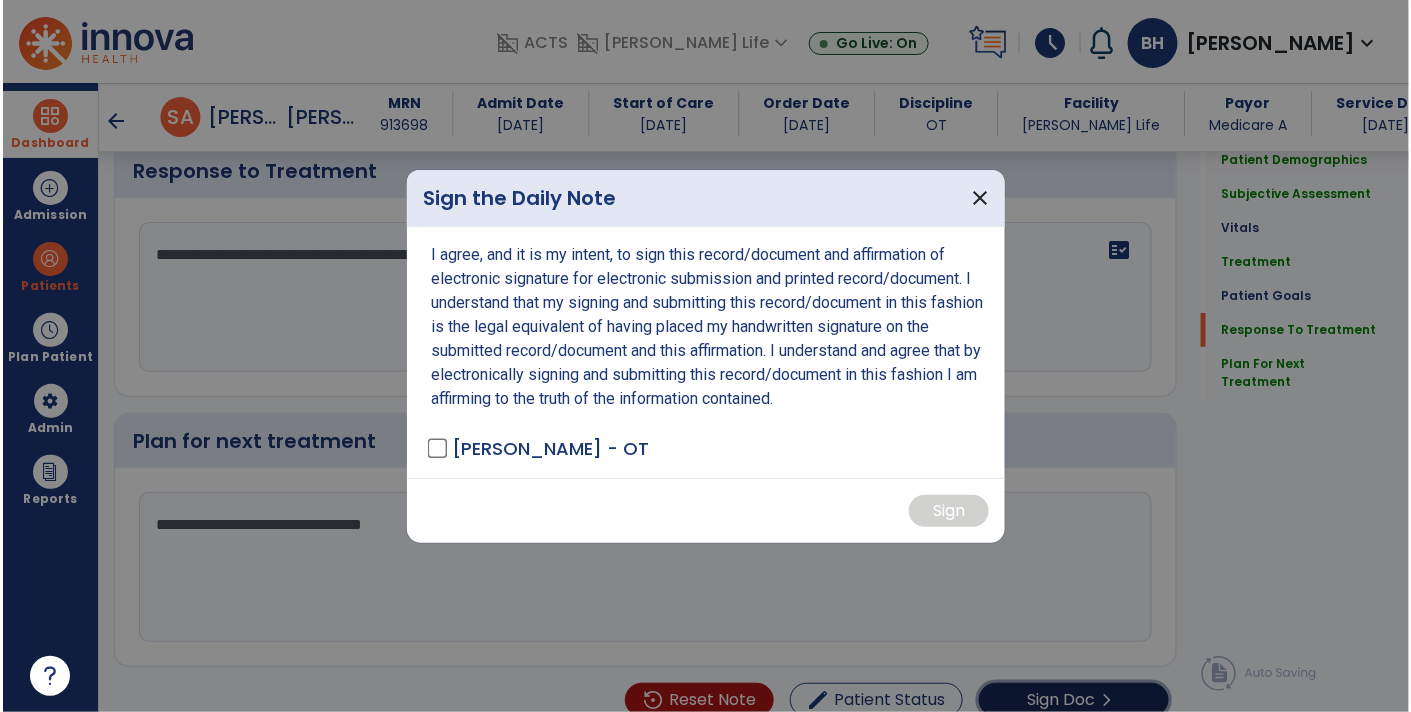 scroll, scrollTop: 2458, scrollLeft: 0, axis: vertical 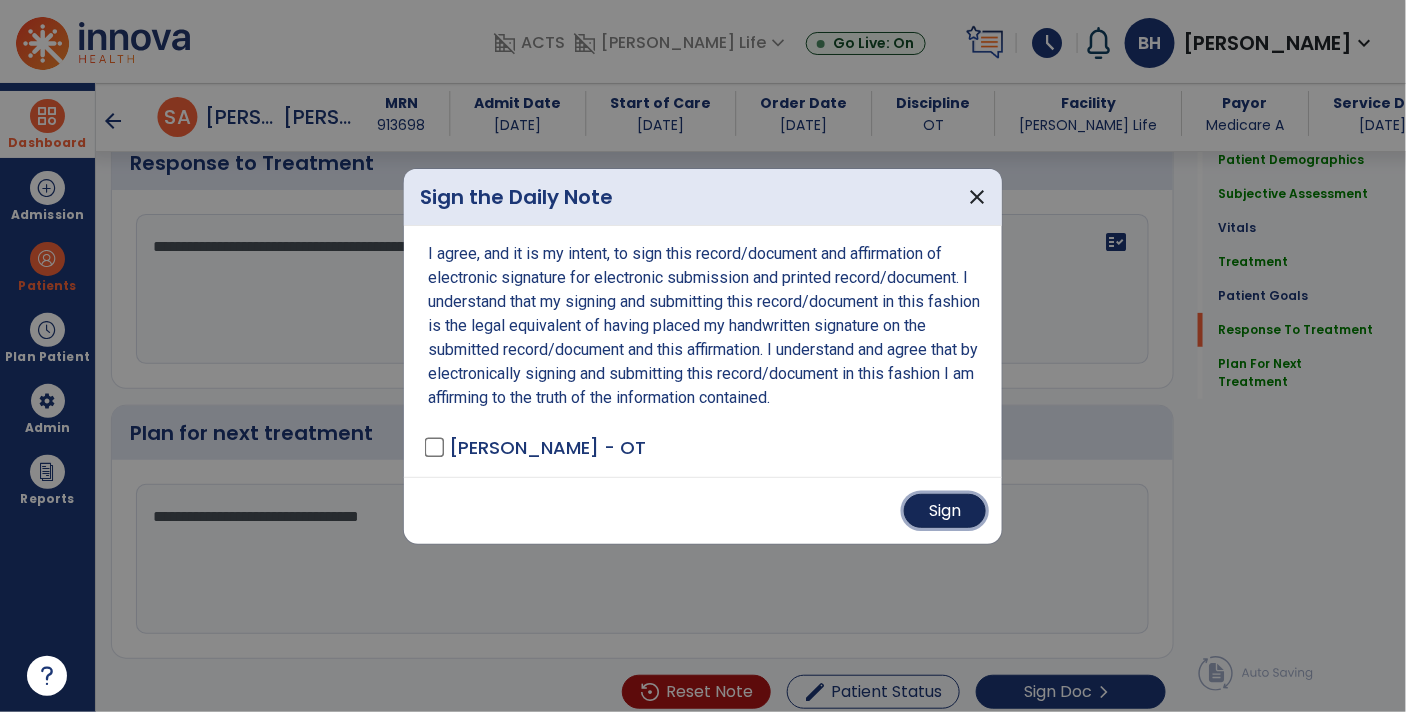 click on "Sign" at bounding box center [945, 511] 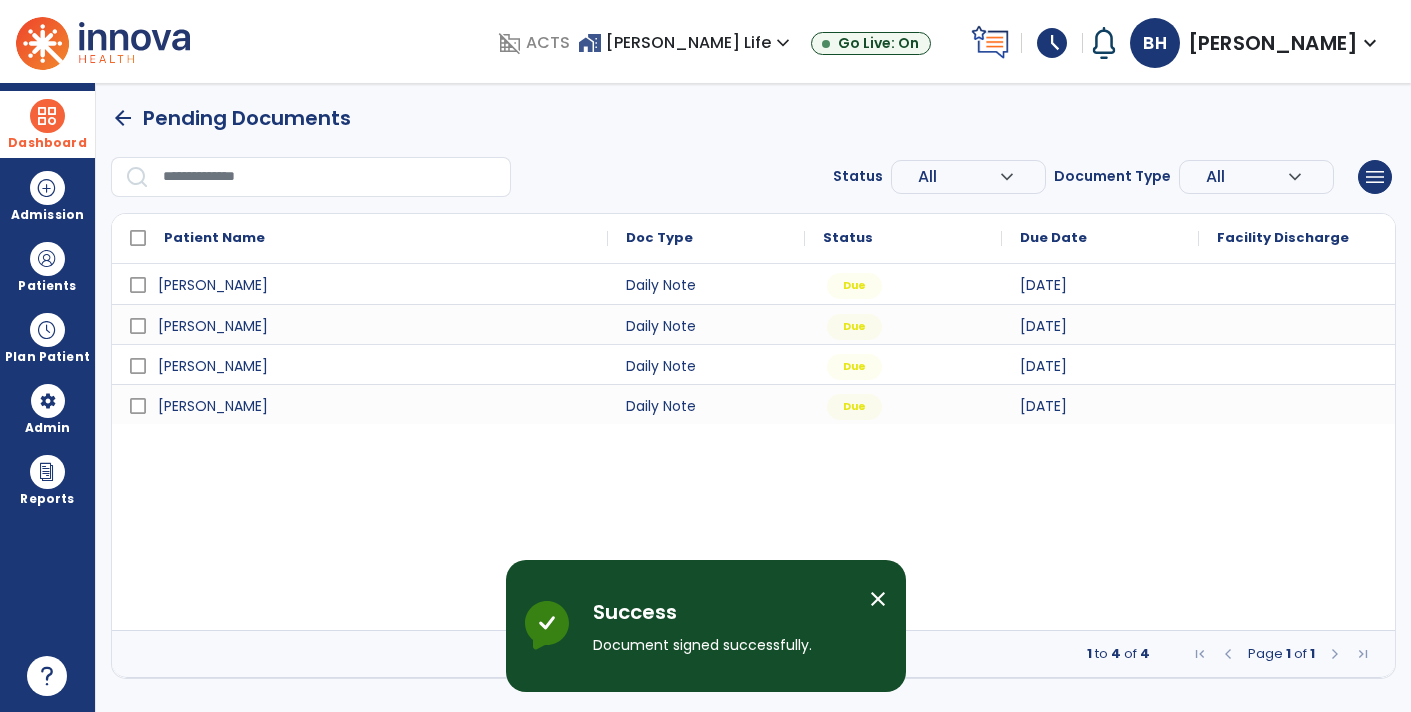 scroll, scrollTop: 0, scrollLeft: 0, axis: both 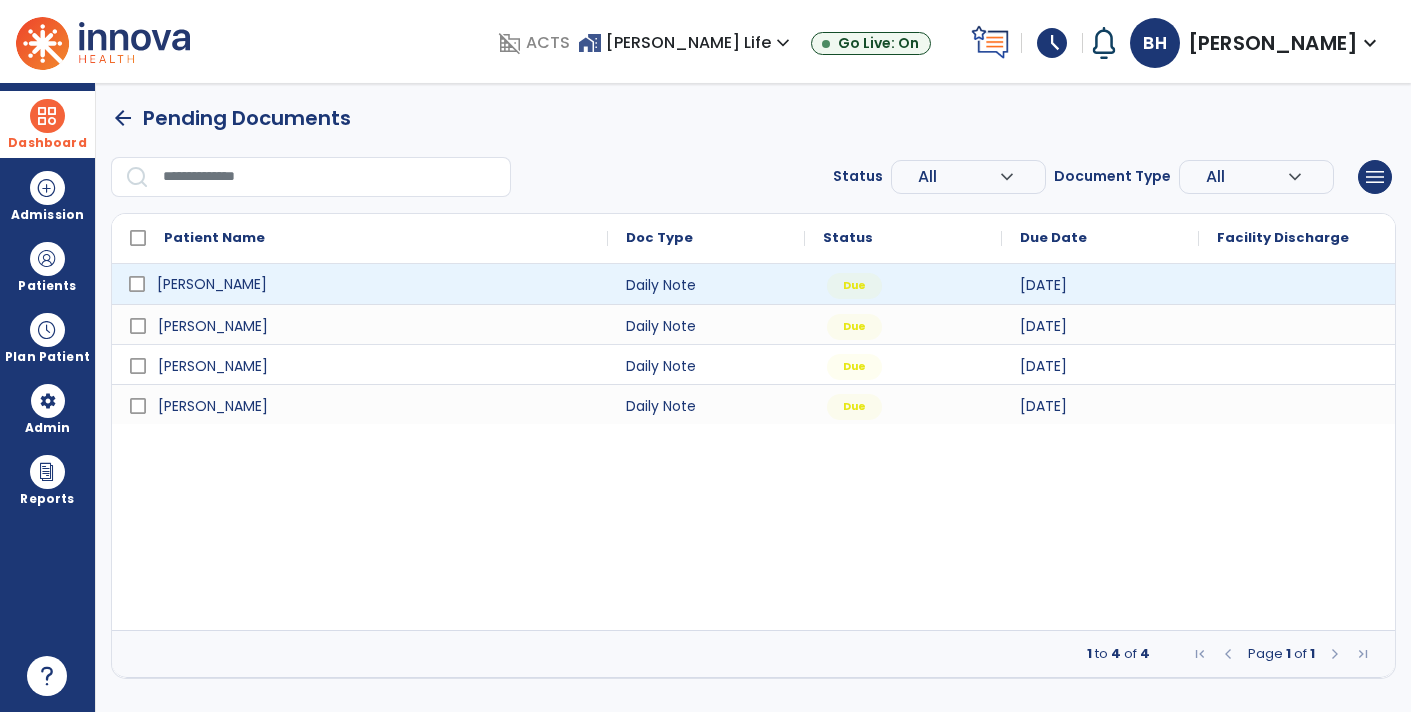 click on "[PERSON_NAME]" at bounding box center [374, 284] 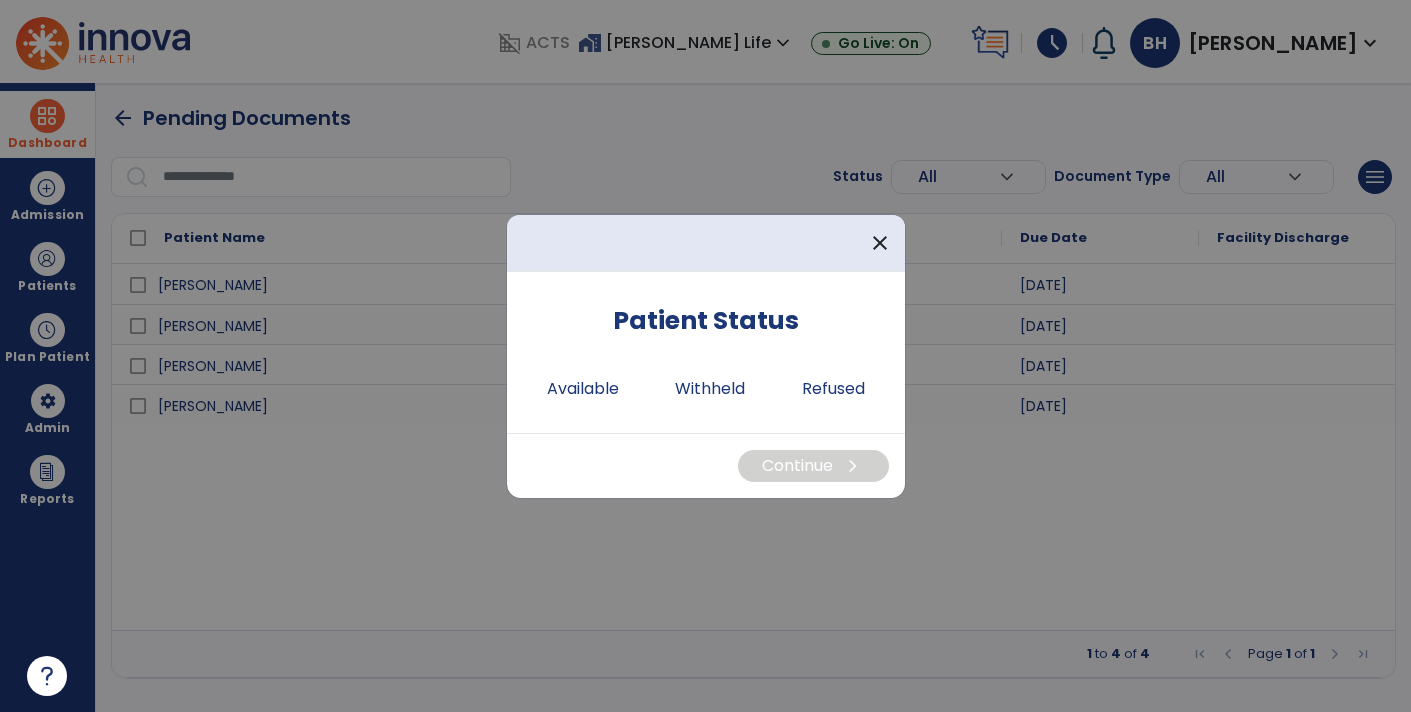 click on "Patient Status  Available   Withheld   Refused" at bounding box center [706, 352] 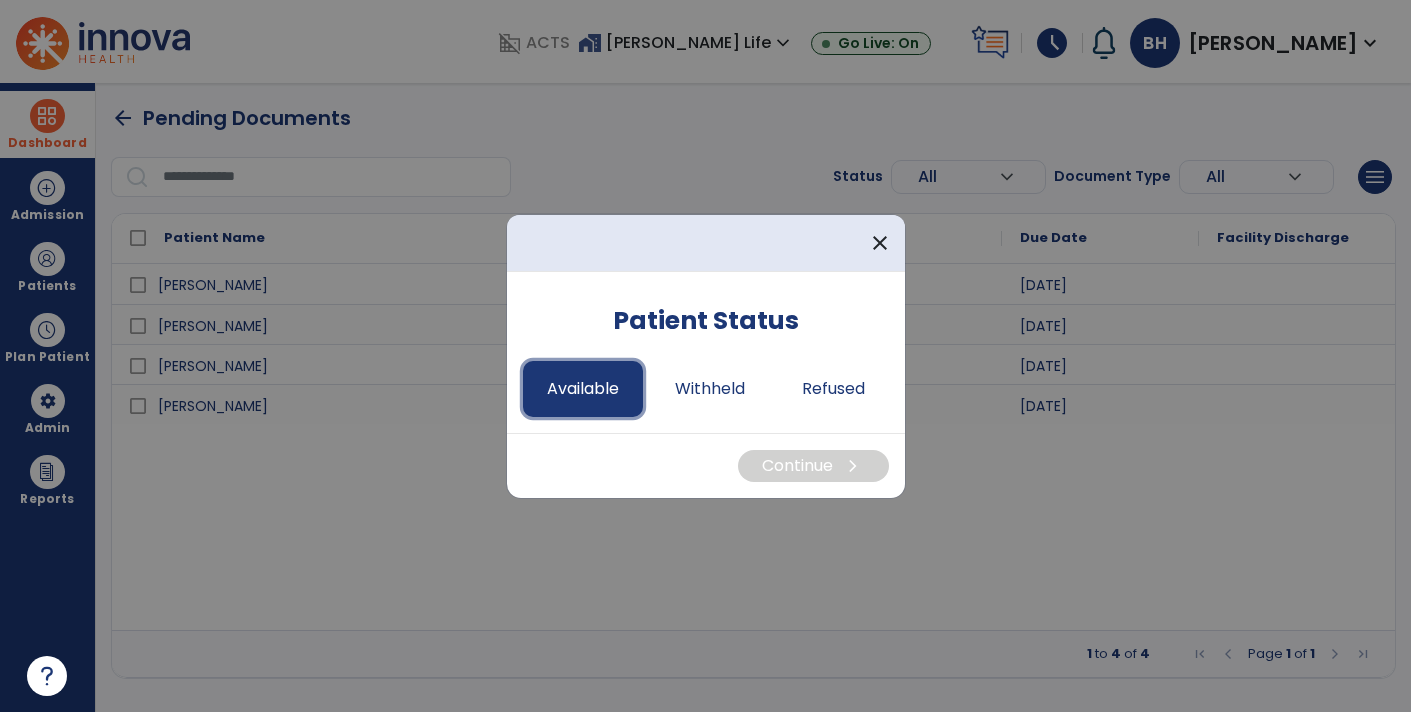 click on "Available" at bounding box center (583, 389) 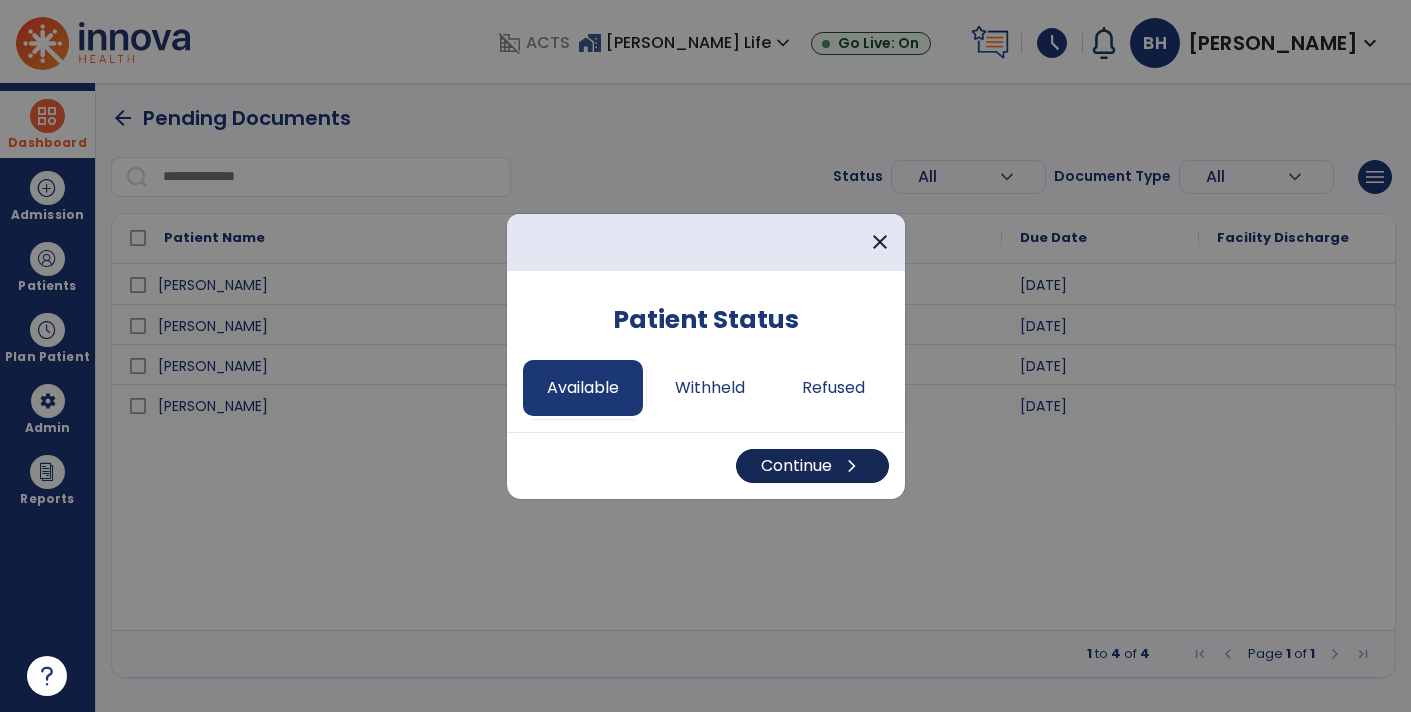 click on "Continue   chevron_right" at bounding box center (812, 466) 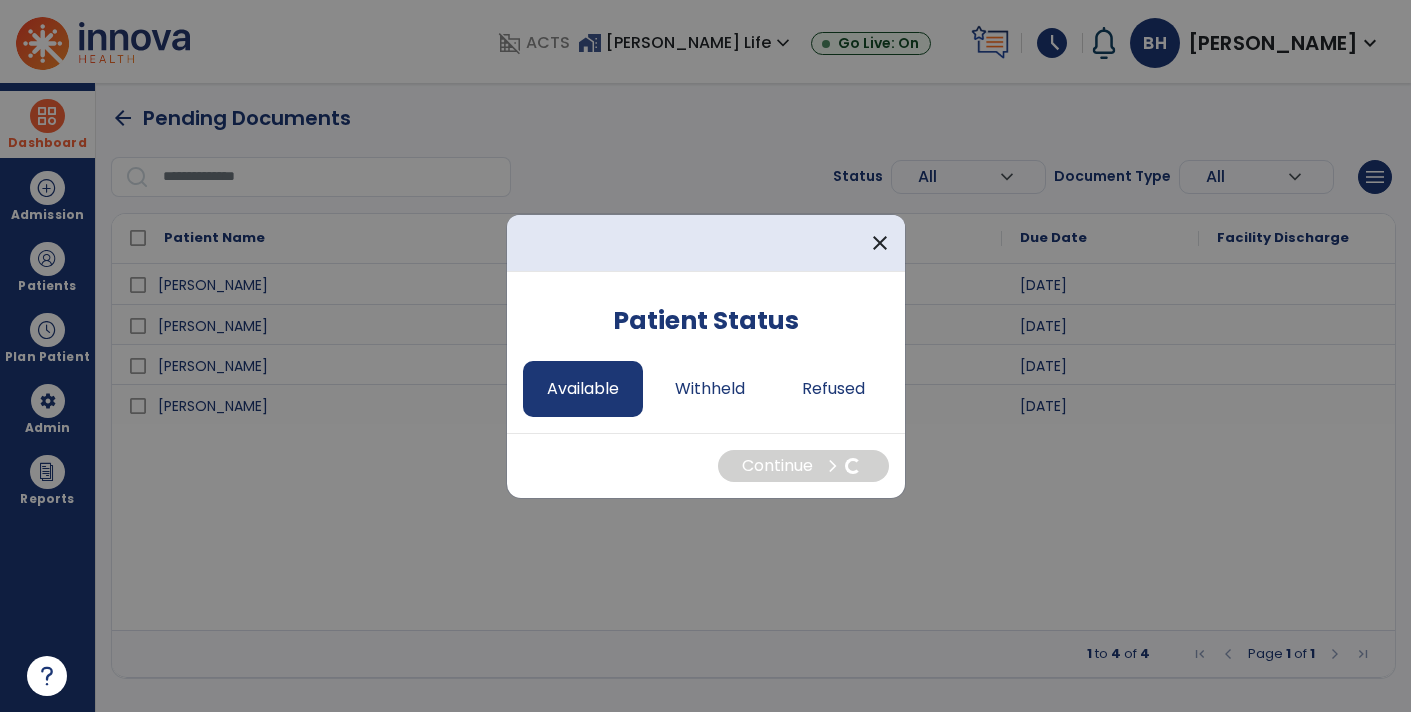 select on "*" 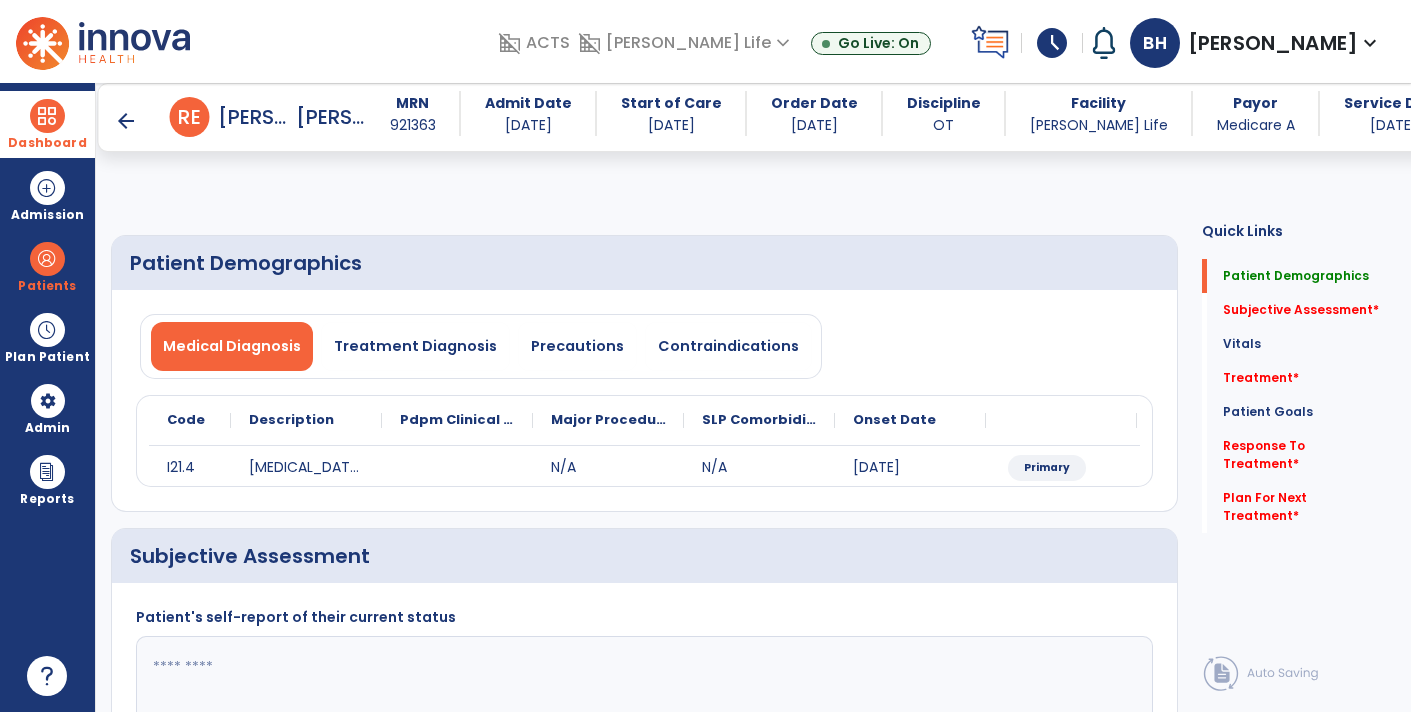 scroll, scrollTop: 108, scrollLeft: 0, axis: vertical 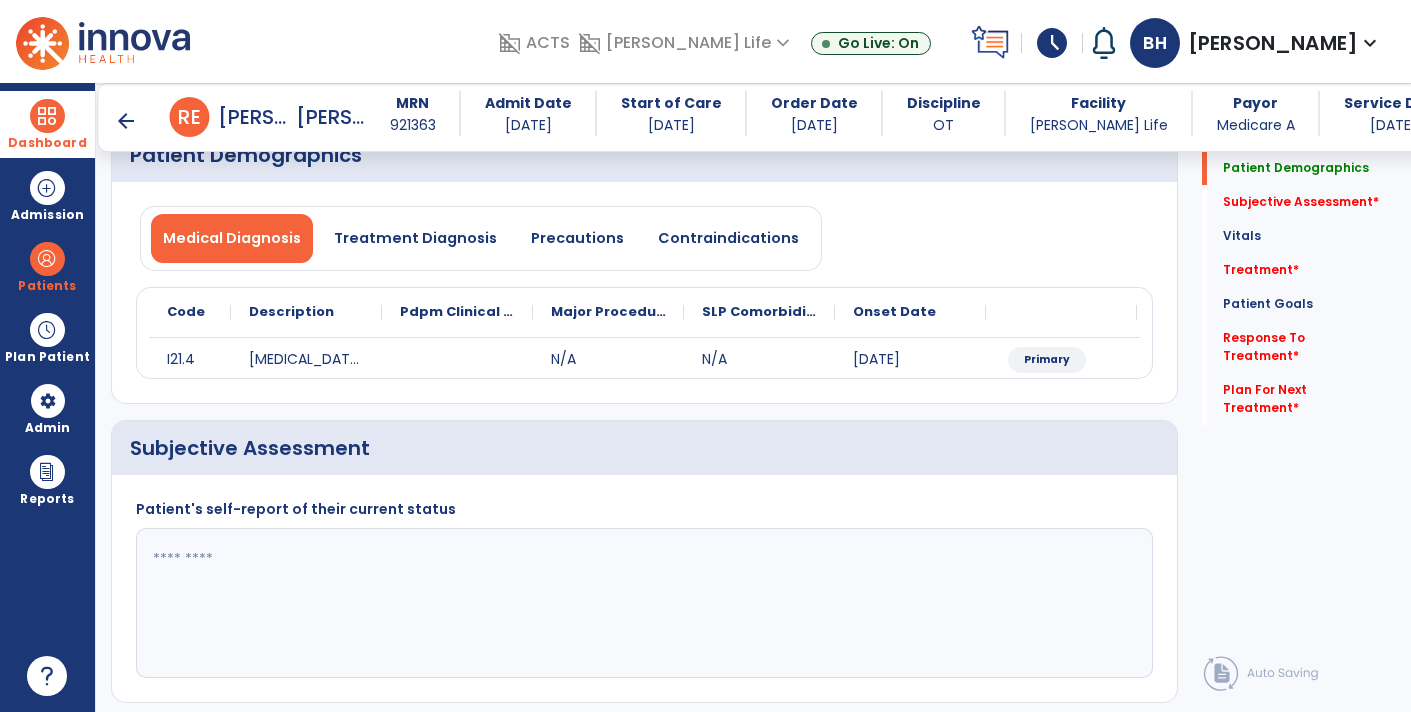 click 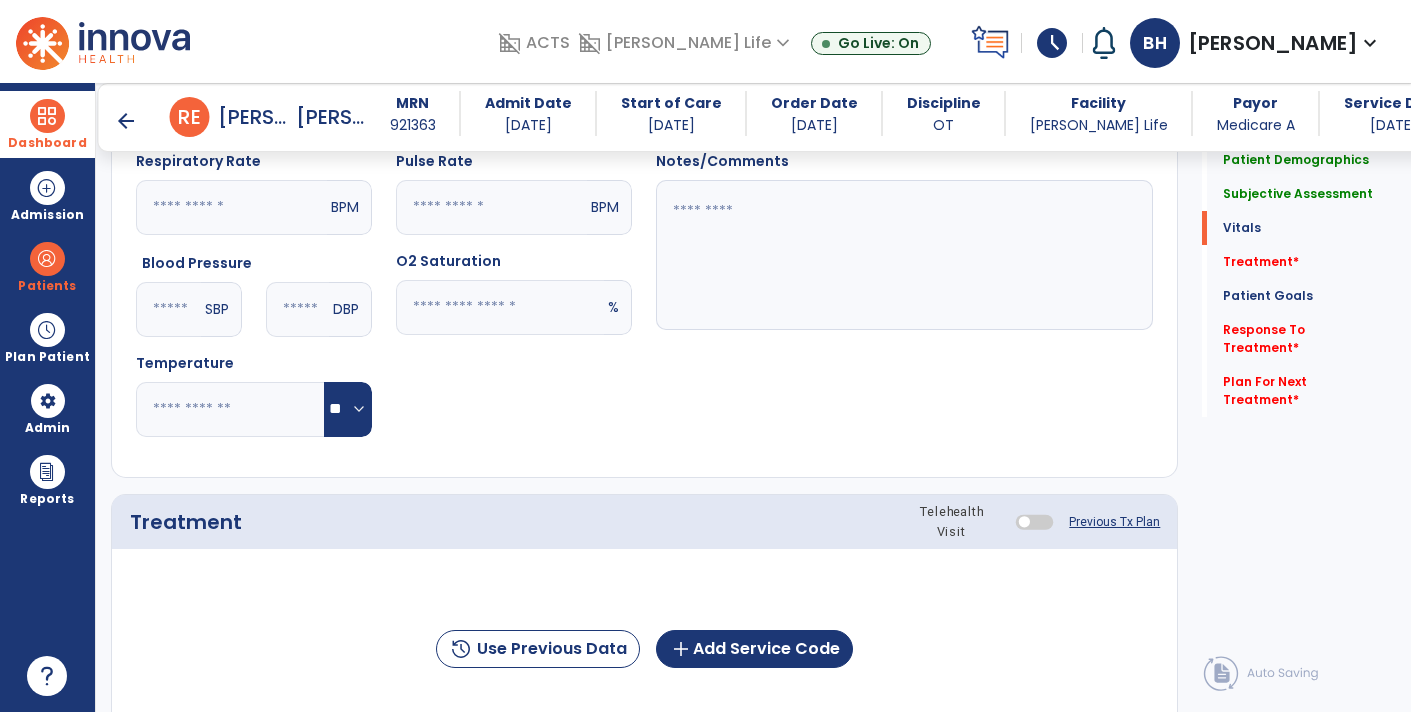 scroll, scrollTop: 842, scrollLeft: 0, axis: vertical 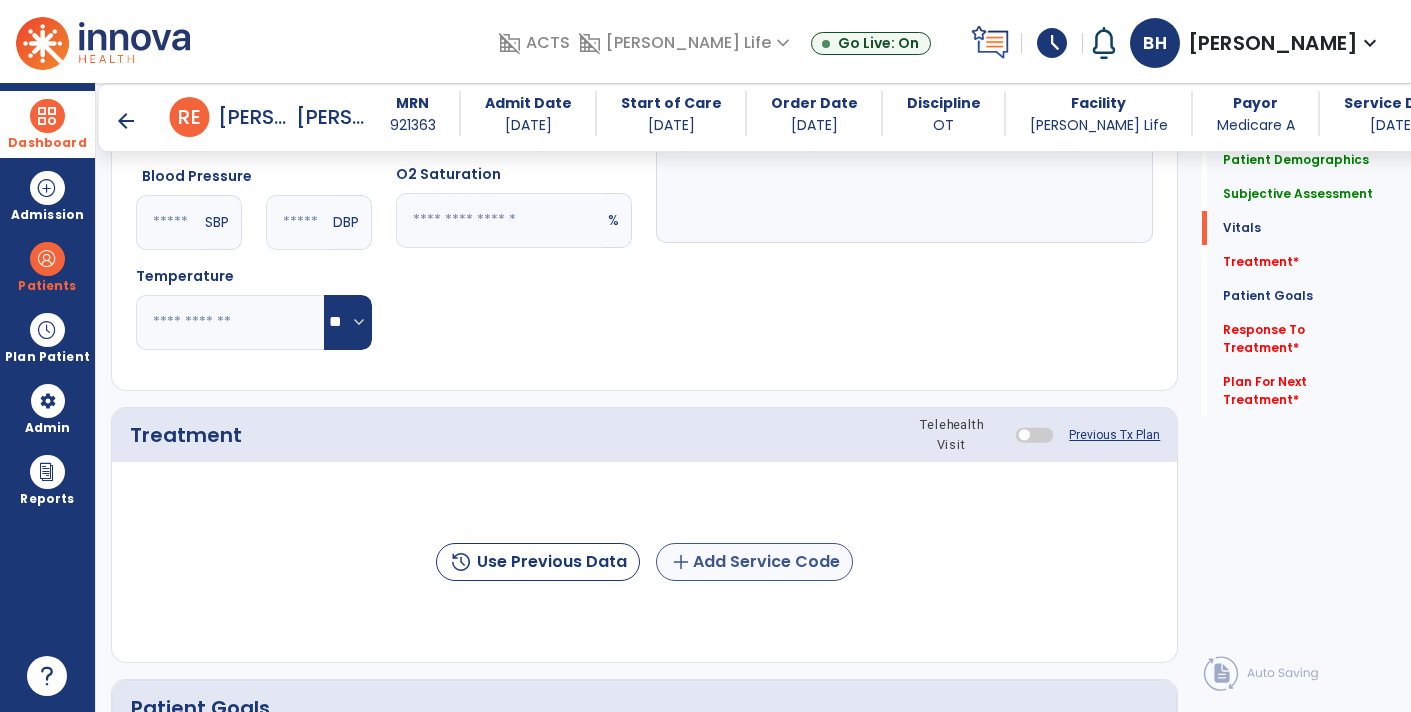 type on "**********" 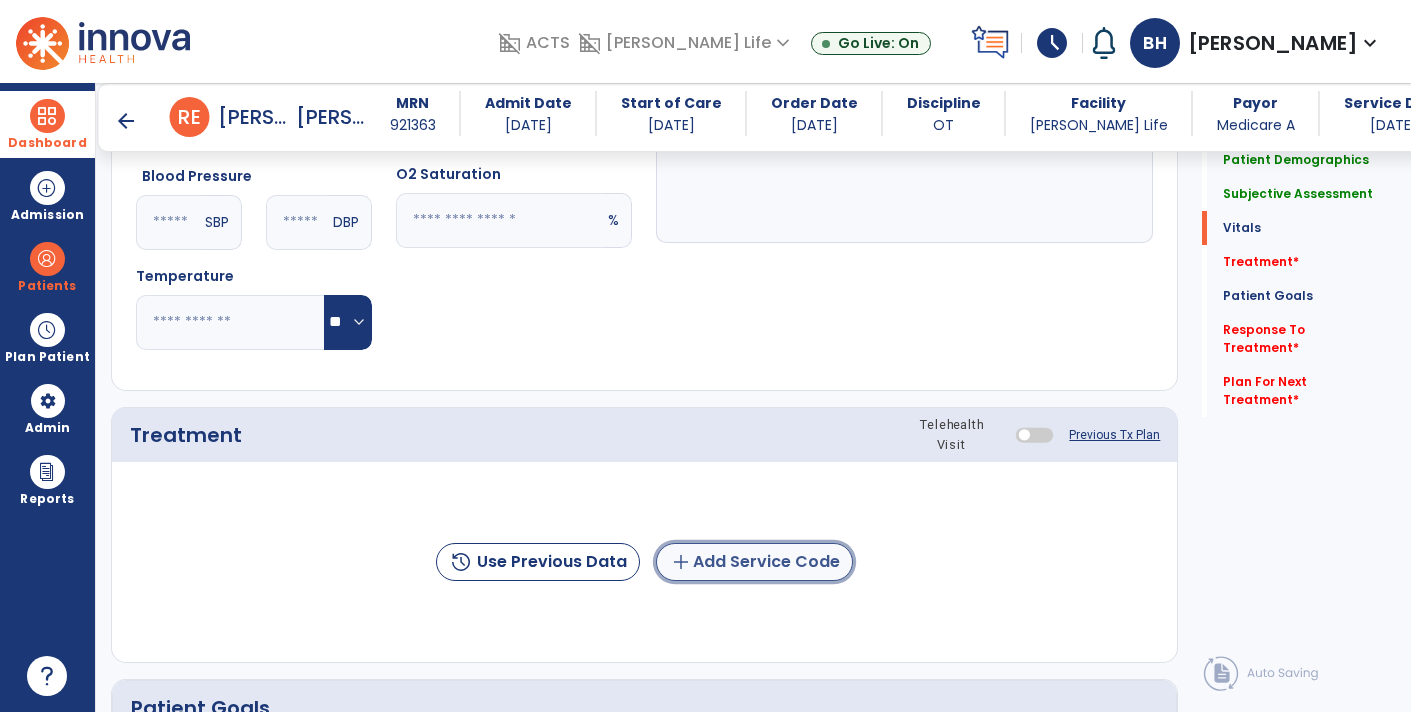 click on "add  Add Service Code" 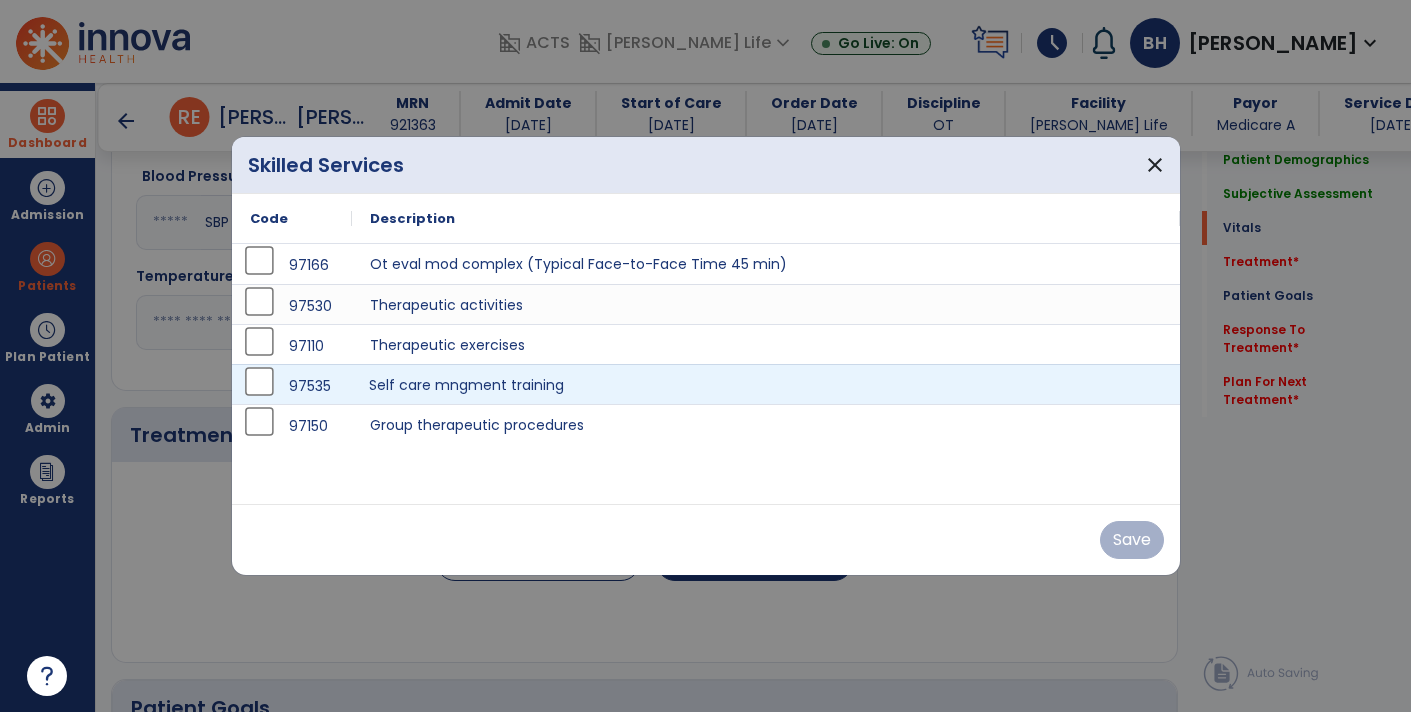 click on "Self care mngment training" at bounding box center [766, 384] 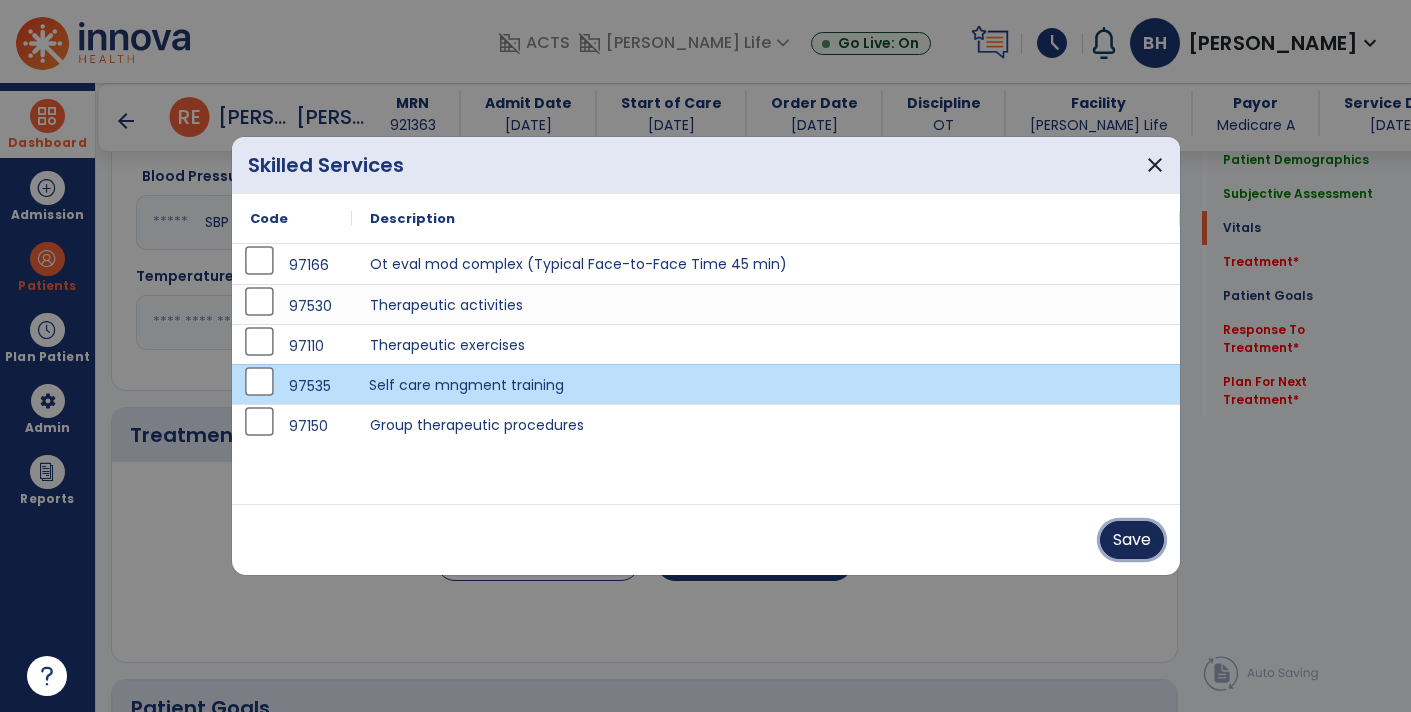 click on "Save" at bounding box center (1132, 540) 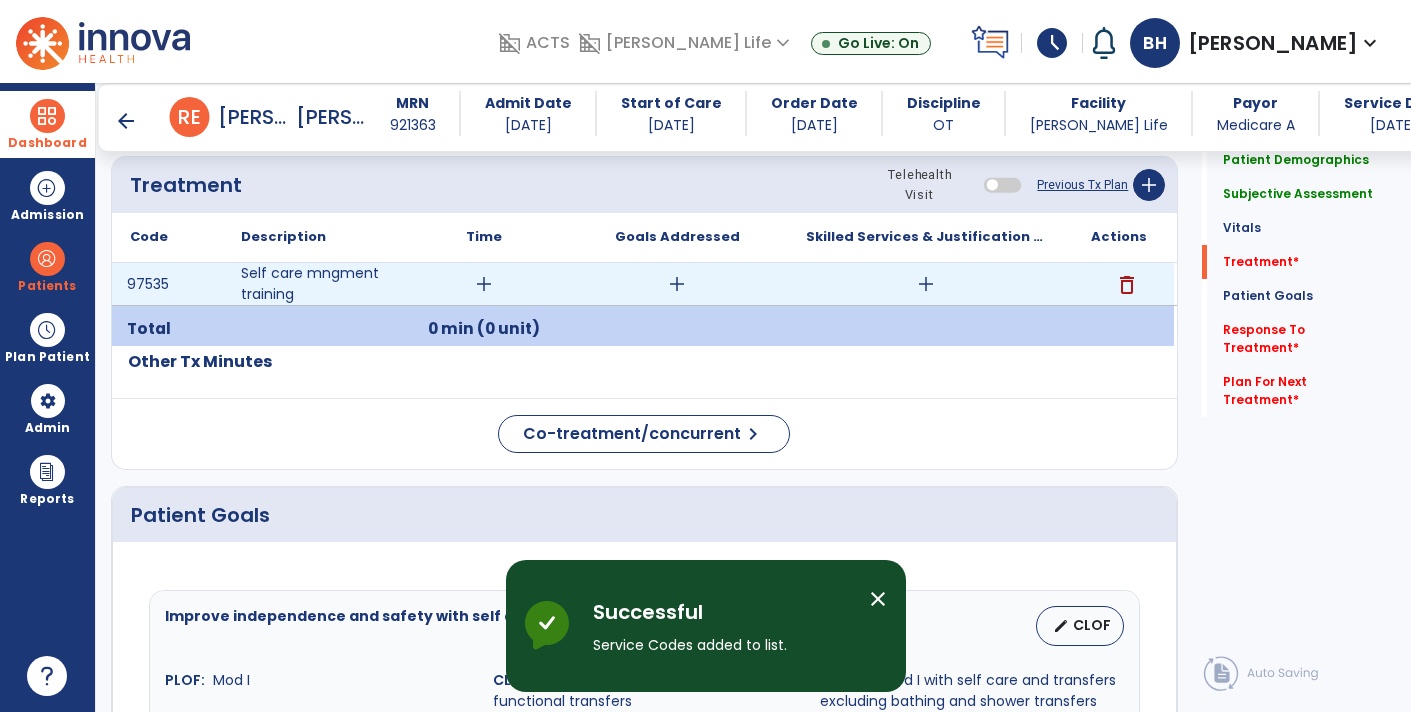 scroll, scrollTop: 1089, scrollLeft: 0, axis: vertical 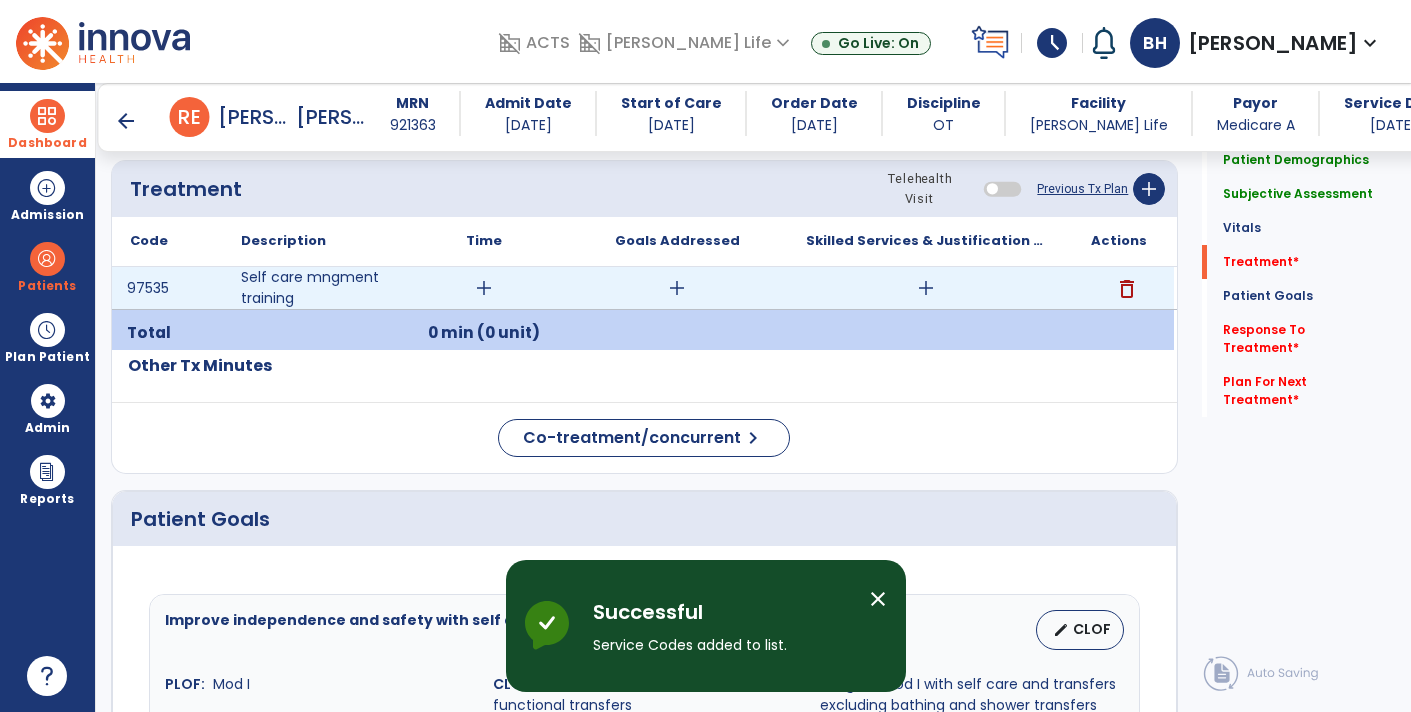 click on "add" at bounding box center (484, 288) 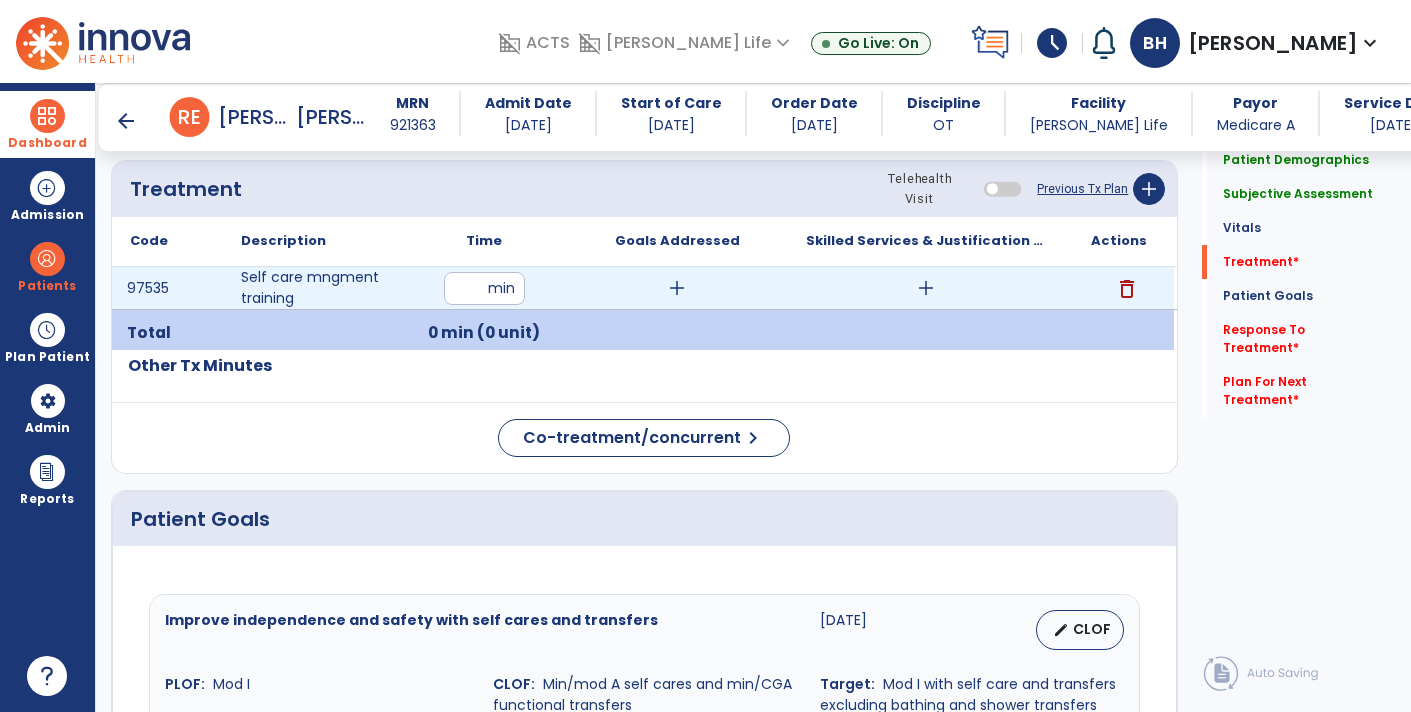 type on "**" 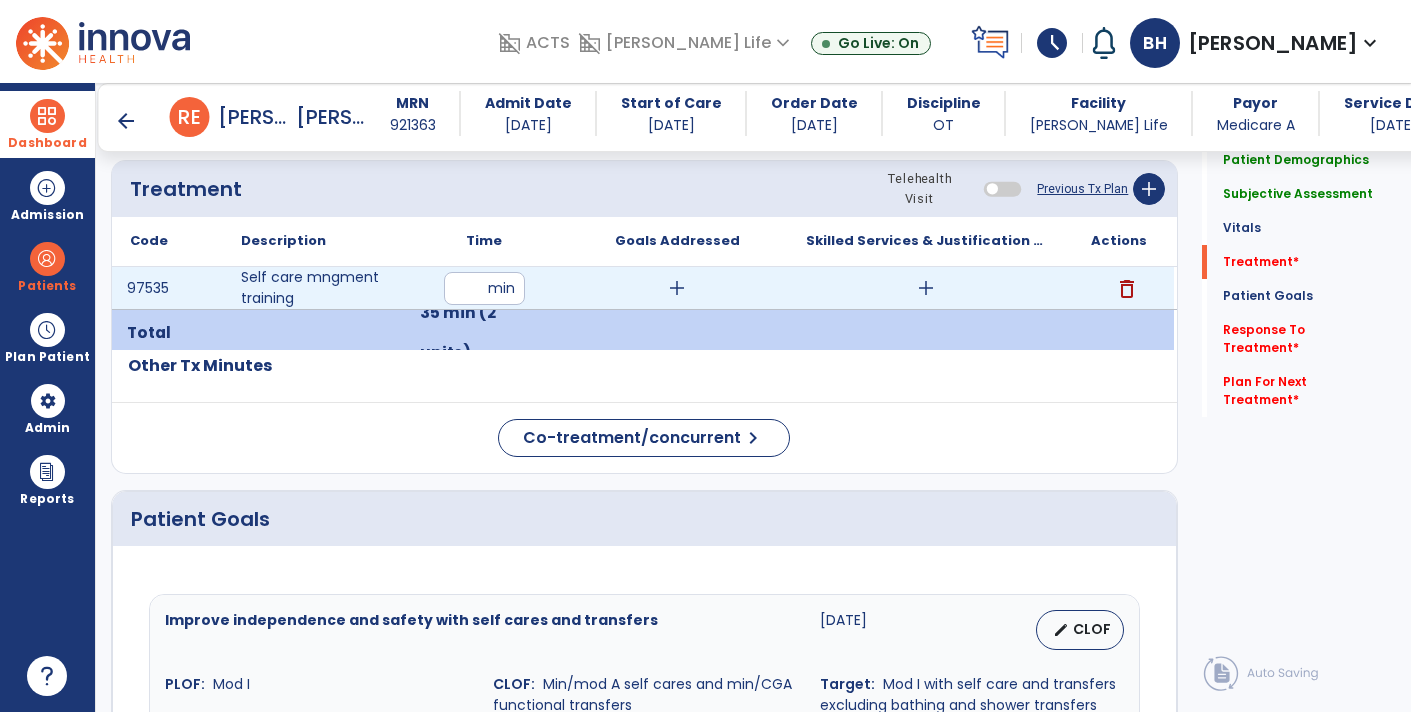 click on "add" at bounding box center (677, 288) 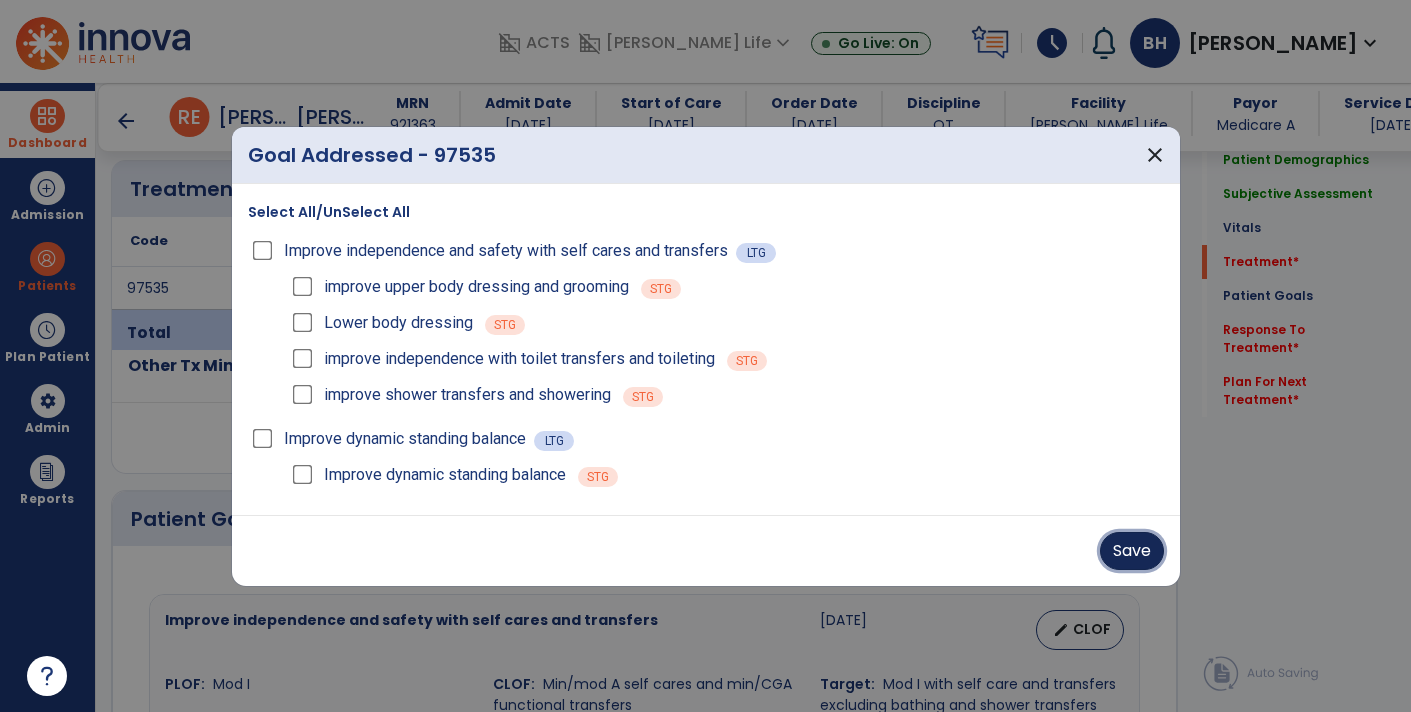 click on "Save" at bounding box center (1132, 551) 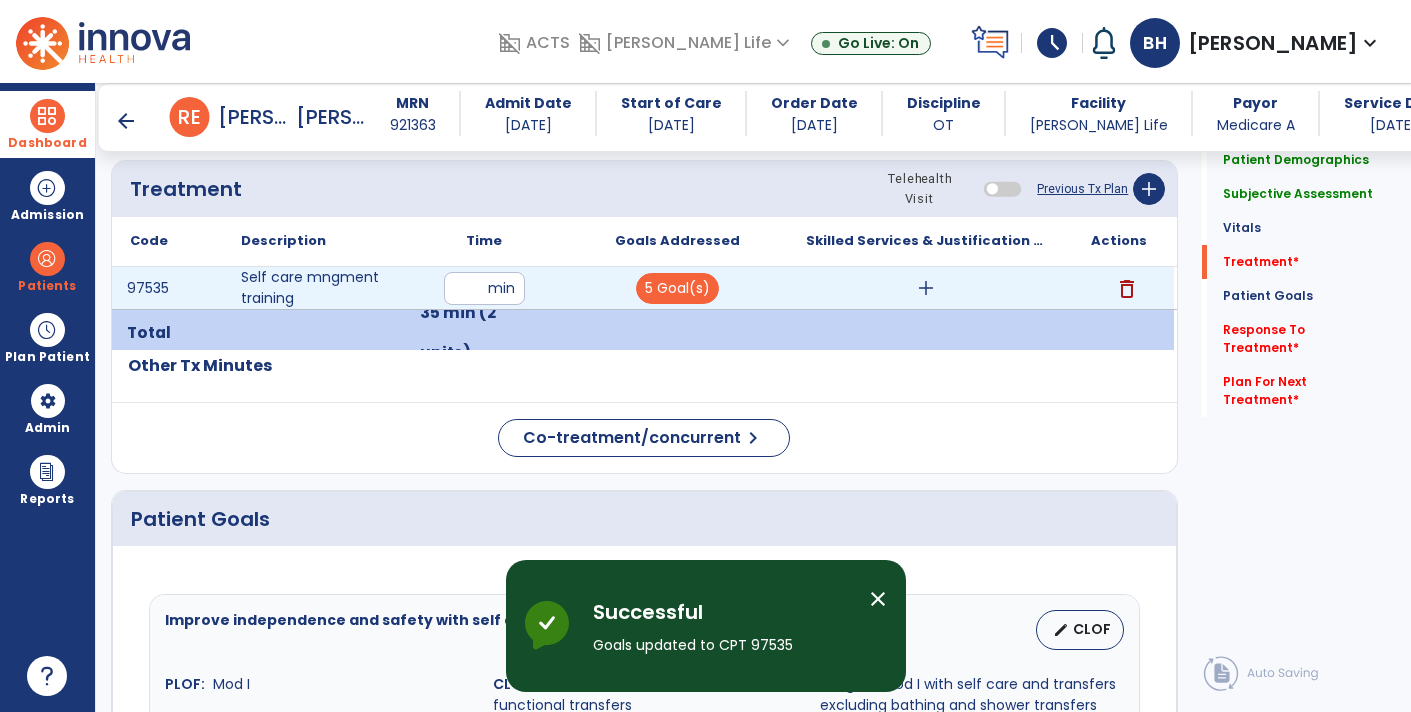 click on "add" at bounding box center [926, 288] 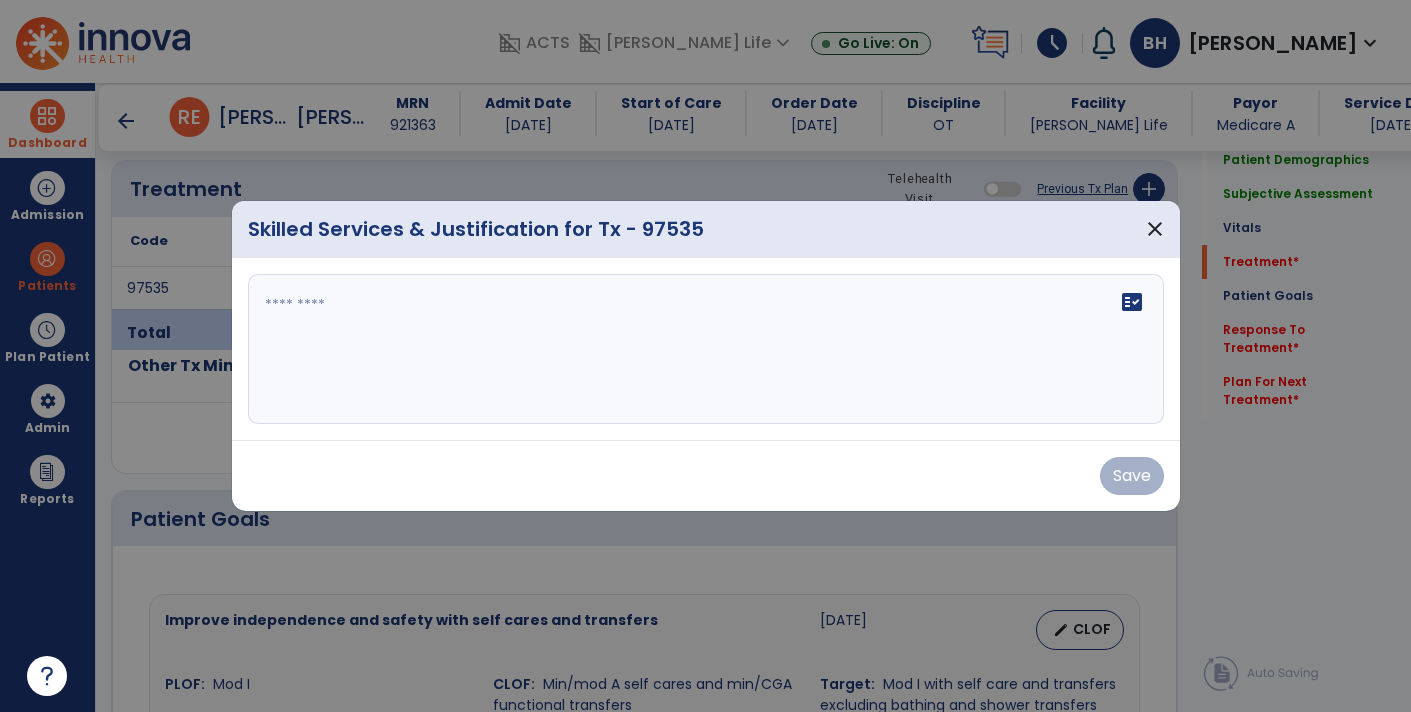click on "fact_check" at bounding box center (706, 349) 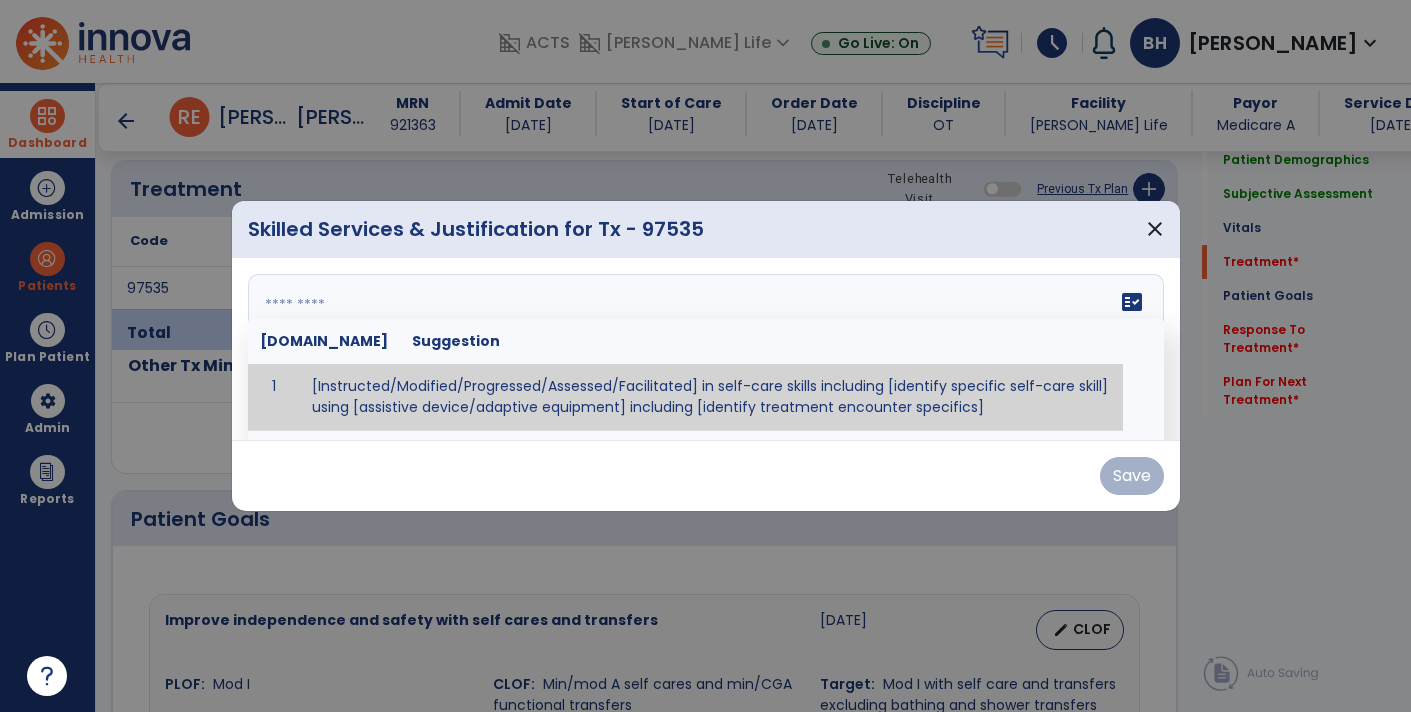 paste on "**********" 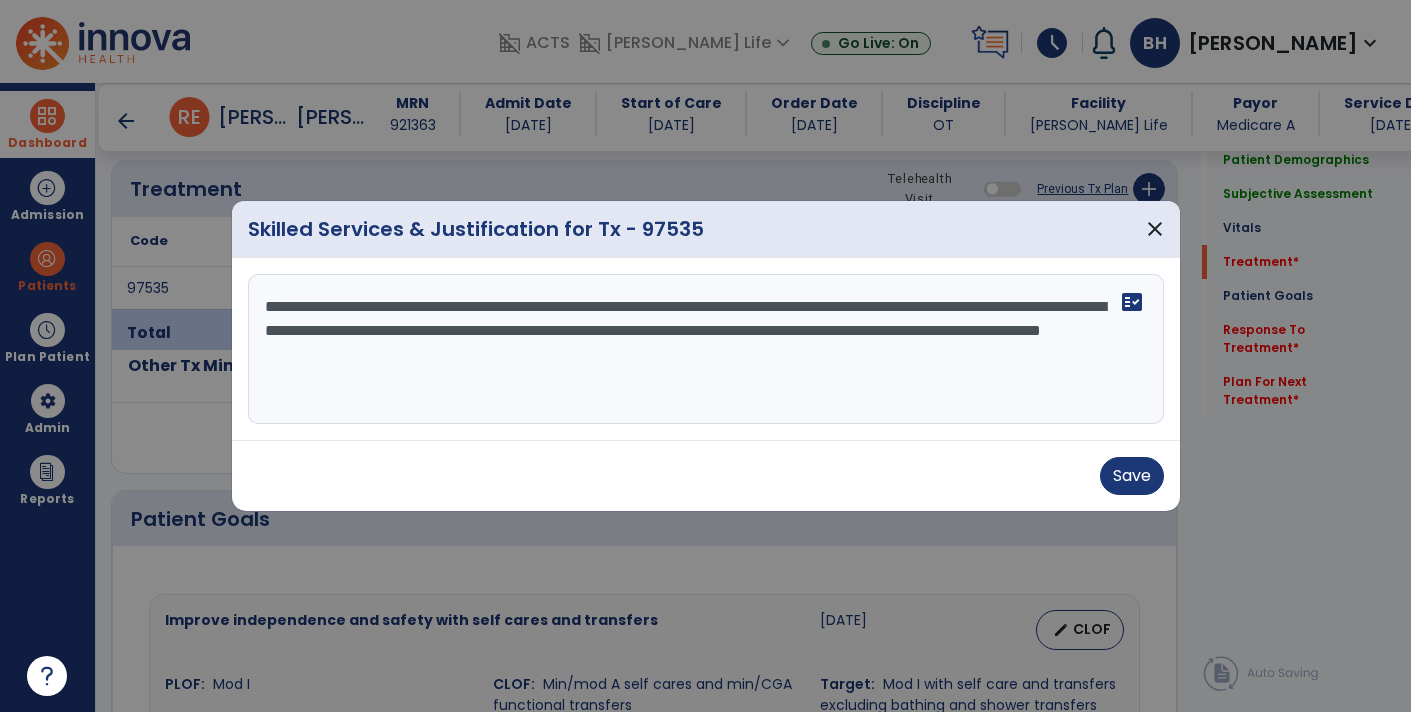 drag, startPoint x: 797, startPoint y: 307, endPoint x: 468, endPoint y: 304, distance: 329.01367 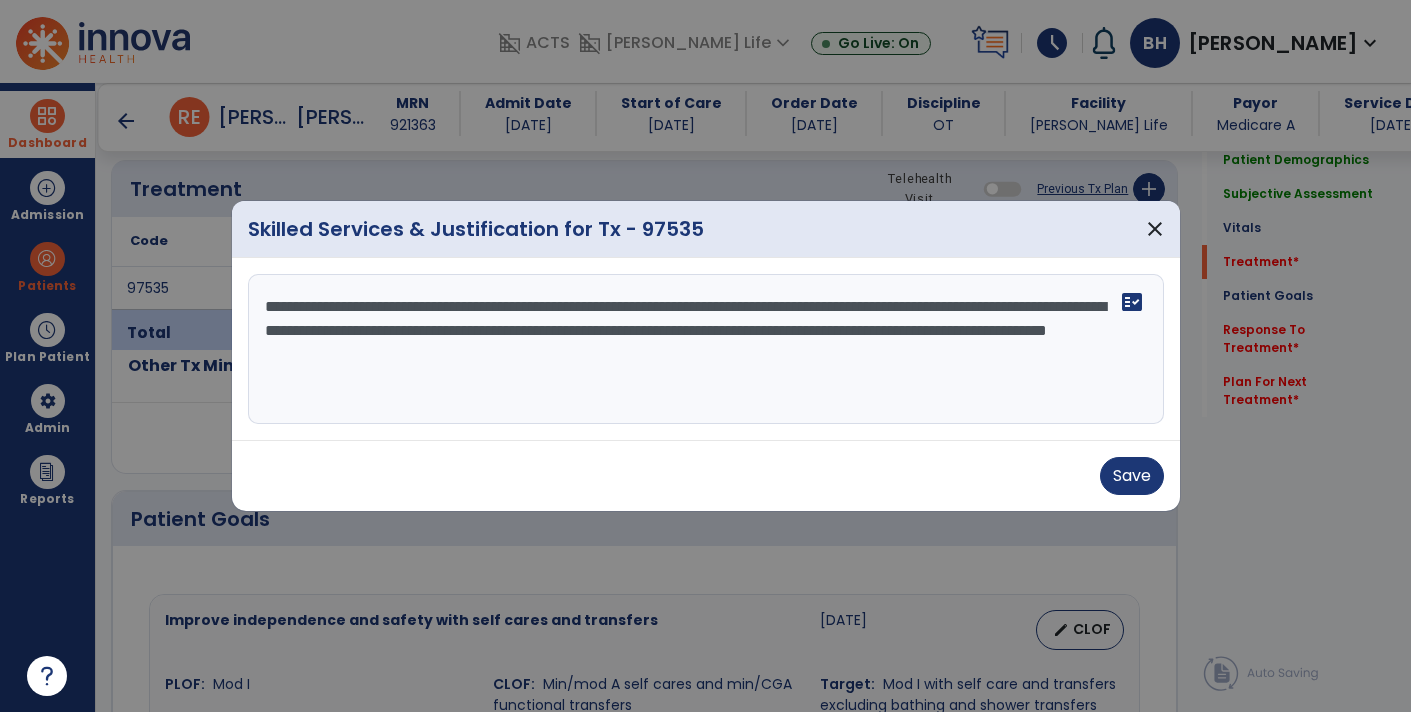 drag, startPoint x: 932, startPoint y: 306, endPoint x: 877, endPoint y: 299, distance: 55.443665 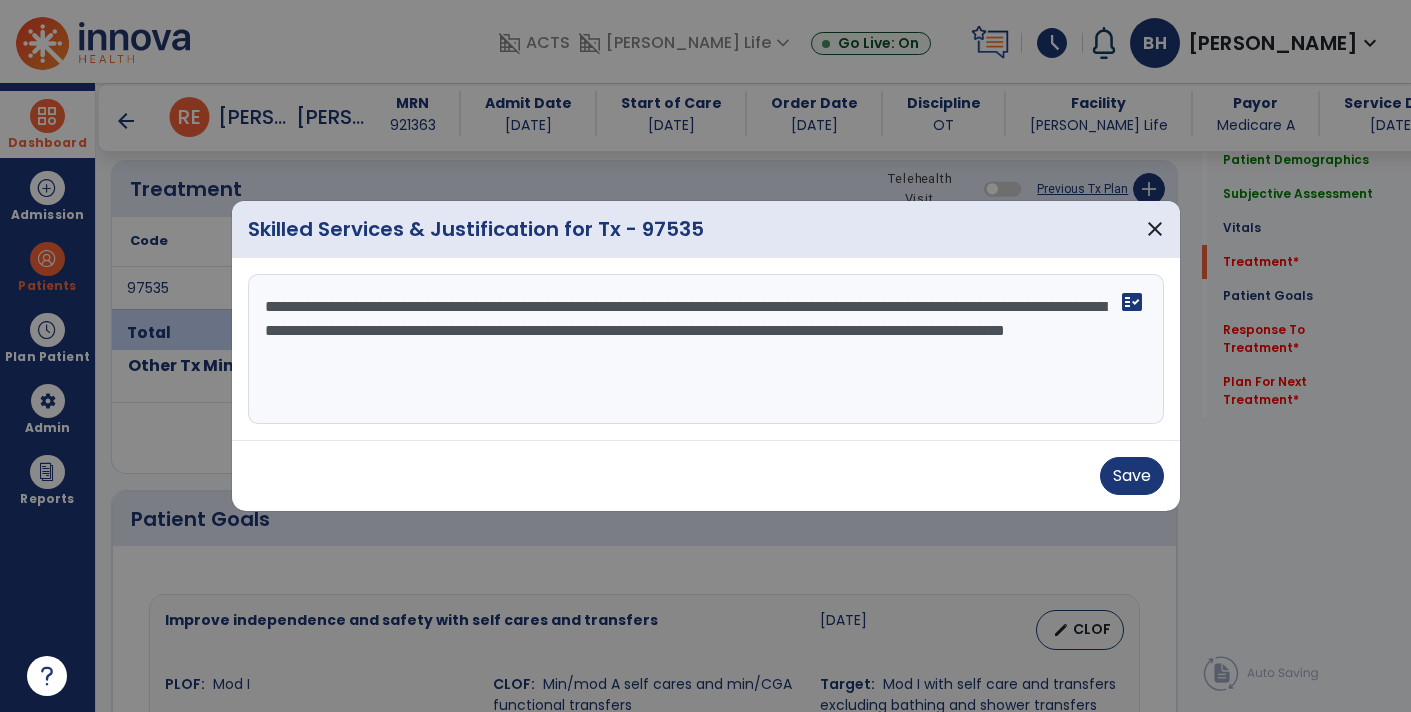 drag, startPoint x: 856, startPoint y: 331, endPoint x: 487, endPoint y: 331, distance: 369 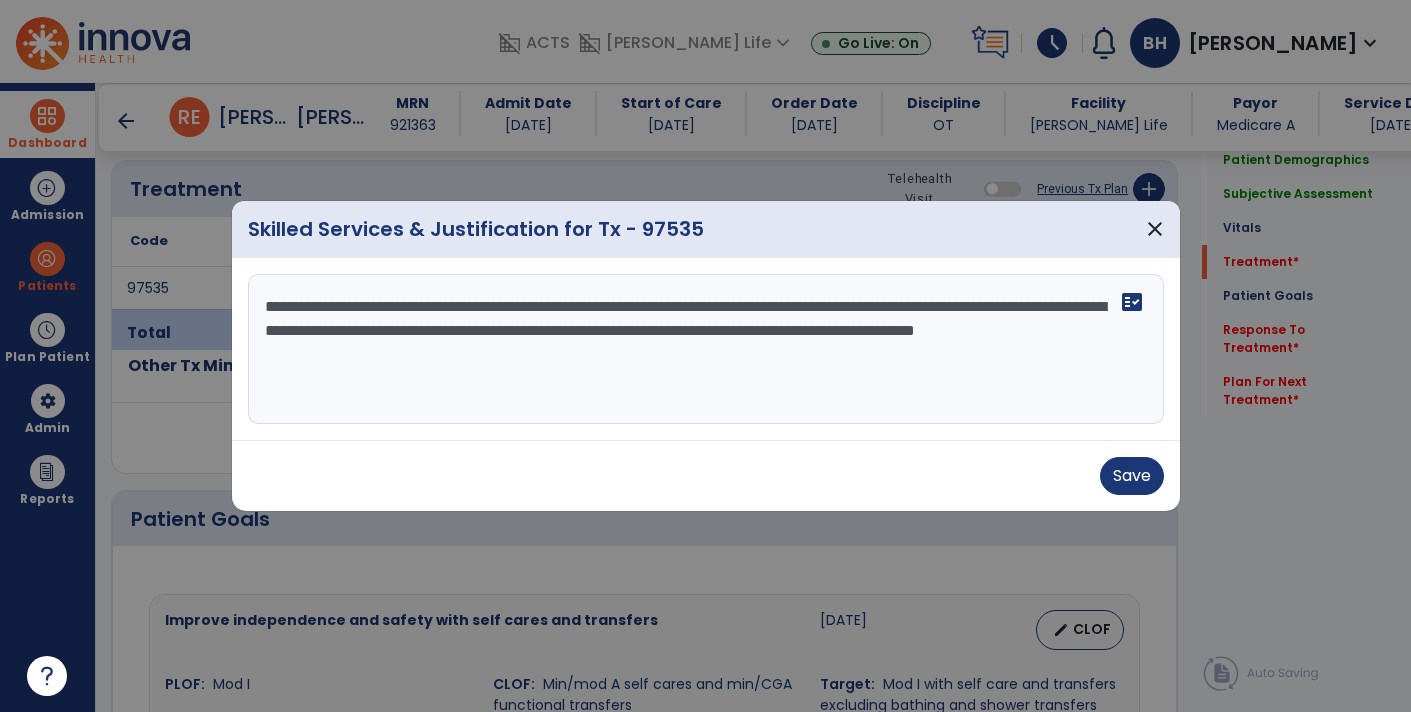 click on "**********" at bounding box center [706, 349] 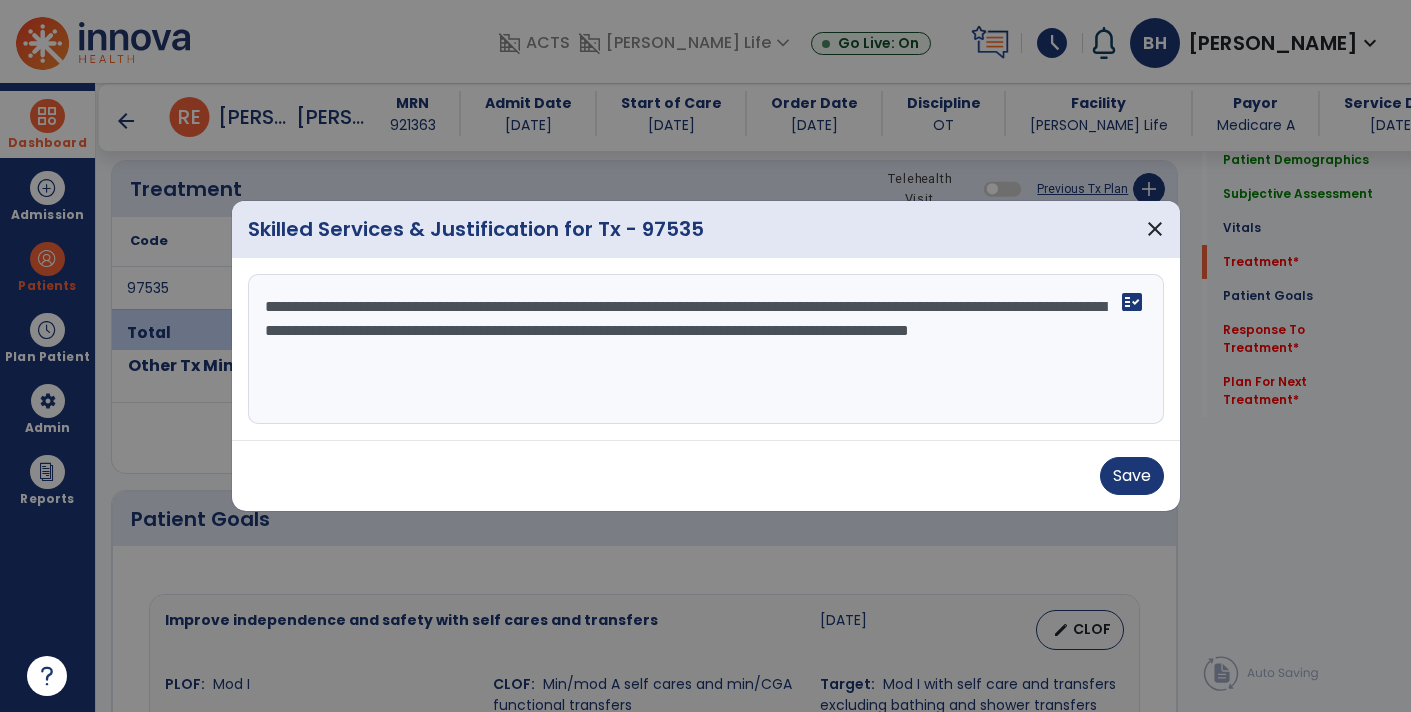 drag, startPoint x: 916, startPoint y: 324, endPoint x: 930, endPoint y: 352, distance: 31.304953 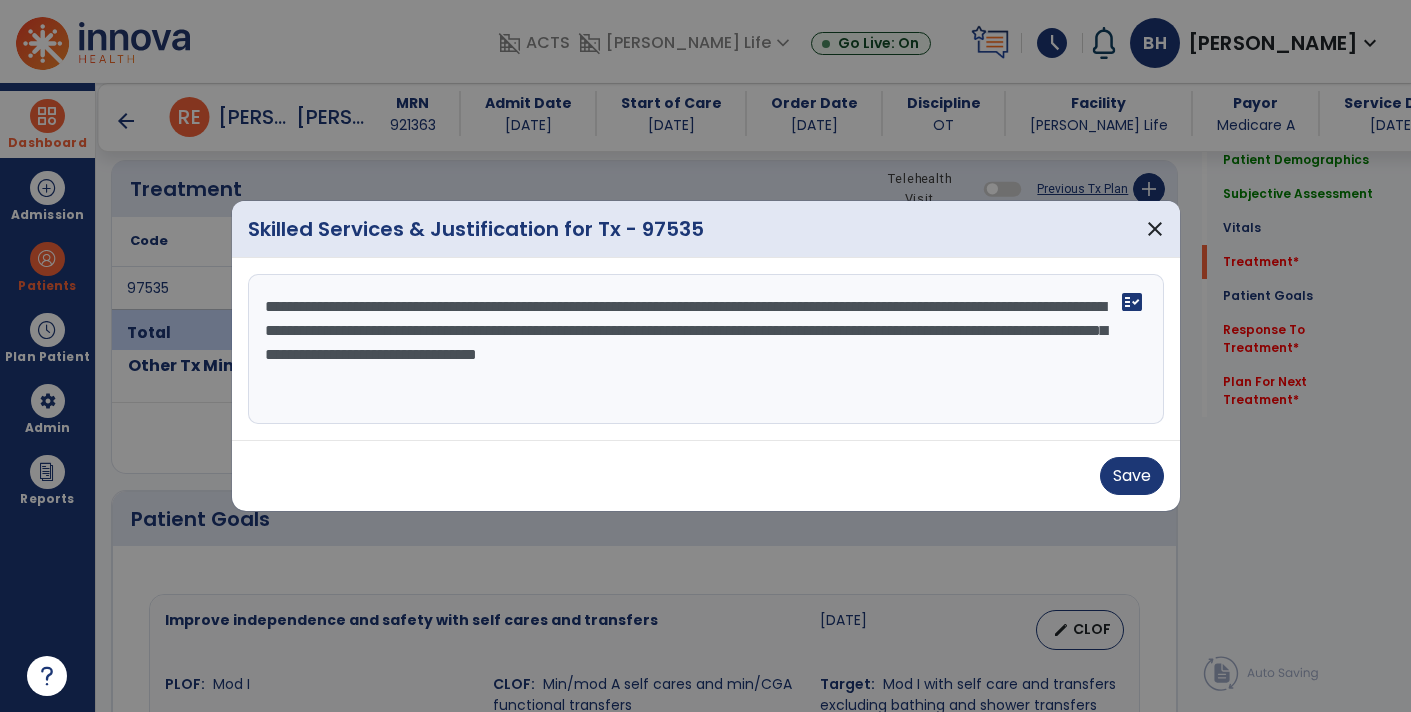 click on "**********" at bounding box center [706, 349] 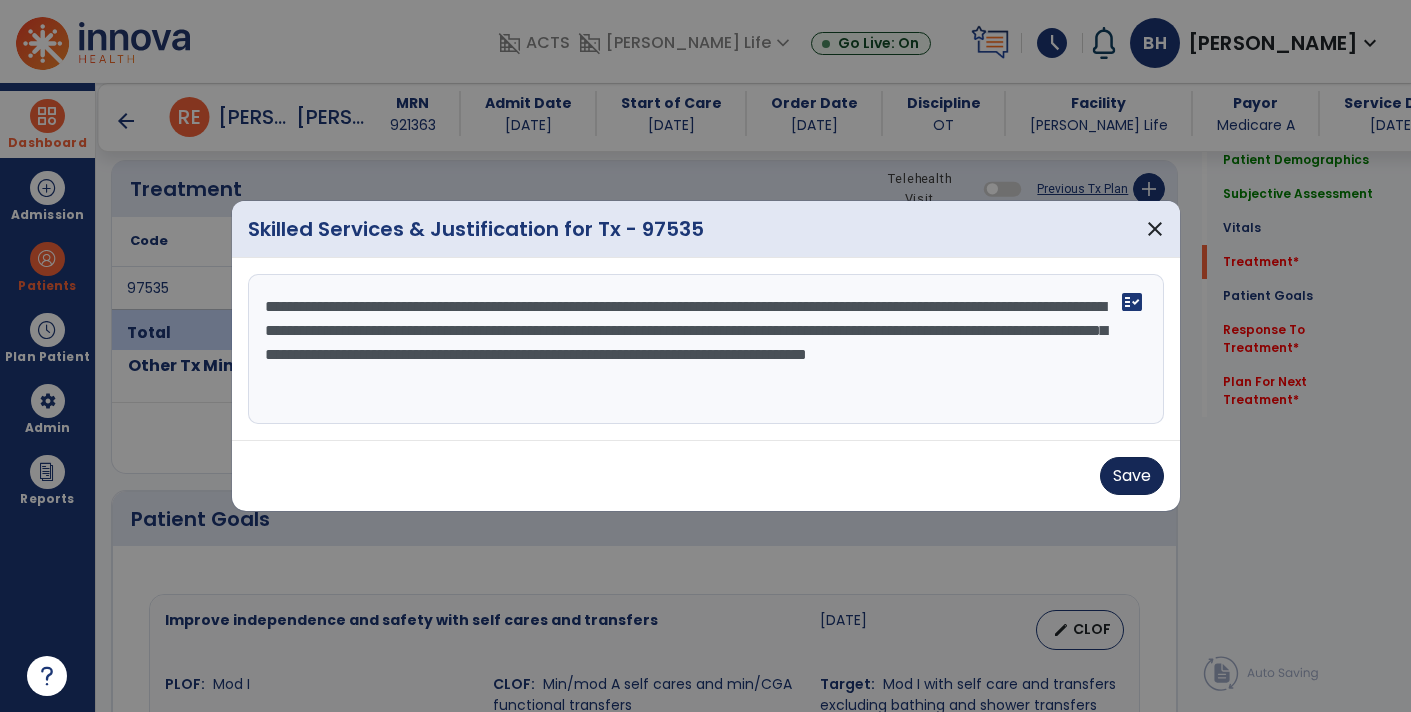 type on "**********" 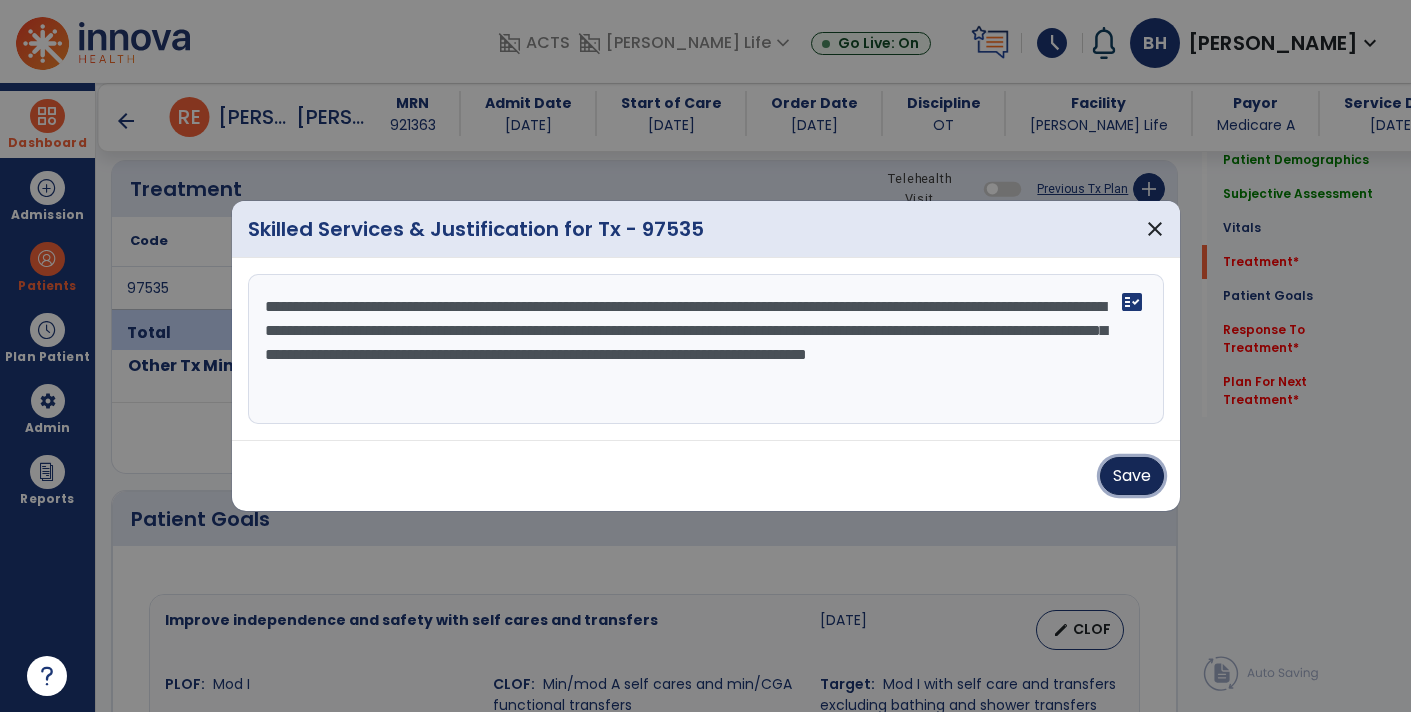 click on "Save" at bounding box center (1132, 476) 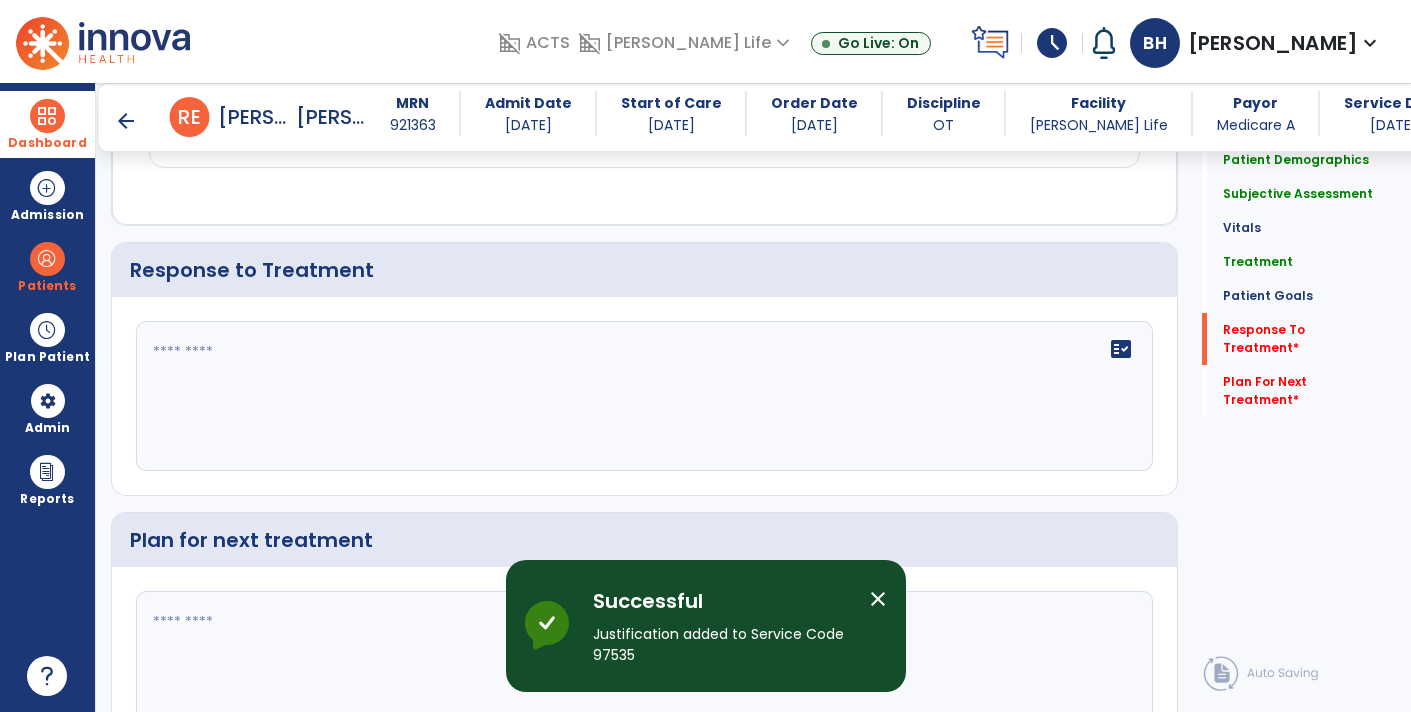 scroll, scrollTop: 2543, scrollLeft: 0, axis: vertical 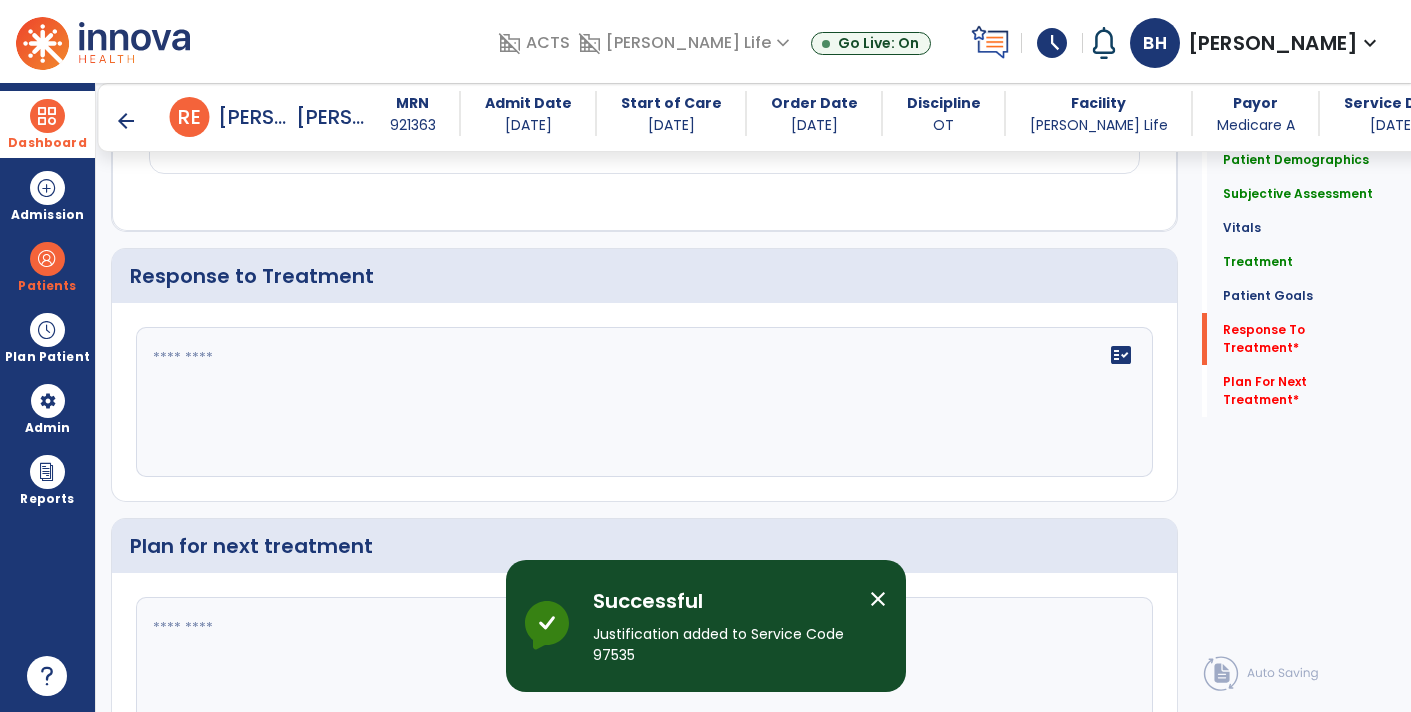 click on "fact_check" 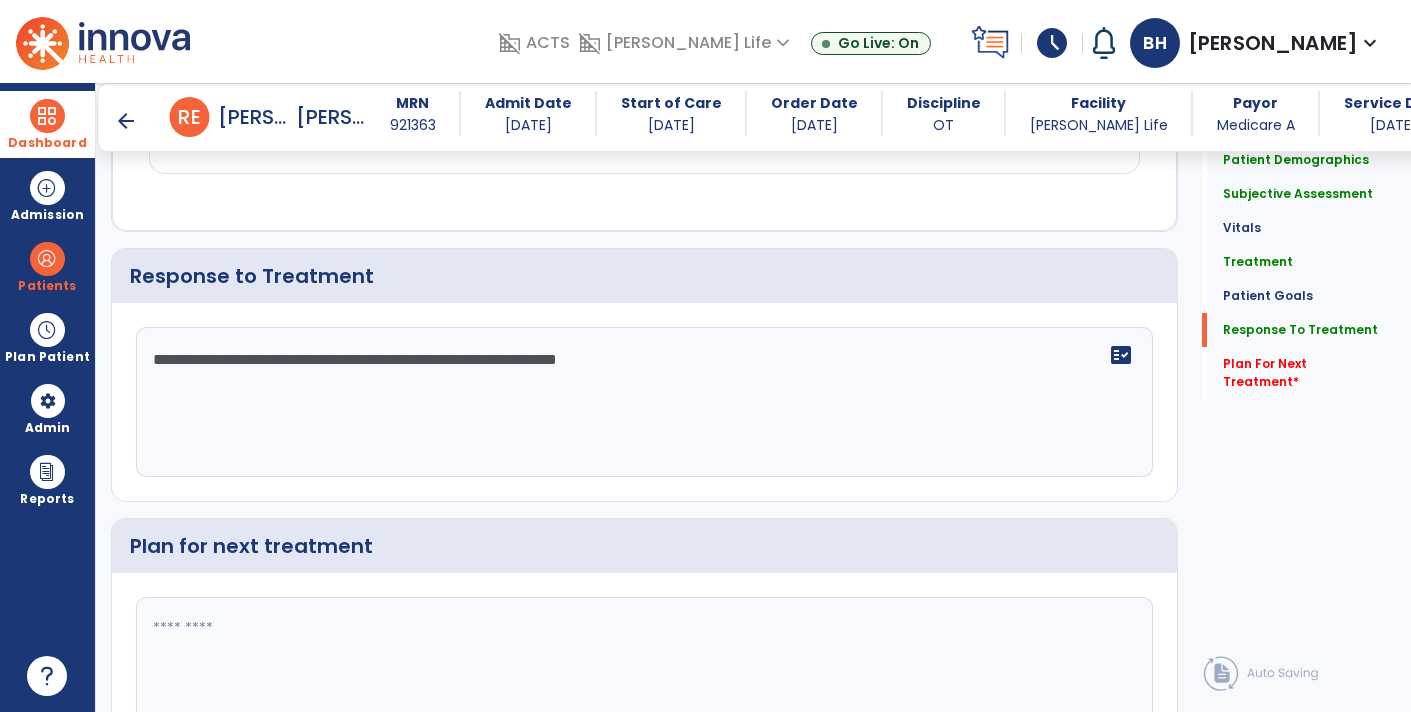 scroll, scrollTop: 2543, scrollLeft: 0, axis: vertical 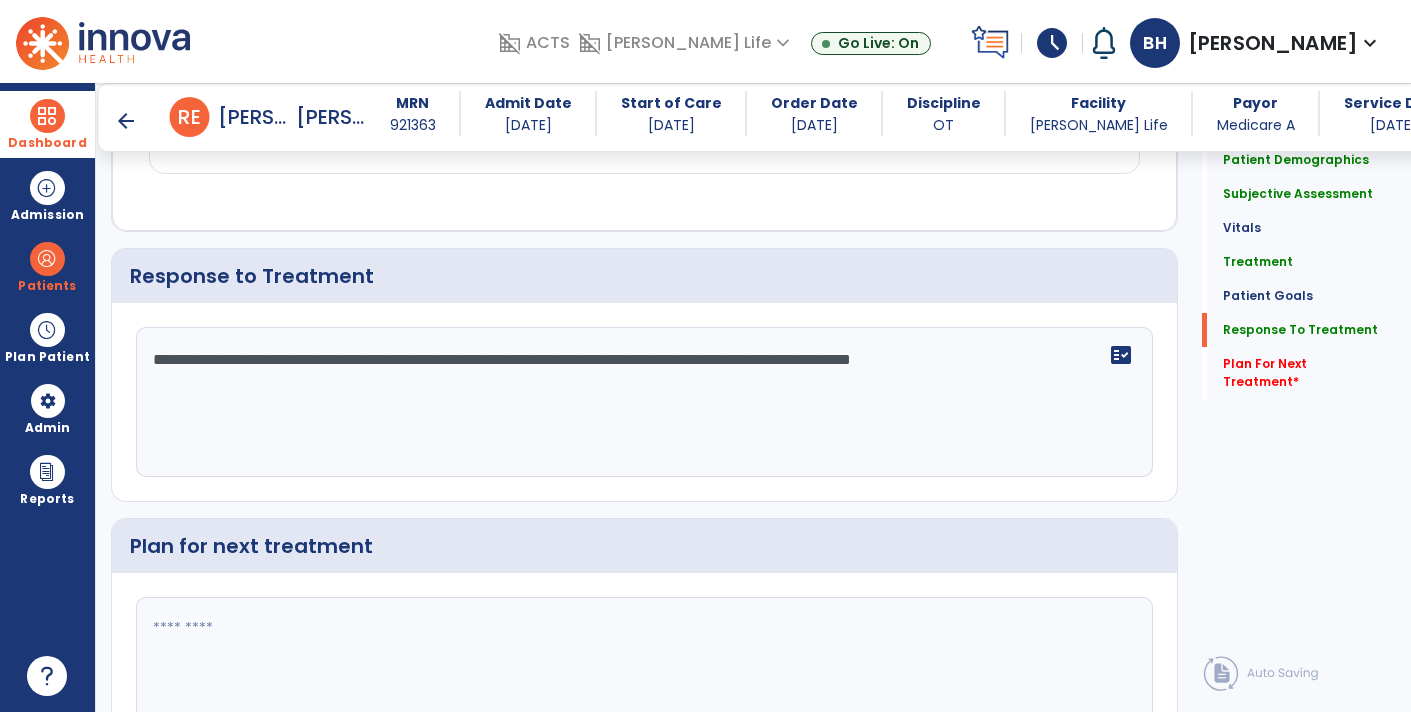 type on "**********" 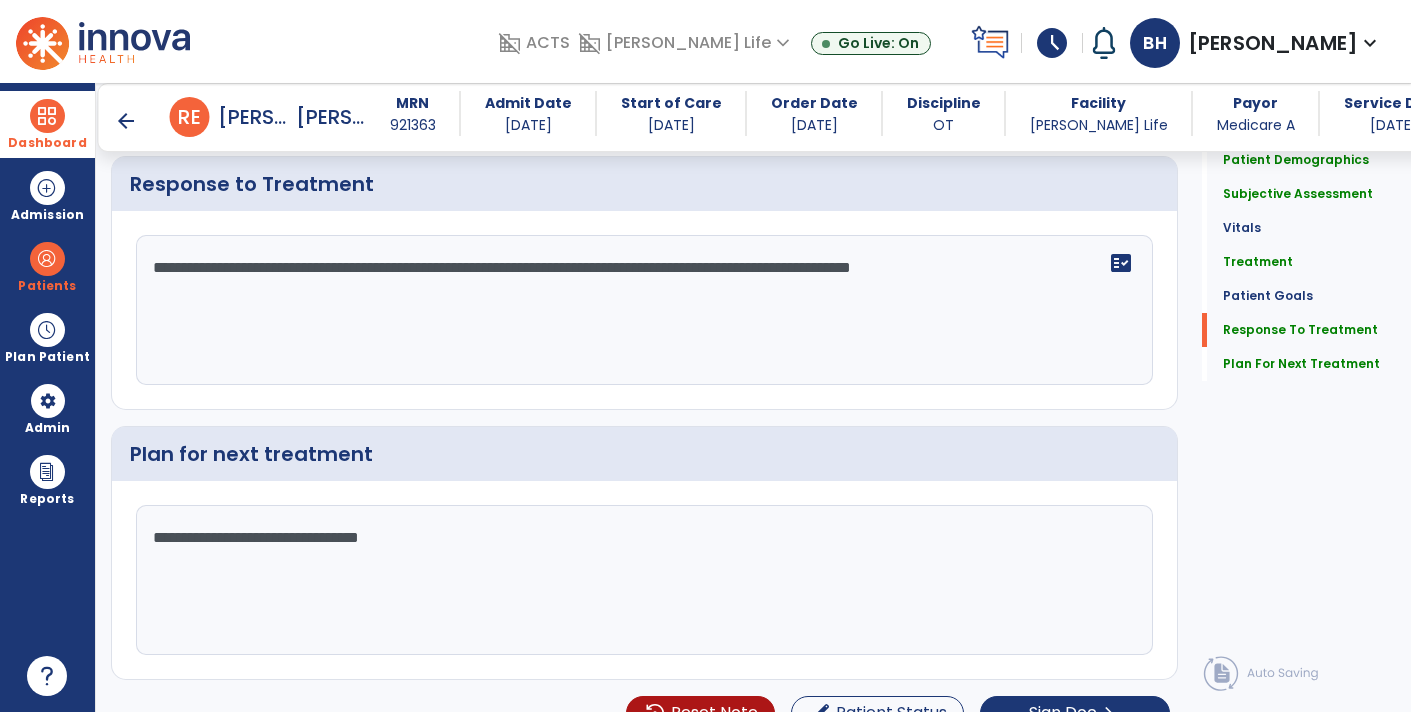 scroll, scrollTop: 2654, scrollLeft: 0, axis: vertical 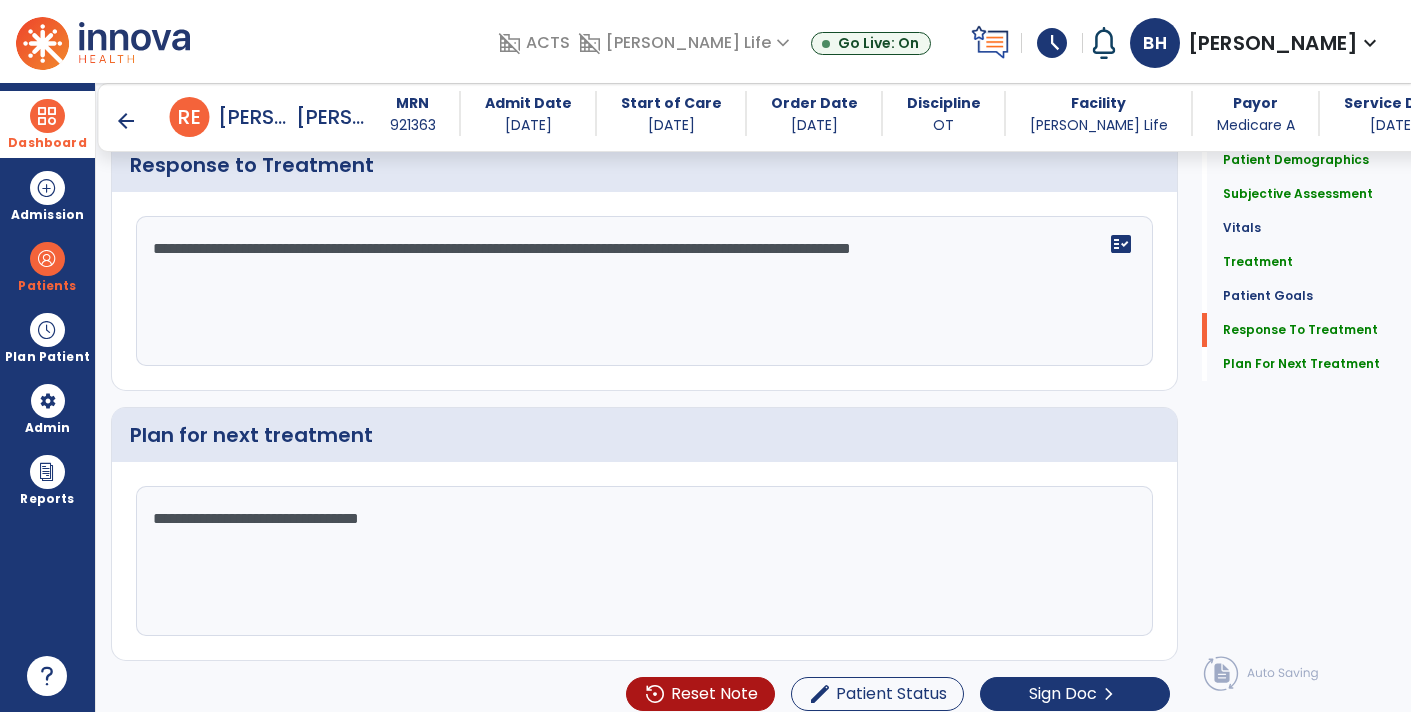 type on "**********" 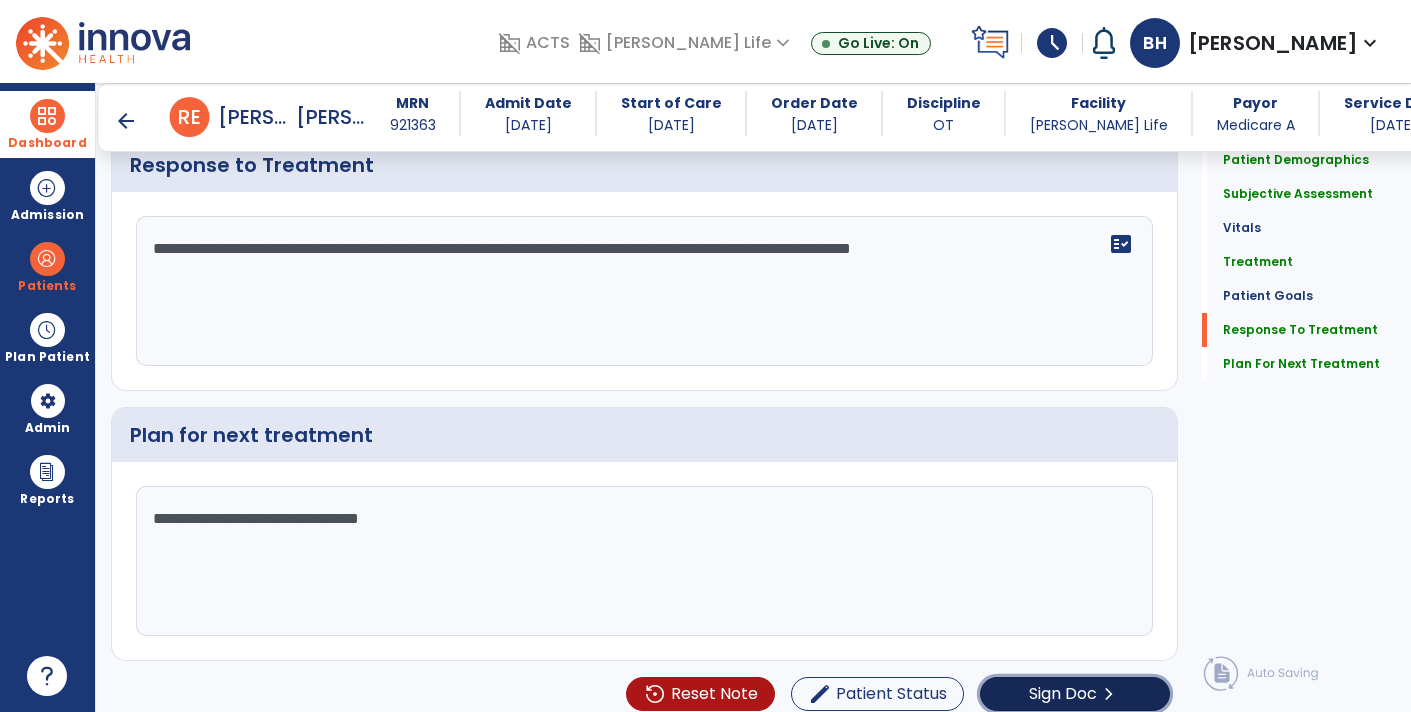 click on "Sign Doc  chevron_right" 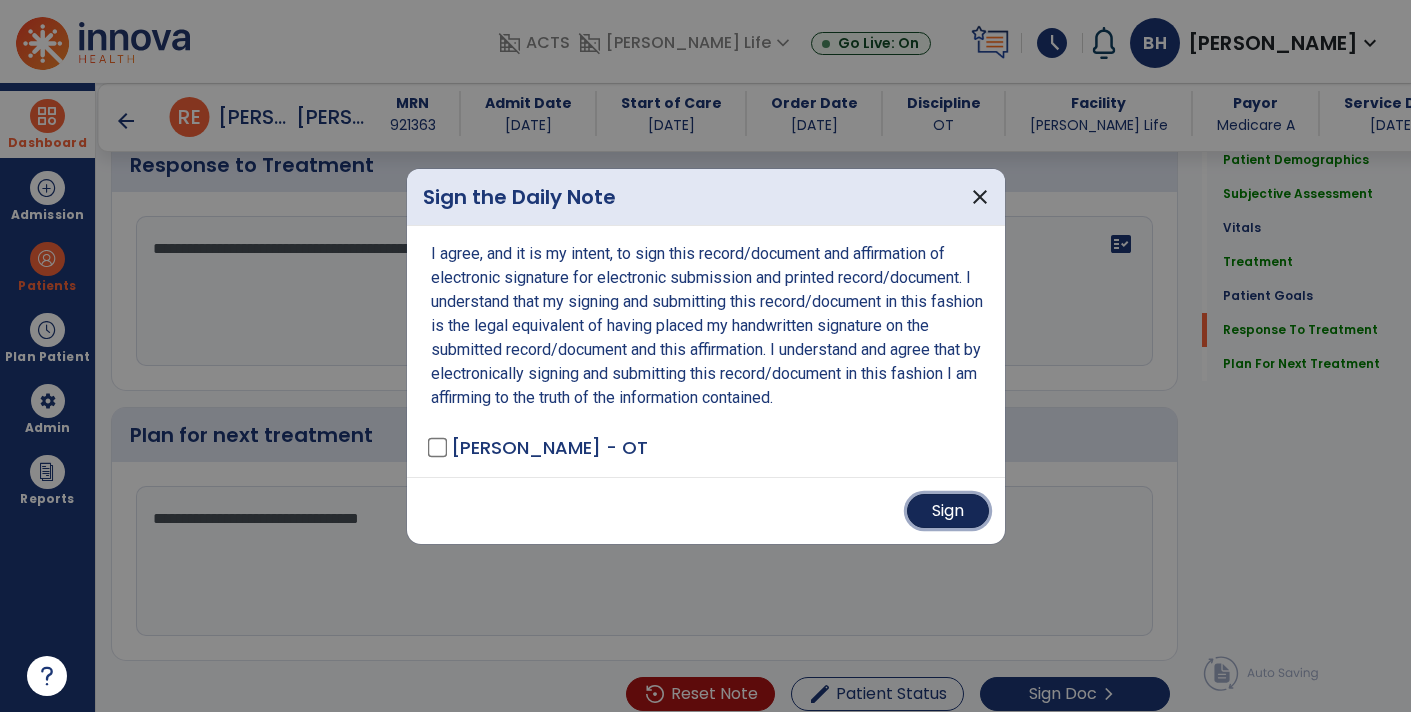 click on "Sign" at bounding box center (948, 511) 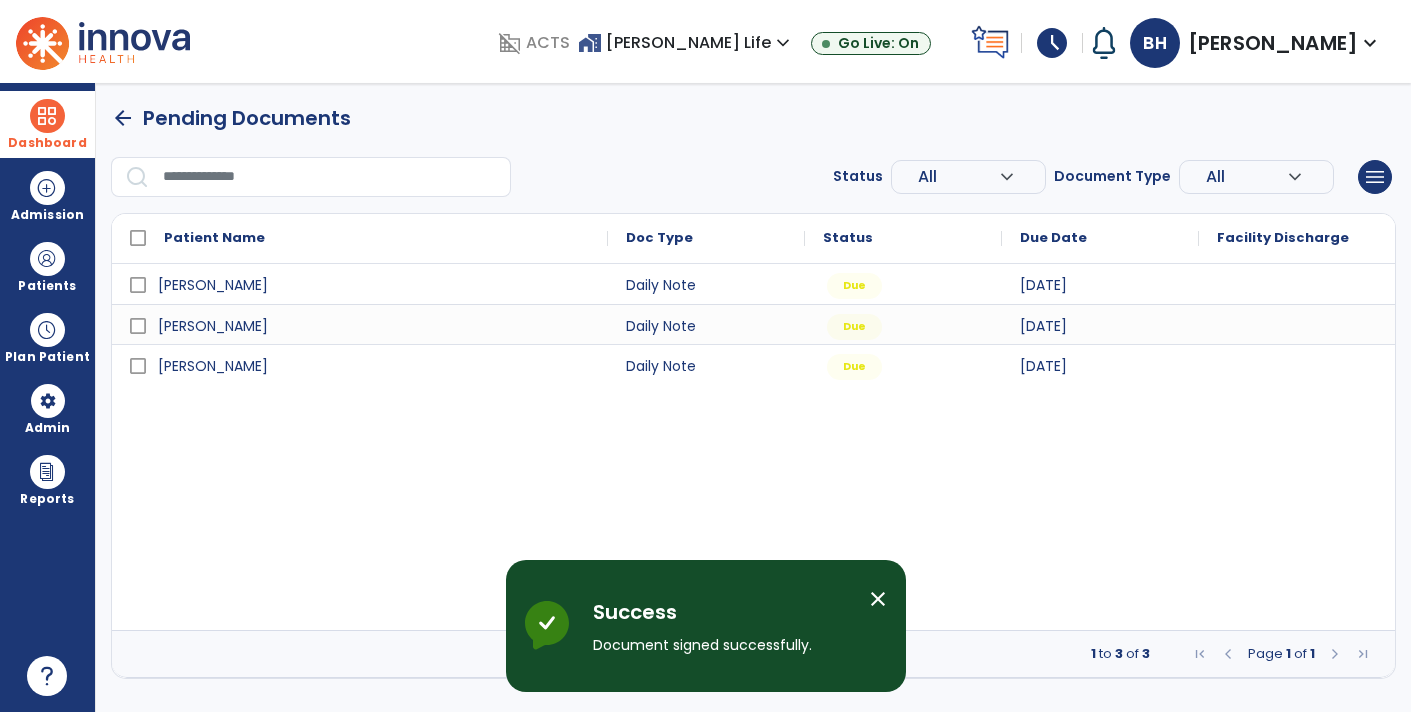 scroll, scrollTop: 0, scrollLeft: 0, axis: both 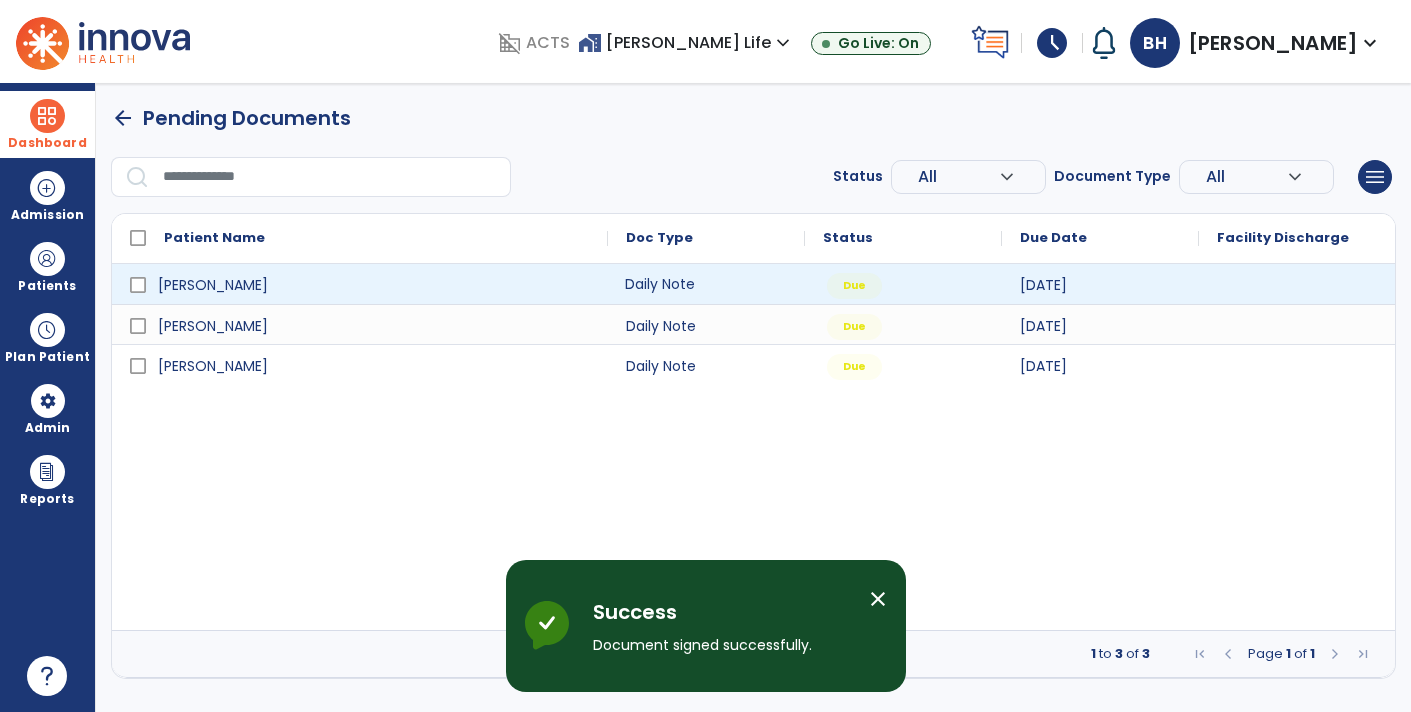 click on "Daily Note" at bounding box center (706, 284) 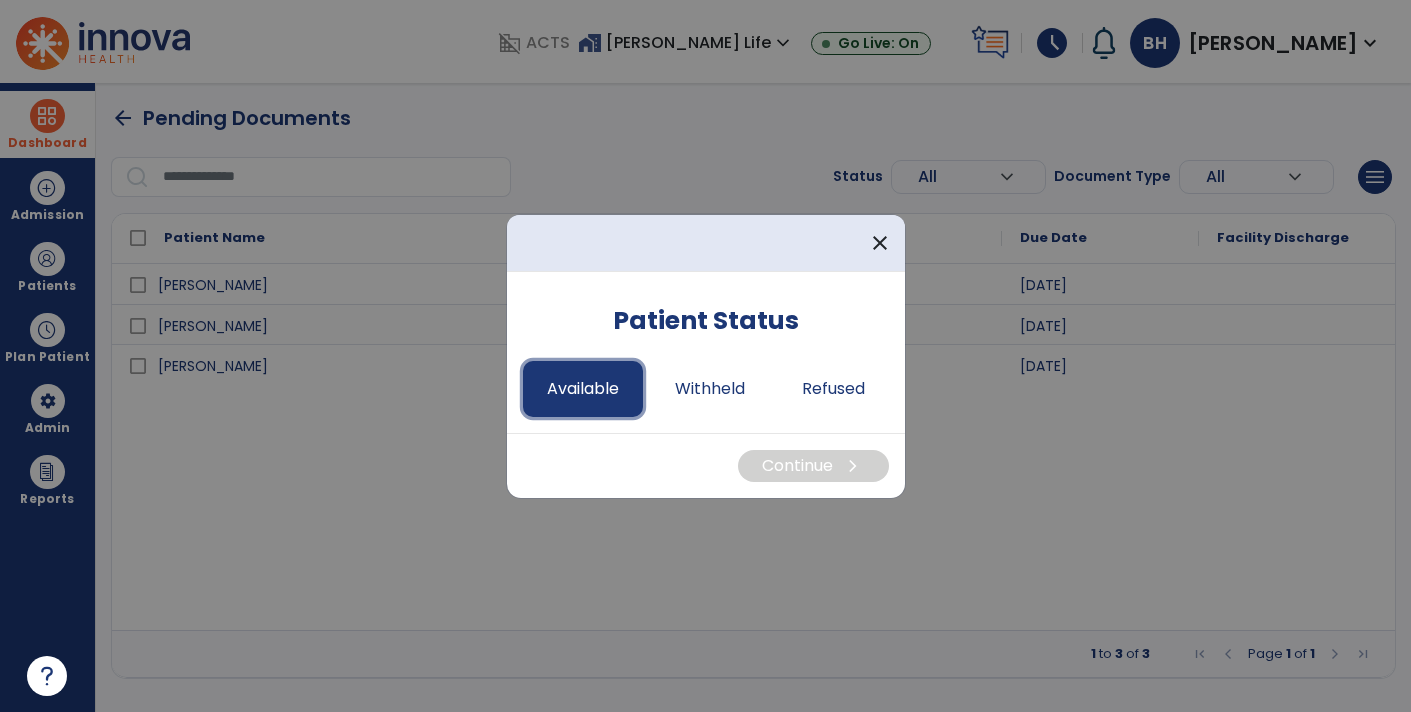 click on "Available" at bounding box center (583, 389) 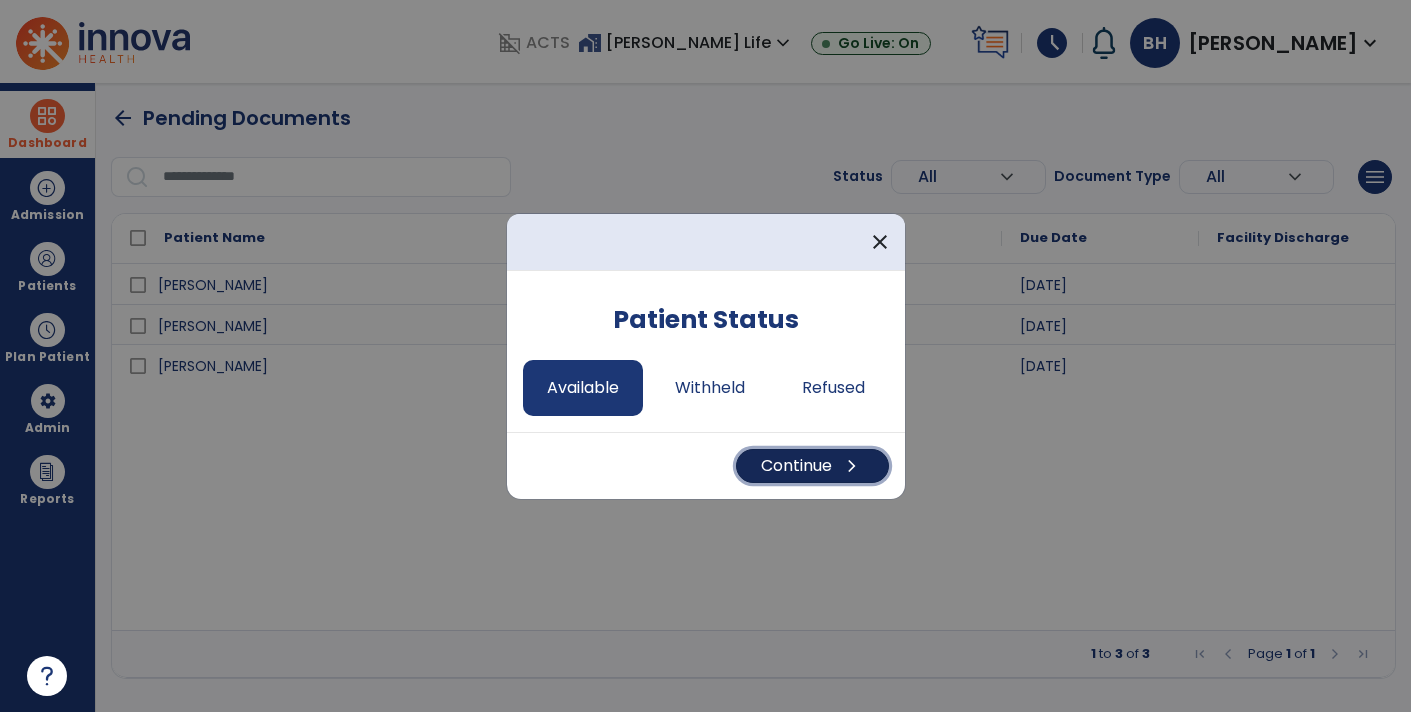 click on "chevron_right" at bounding box center (852, 466) 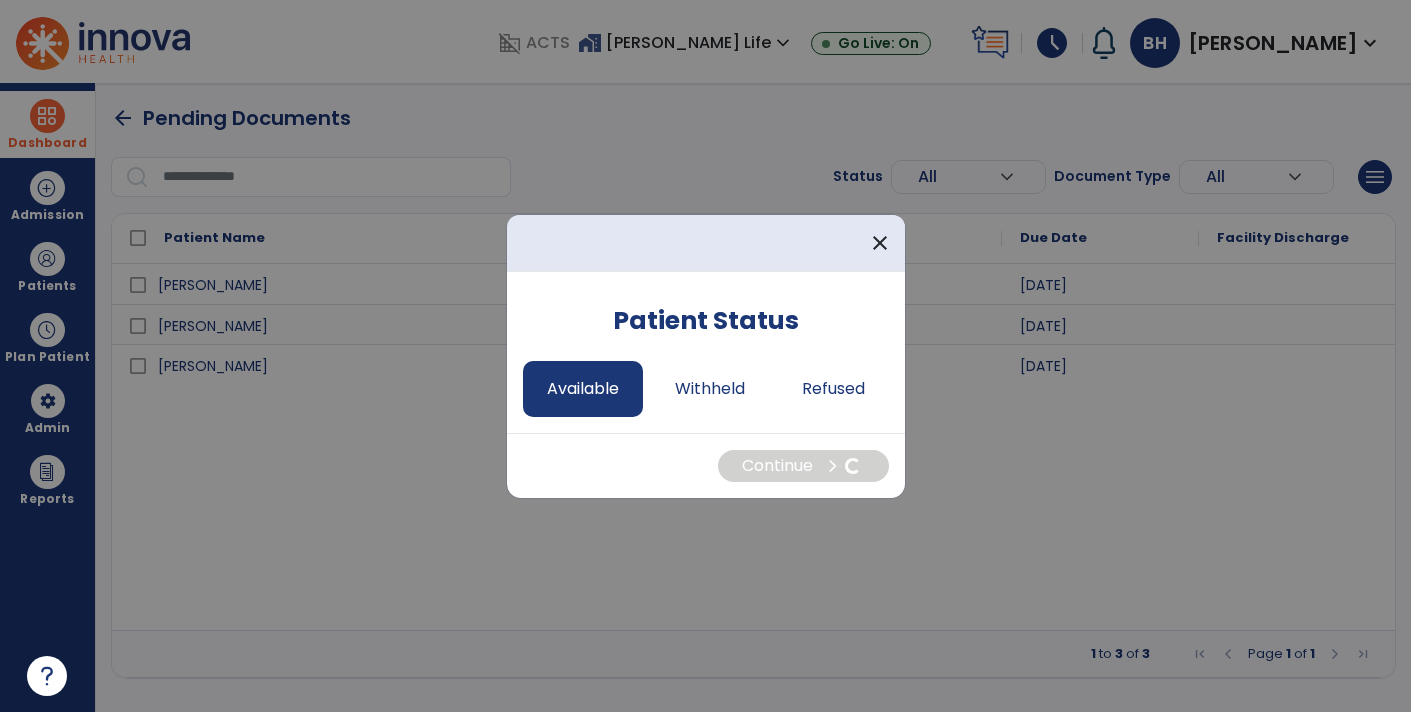 select on "*" 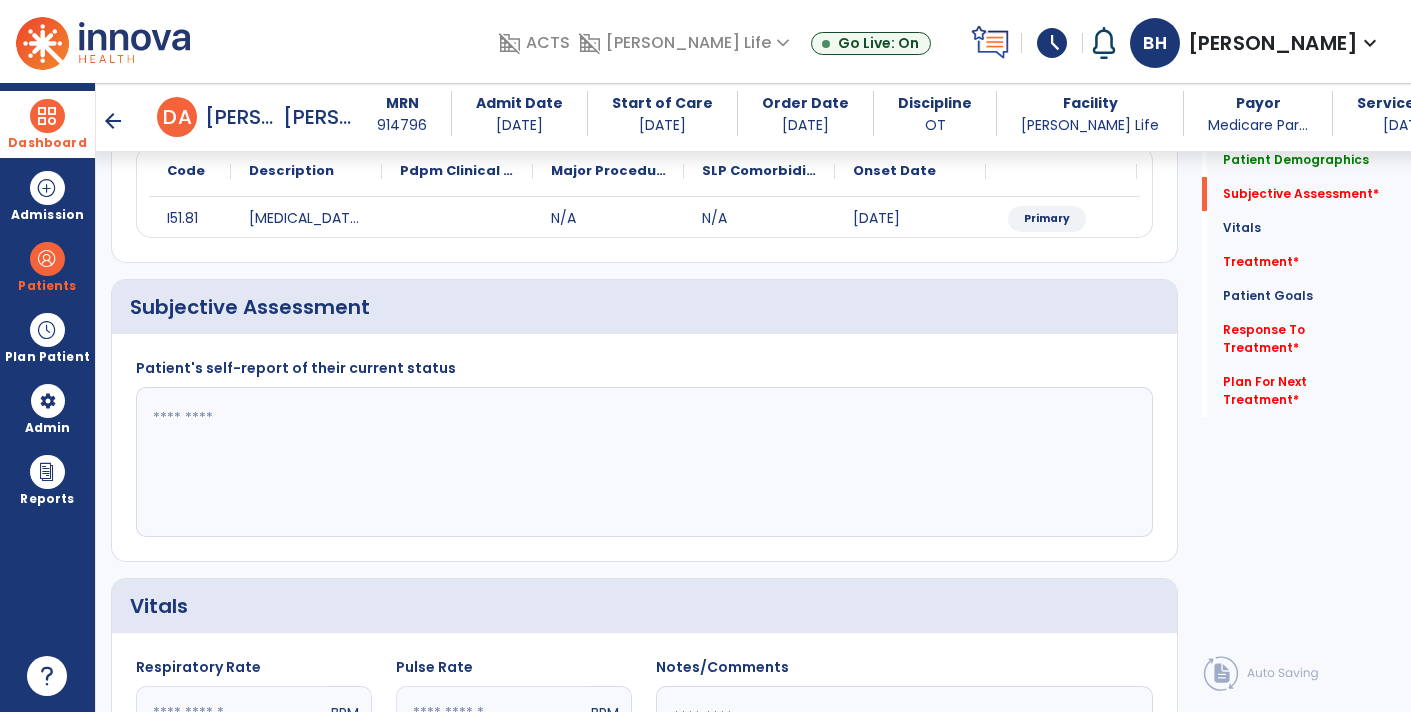 scroll, scrollTop: 247, scrollLeft: 0, axis: vertical 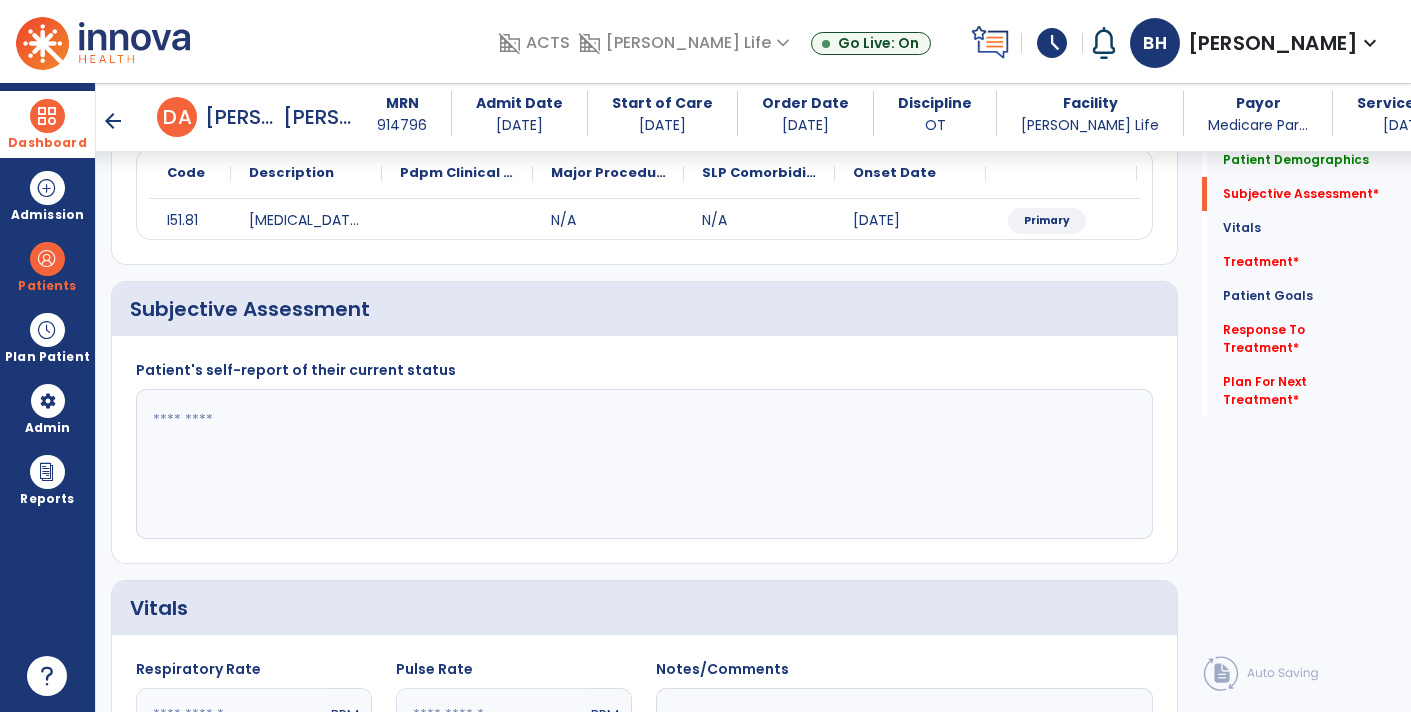 click 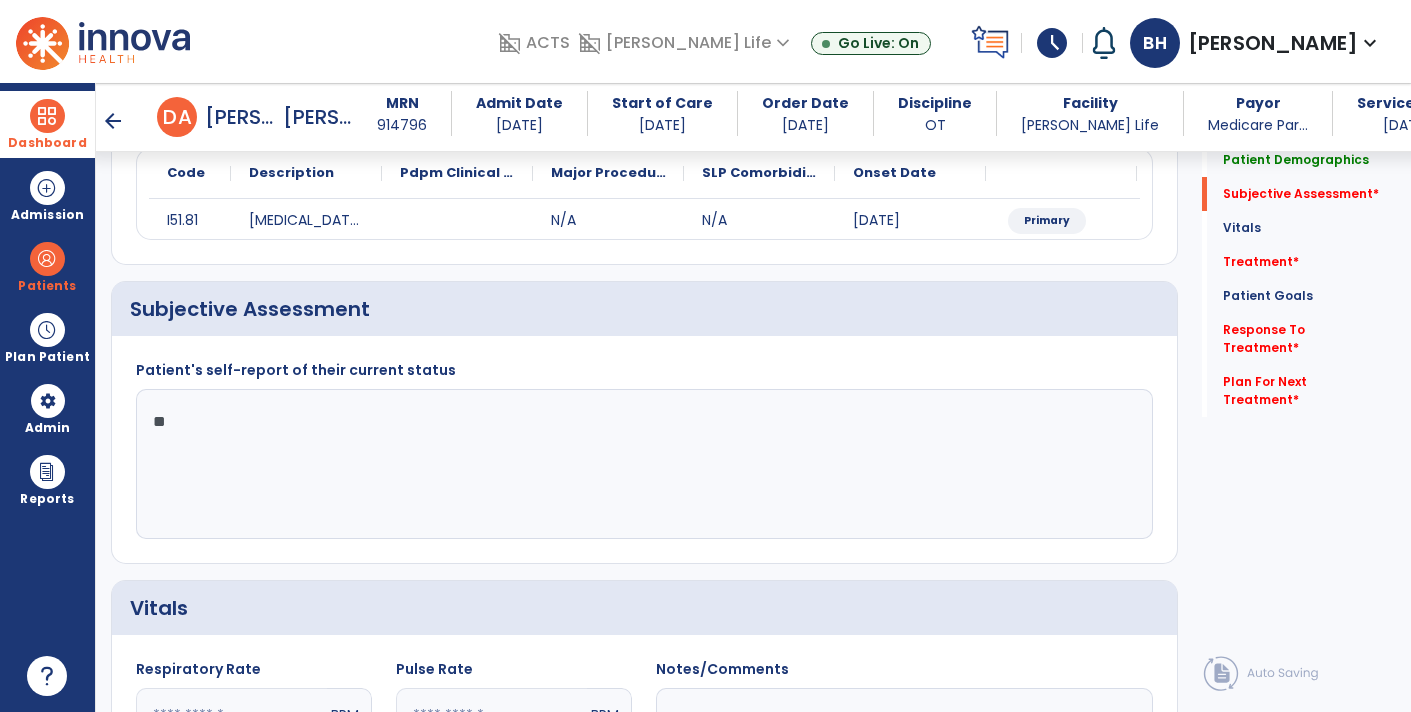 click on "**" 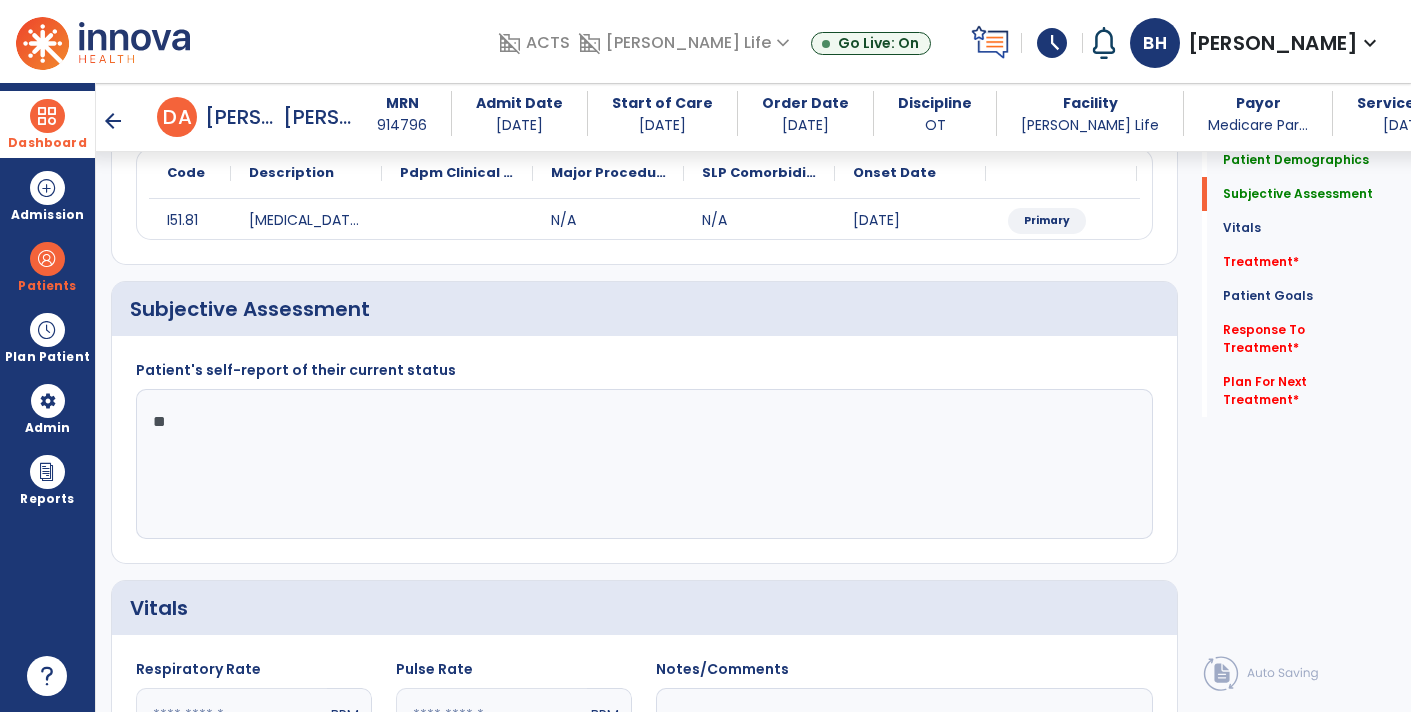 type on "*" 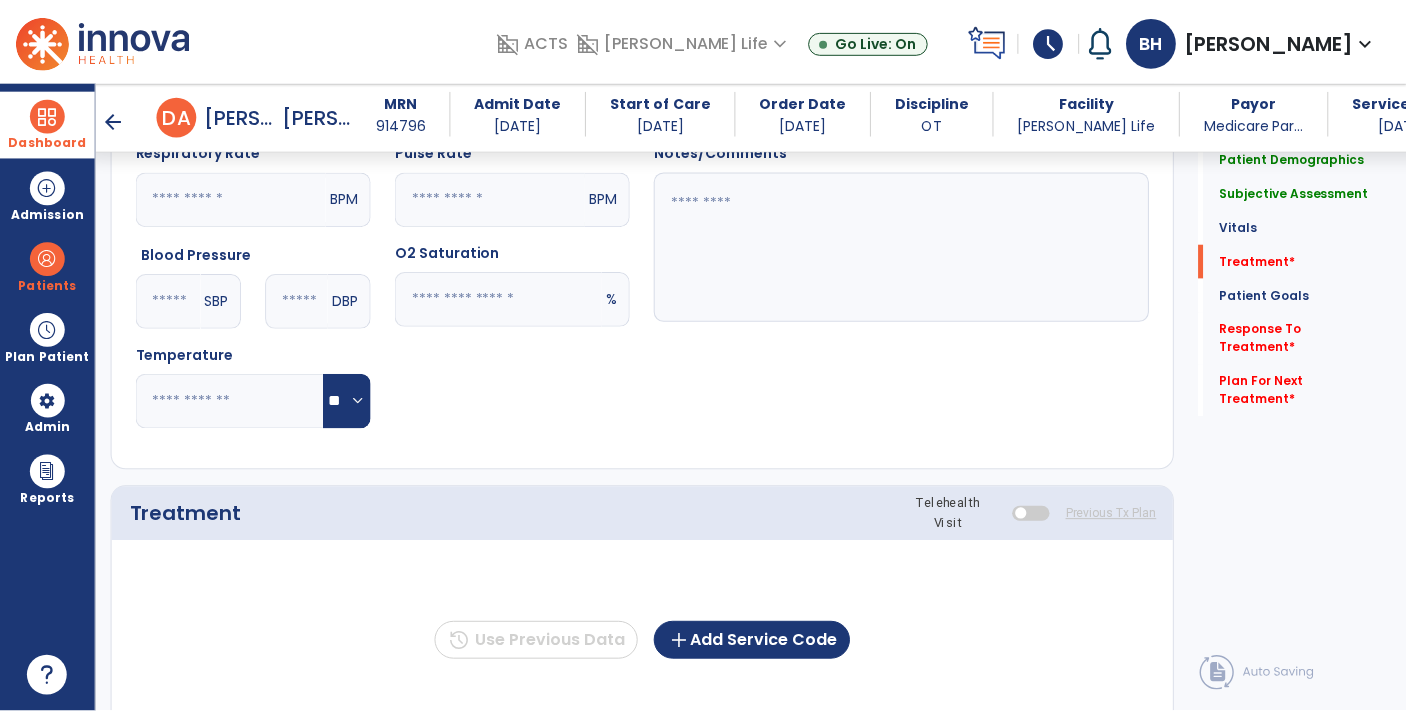 scroll, scrollTop: 899, scrollLeft: 0, axis: vertical 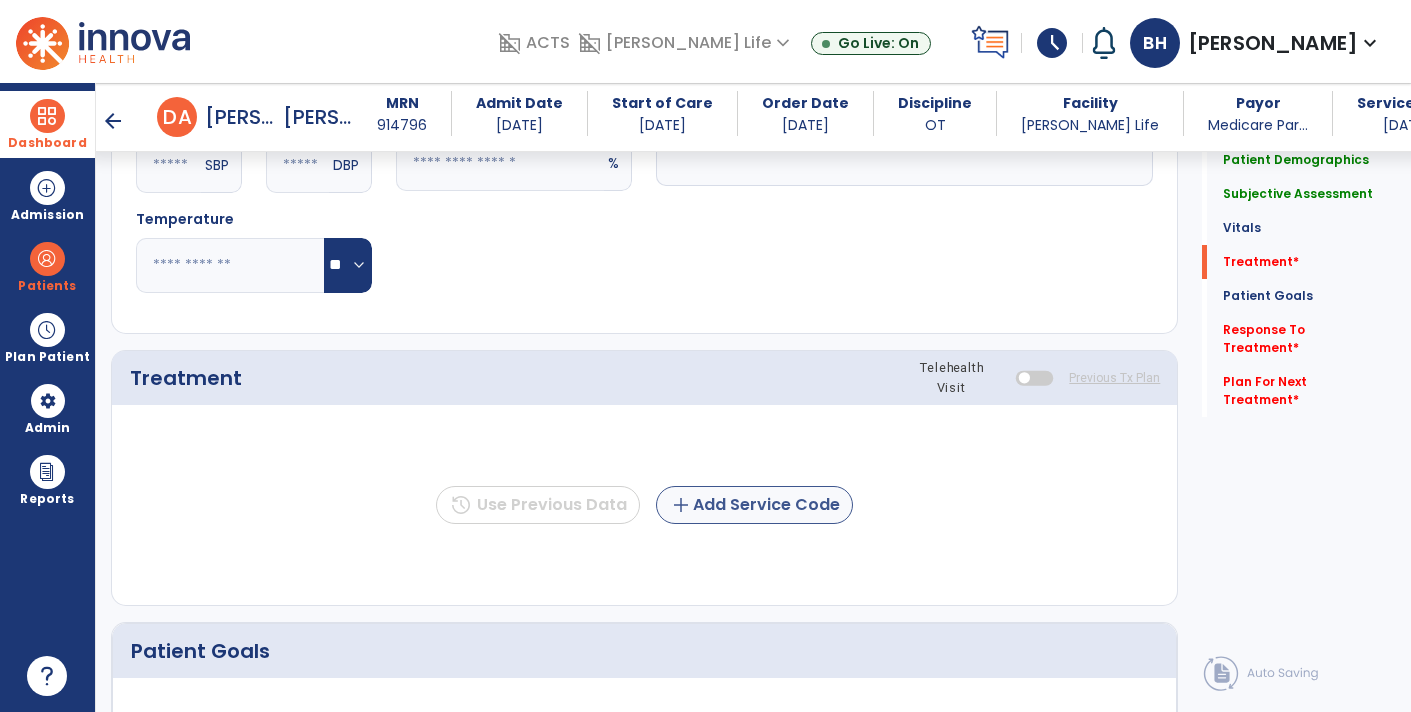 type on "**********" 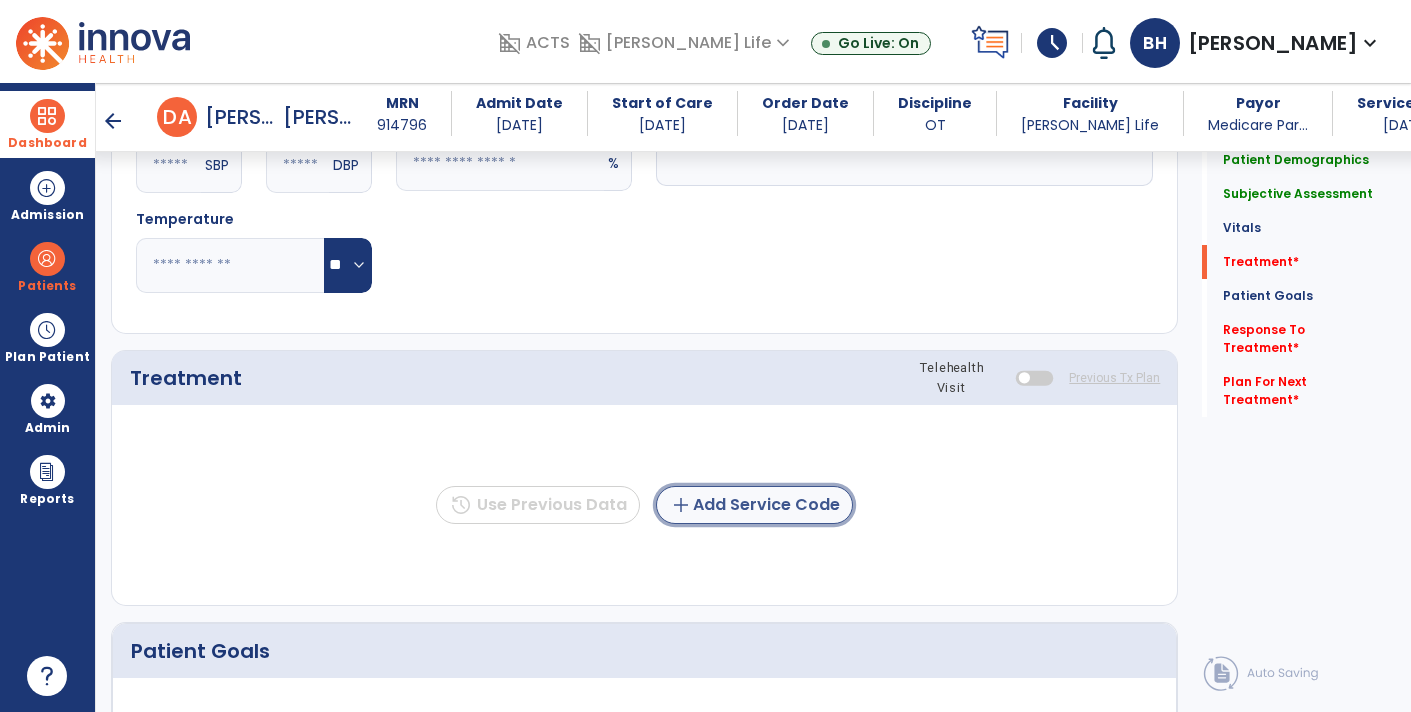 click on "add  Add Service Code" 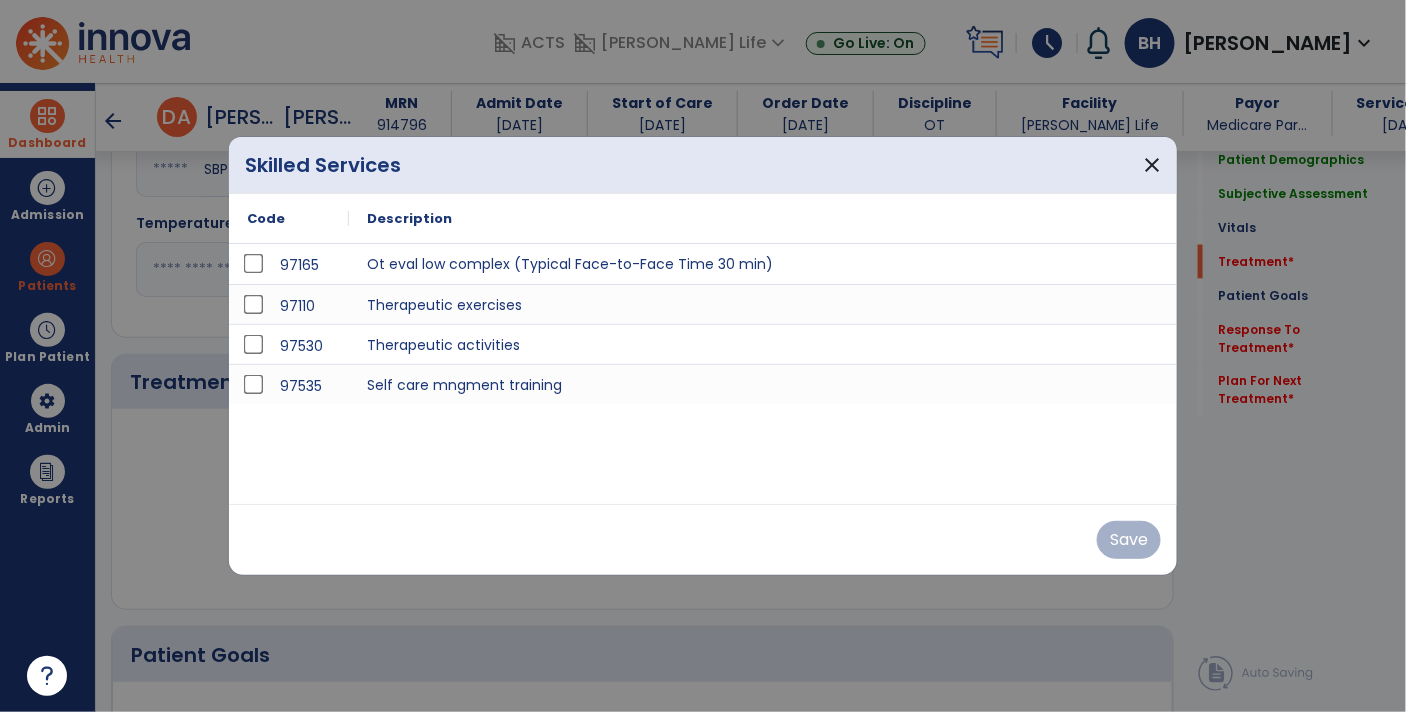 scroll, scrollTop: 899, scrollLeft: 0, axis: vertical 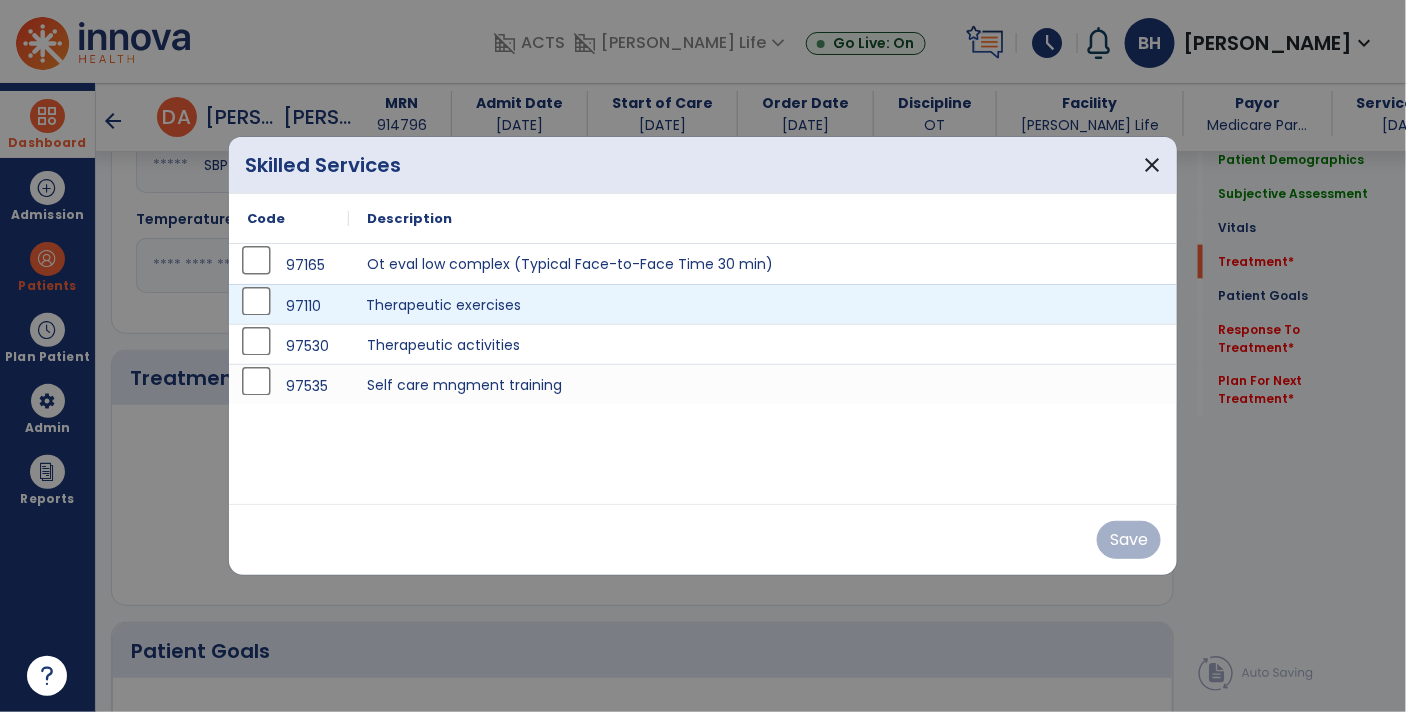 click on "Therapeutic exercises" at bounding box center [763, 304] 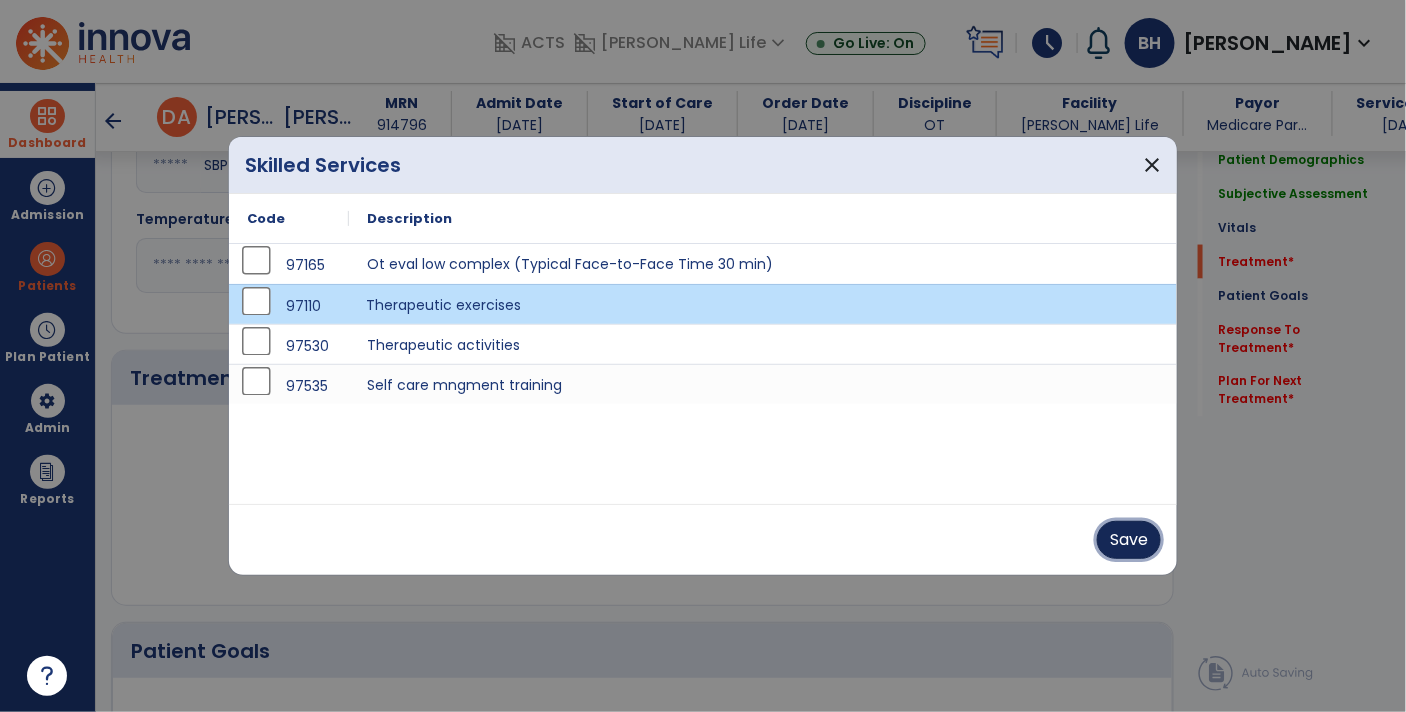 click on "Save" at bounding box center (1129, 540) 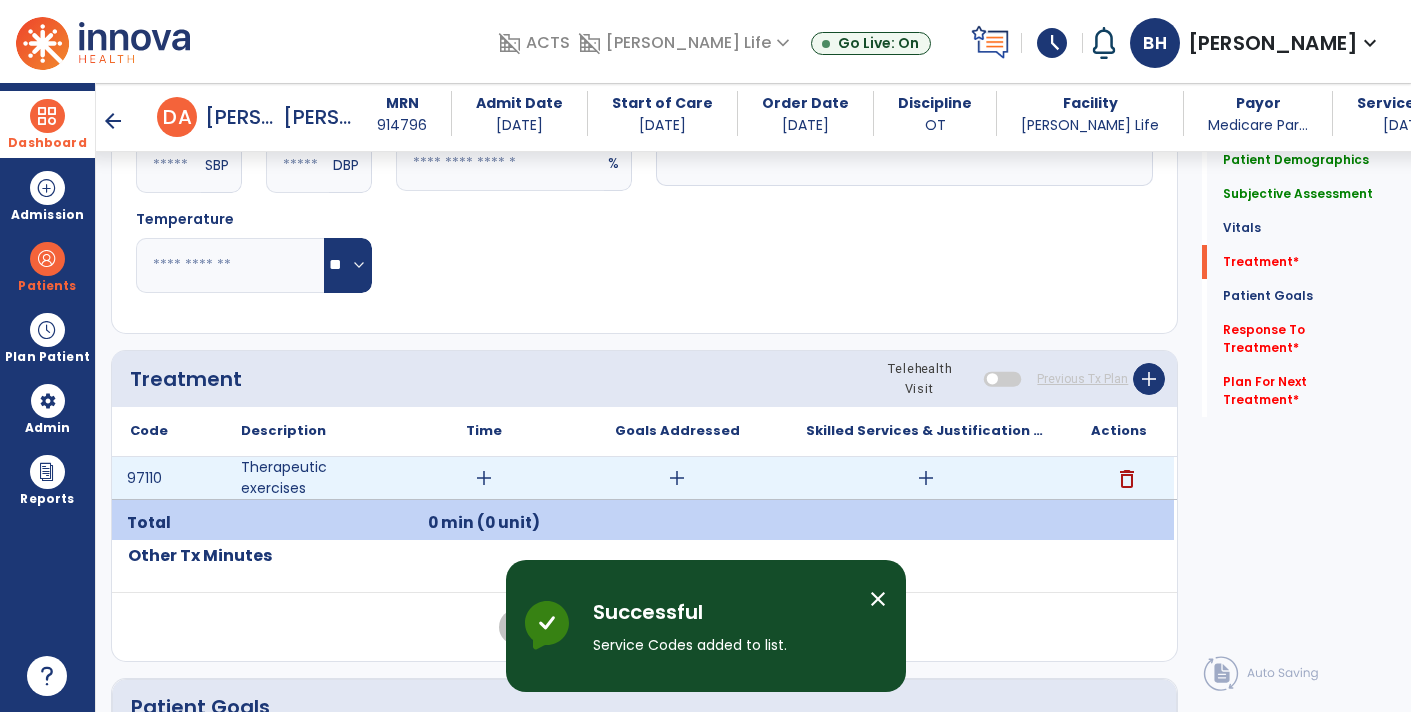 click on "add" at bounding box center (484, 478) 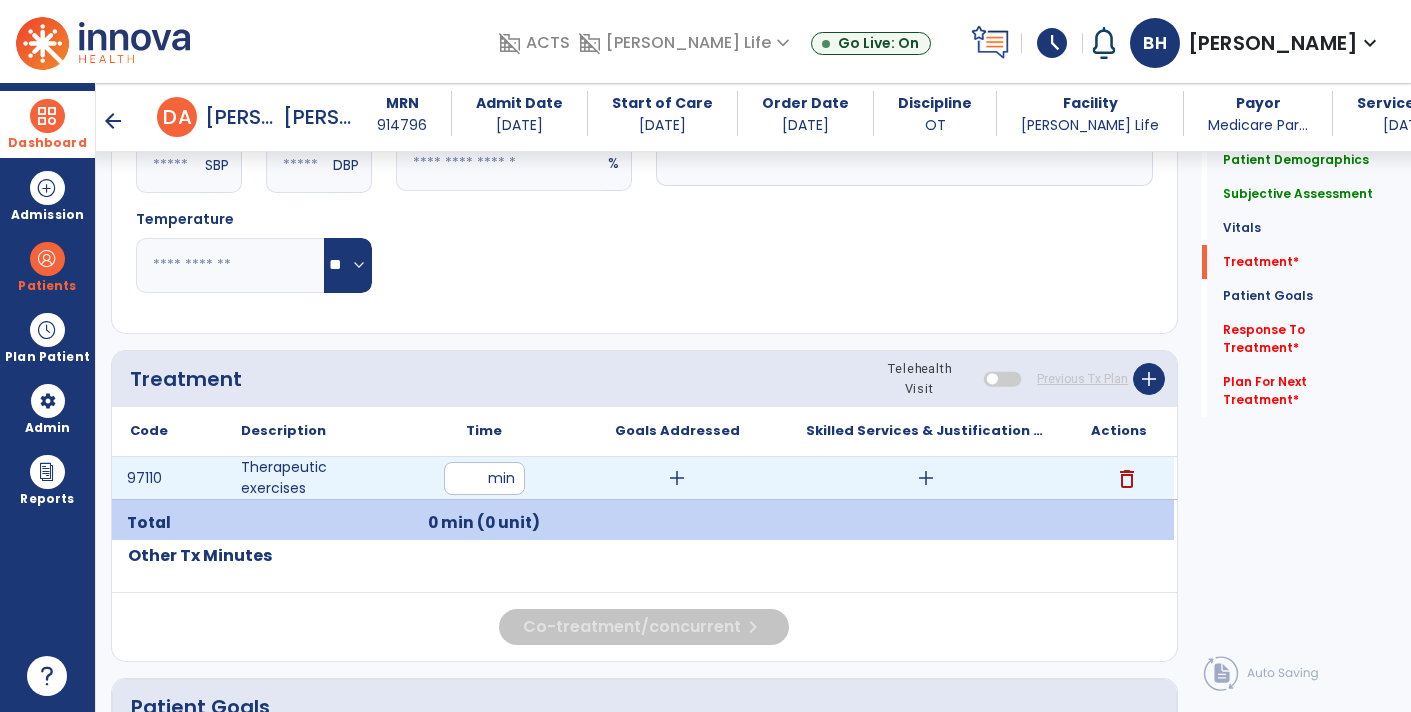 type on "**" 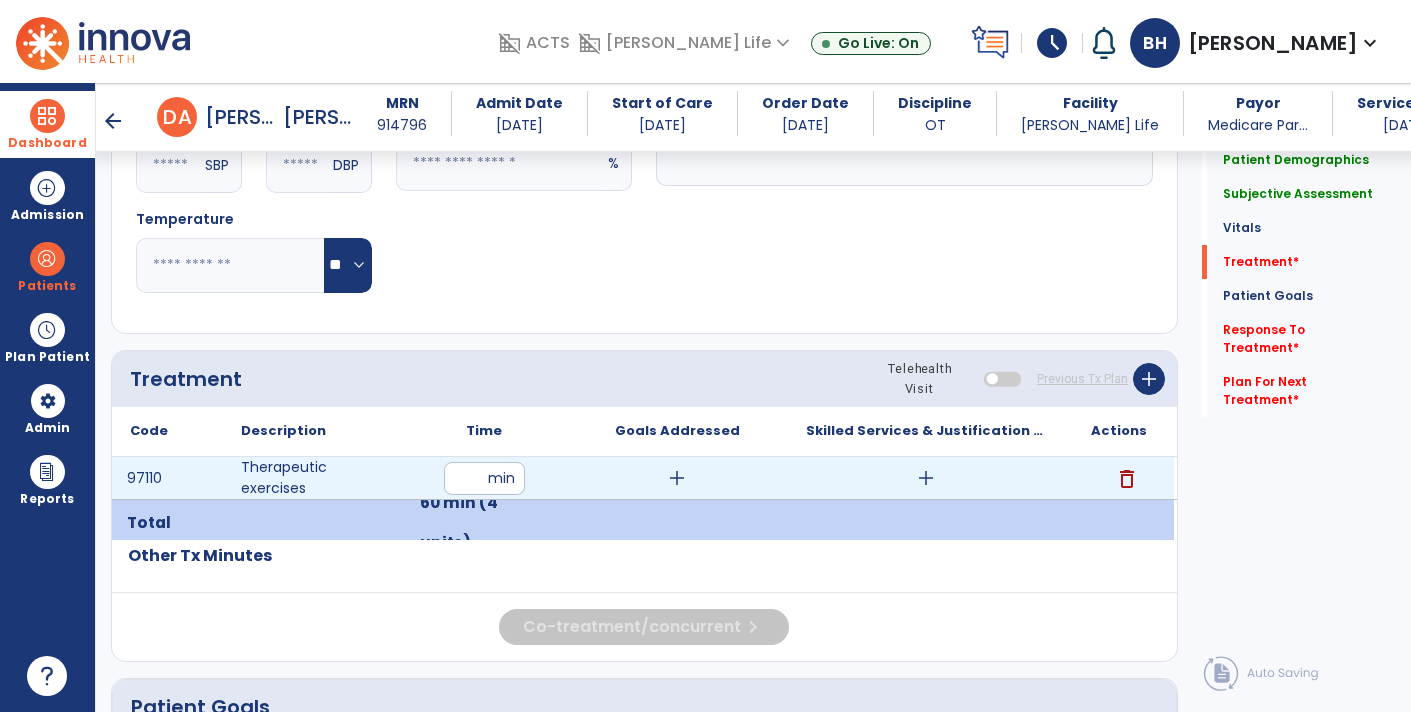 click on "add" at bounding box center [677, 478] 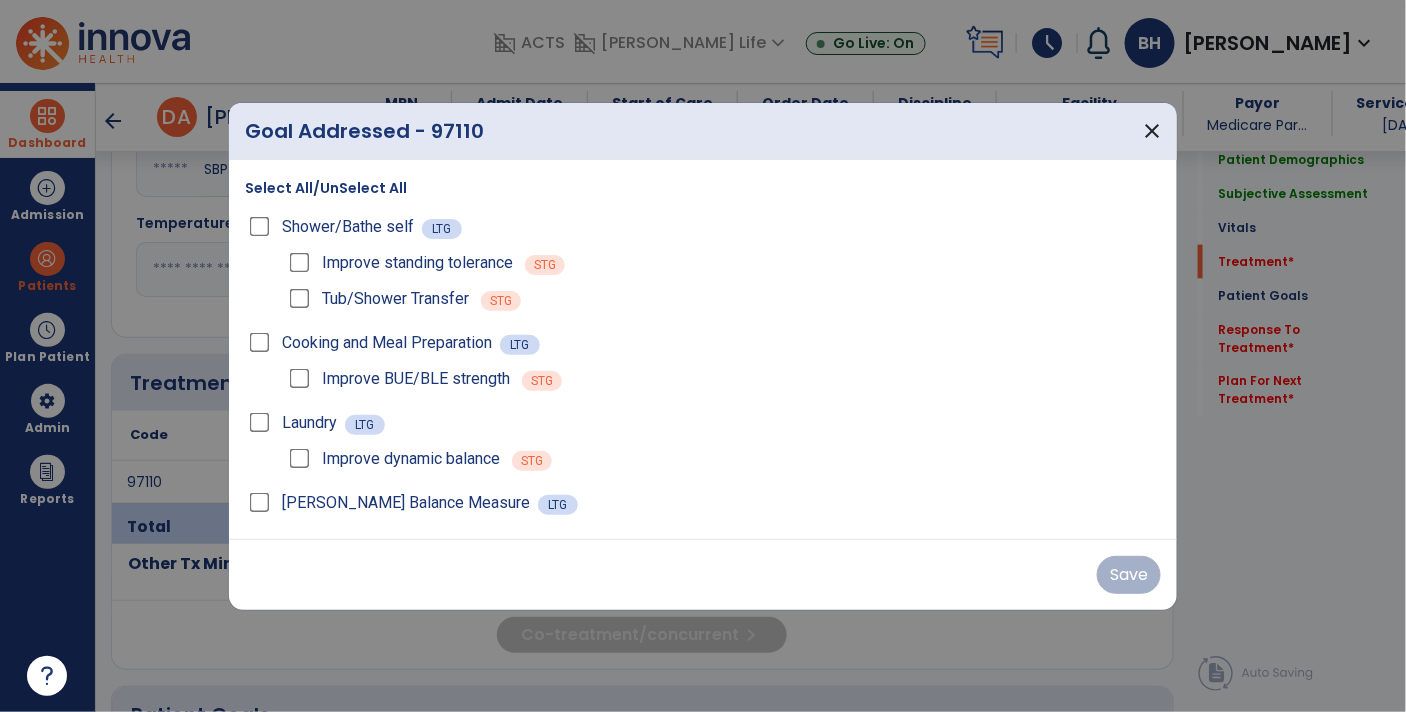 scroll, scrollTop: 899, scrollLeft: 0, axis: vertical 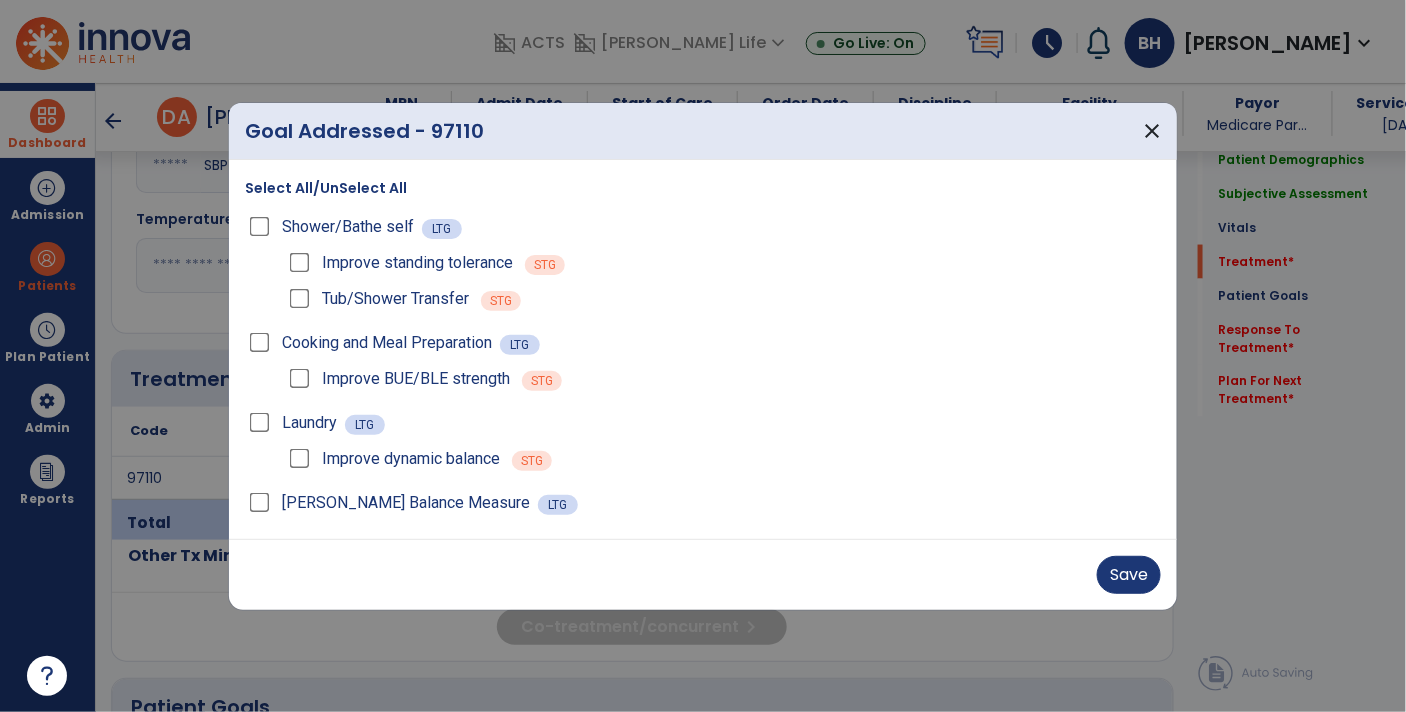 click on "Improve BUE/BLE strength" at bounding box center (397, 379) 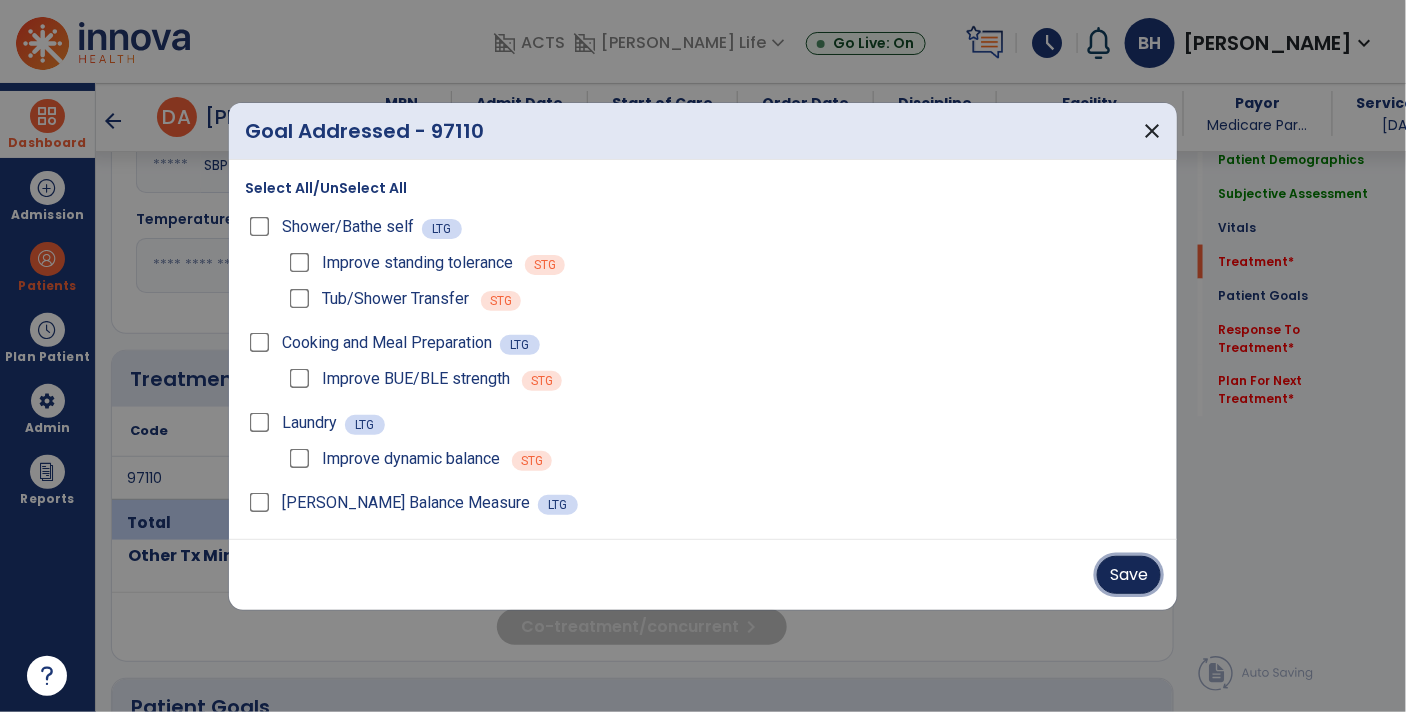 click on "Save" at bounding box center (1129, 575) 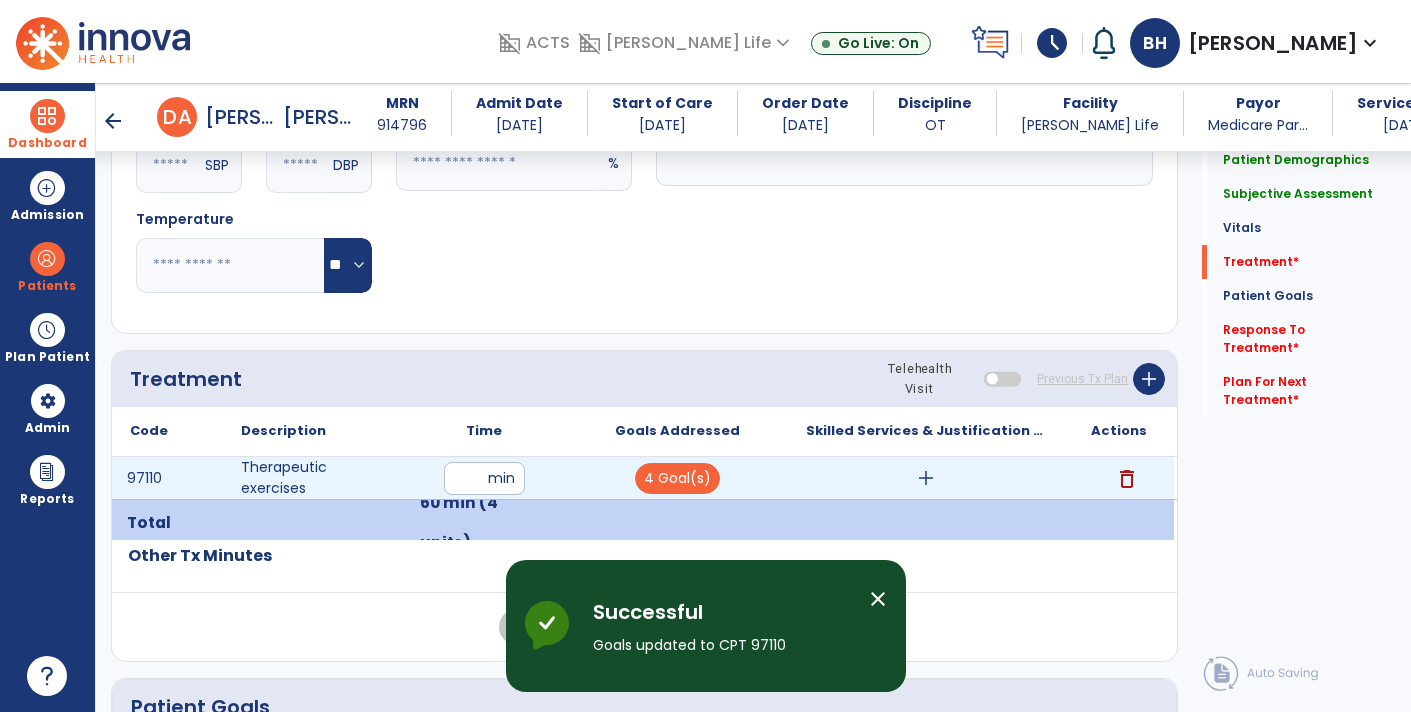 click on "add" at bounding box center [926, 478] 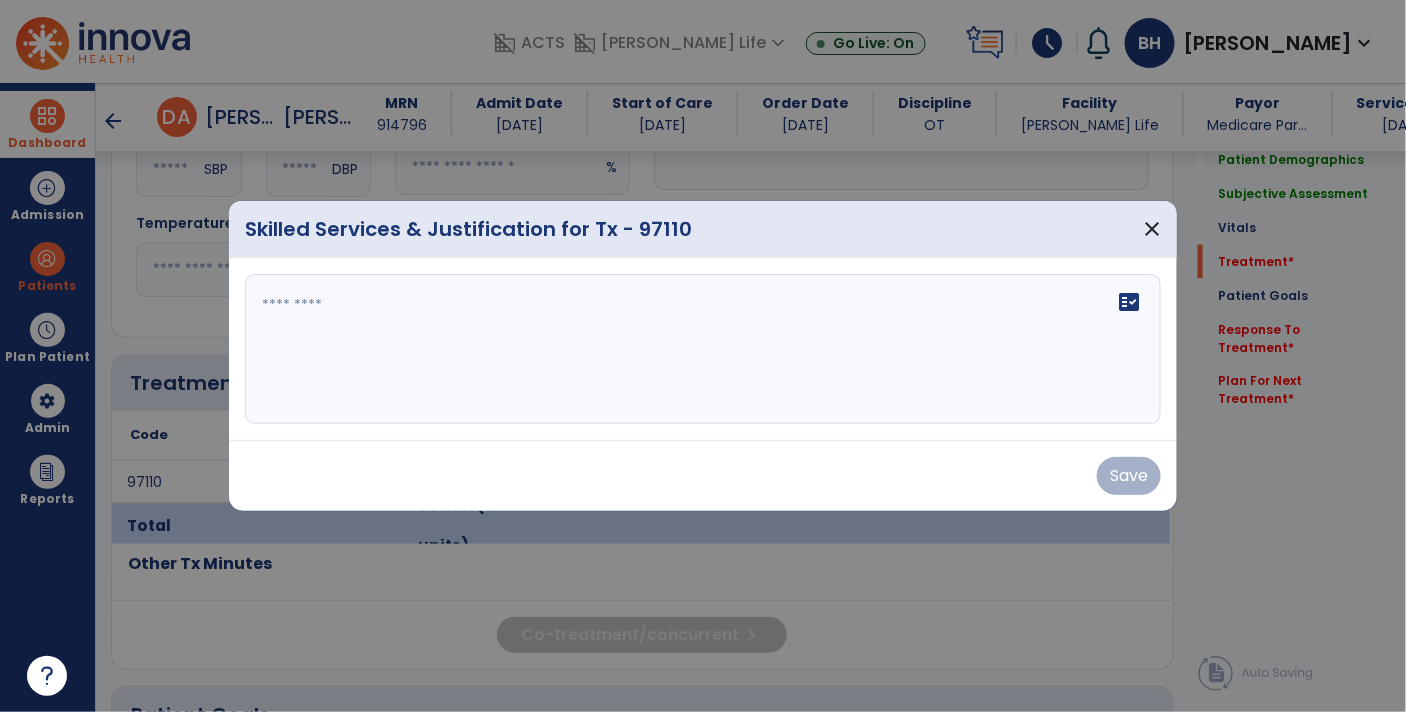 scroll, scrollTop: 899, scrollLeft: 0, axis: vertical 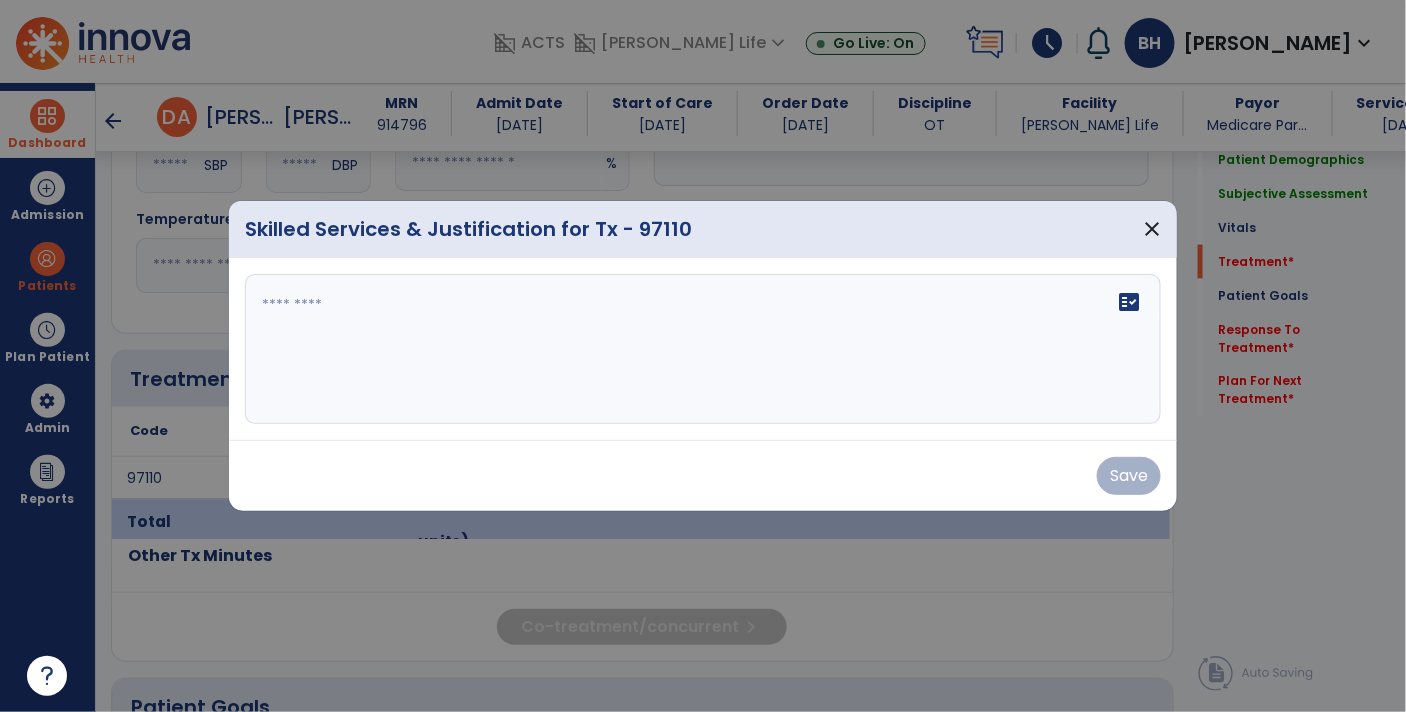 click at bounding box center [703, 349] 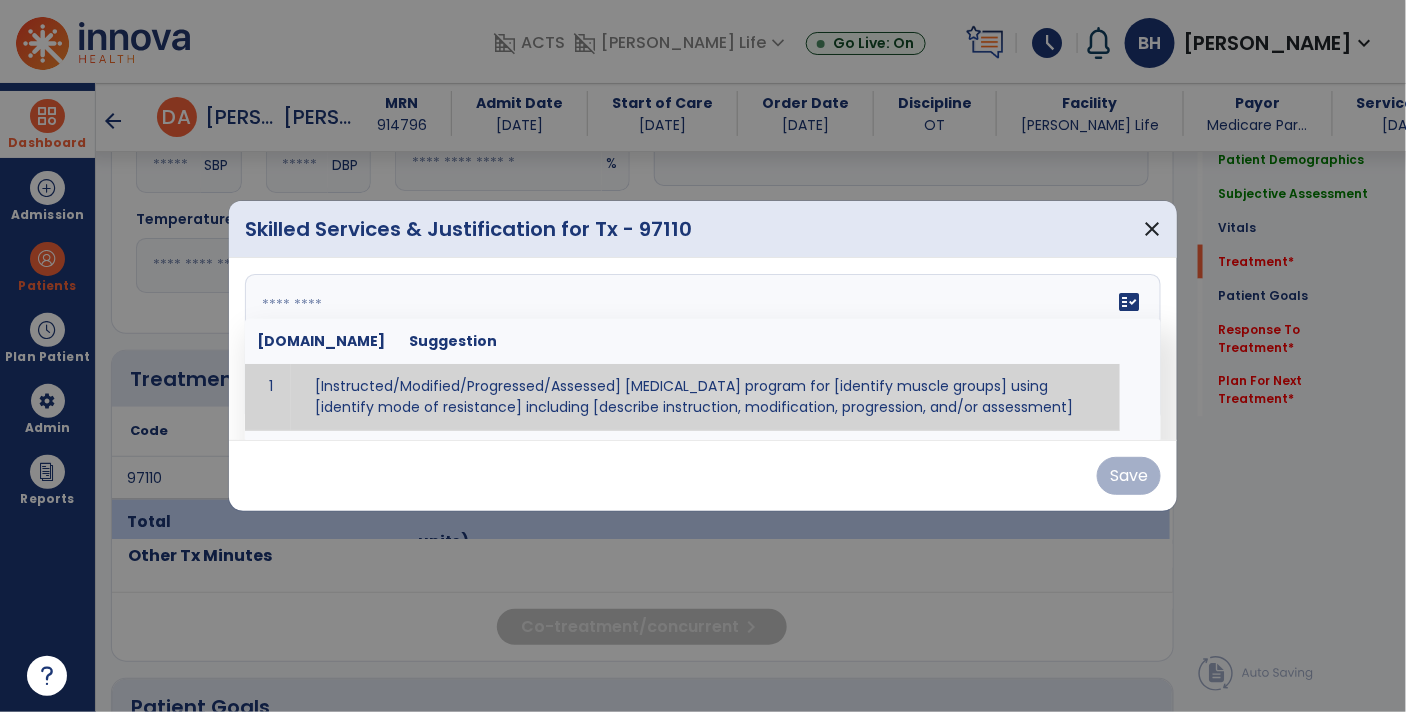 paste on "**********" 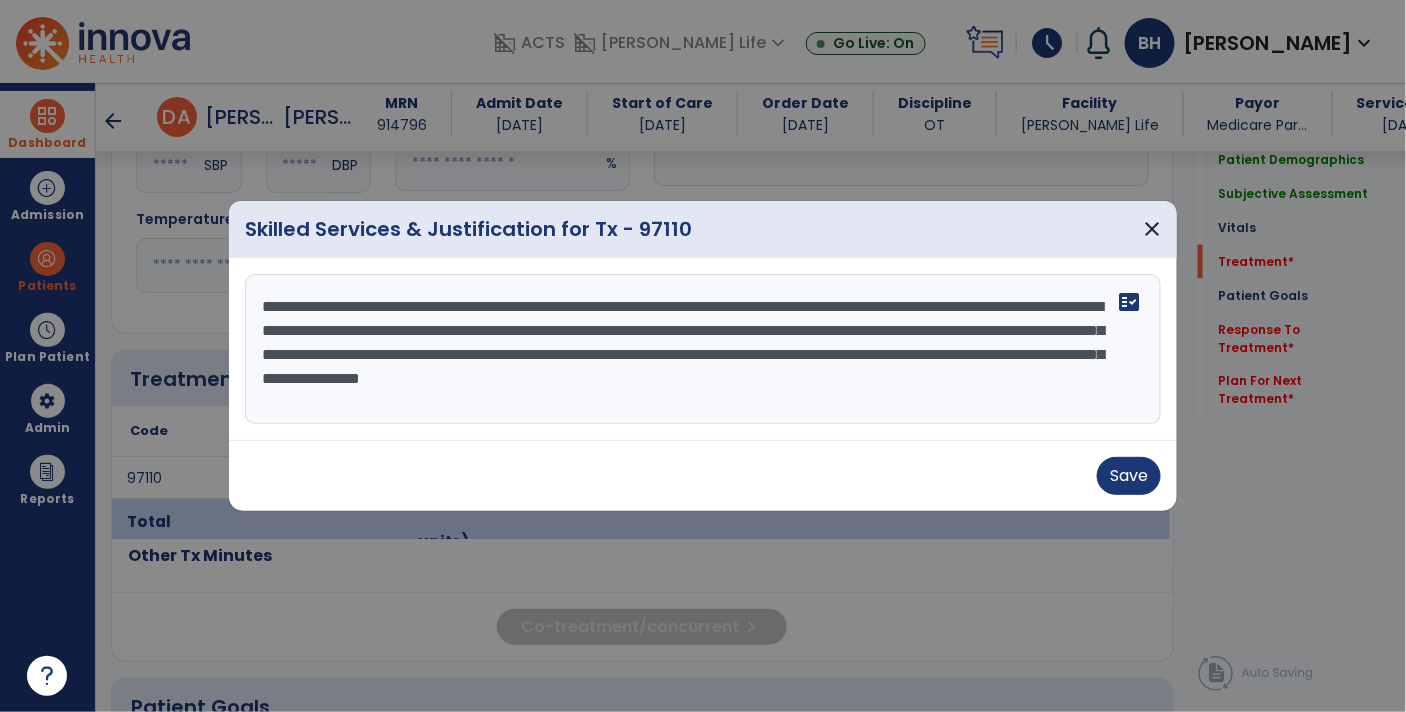 drag, startPoint x: 465, startPoint y: 300, endPoint x: 634, endPoint y: 302, distance: 169.01184 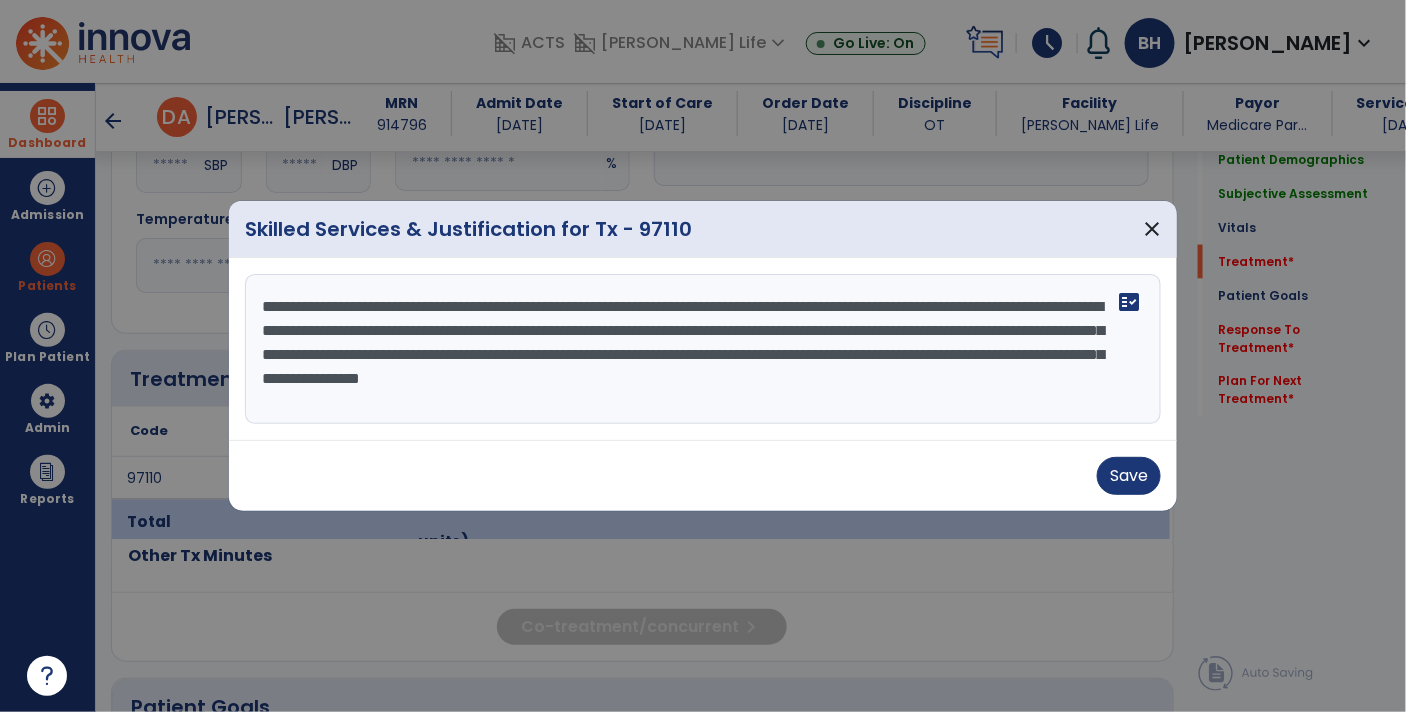 click on "**********" at bounding box center [703, 349] 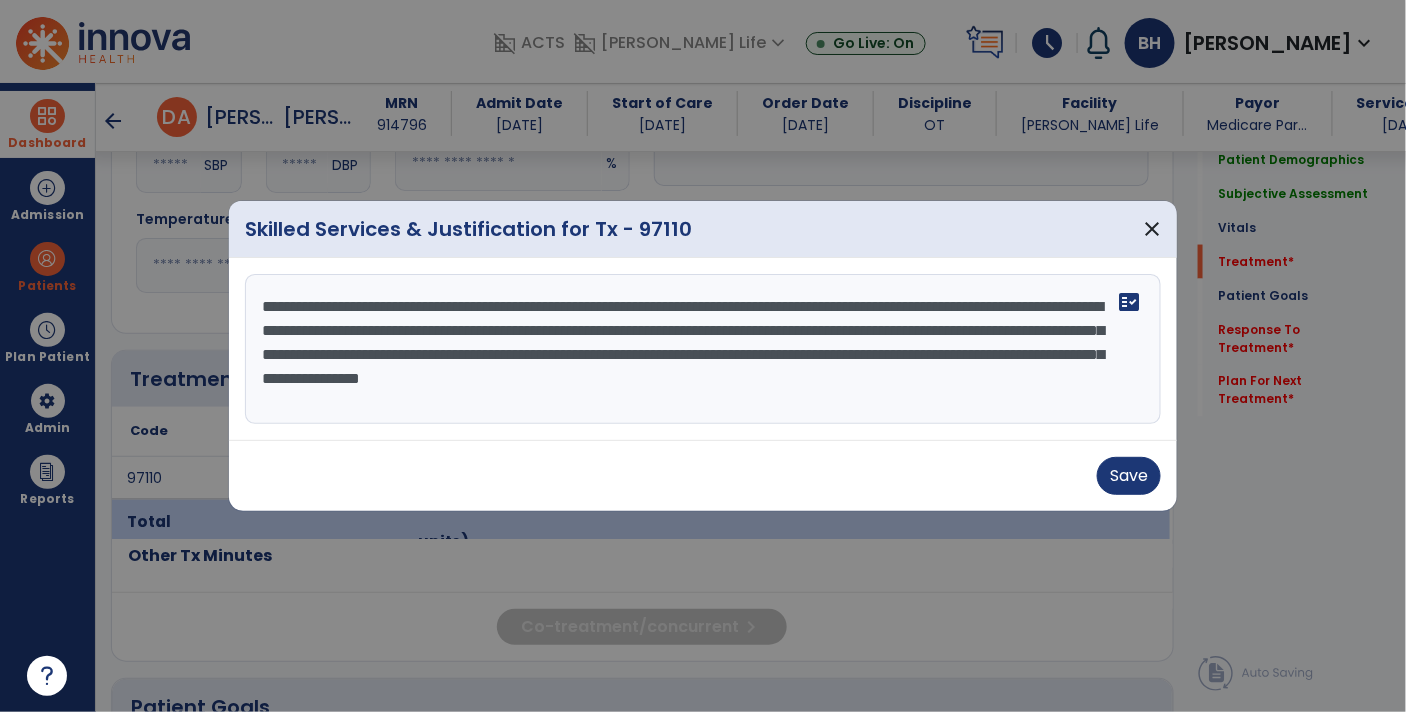 drag, startPoint x: 664, startPoint y: 308, endPoint x: 470, endPoint y: 302, distance: 194.09276 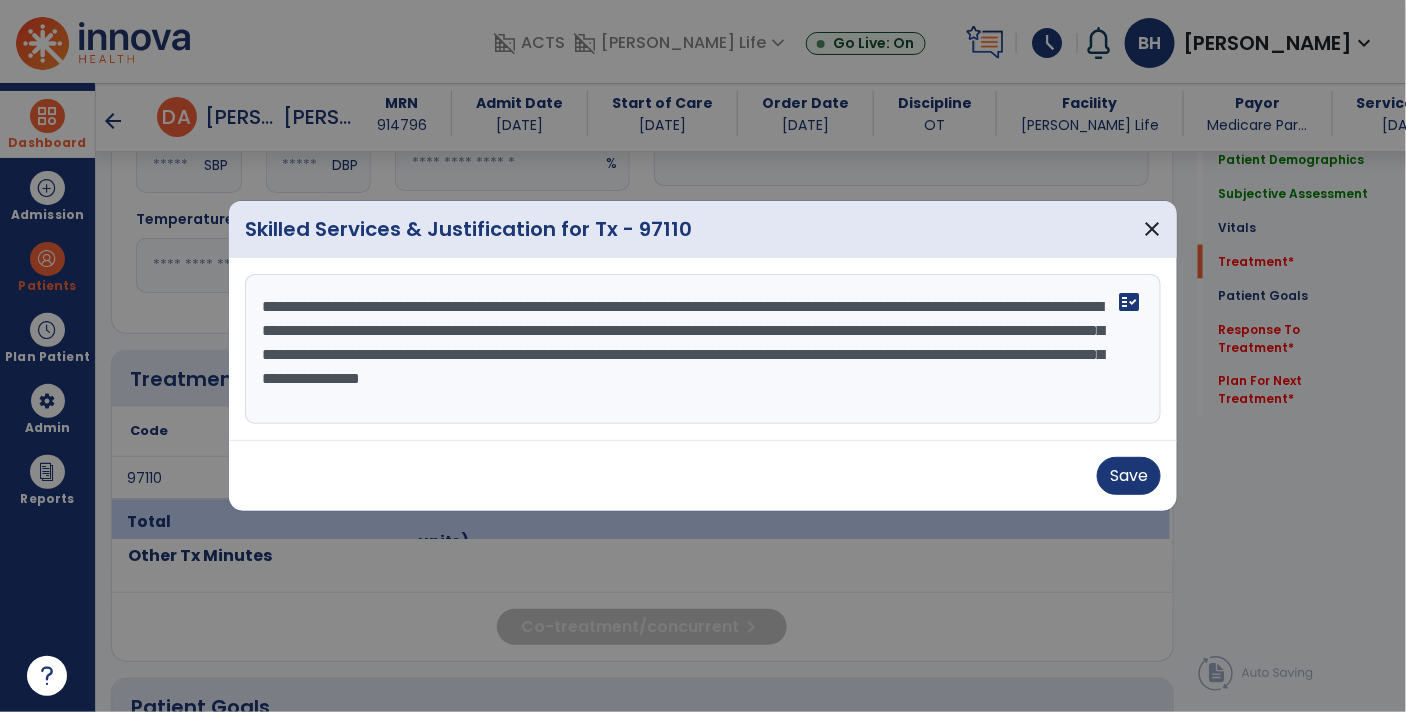 click on "**********" at bounding box center [703, 349] 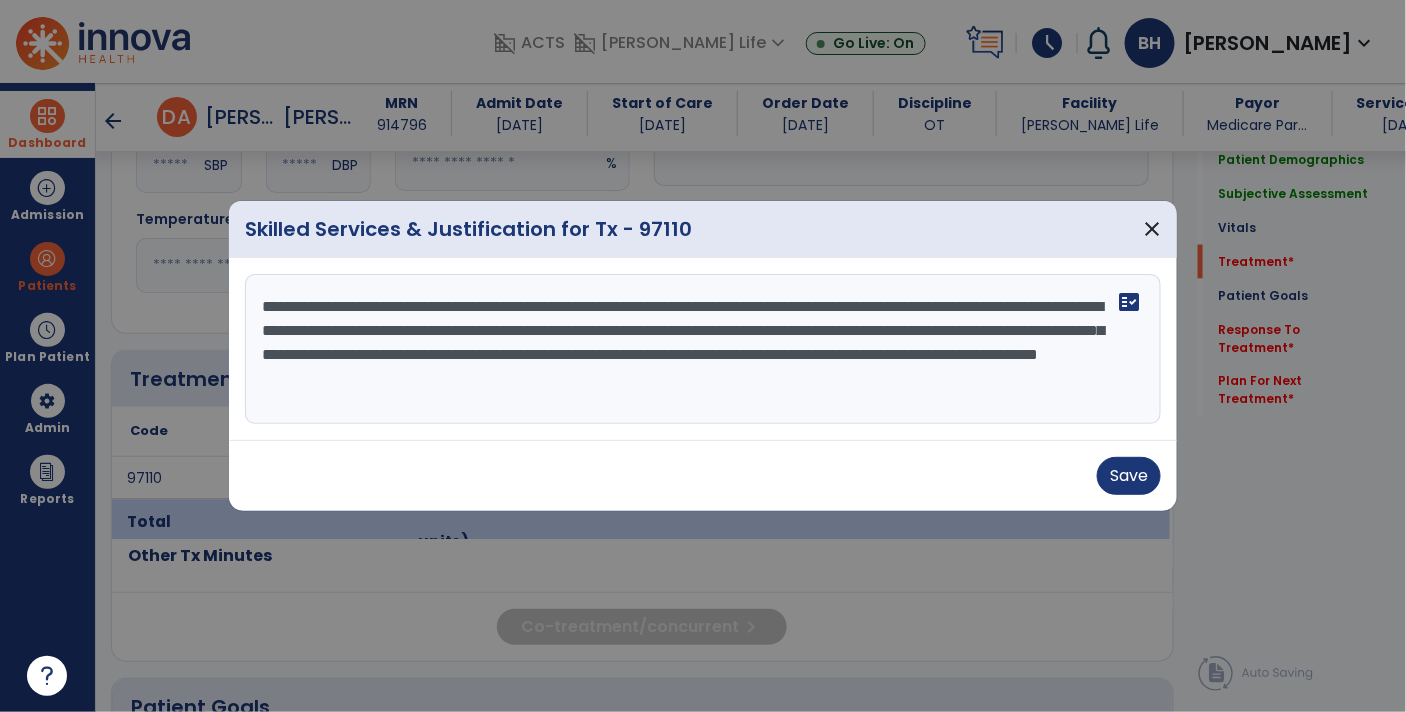 drag, startPoint x: 1101, startPoint y: 303, endPoint x: 869, endPoint y: 293, distance: 232.21542 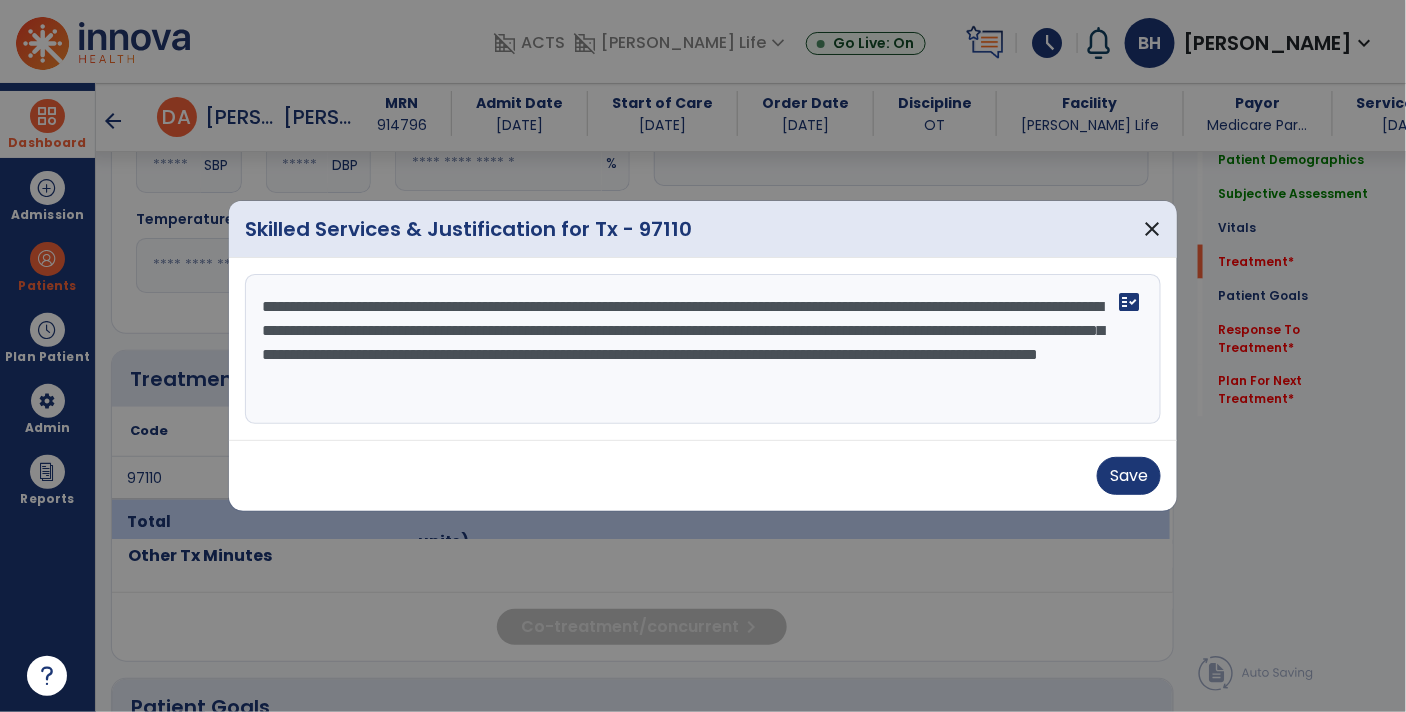 click on "**********" at bounding box center [703, 349] 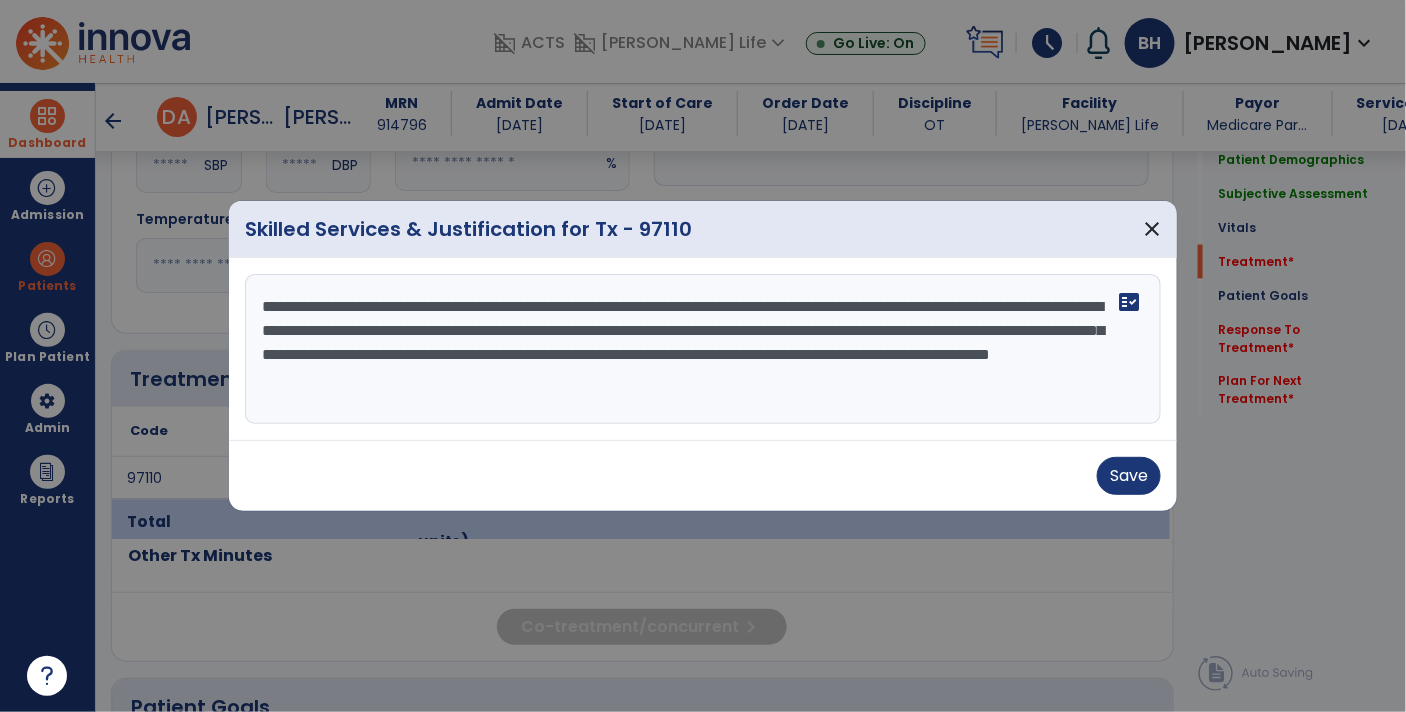 drag, startPoint x: 581, startPoint y: 324, endPoint x: 334, endPoint y: 329, distance: 247.0506 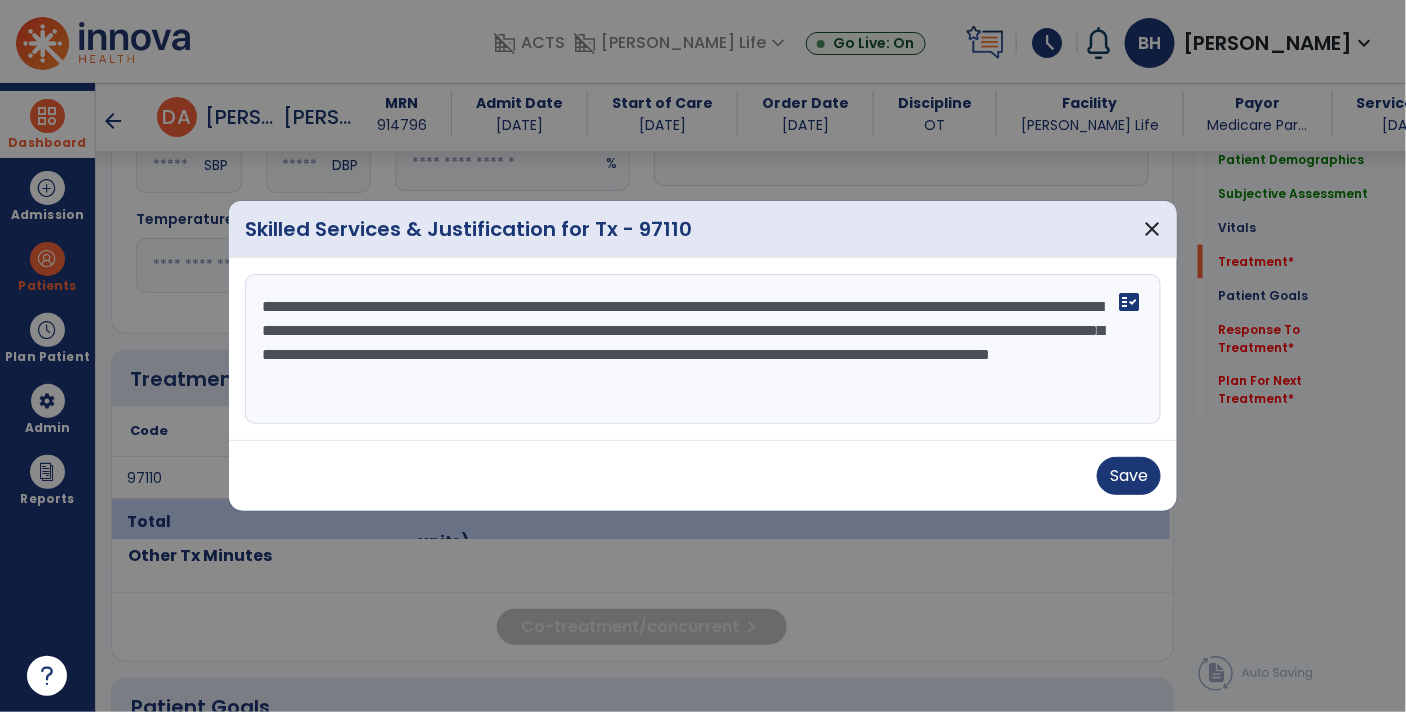 click on "**********" at bounding box center [703, 349] 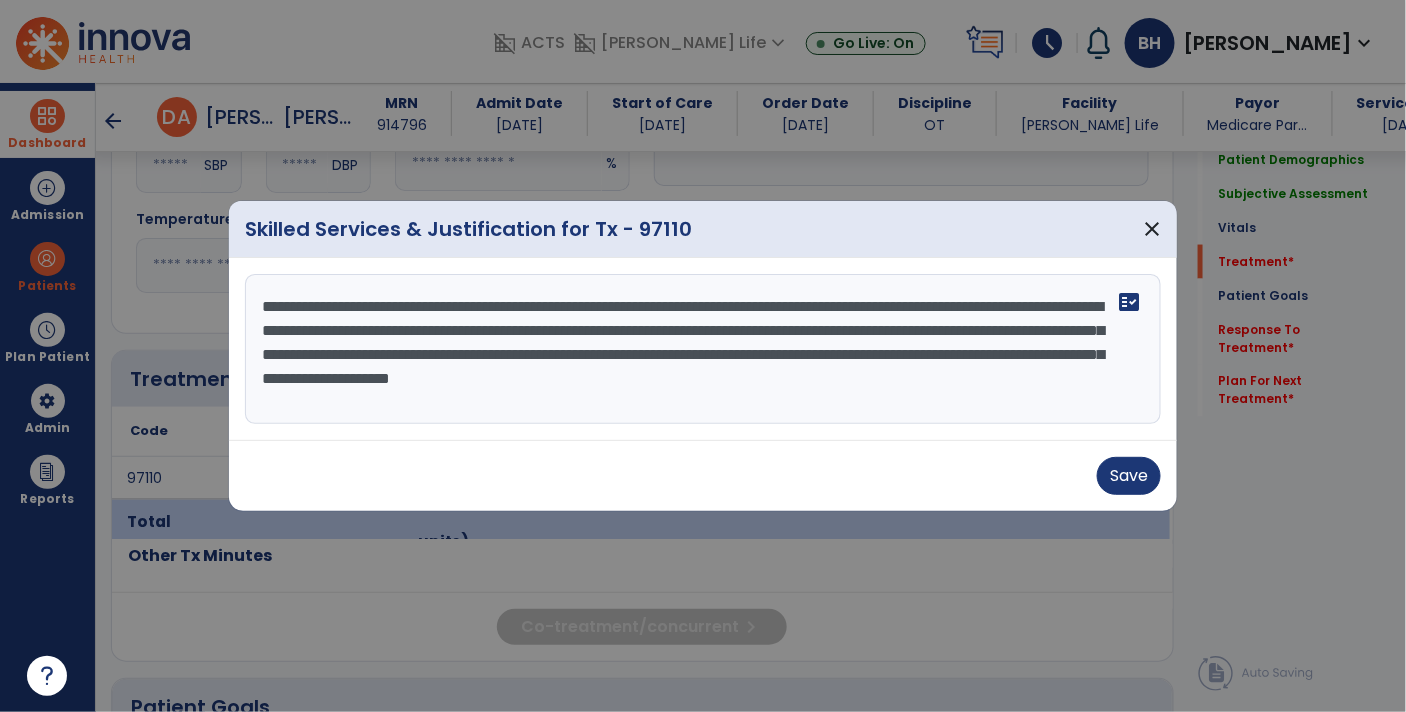 drag, startPoint x: 987, startPoint y: 329, endPoint x: 514, endPoint y: 346, distance: 473.3054 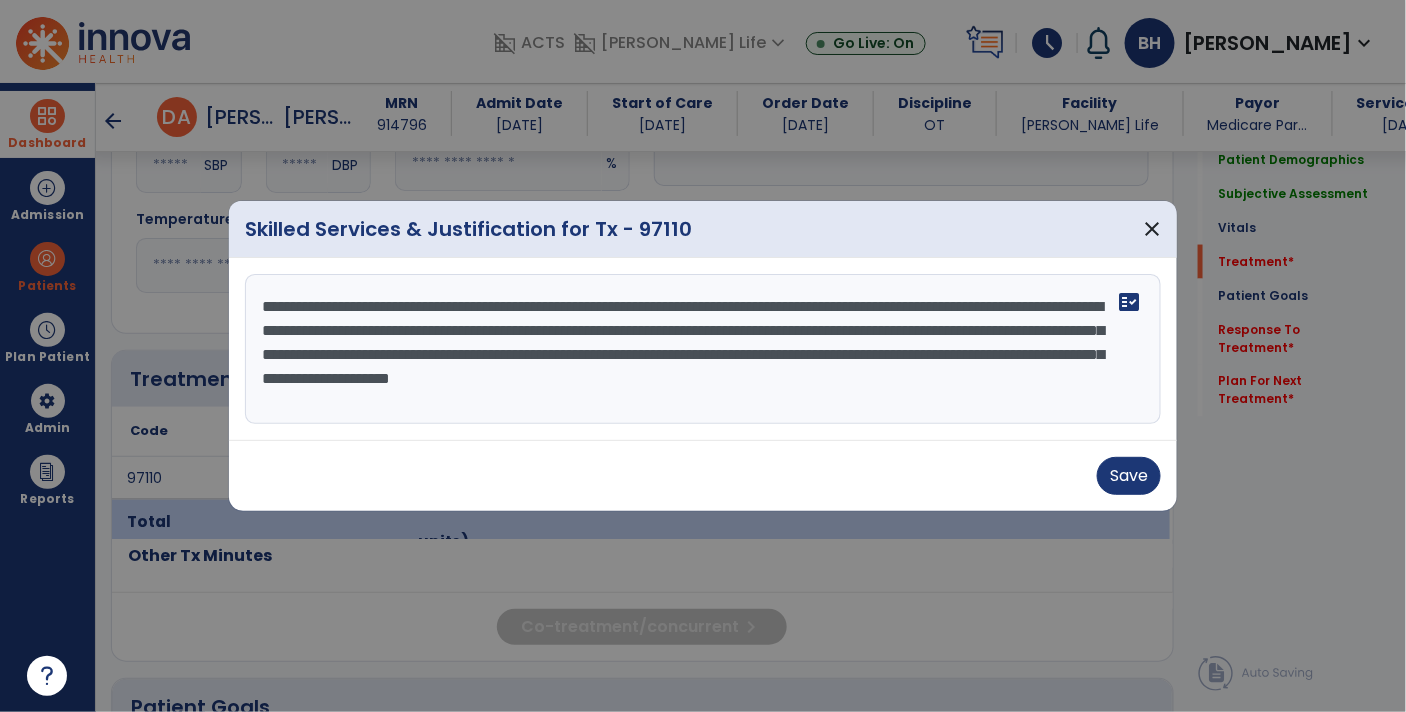 click on "**********" at bounding box center (703, 349) 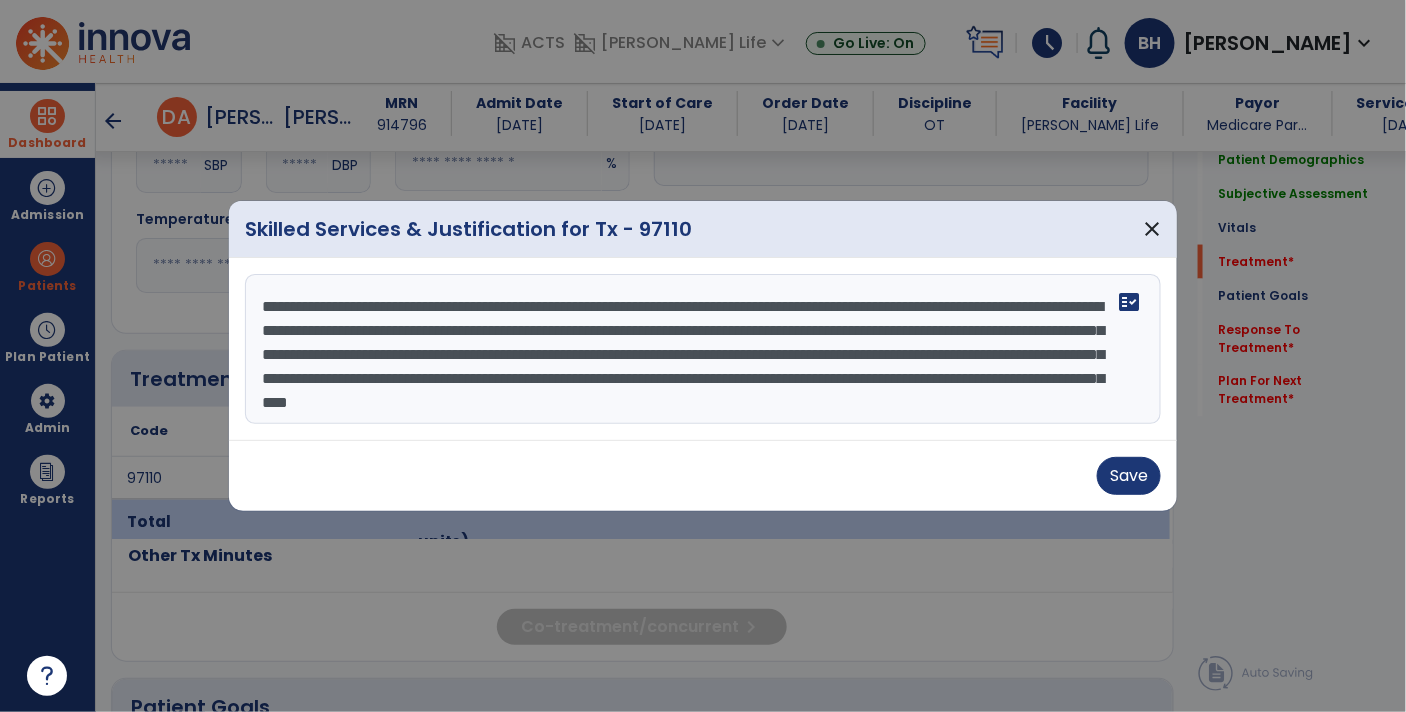 scroll, scrollTop: 24, scrollLeft: 0, axis: vertical 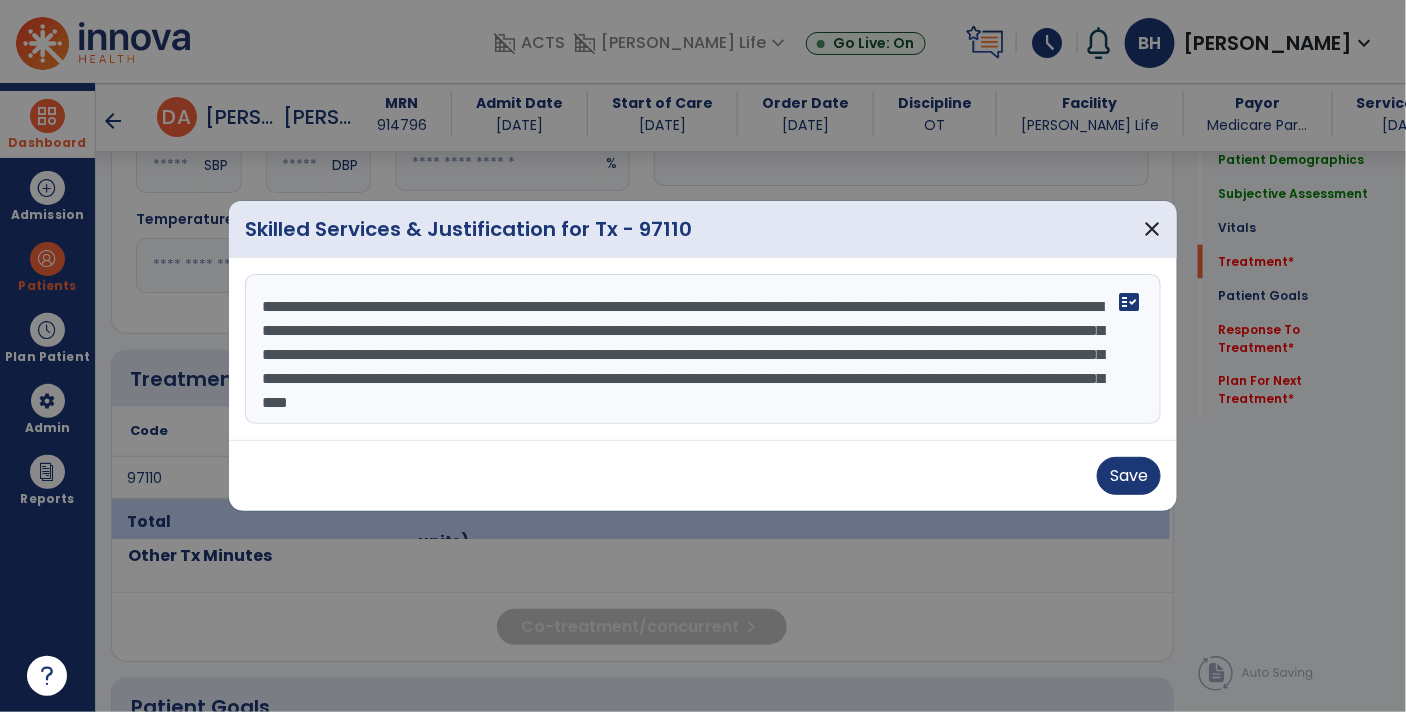 drag, startPoint x: 891, startPoint y: 350, endPoint x: 927, endPoint y: 393, distance: 56.0803 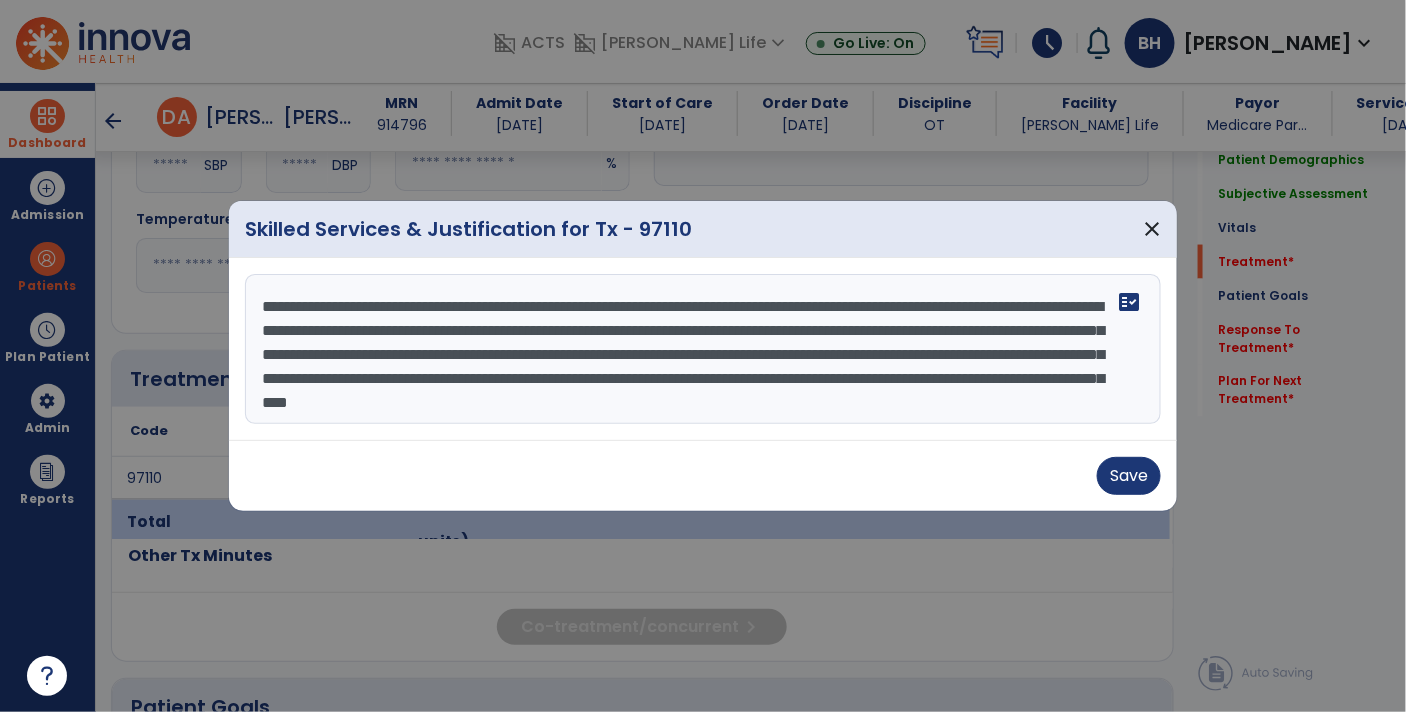 click on "**********" at bounding box center (703, 349) 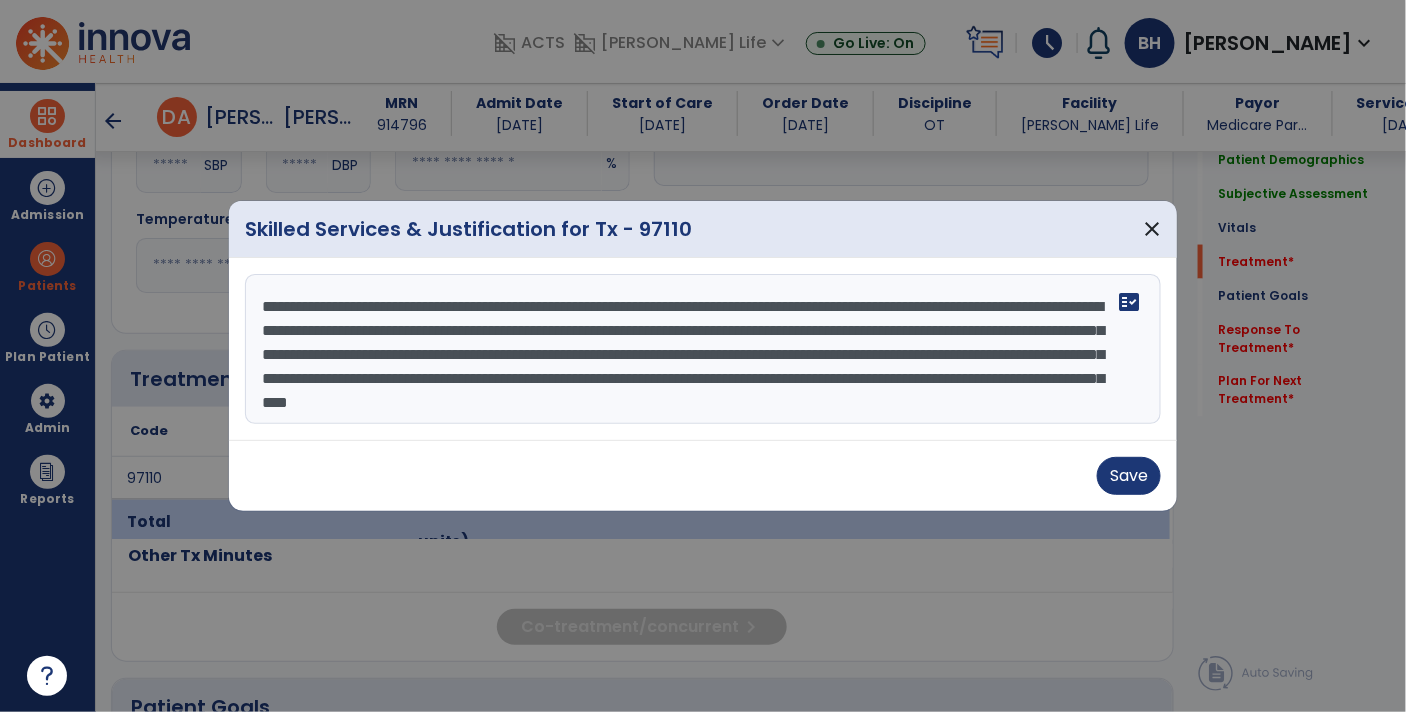 click on "**********" at bounding box center [703, 349] 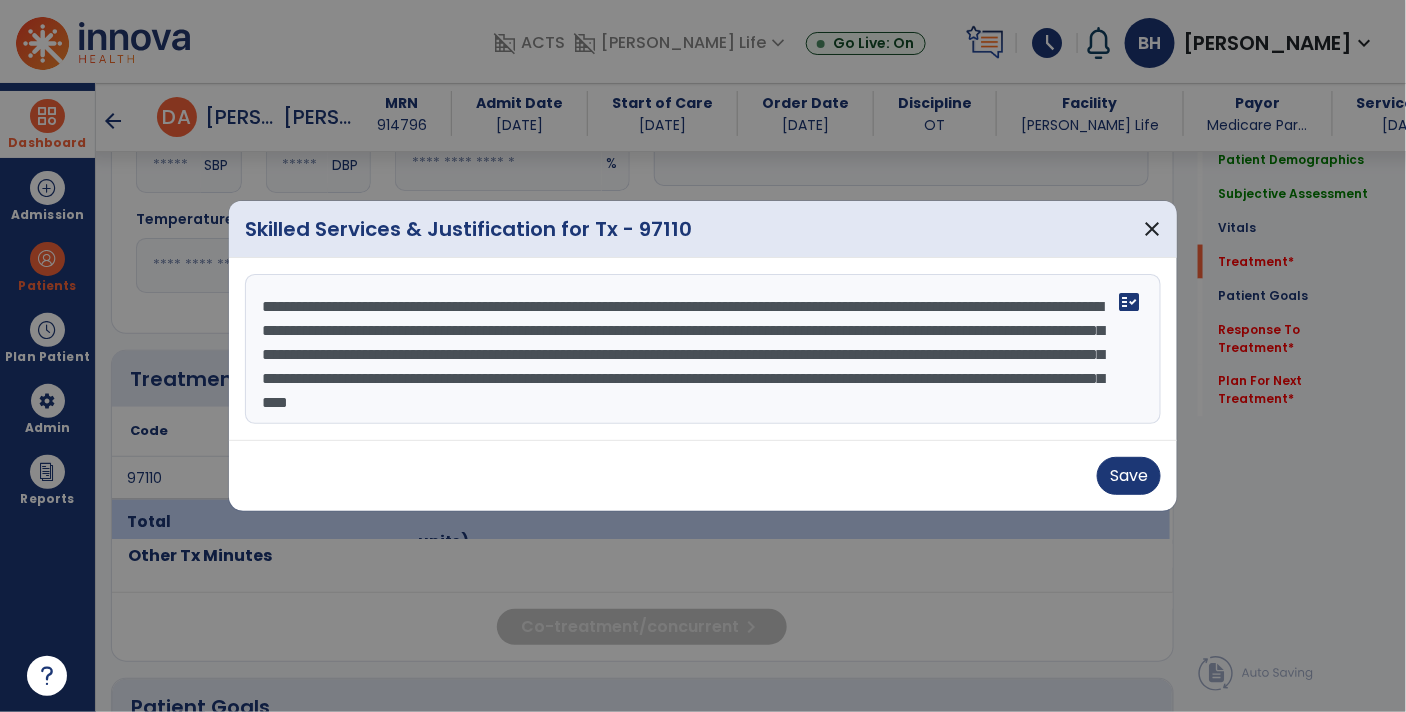drag, startPoint x: 930, startPoint y: 384, endPoint x: 882, endPoint y: 358, distance: 54.589375 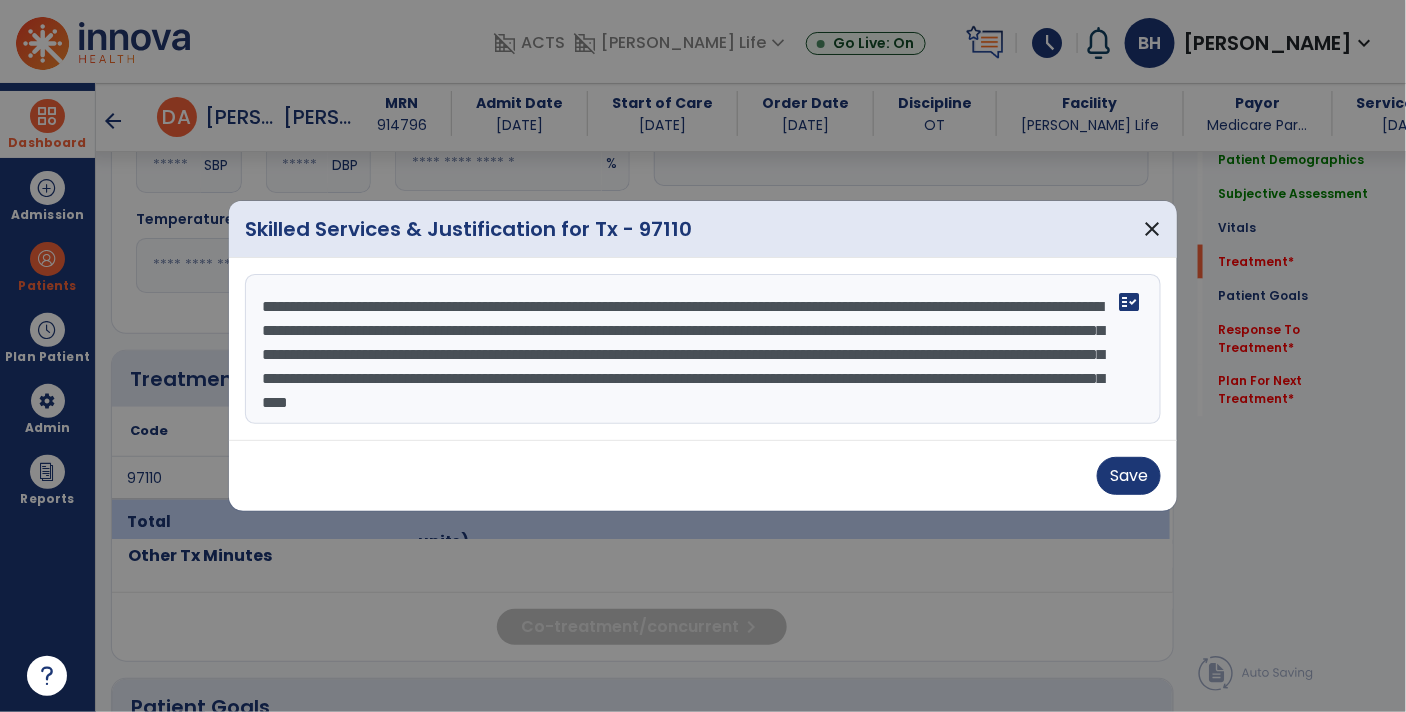 click on "**********" at bounding box center (703, 349) 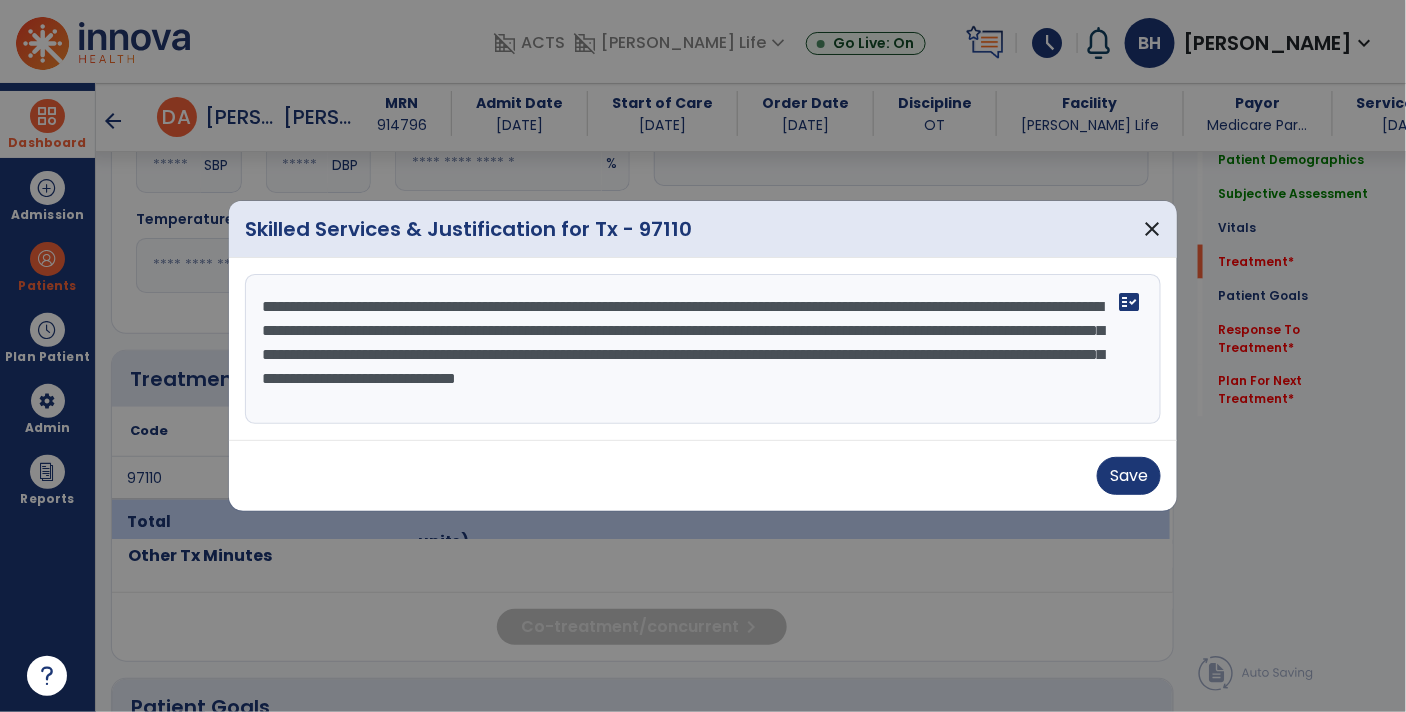 scroll, scrollTop: 0, scrollLeft: 0, axis: both 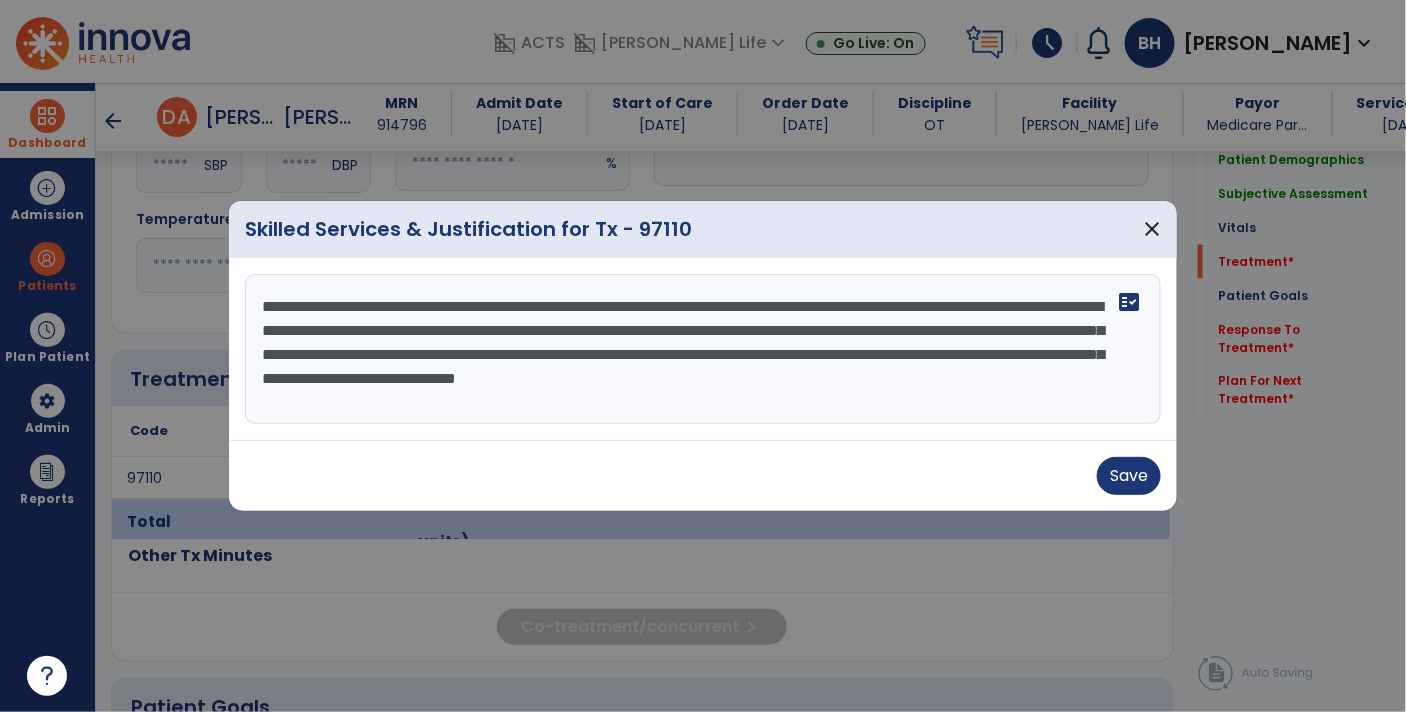 click on "**********" at bounding box center [703, 349] 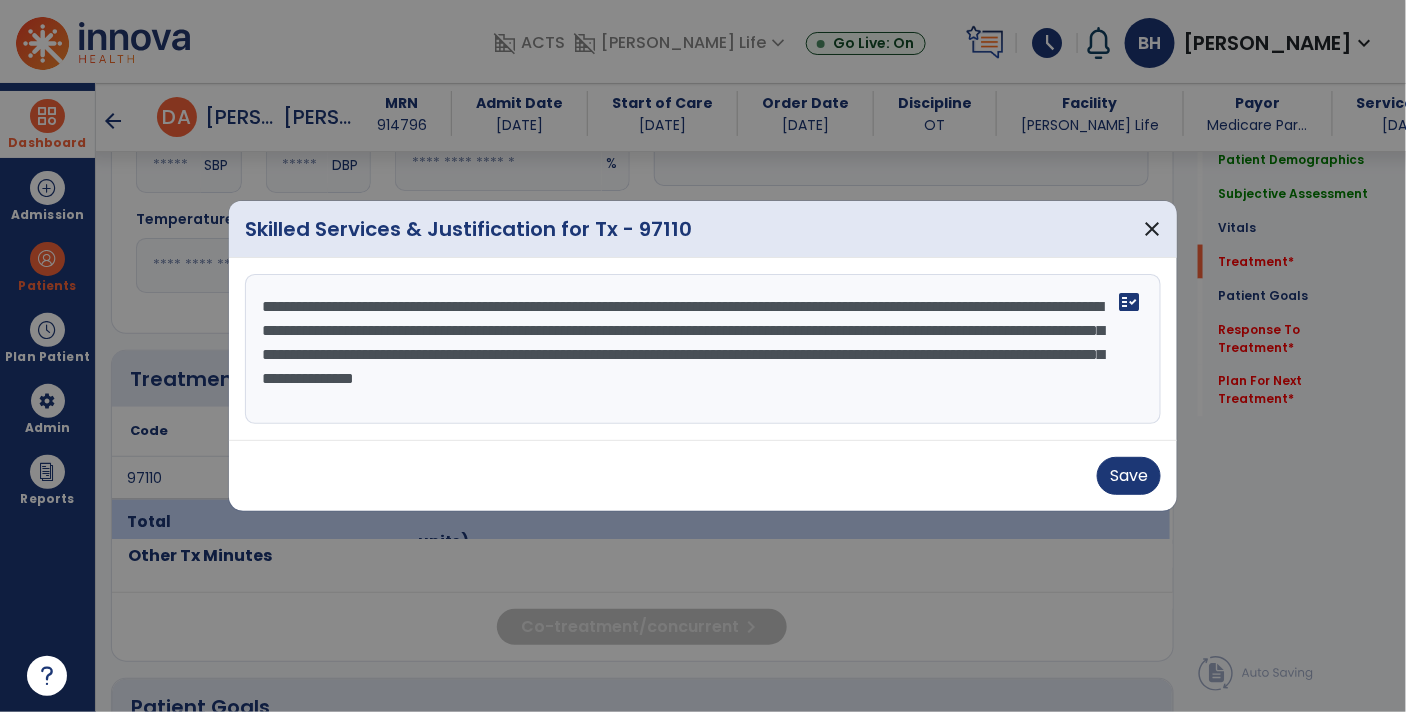 click on "**********" at bounding box center [703, 349] 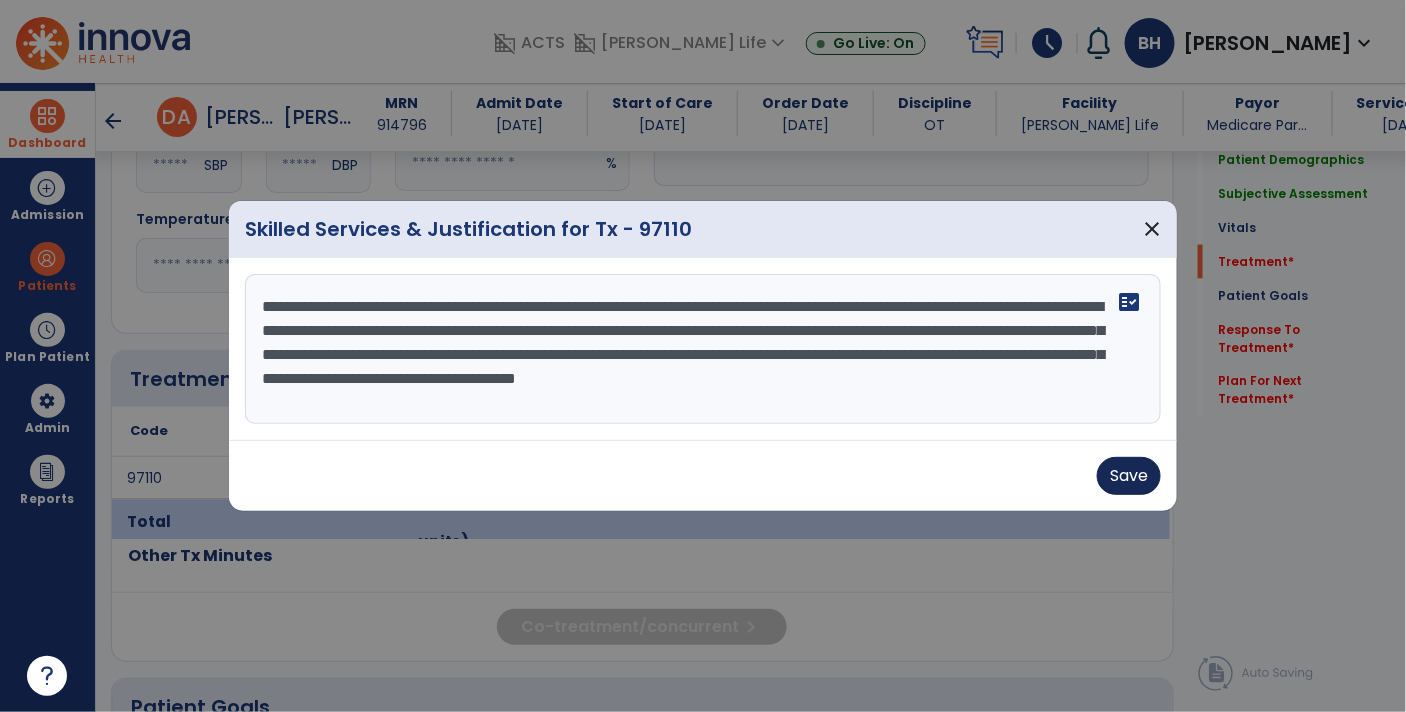 type on "**********" 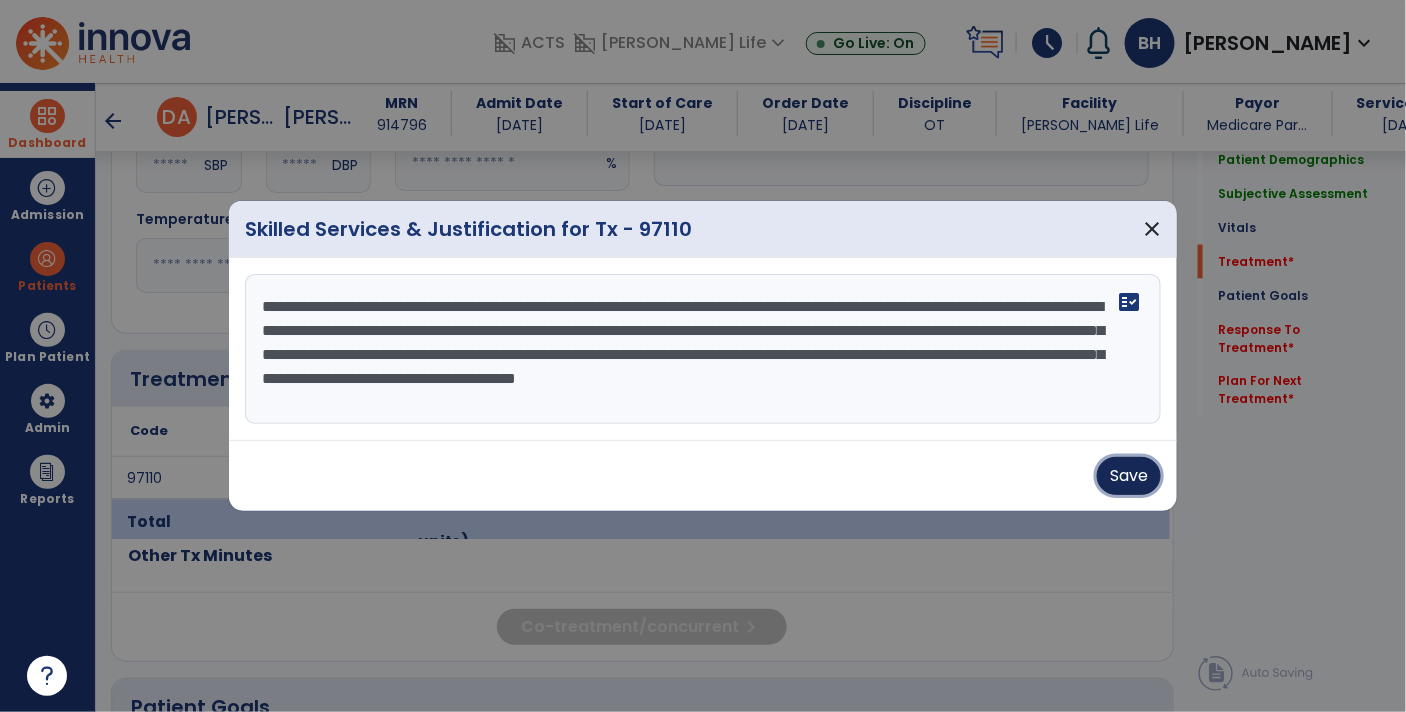 click on "Save" at bounding box center [1129, 476] 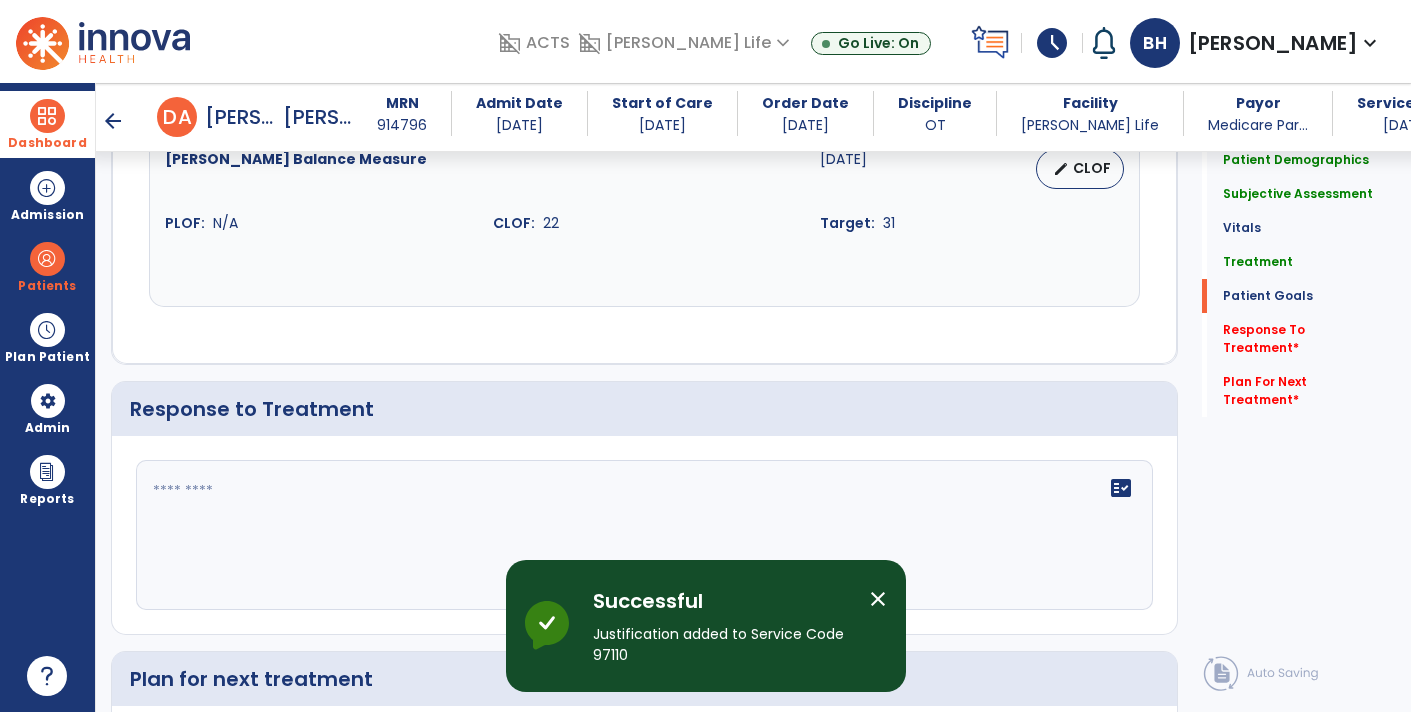 scroll, scrollTop: 2529, scrollLeft: 0, axis: vertical 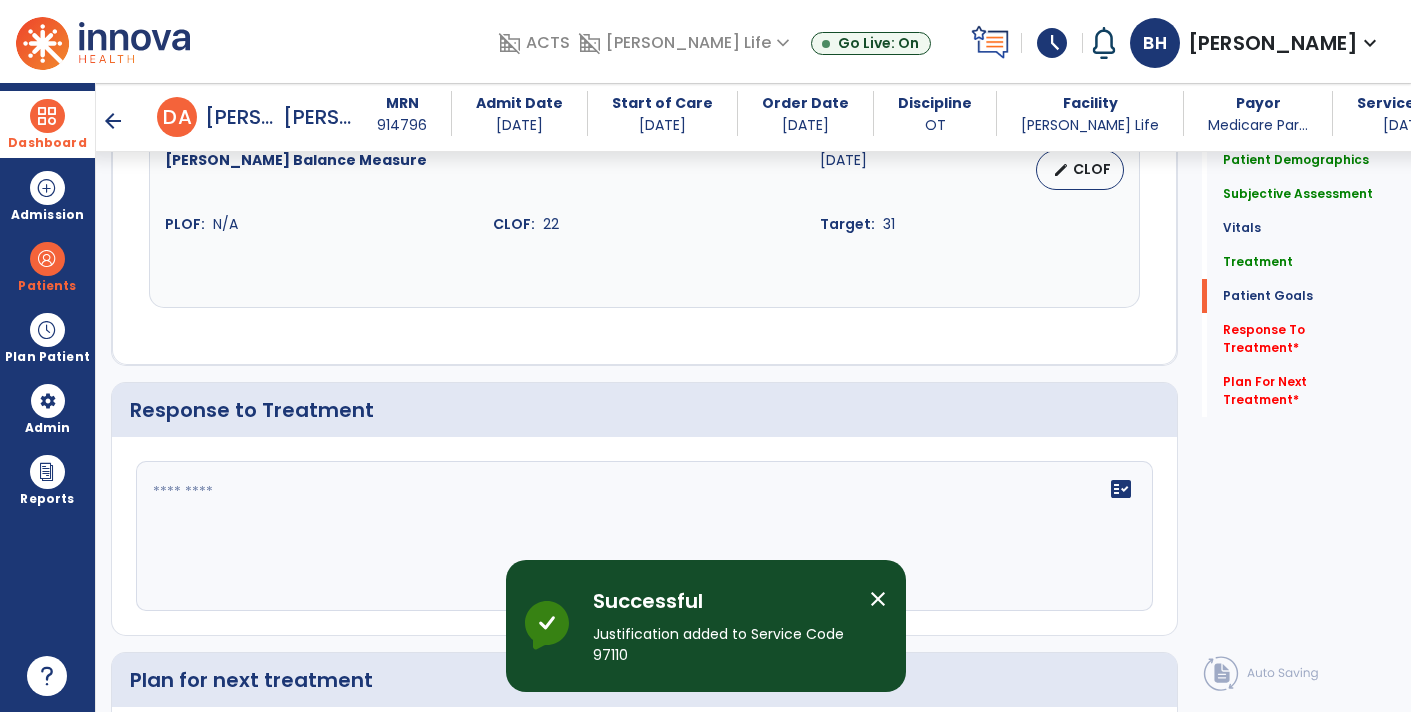 click 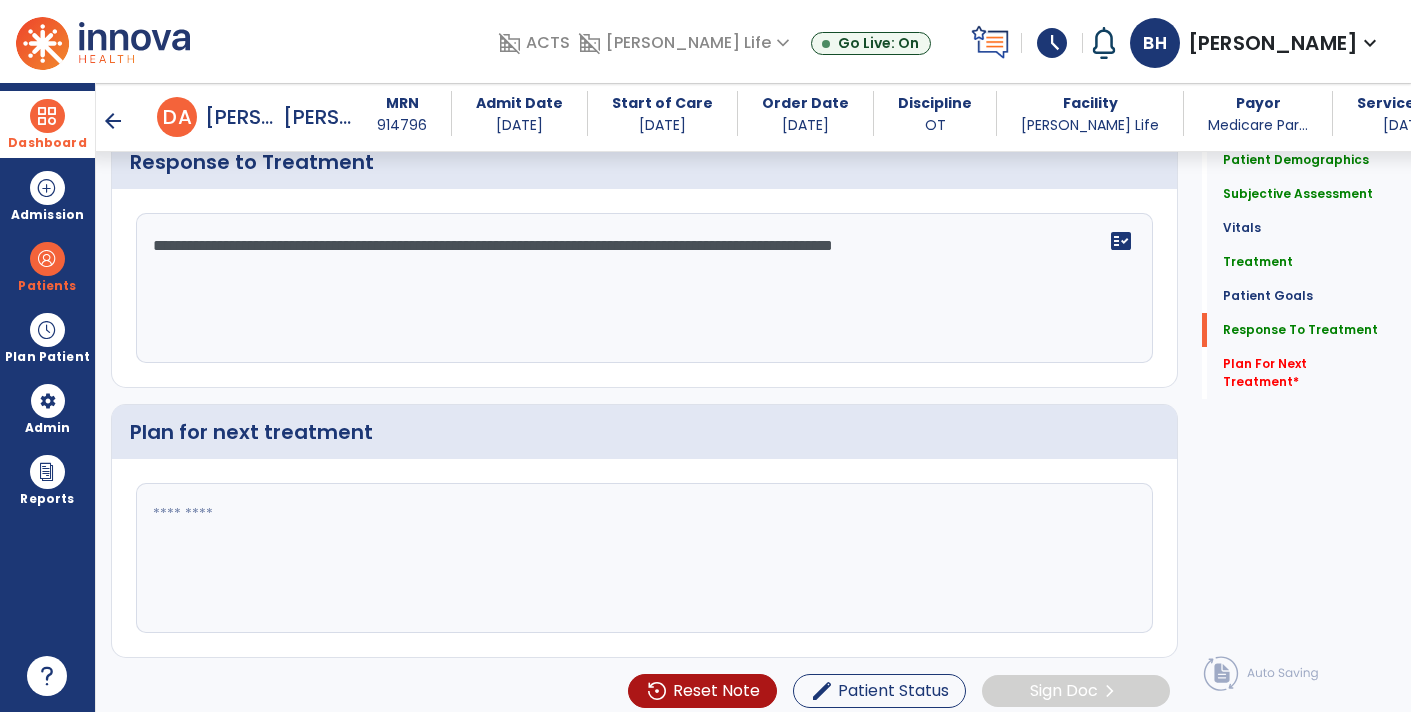 scroll, scrollTop: 2776, scrollLeft: 0, axis: vertical 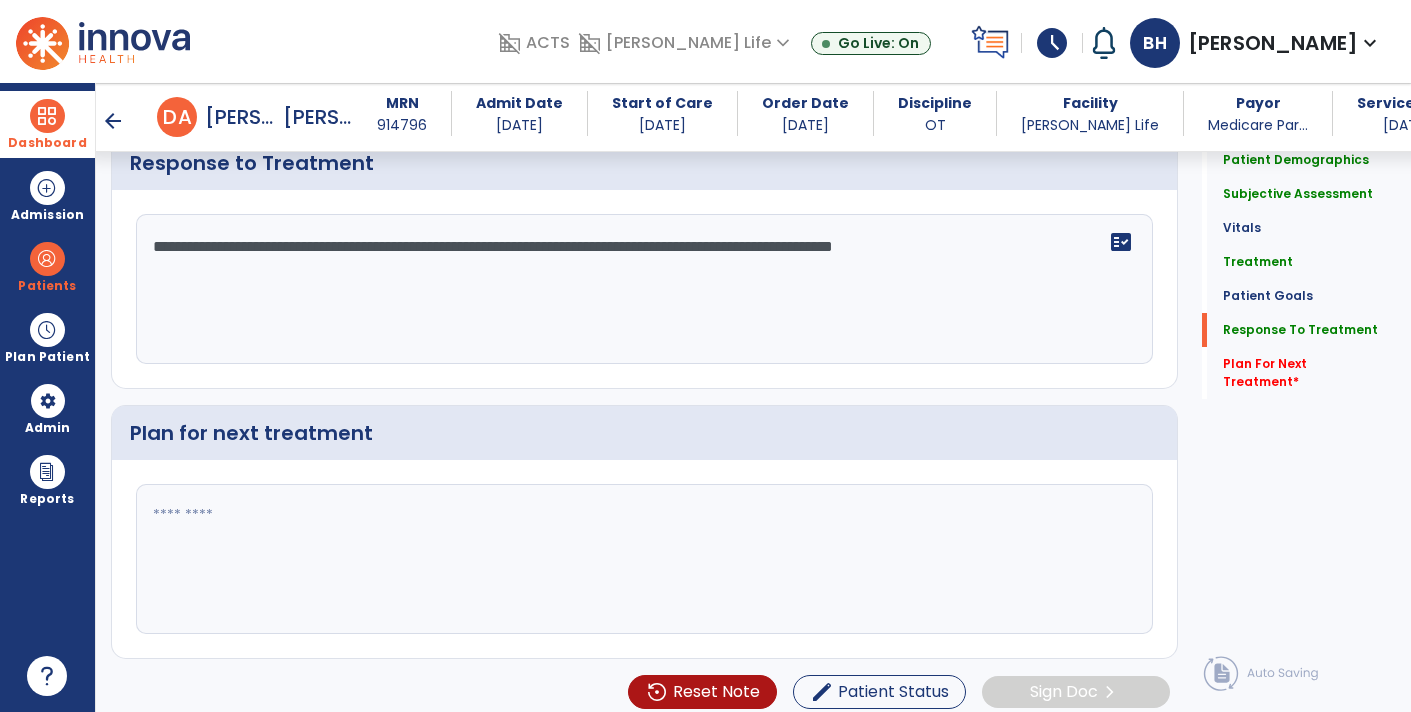 type on "**********" 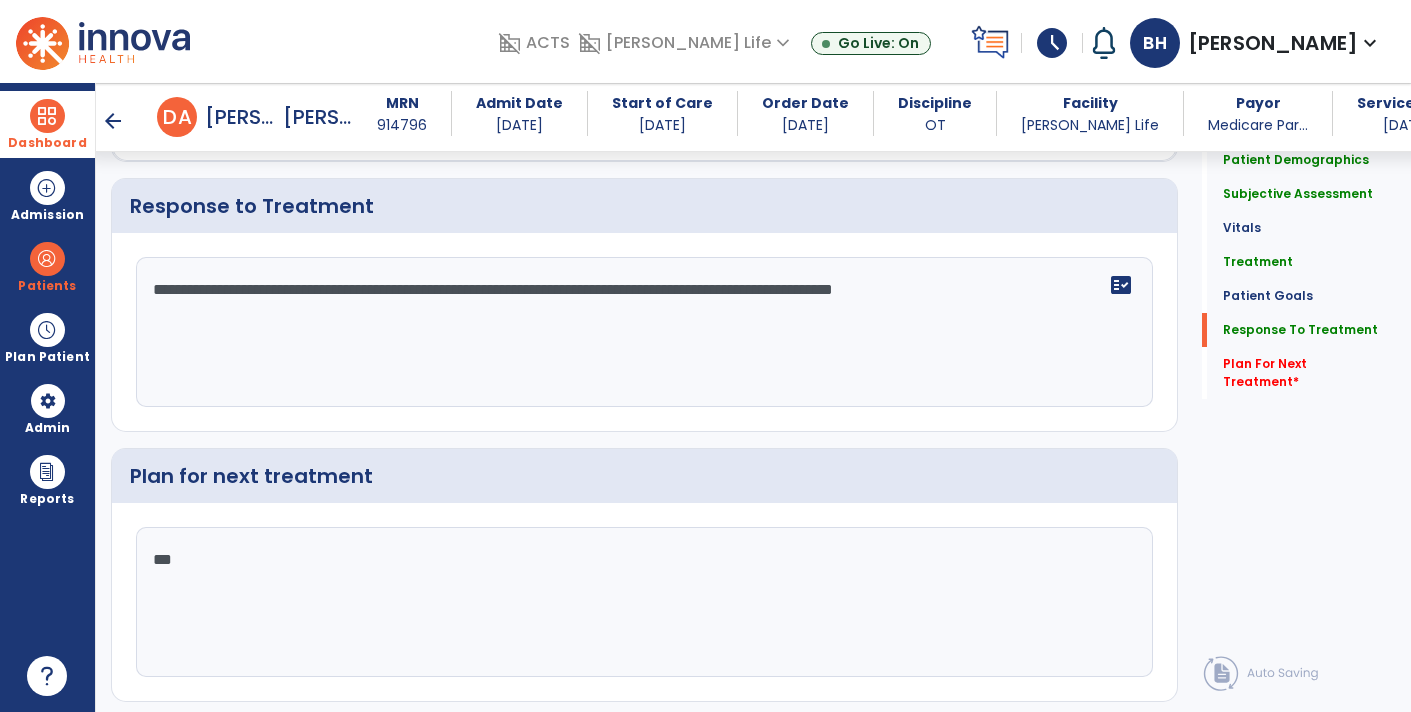 scroll, scrollTop: 2776, scrollLeft: 0, axis: vertical 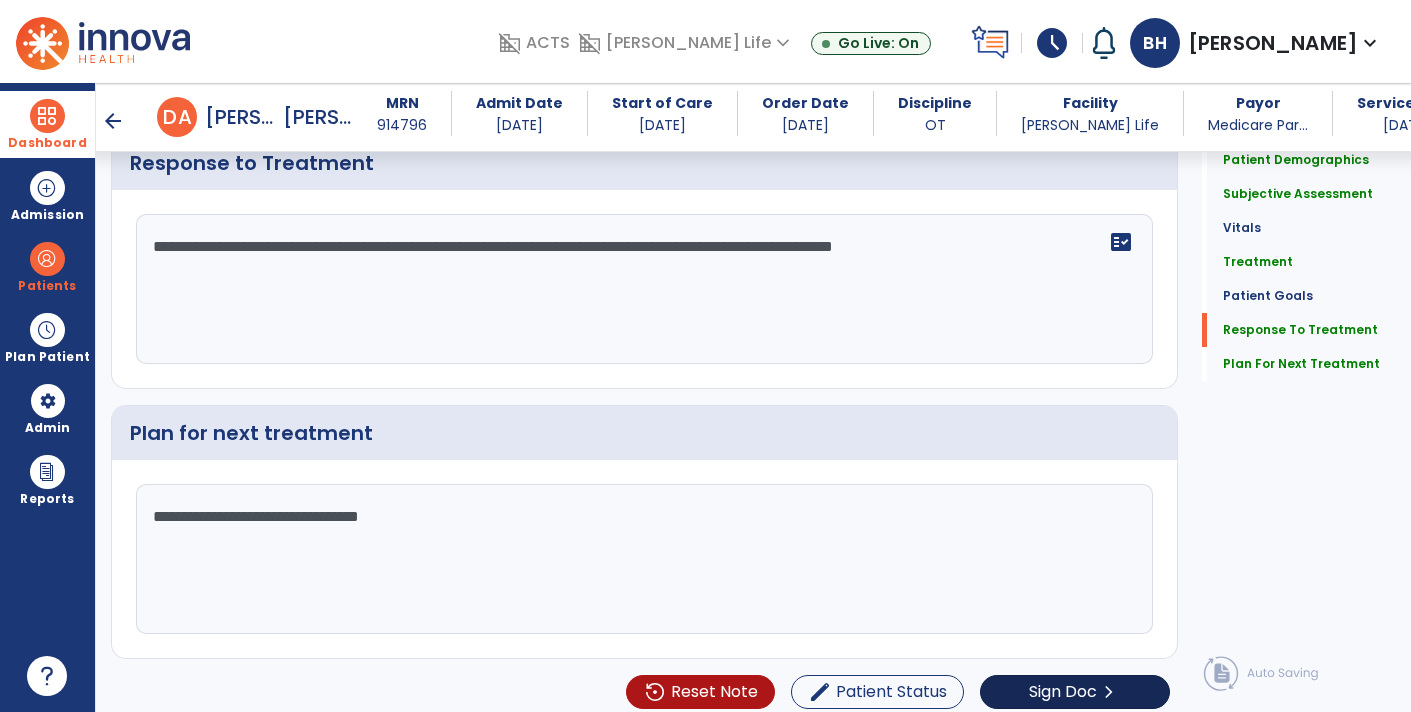 type on "**********" 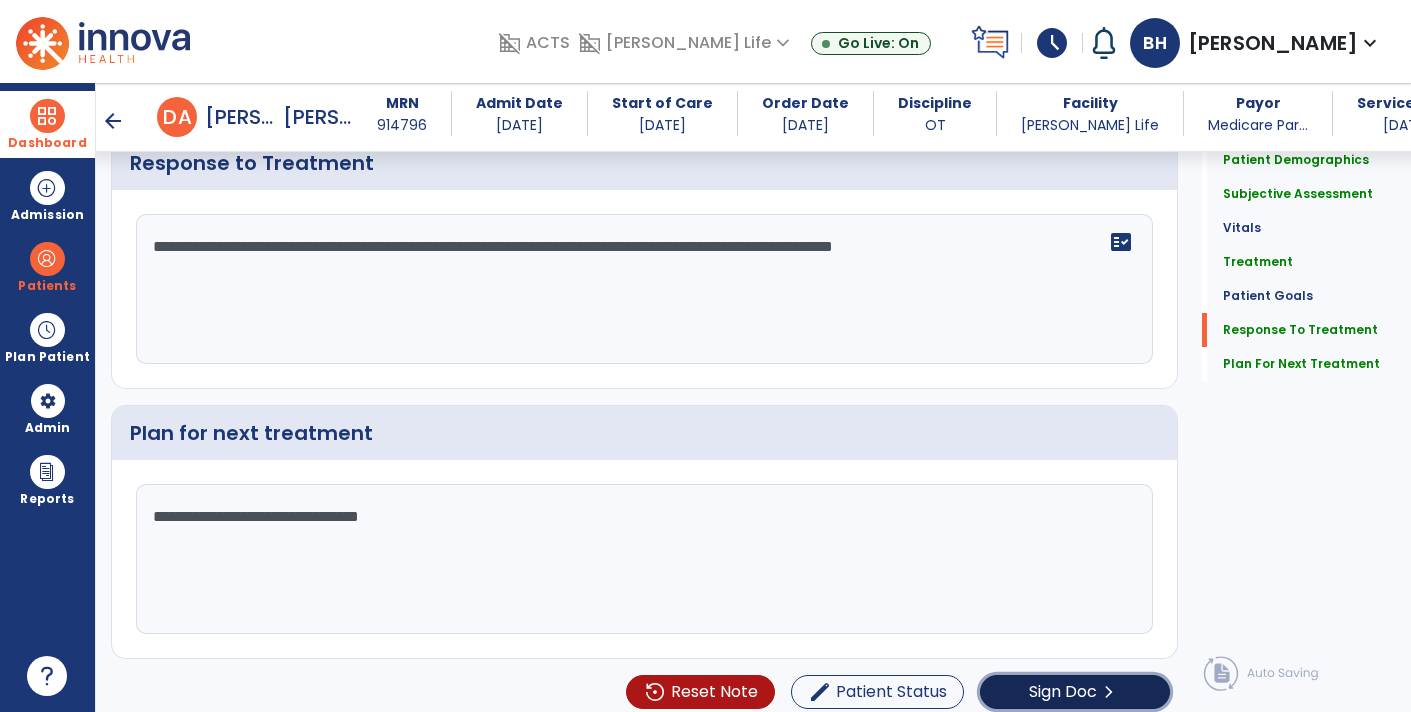 click on "Sign Doc" 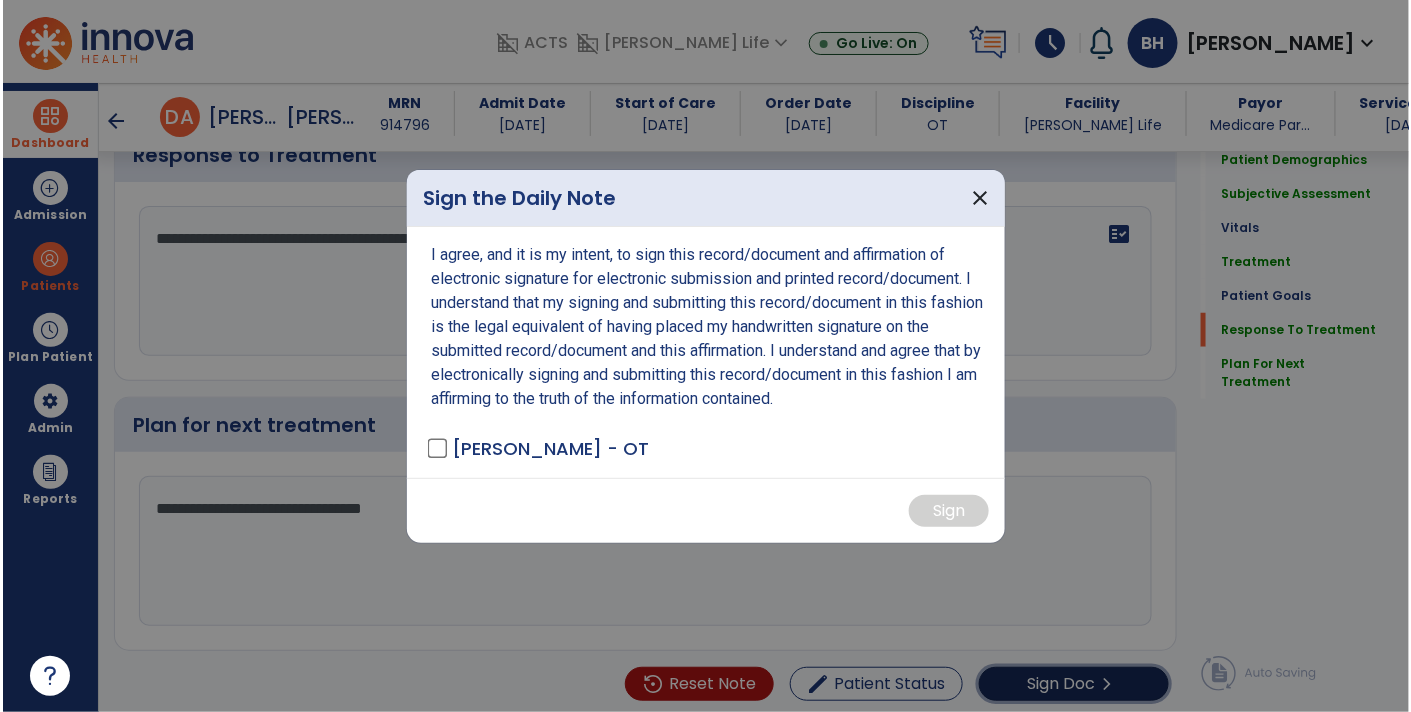 scroll, scrollTop: 2776, scrollLeft: 0, axis: vertical 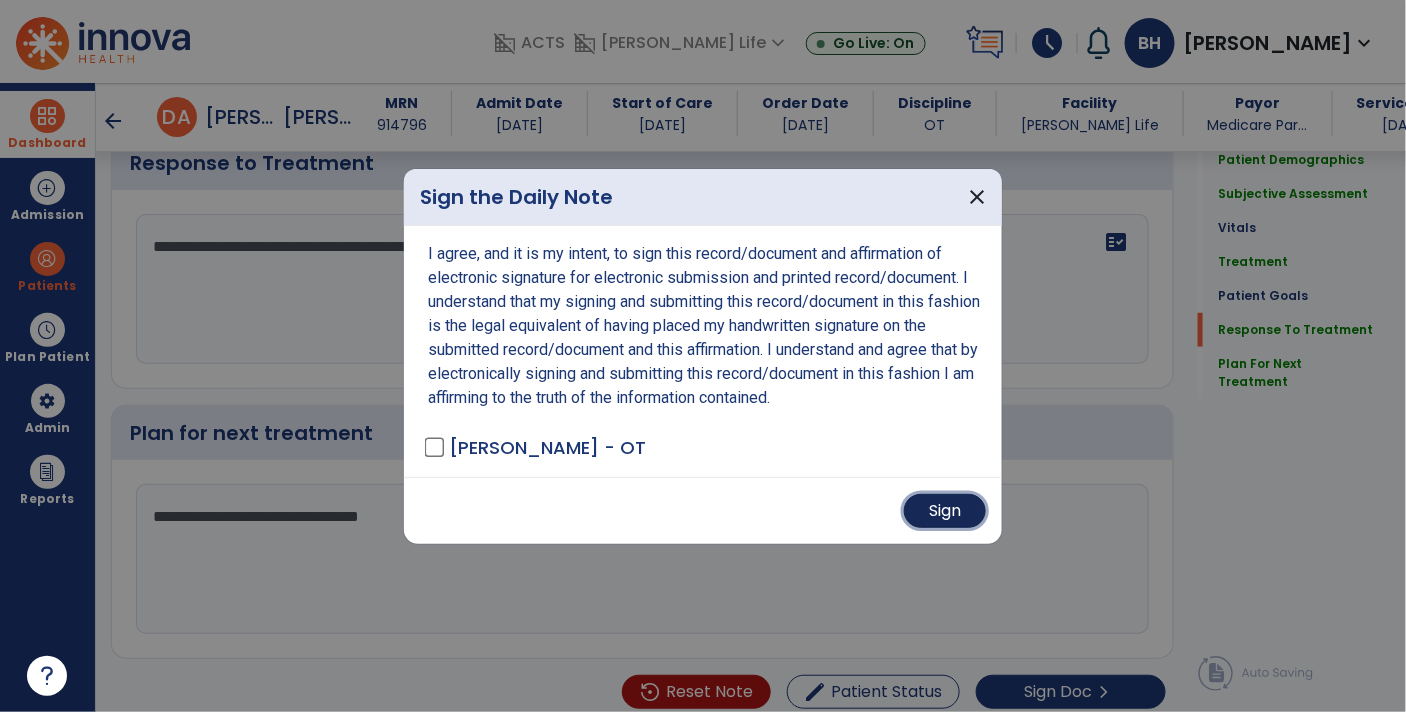 click on "Sign" at bounding box center [945, 511] 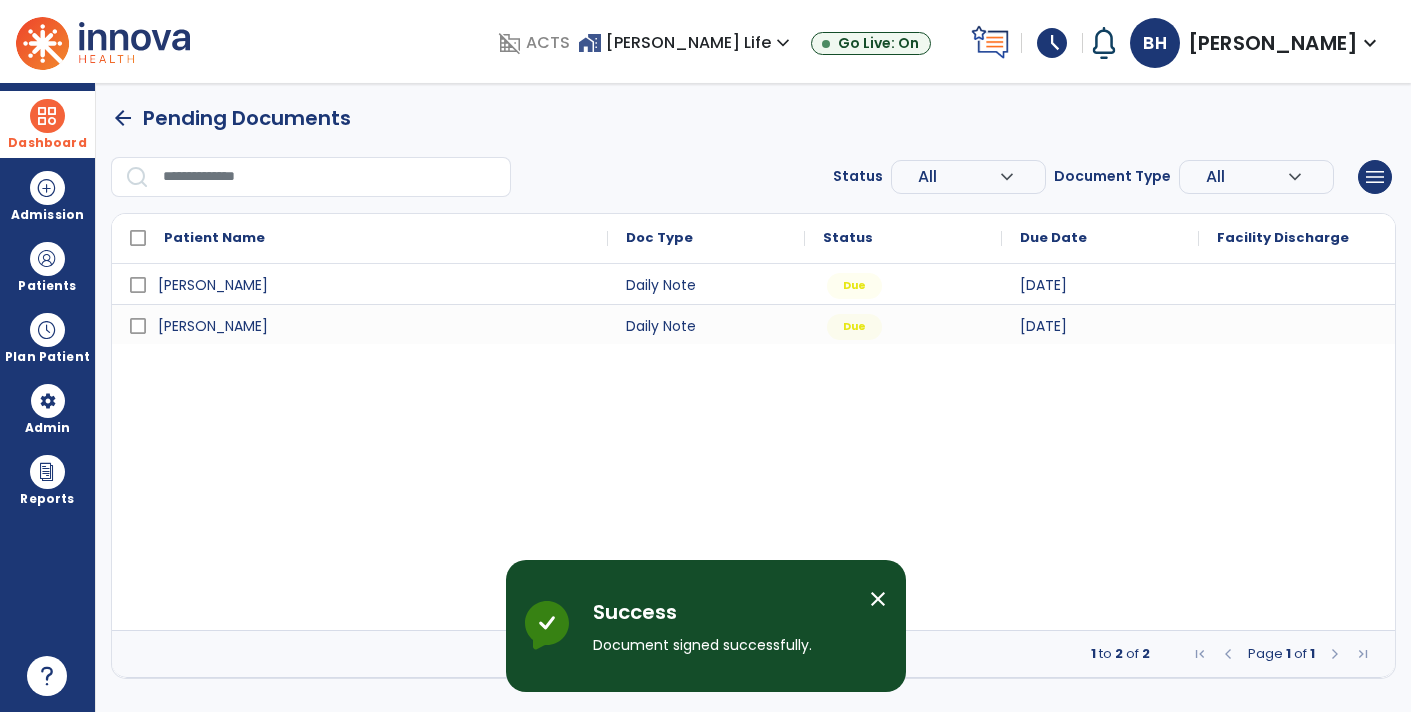 scroll, scrollTop: 0, scrollLeft: 0, axis: both 